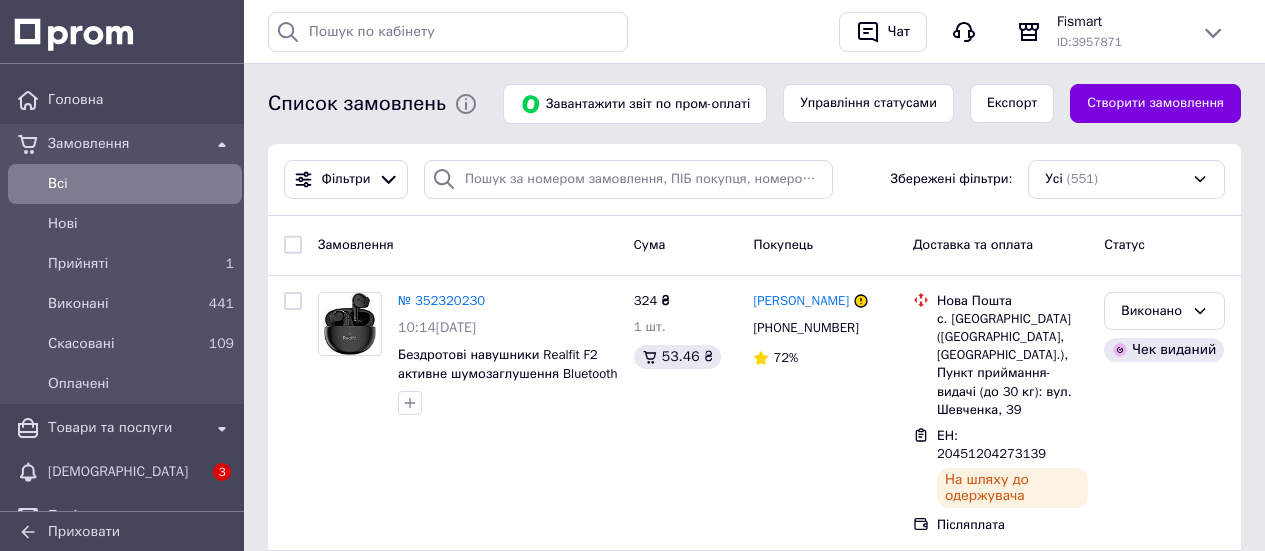 scroll, scrollTop: 0, scrollLeft: 0, axis: both 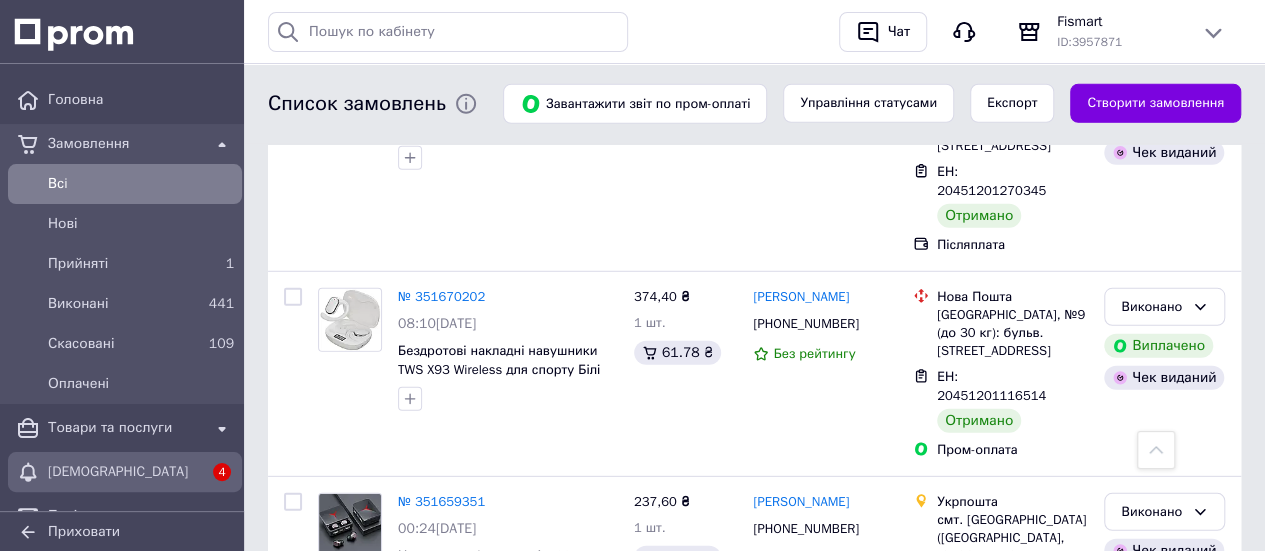 click on "[DEMOGRAPHIC_DATA]" at bounding box center (125, 472) 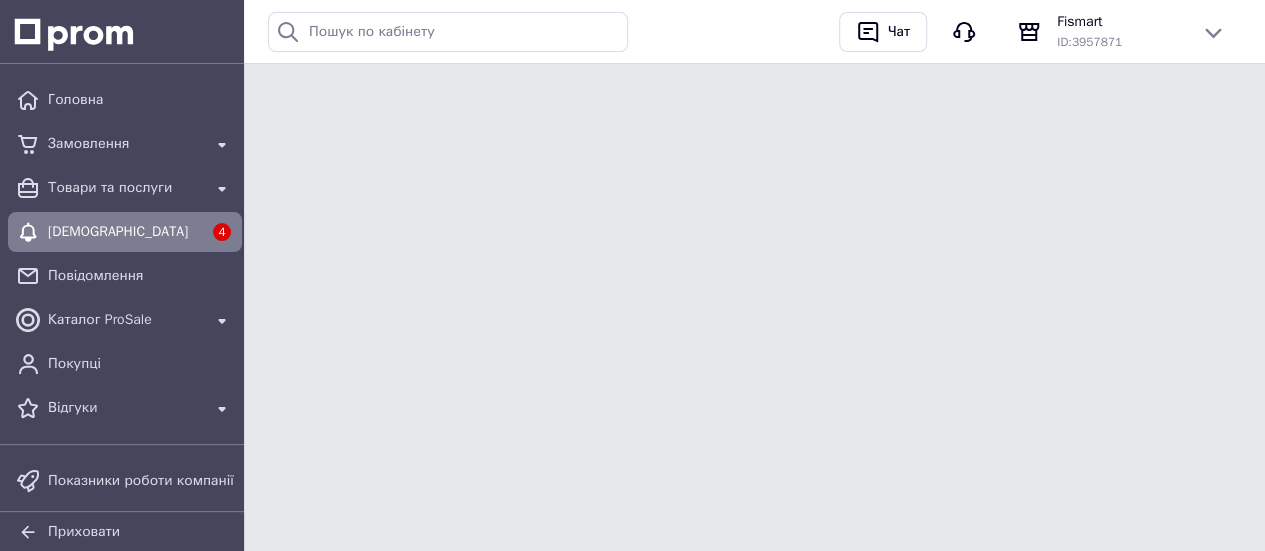 scroll, scrollTop: 0, scrollLeft: 0, axis: both 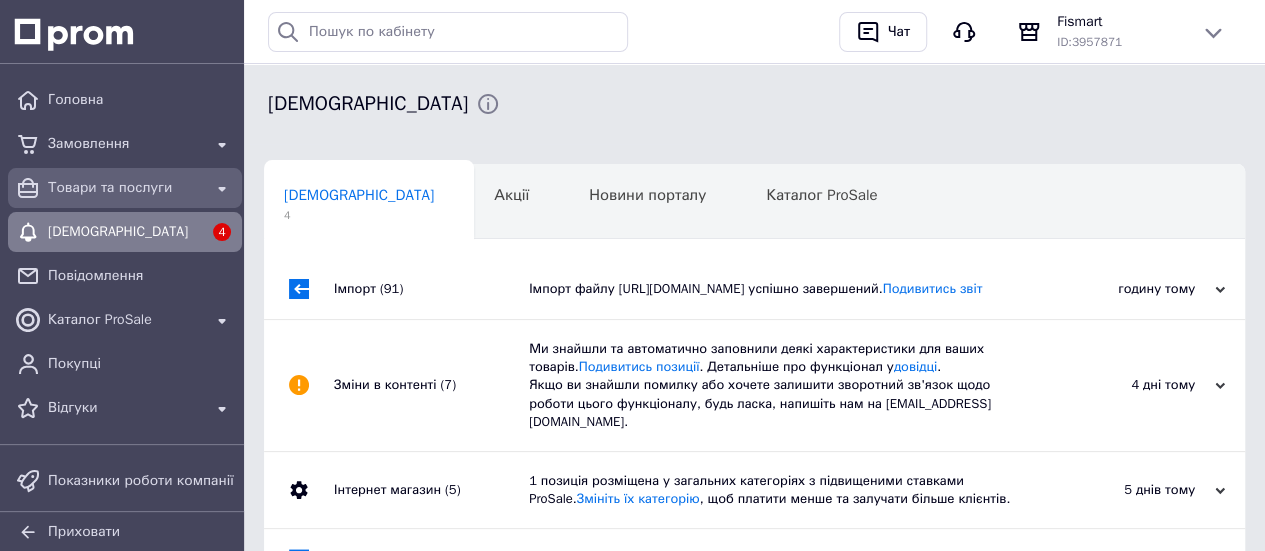 click on "Товари та послуги" at bounding box center [125, 188] 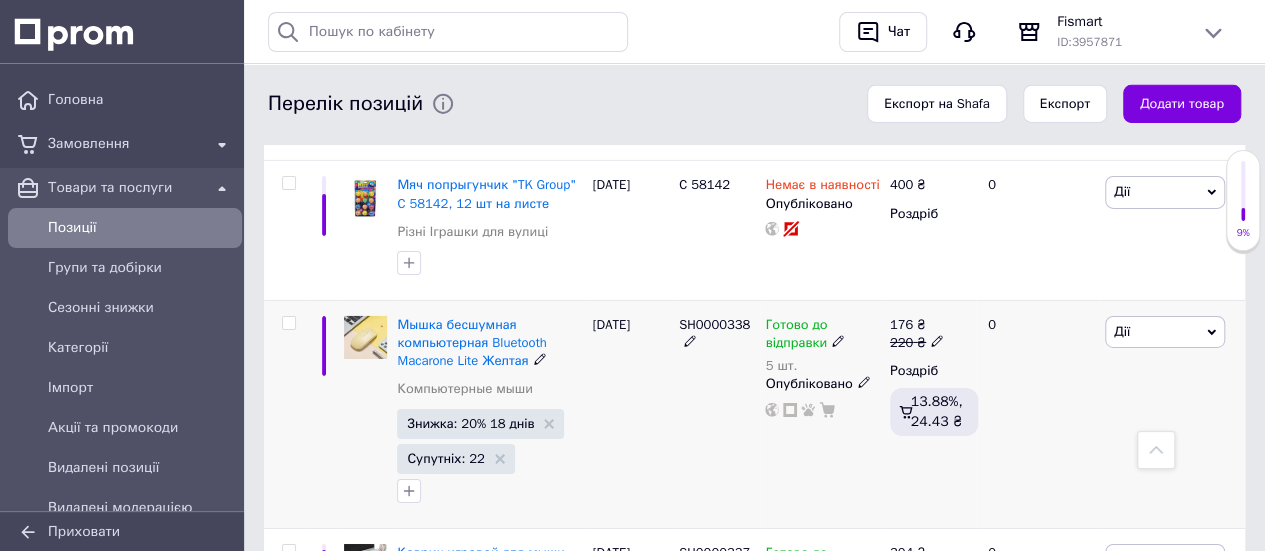 scroll, scrollTop: 7100, scrollLeft: 0, axis: vertical 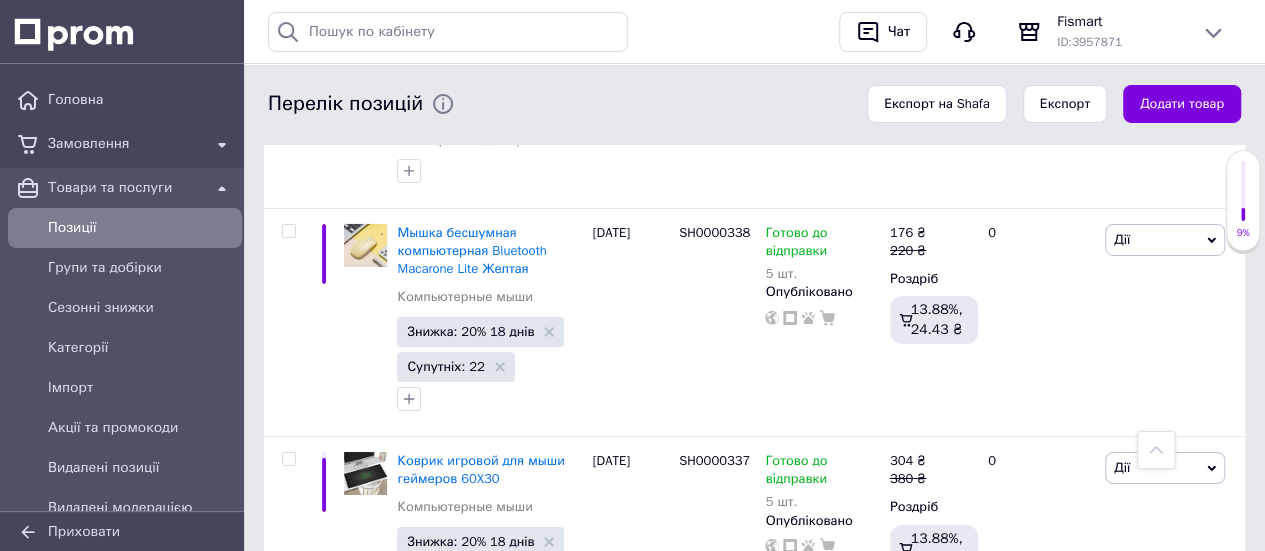 click on "Компьютерная беспроводная мышка Wireless Bluetooth Mouse 1600 DPI Черная" at bounding box center (489, 688) 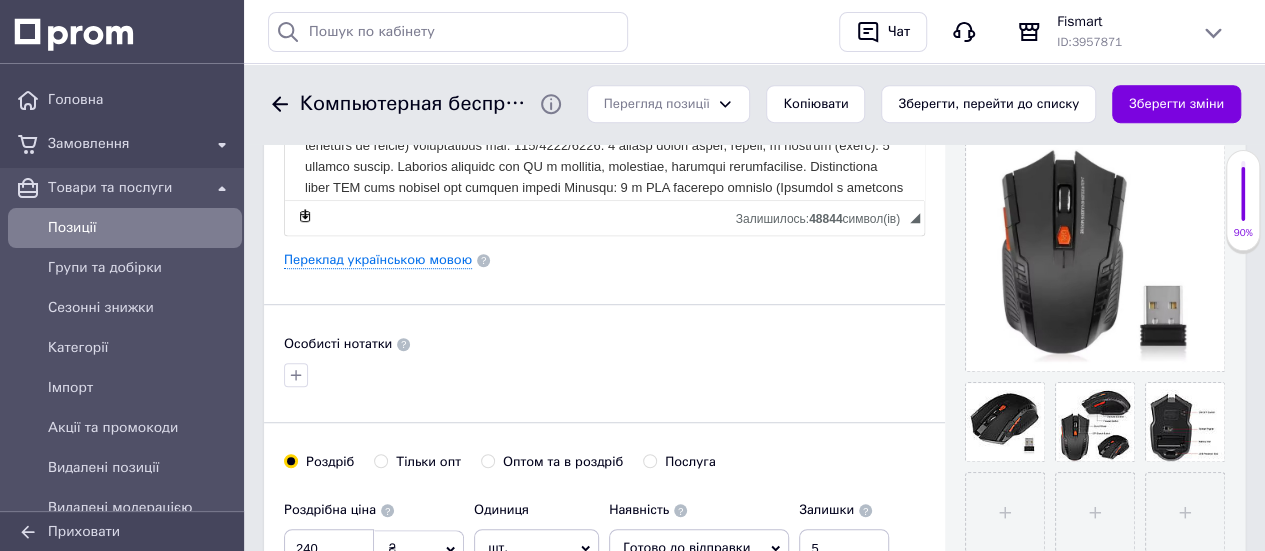 scroll, scrollTop: 500, scrollLeft: 0, axis: vertical 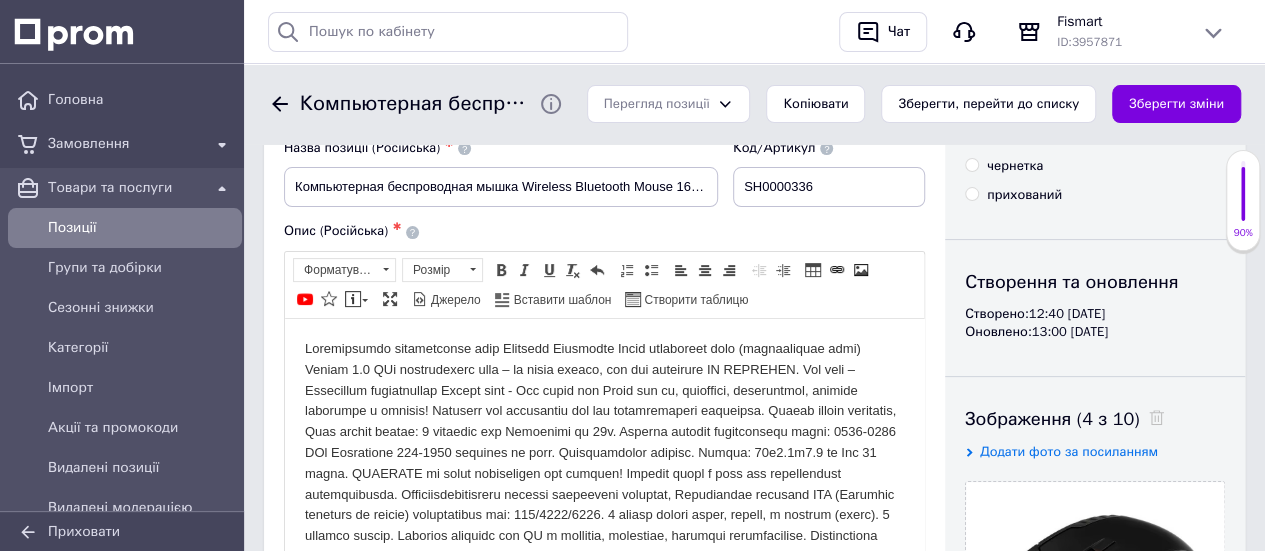 click at bounding box center [604, 463] 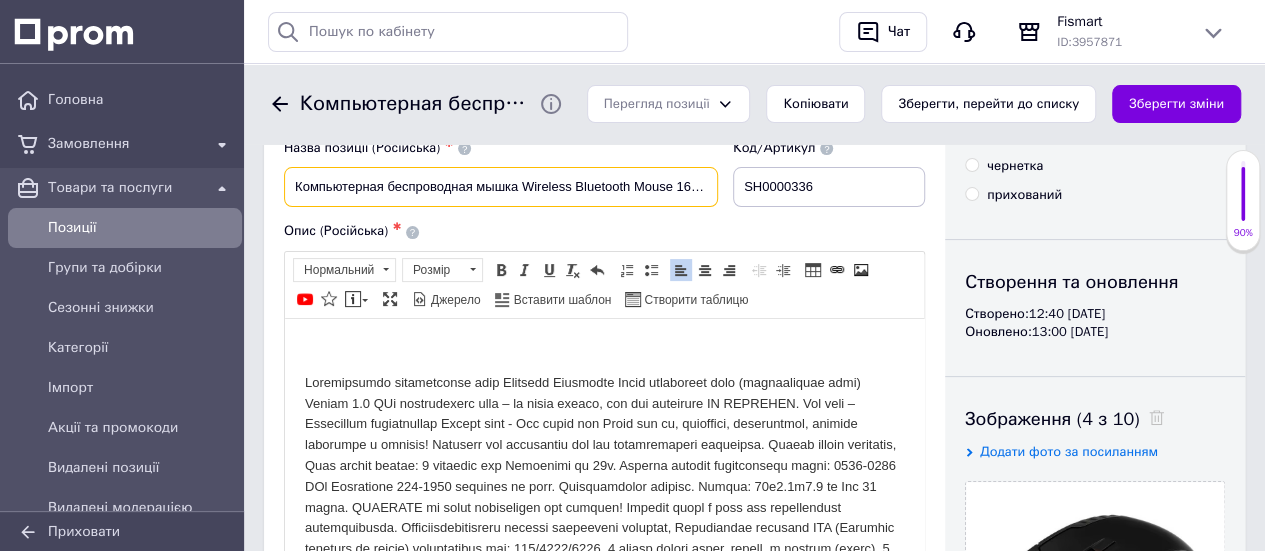 scroll, scrollTop: 0, scrollLeft: 66, axis: horizontal 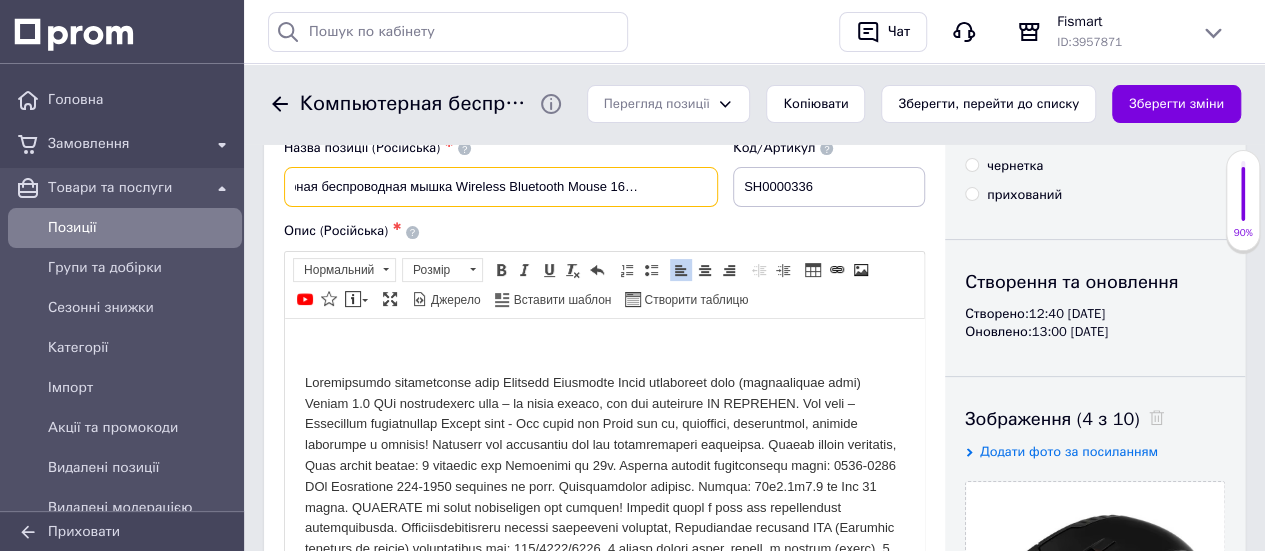 drag, startPoint x: 292, startPoint y: 191, endPoint x: 780, endPoint y: 237, distance: 490.16324 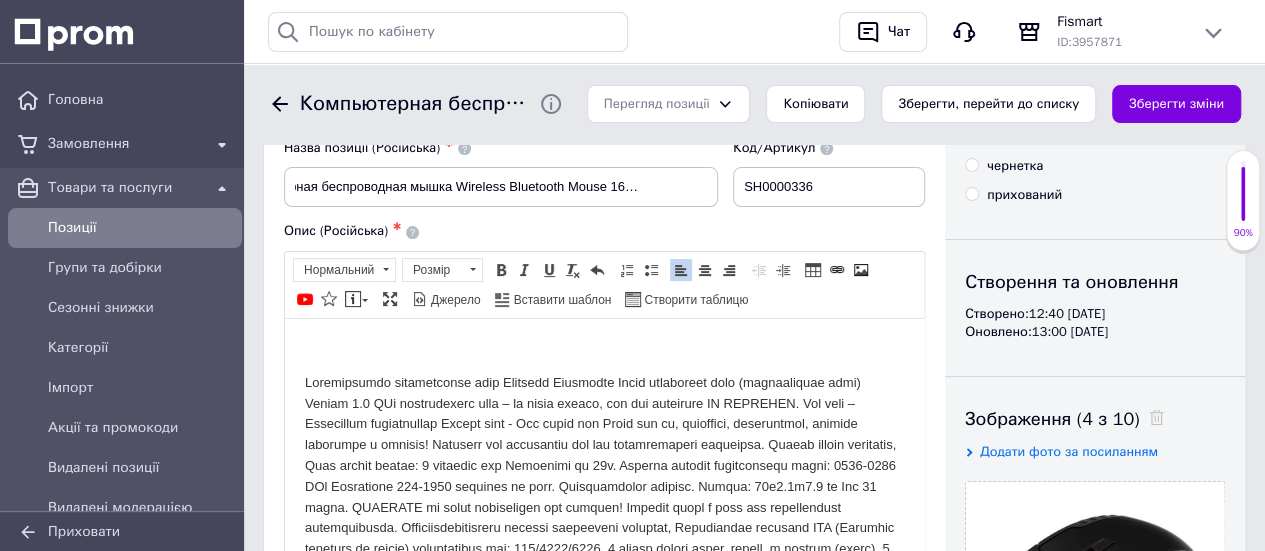 click at bounding box center [604, 348] 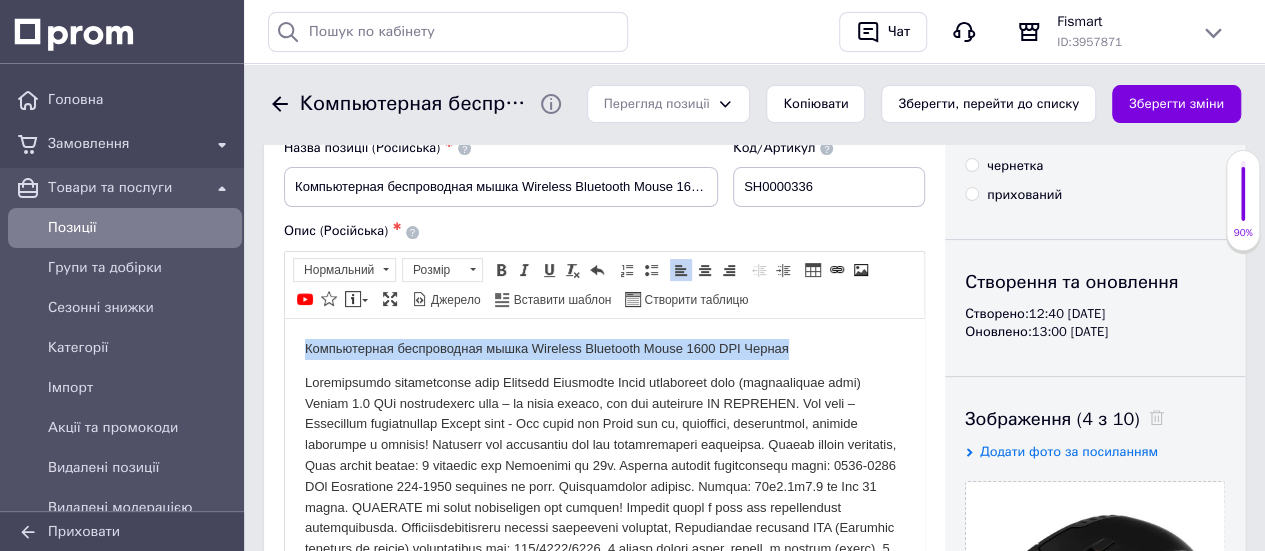 drag, startPoint x: 803, startPoint y: 341, endPoint x: 309, endPoint y: 341, distance: 494 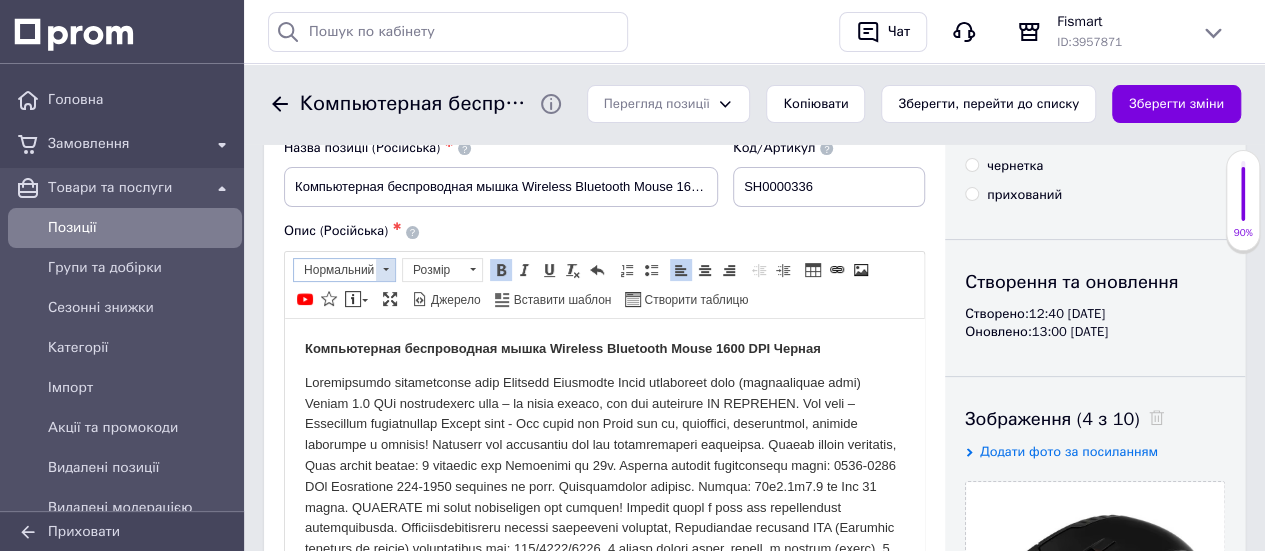 click at bounding box center [385, 270] 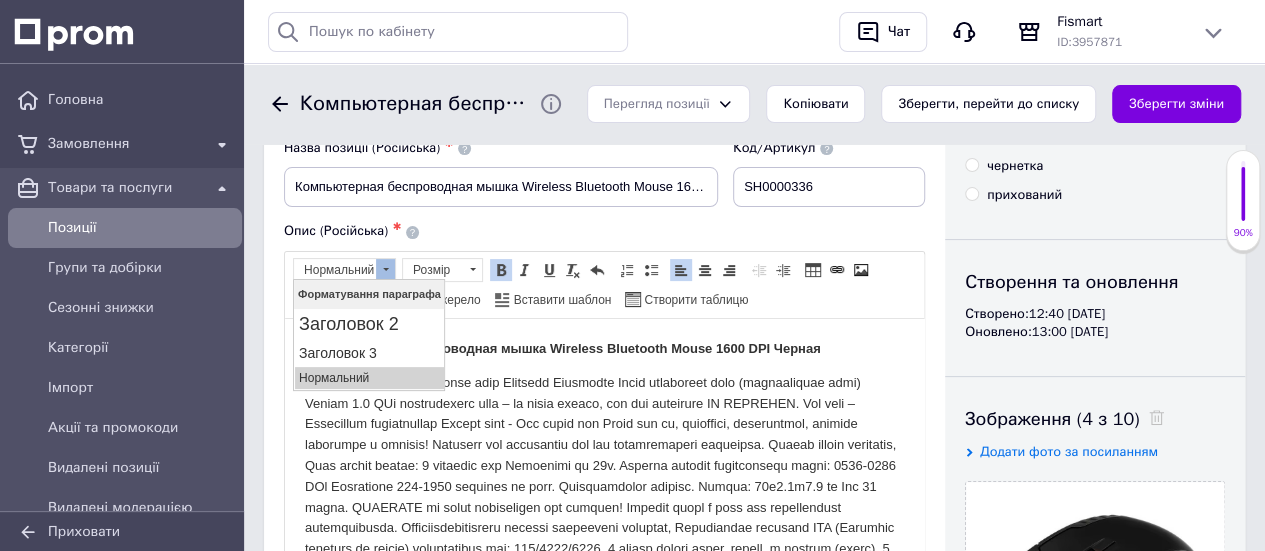 scroll, scrollTop: 0, scrollLeft: 0, axis: both 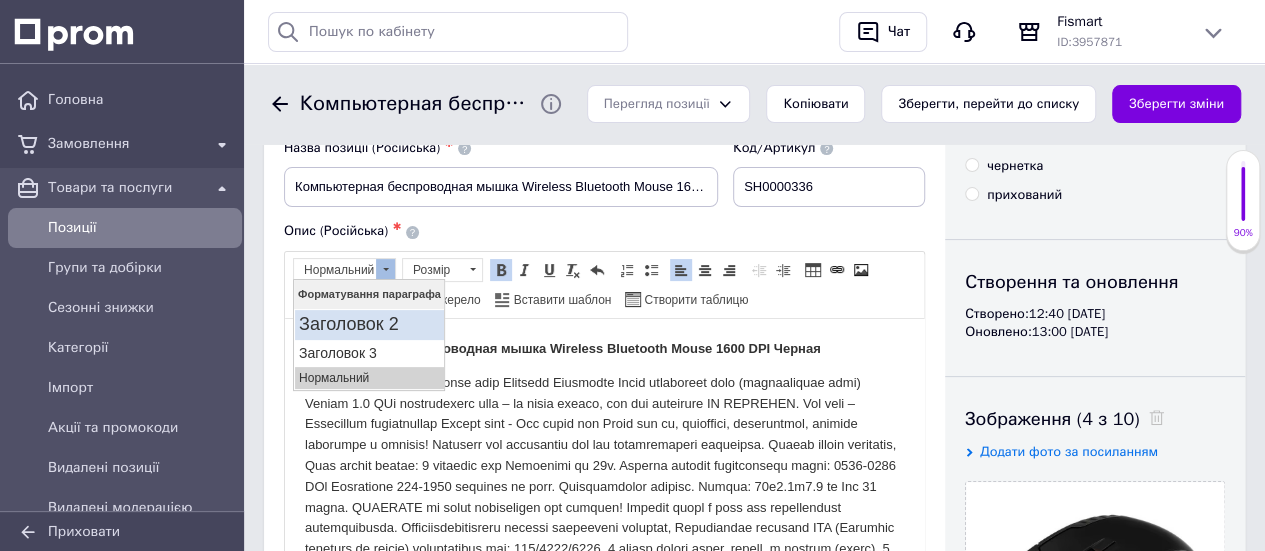 drag, startPoint x: 373, startPoint y: 294, endPoint x: 365, endPoint y: 330, distance: 36.878178 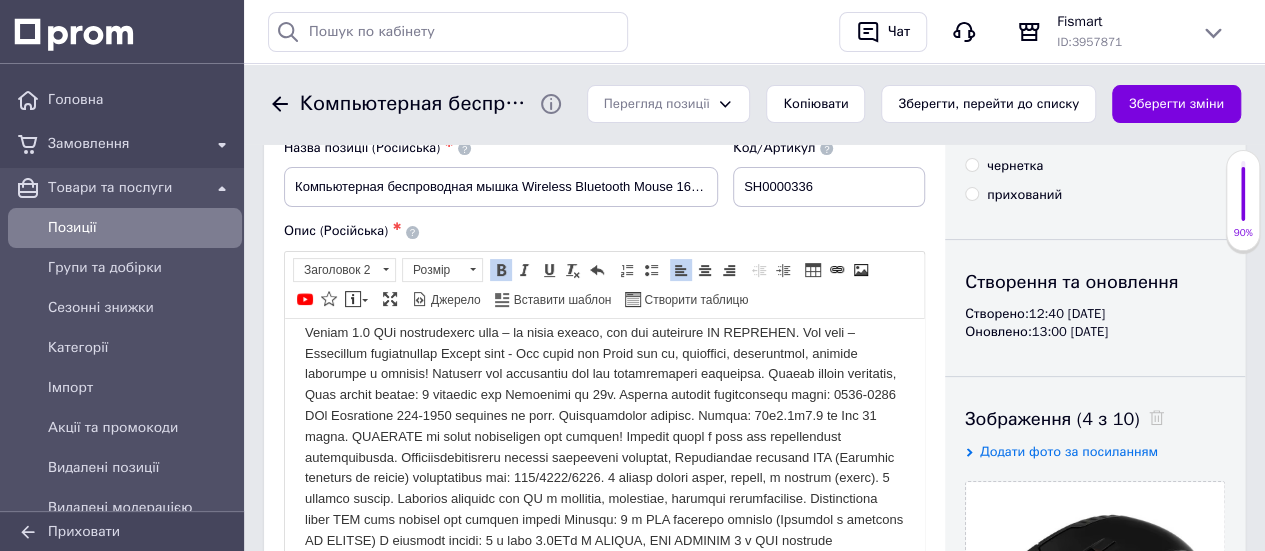 scroll, scrollTop: 0, scrollLeft: 0, axis: both 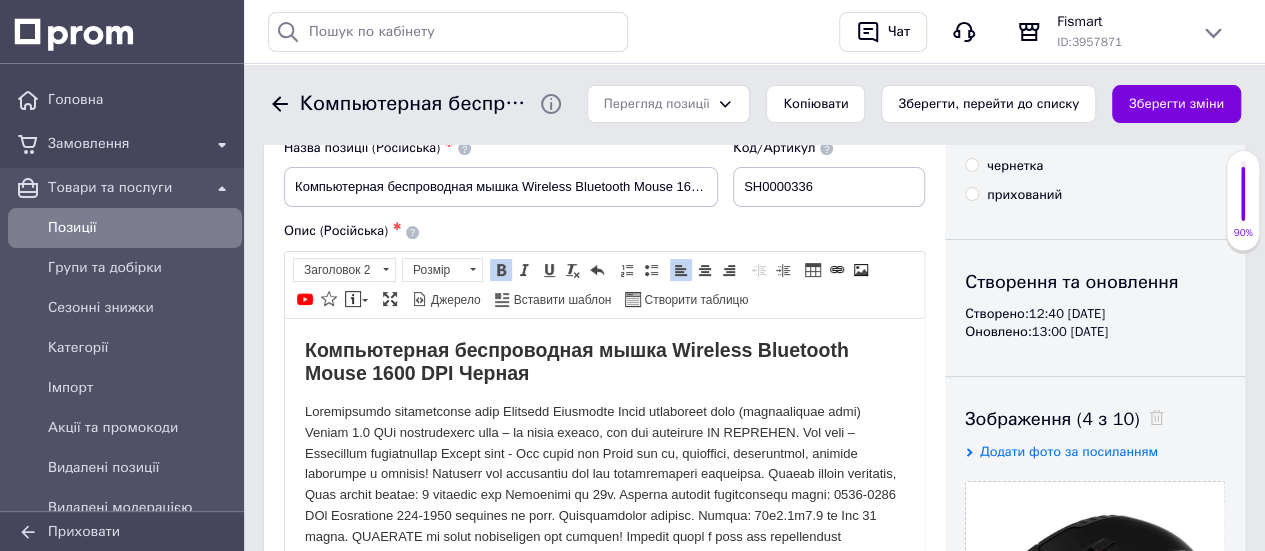 click at bounding box center (604, 526) 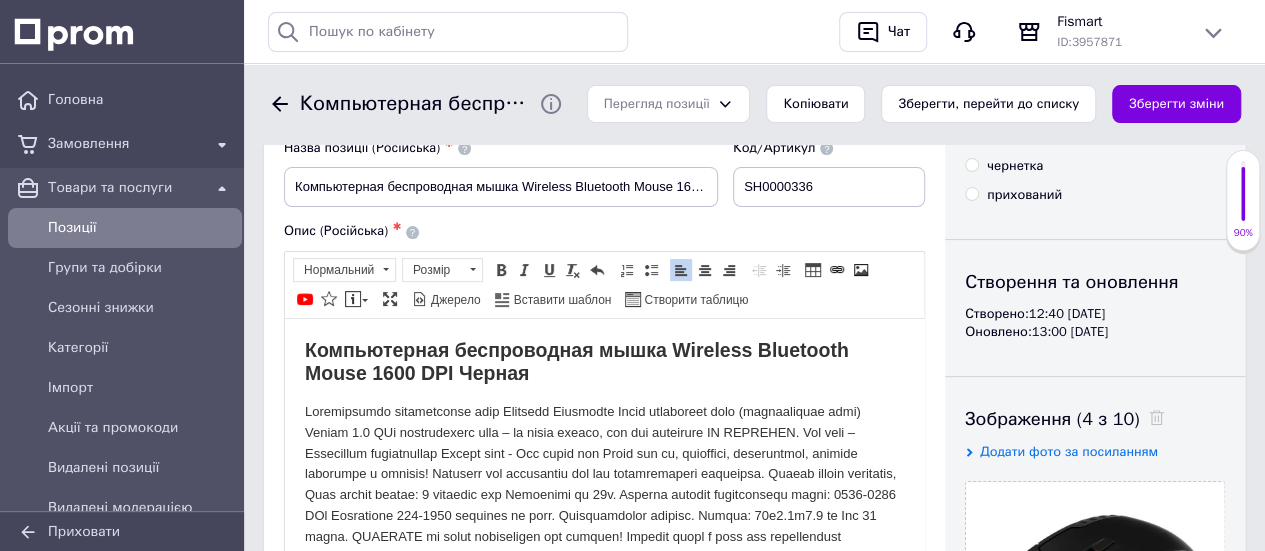 click at bounding box center (604, 526) 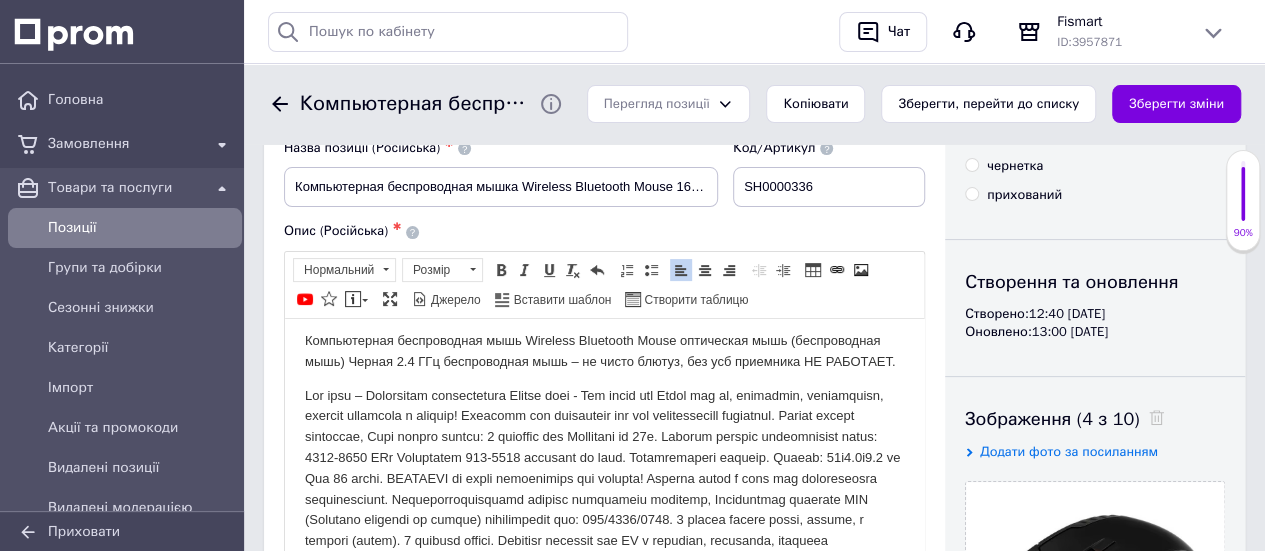 scroll, scrollTop: 100, scrollLeft: 0, axis: vertical 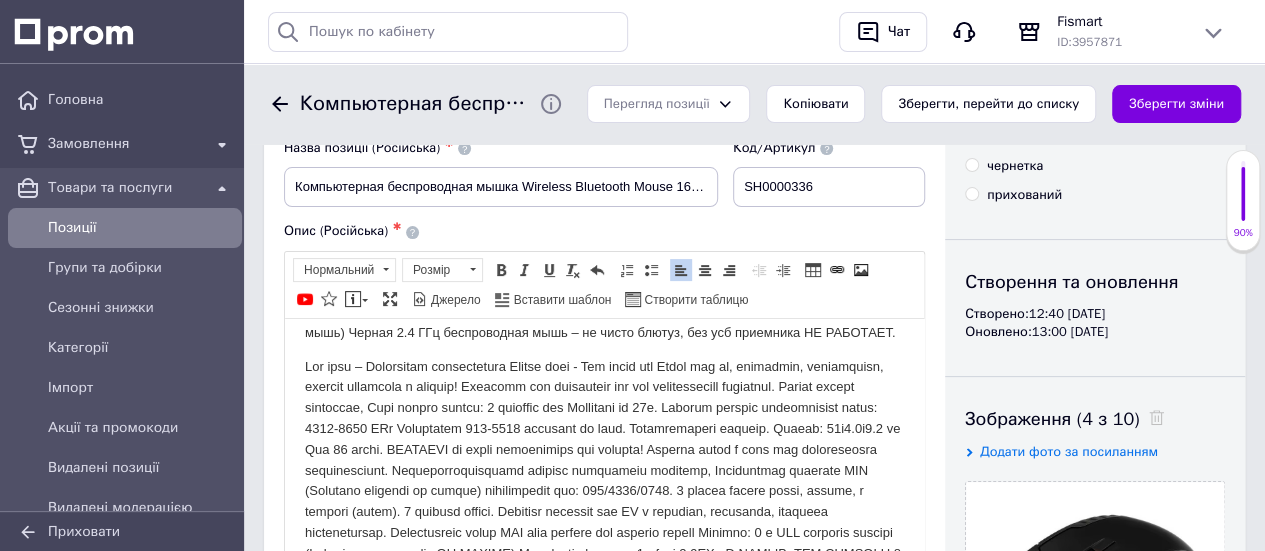 click at bounding box center [604, 470] 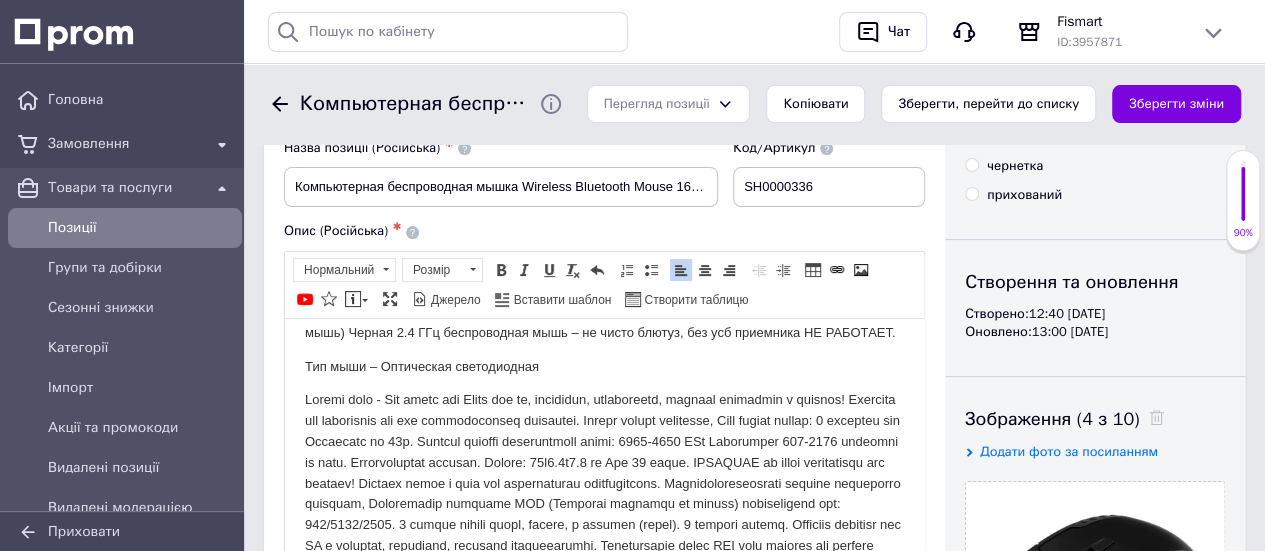 click at bounding box center (604, 493) 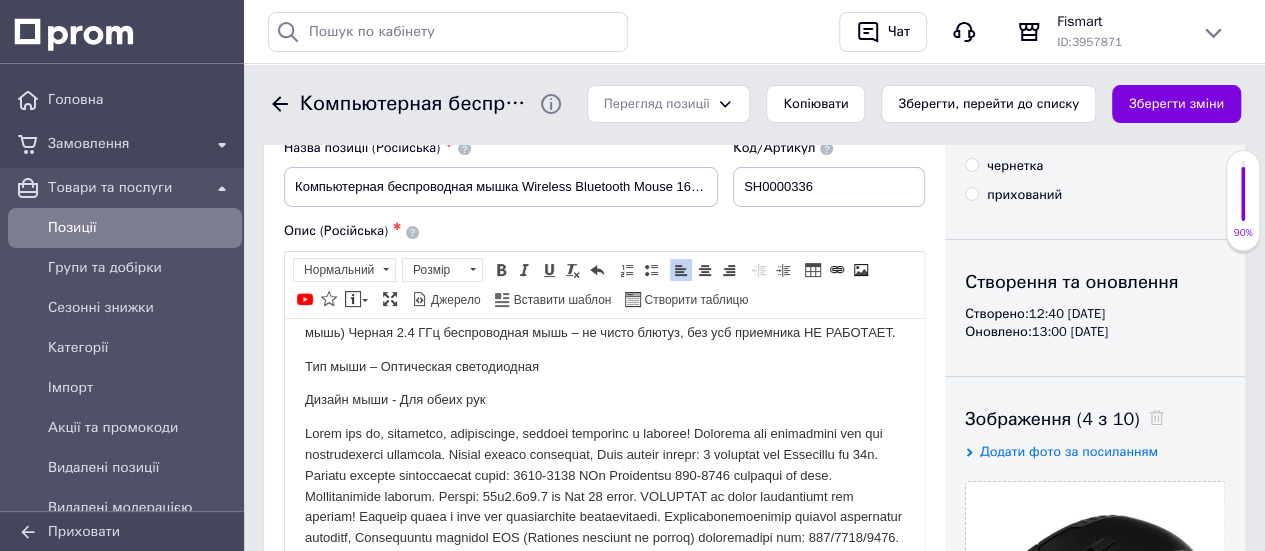 click at bounding box center [604, 527] 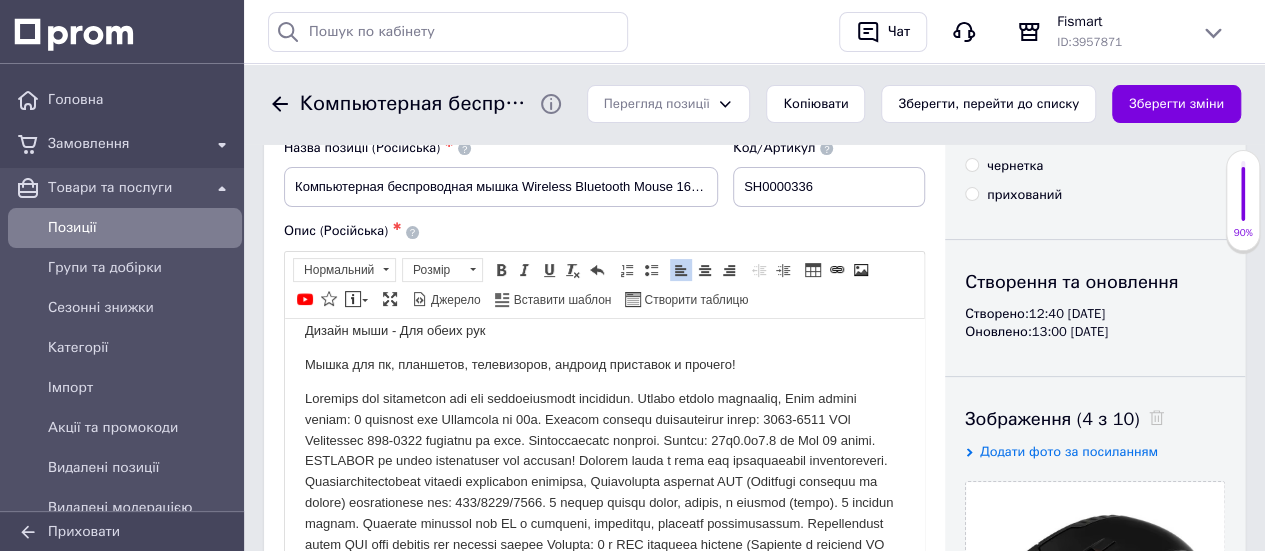 scroll, scrollTop: 200, scrollLeft: 0, axis: vertical 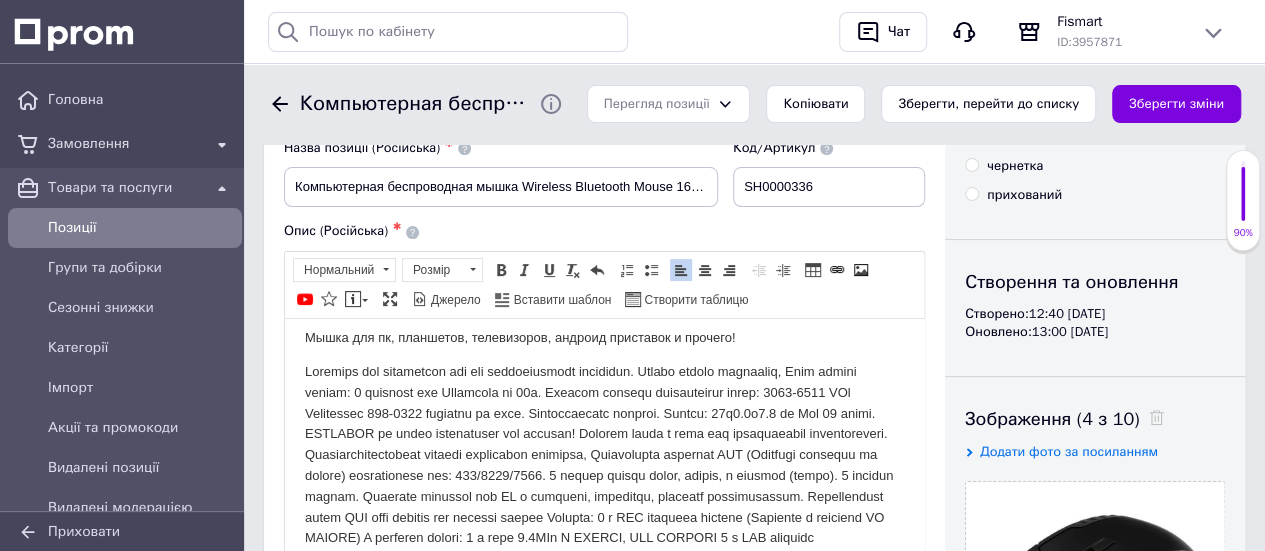 click at bounding box center (604, 454) 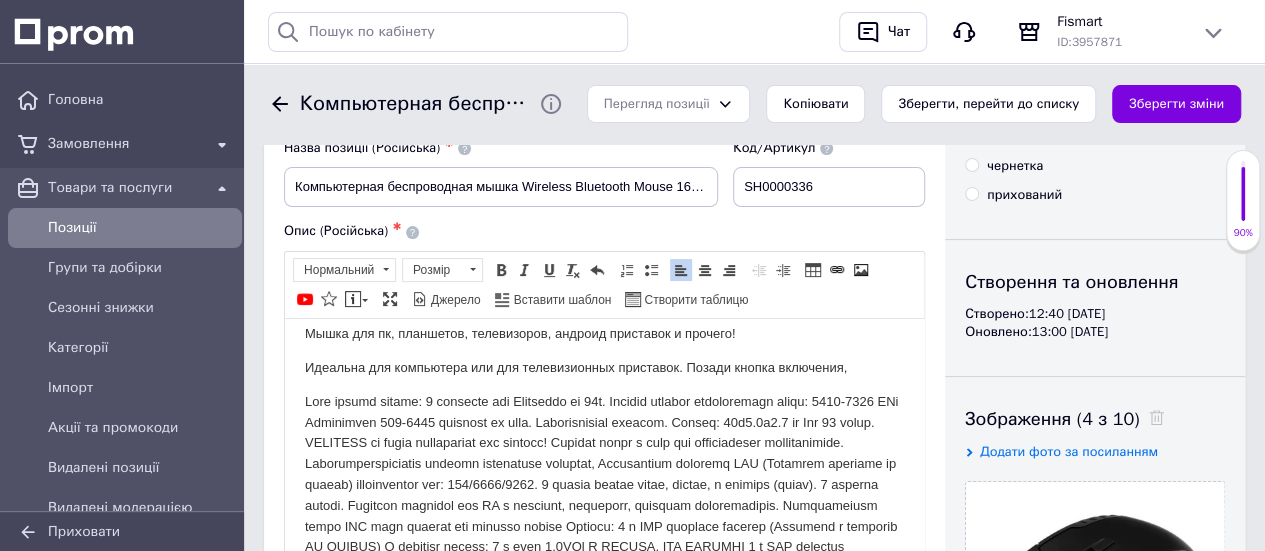 click at bounding box center [604, 474] 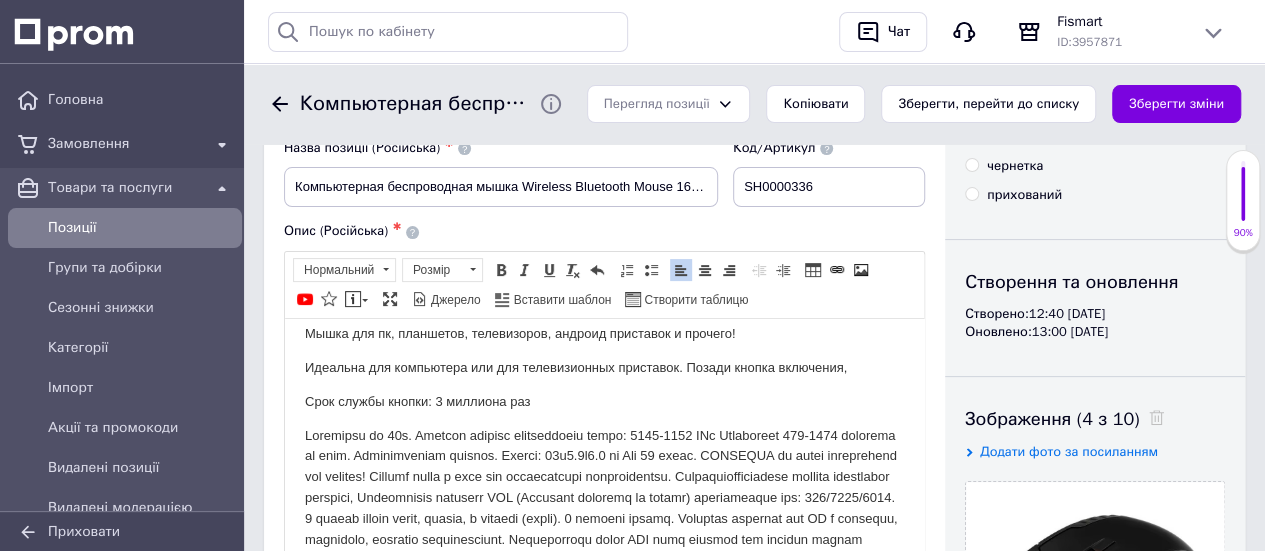click at bounding box center (604, 508) 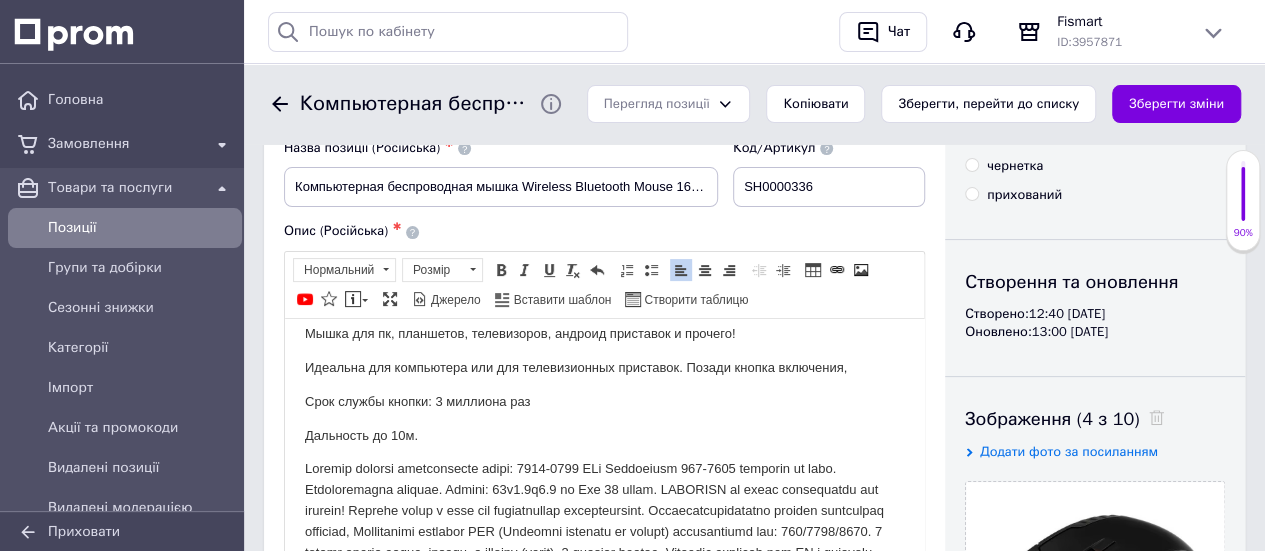 click at bounding box center (604, 541) 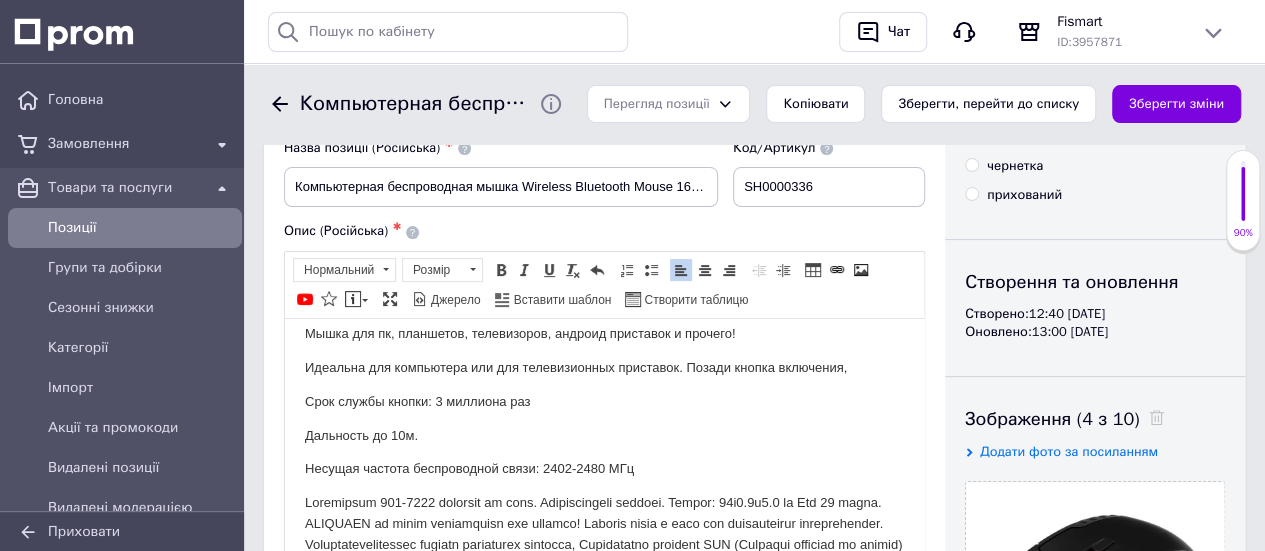 click at bounding box center (604, 565) 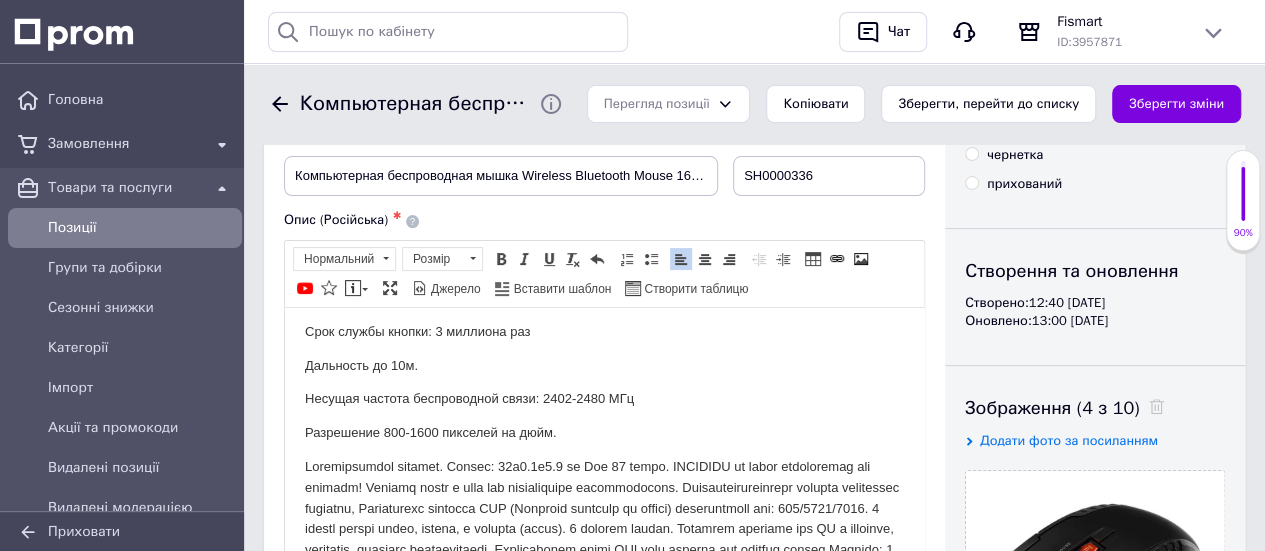 scroll, scrollTop: 300, scrollLeft: 0, axis: vertical 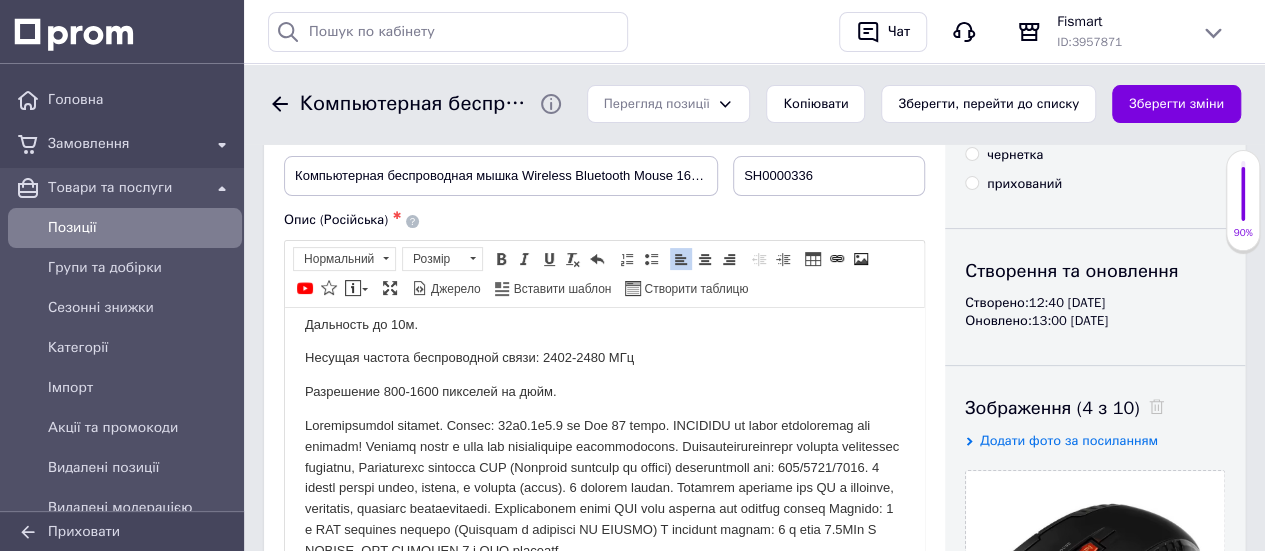 click at bounding box center (604, 488) 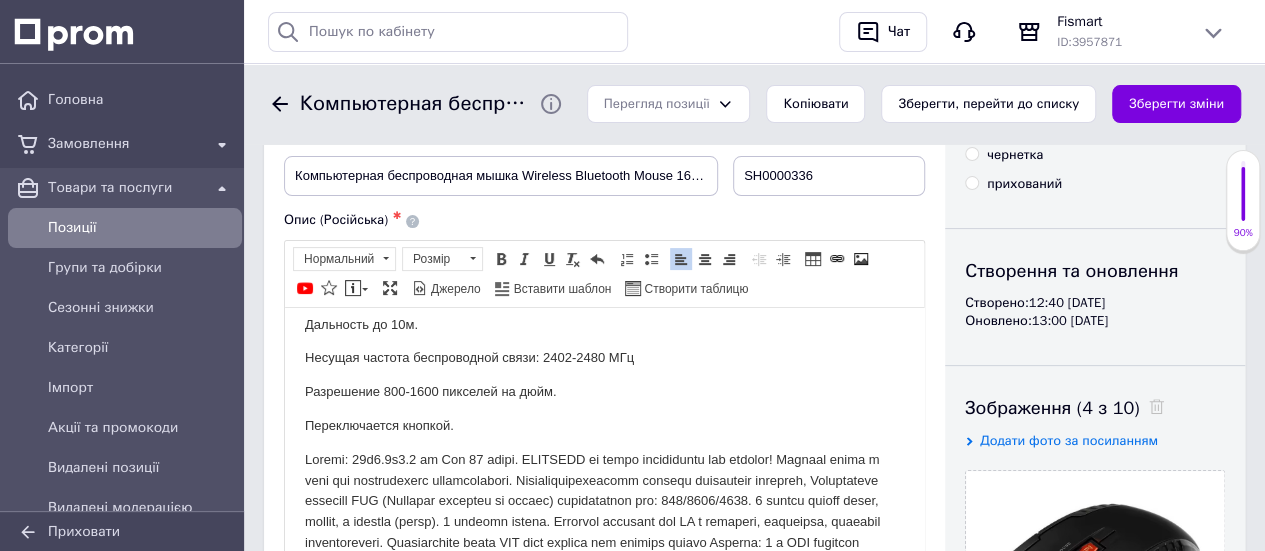 click at bounding box center [604, 522] 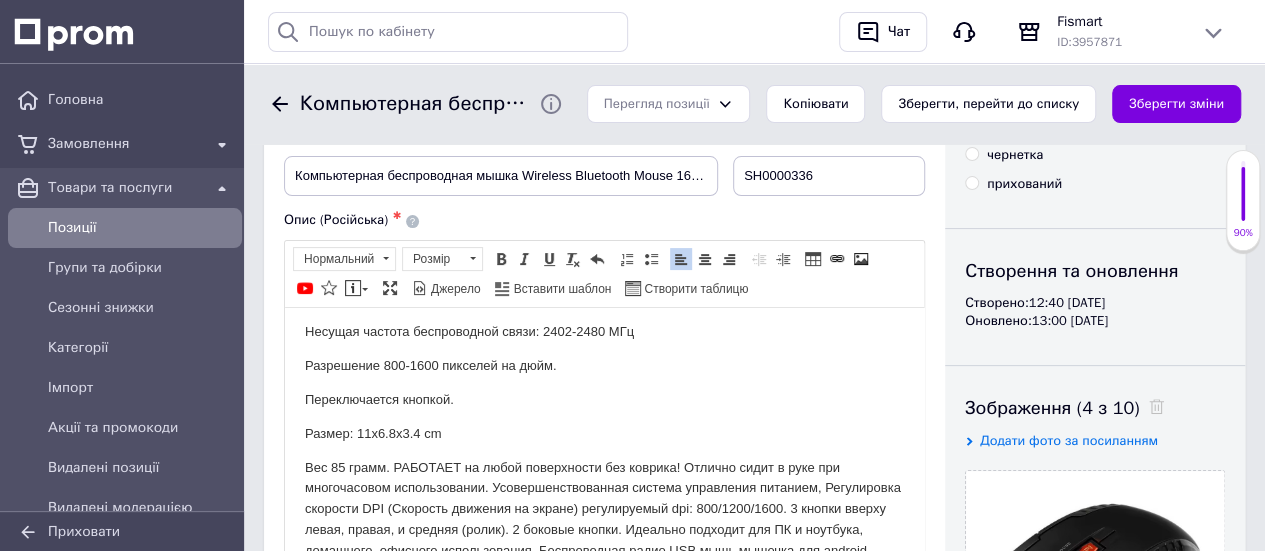 scroll, scrollTop: 400, scrollLeft: 0, axis: vertical 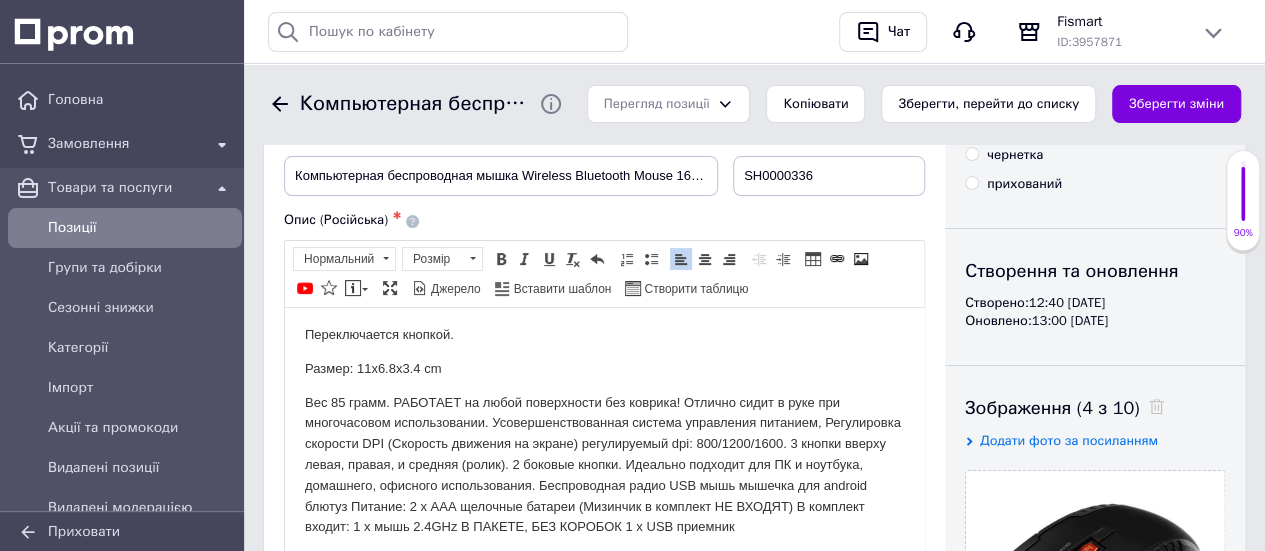 click on "Вес 85 грамм. РАБОТАЕТ на любой поверхности без коврика! Отлично сидит в руке при многочасовом использовании. Усовершенствованная система управления питанием, Регулировка скорости DPI (Скорость движения на экране) регулируемый dpi: 800/1200/1600. 3 кнопки вверху левая, правая, и средняя (ролик). 2 боковые кнопки. Идеально подходит для ПК и ноутбука, домашнего, офисного использования. Беспроводная радио USB мышь мышечка для android блютуз Питание: 2 х ААА щелочные батареи (Мизинчик в комплект НЕ ВХОДЯТ) В комплект входит: 1 х мышь 2.4GHz В ПАКЕТЕ, БЕЗ КОРОБОК 1 х USB приемник" at bounding box center (604, 465) 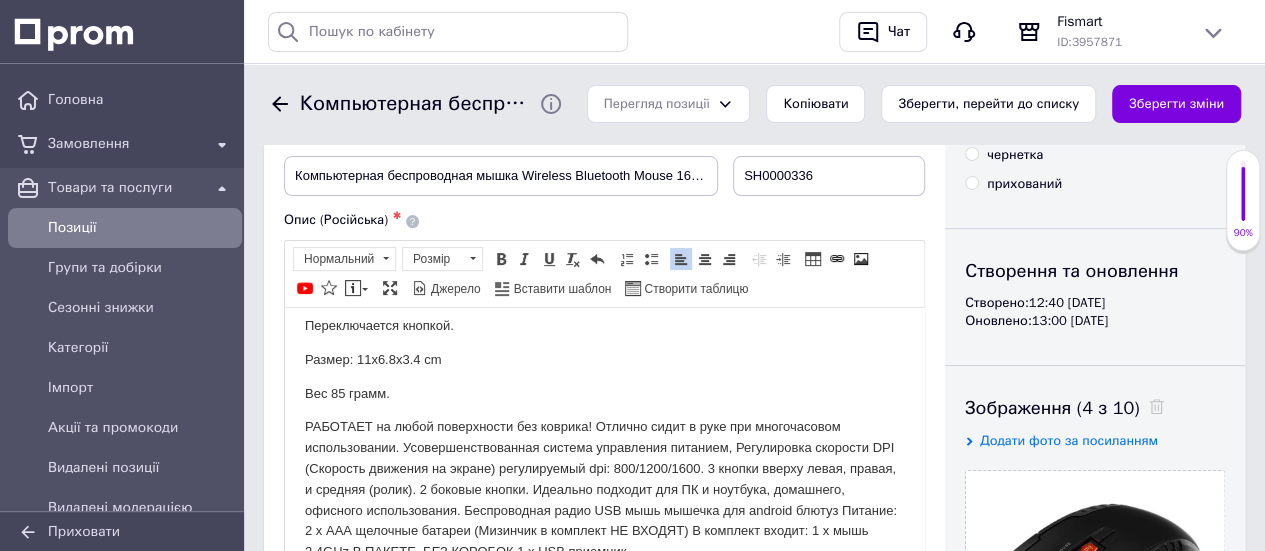 click on "РАБОТАЕТ на любой поверхности без коврика! Отлично сидит в руке при многочасовом использовании. Усовершенствованная система управления питанием, Регулировка скорости DPI (Скорость движения на экране) регулируемый dpi: 800/1200/1600. 3 кнопки вверху левая, правая, и средняя (ролик). 2 боковые кнопки. Идеально подходит для ПК и ноутбука, домашнего, офисного использования. Беспроводная радио USB мышь мышечка для android блютуз Питание: 2 х ААА щелочные батареи (Мизинчик в комплект НЕ ВХОДЯТ) В комплект входит: 1 х мышь 2.4GHz В ПАКЕТЕ, БЕЗ КОРОБОК 1 х USB приемник" at bounding box center (604, 489) 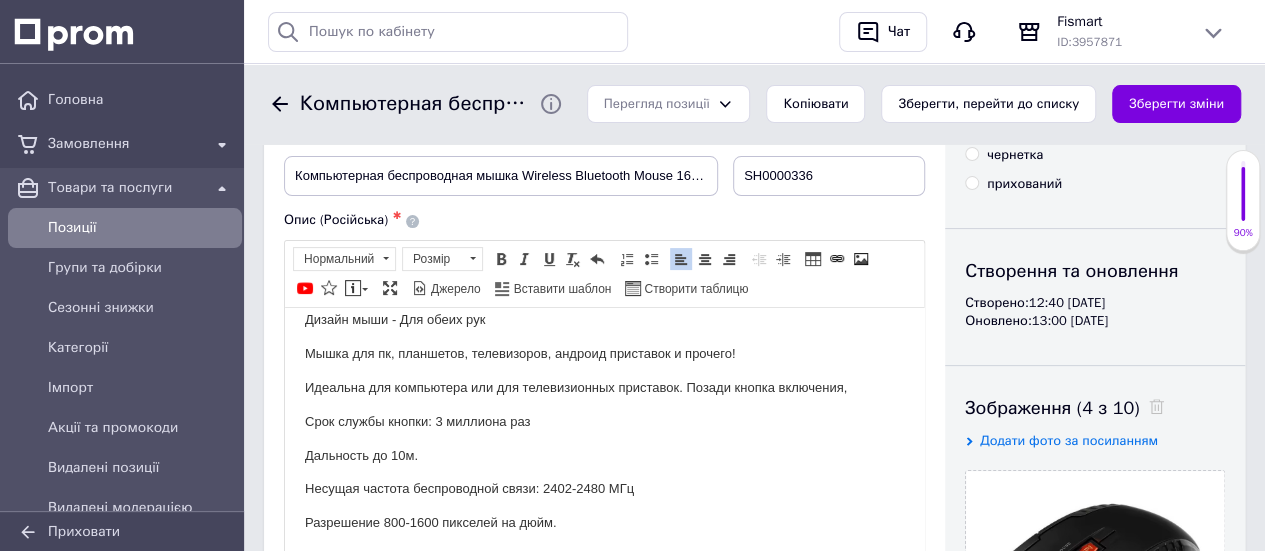 scroll, scrollTop: 200, scrollLeft: 0, axis: vertical 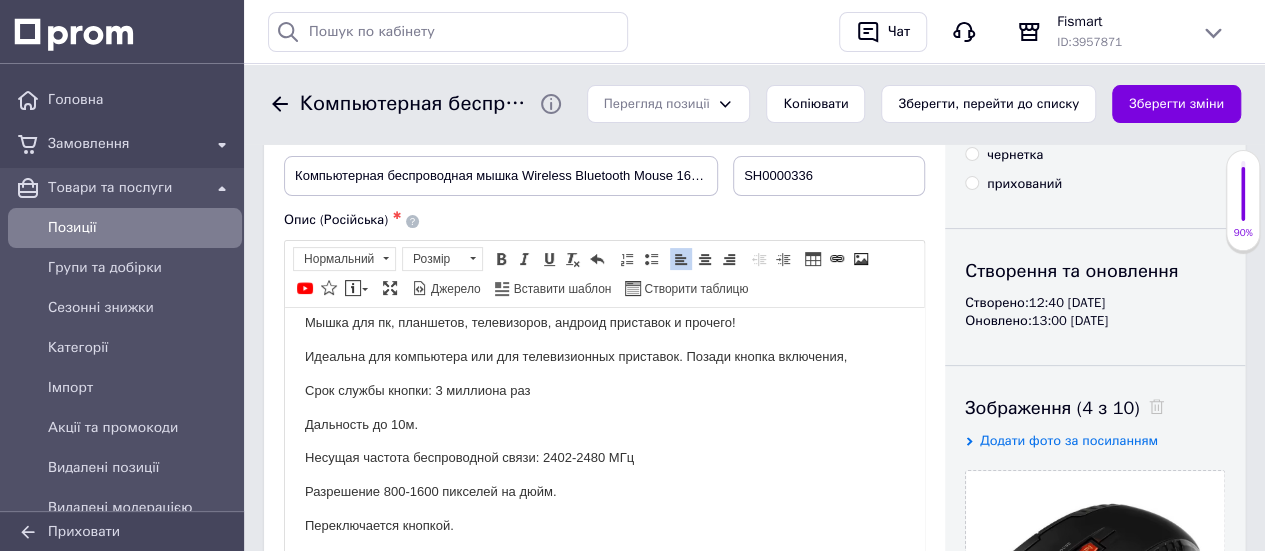 click on "Идеальна для компьютера или для телевизионных приставок. Позади кнопка включения," at bounding box center [604, 356] 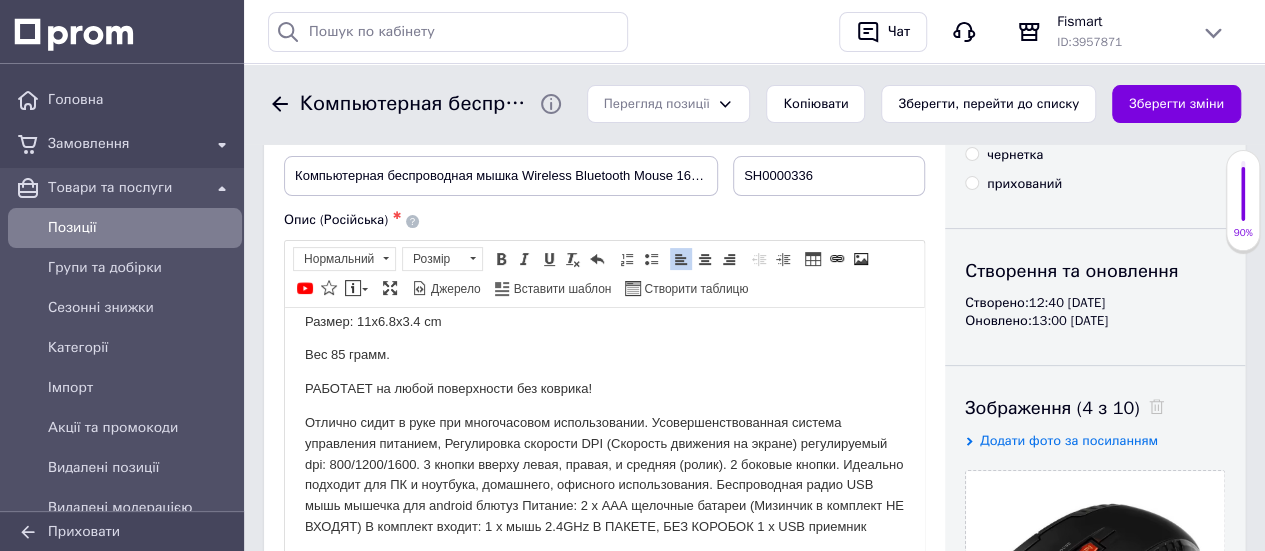 scroll, scrollTop: 500, scrollLeft: 0, axis: vertical 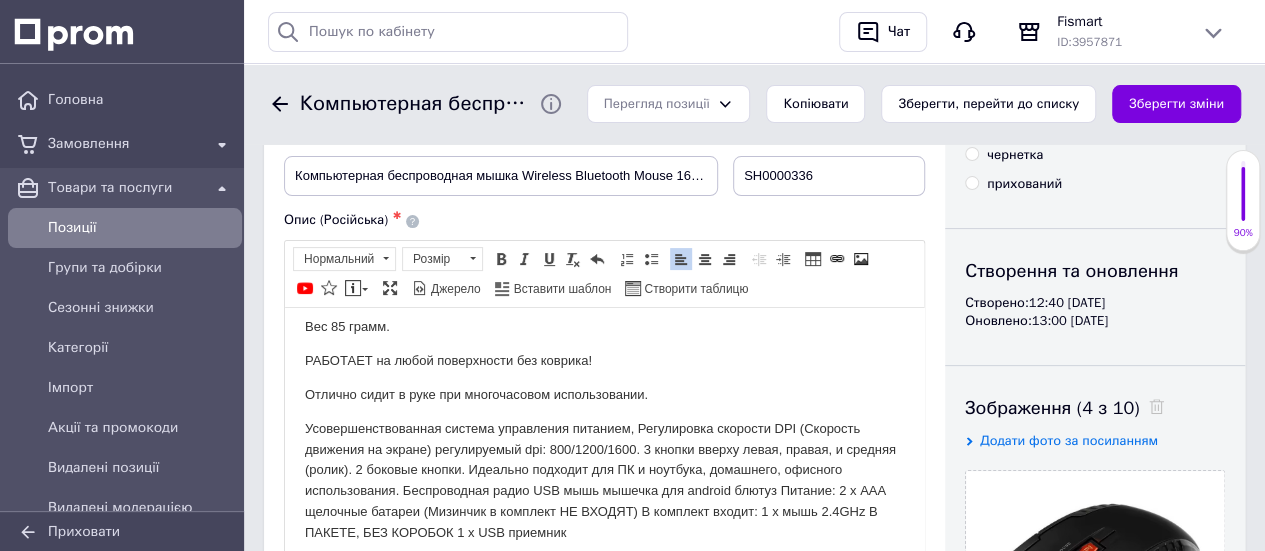 click on "Усовершенствованная система управления питанием, Регулировка скорости DPI (Скорость движения на экране) регулируемый dpi: 800/1200/1600. 3 кнопки вверху левая, правая, и средняя (ролик). 2 боковые кнопки. Идеально подходит для ПК и ноутбука, домашнего, офисного использования. Беспроводная радио USB мышь мышечка для android блютуз Питание: 2 х ААА щелочные батареи (Мизинчик в комплект НЕ ВХОДЯТ) В комплект входит: 1 х мышь 2.4GHz В ПАКЕТЕ, БЕЗ КОРОБОК 1 х USB приемник" at bounding box center (604, 480) 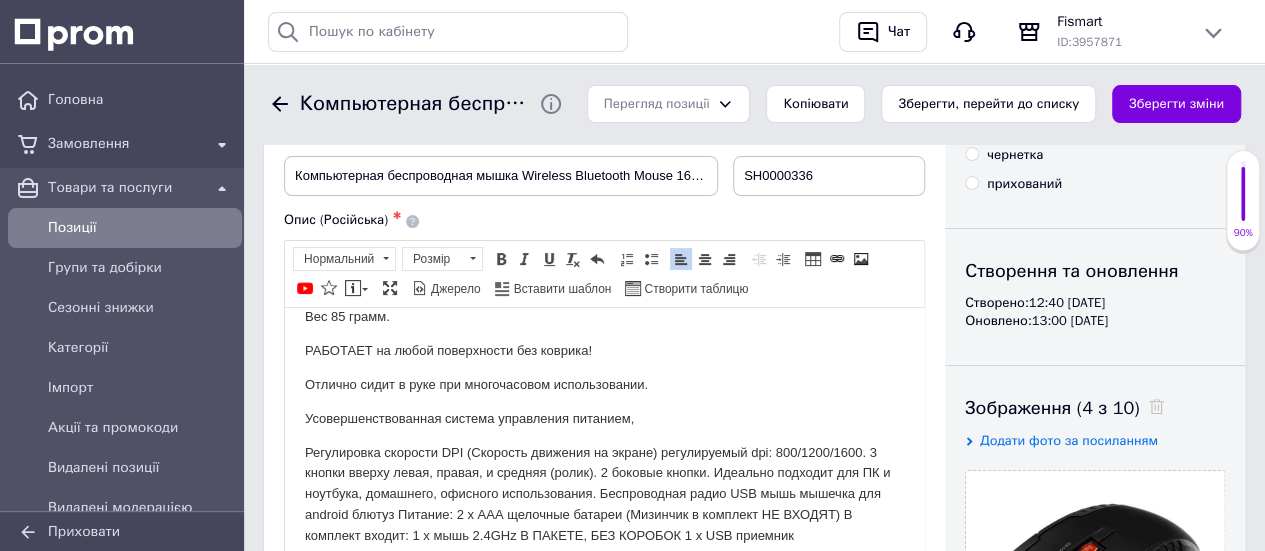 scroll, scrollTop: 539, scrollLeft: 0, axis: vertical 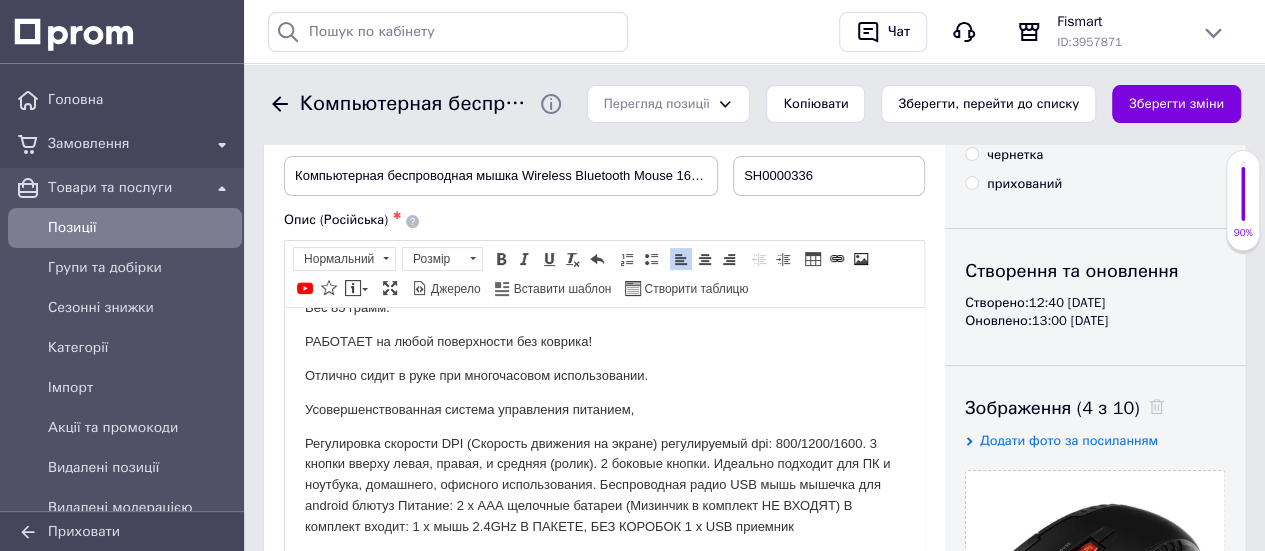 click on "Регулировка скорости DPI (Скорость движения на экране) регулируемый dpi: 800/1200/1600. 3 кнопки вверху левая, правая, и средняя (ролик). 2 боковые кнопки. Идеально подходит для ПК и ноутбука, домашнего, офисного использования. Беспроводная радио USB мышь мышечка для android блютуз Питание: 2 х ААА щелочные батареи (Мизинчик в комплект НЕ ВХОДЯТ) В комплект входит: 1 х мышь 2.4GHz В ПАКЕТЕ, БЕЗ КОРОБОК 1 х USB приемник" at bounding box center (604, 485) 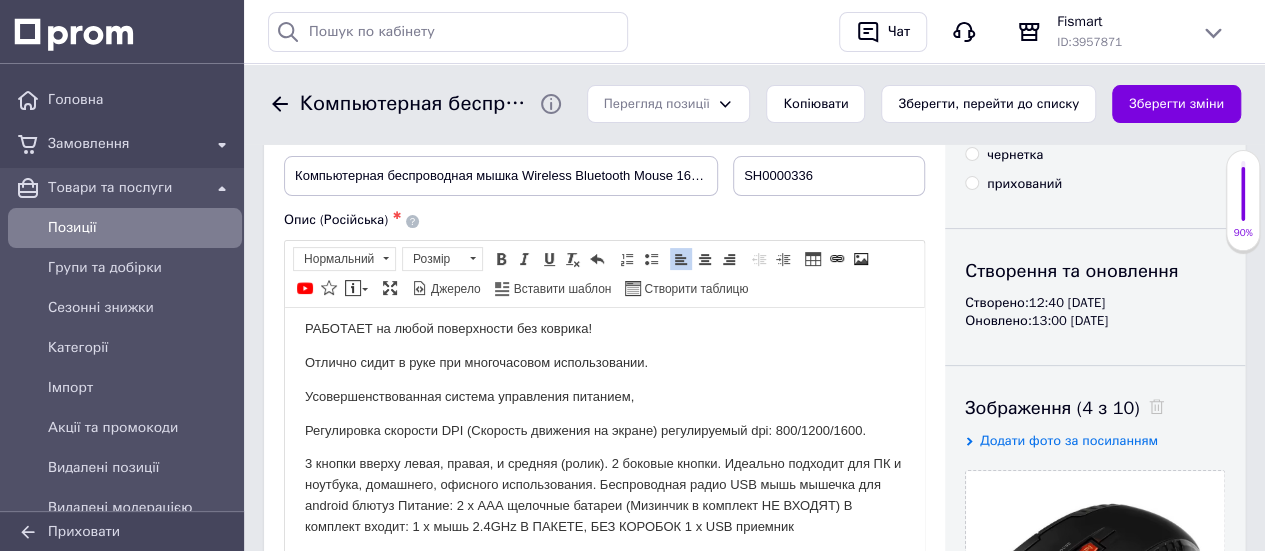 click on "3 кнопки вверху левая, правая, и средняя (ролик). 2 боковые кнопки. Идеально подходит для ПК и ноутбука, домашнего, офисного использования. Беспроводная радио USB мышь мышечка для android блютуз Питание: 2 х ААА щелочные батареи (Мизинчик в комплект НЕ ВХОДЯТ) В комплект входит: 1 х мышь 2.4GHz В ПАКЕТЕ, БЕЗ КОРОБОК 1 х USB приемник" at bounding box center (604, 494) 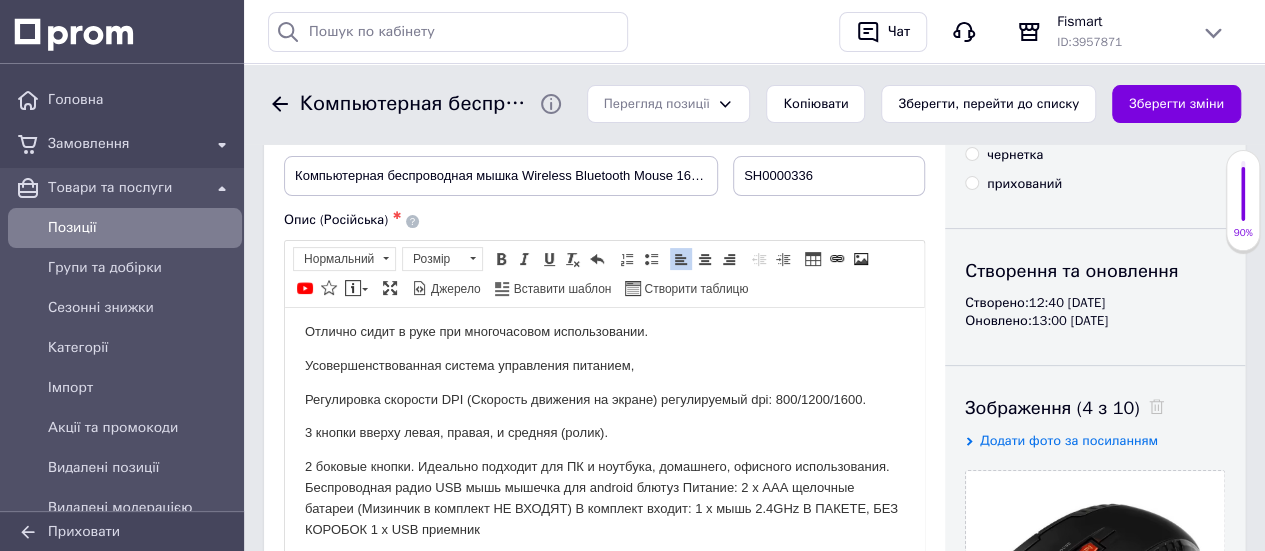 scroll, scrollTop: 586, scrollLeft: 0, axis: vertical 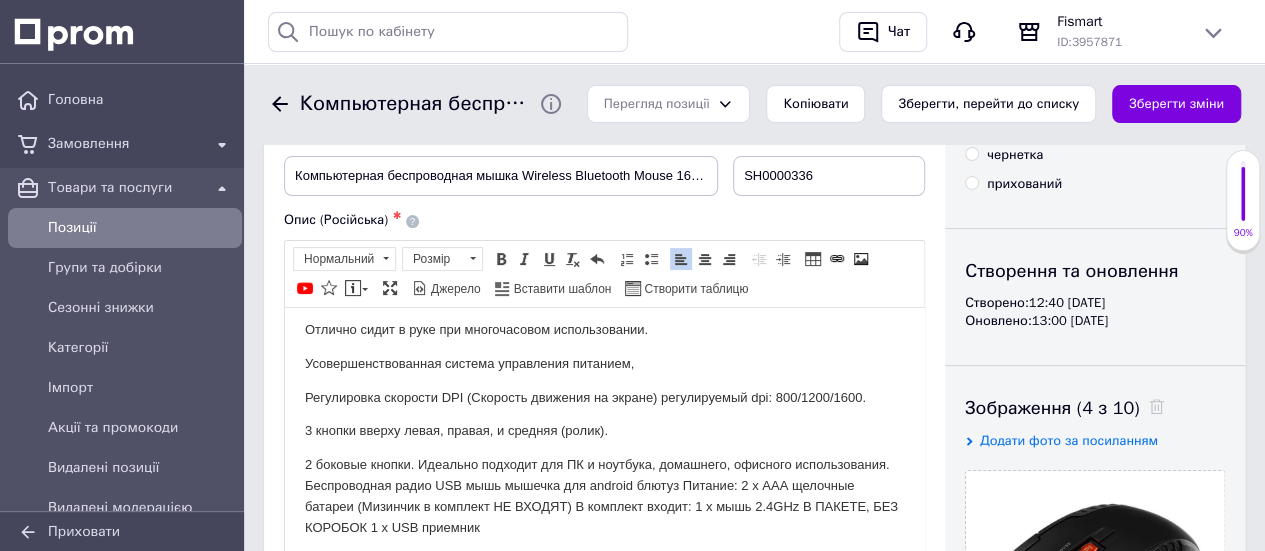 click on "2 боковые кнопки. Идеально подходит для ПК и ноутбука, домашнего, офисного использования. Беспроводная радио USB мышь мышечка для android блютуз Питание: 2 х ААА щелочные батареи (Мизинчик в комплект НЕ ВХОДЯТ) В комплект входит: 1 х мышь 2.4GHz В ПАКЕТЕ, БЕЗ КОРОБОК 1 х USB приемник" at bounding box center (604, 495) 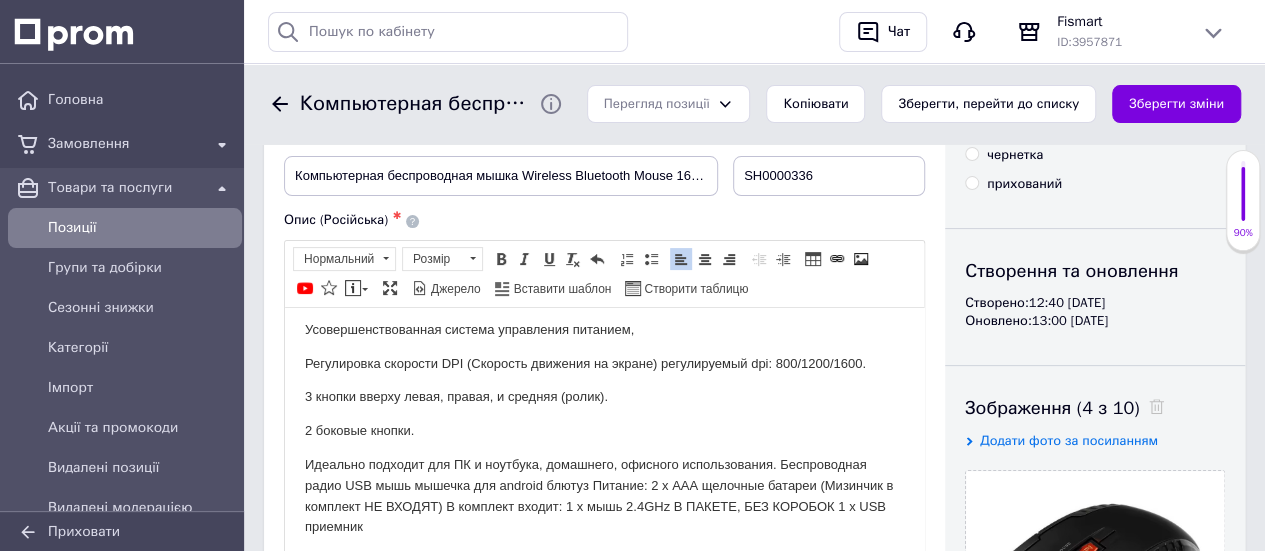 scroll, scrollTop: 620, scrollLeft: 0, axis: vertical 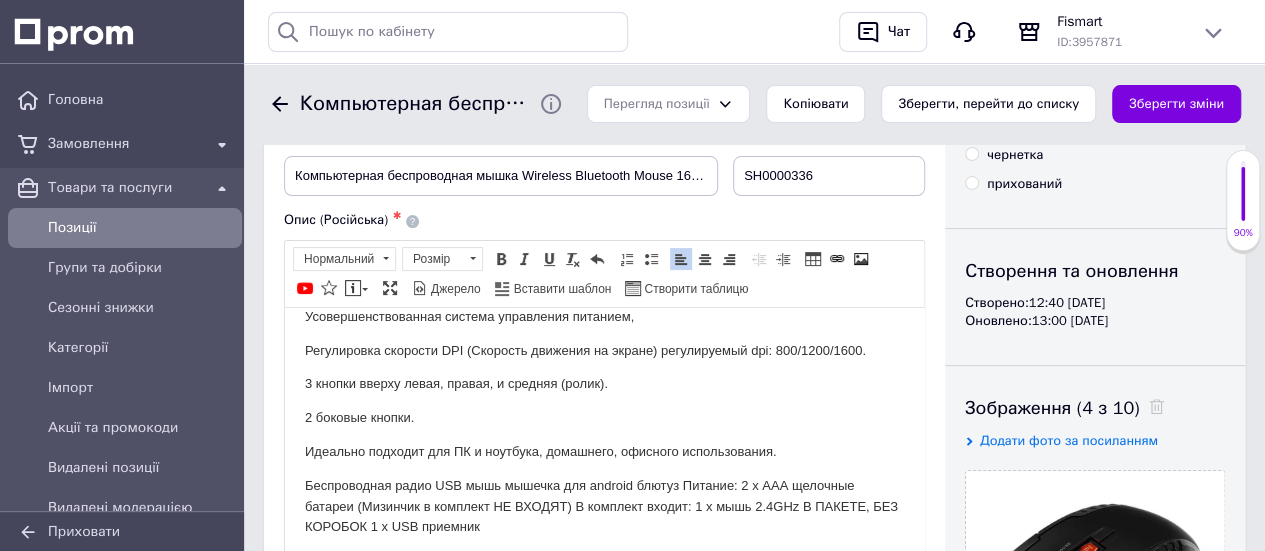 click on "Беспроводная радио USB мышь мышечка для android блютуз Питание: 2 х ААА щелочные батареи (Мизинчик в комплект НЕ ВХОДЯТ) В комплект входит: 1 х мышь 2.4GHz В ПАКЕТЕ, БЕЗ КОРОБОК 1 х USB приемник" at bounding box center [604, 506] 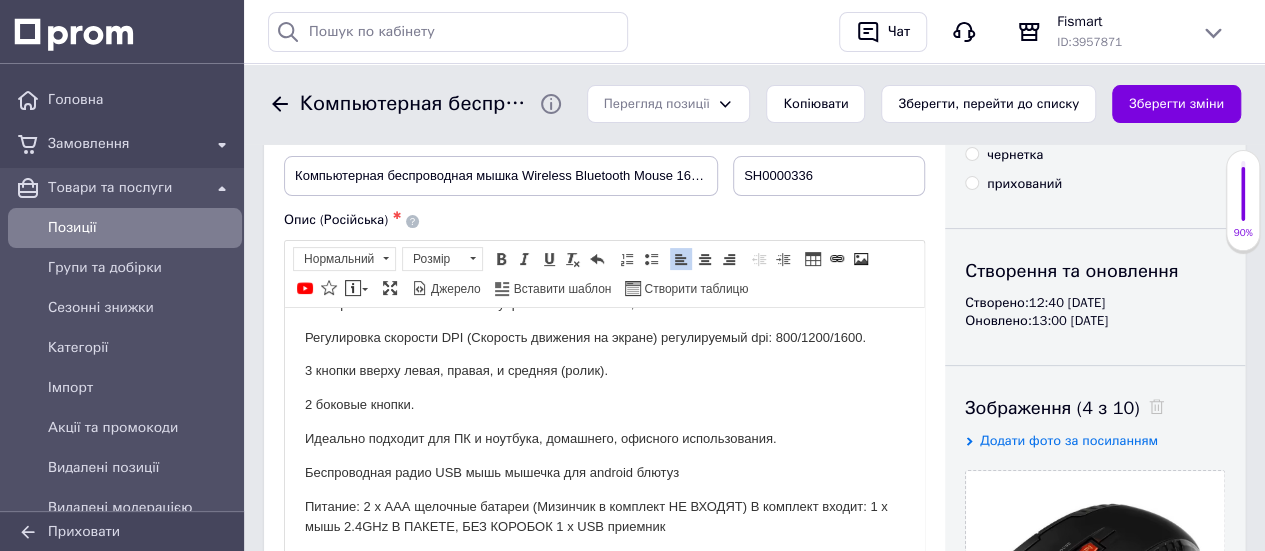 scroll, scrollTop: 646, scrollLeft: 0, axis: vertical 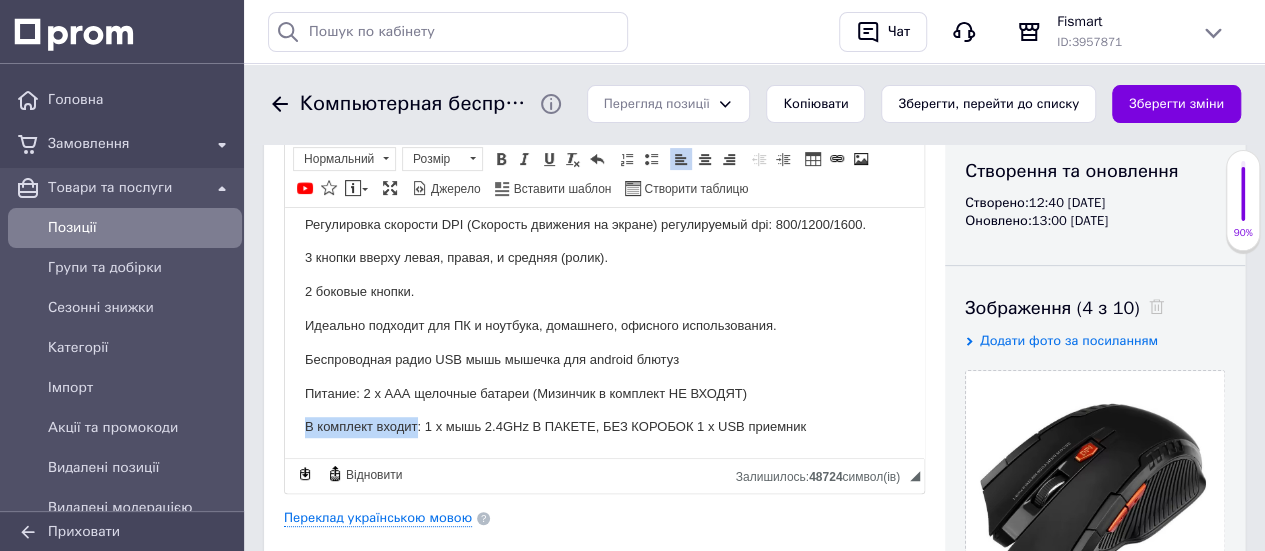 drag, startPoint x: 418, startPoint y: 422, endPoint x: 283, endPoint y: 422, distance: 135 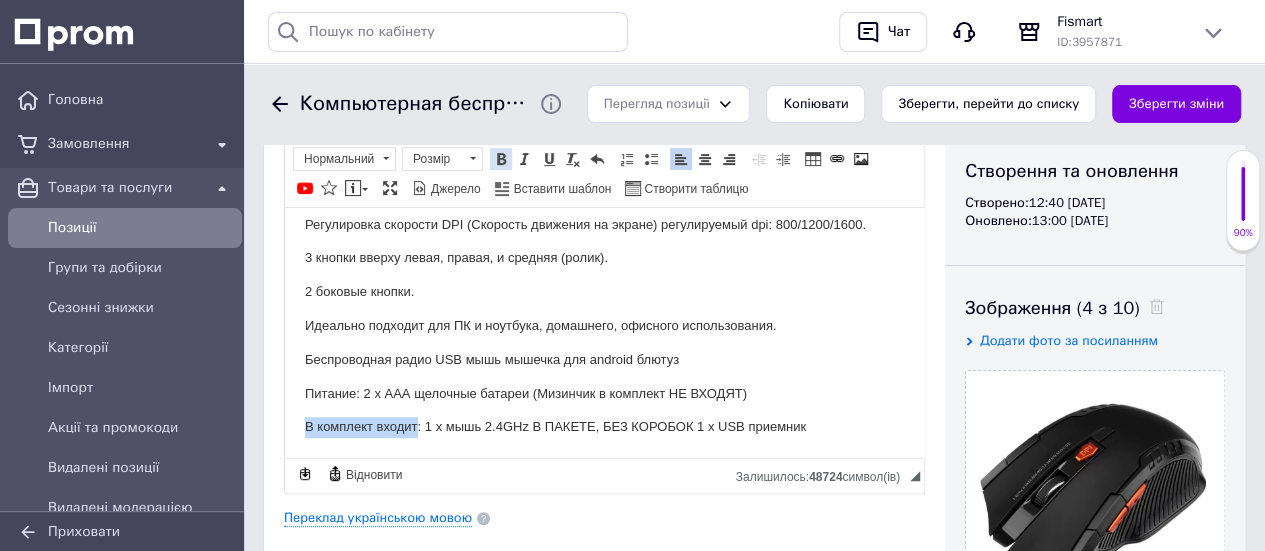 click at bounding box center (501, 159) 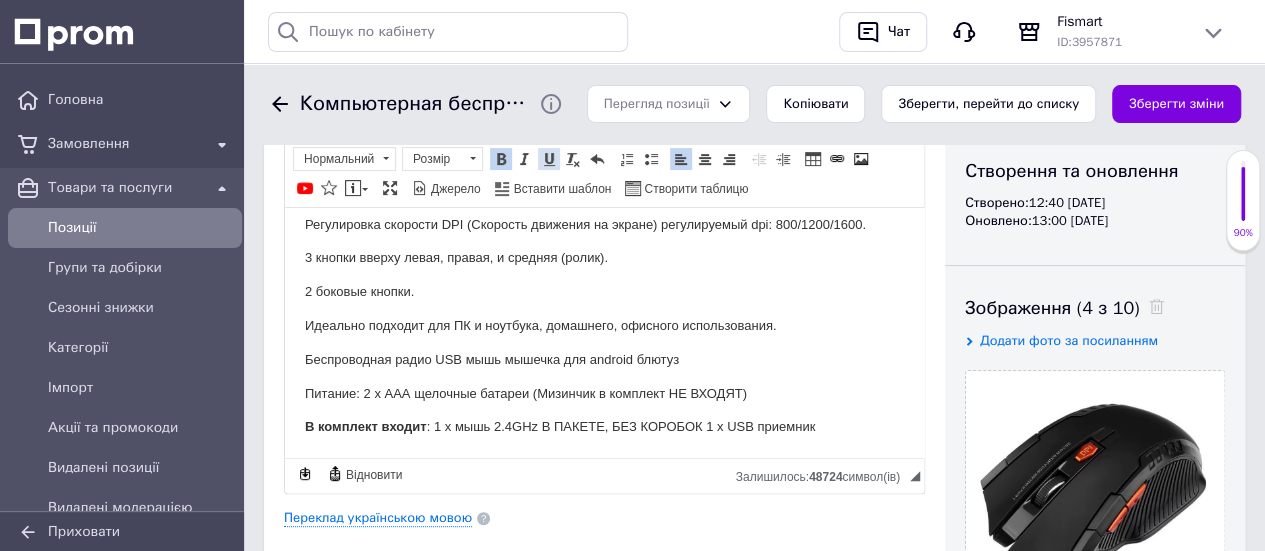 click at bounding box center [549, 159] 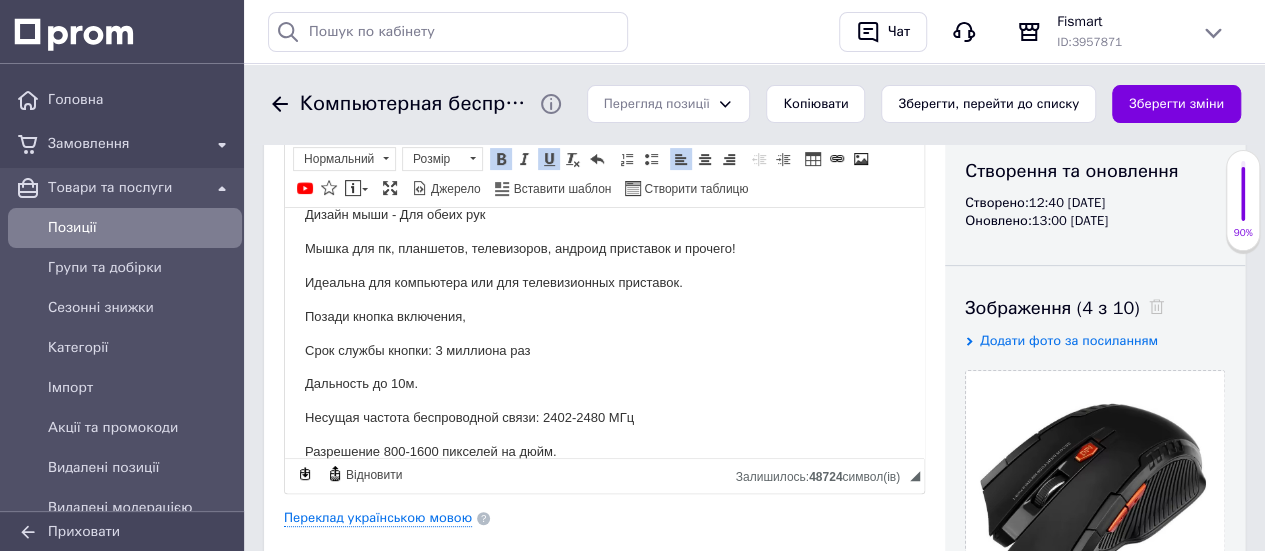 scroll, scrollTop: 59, scrollLeft: 0, axis: vertical 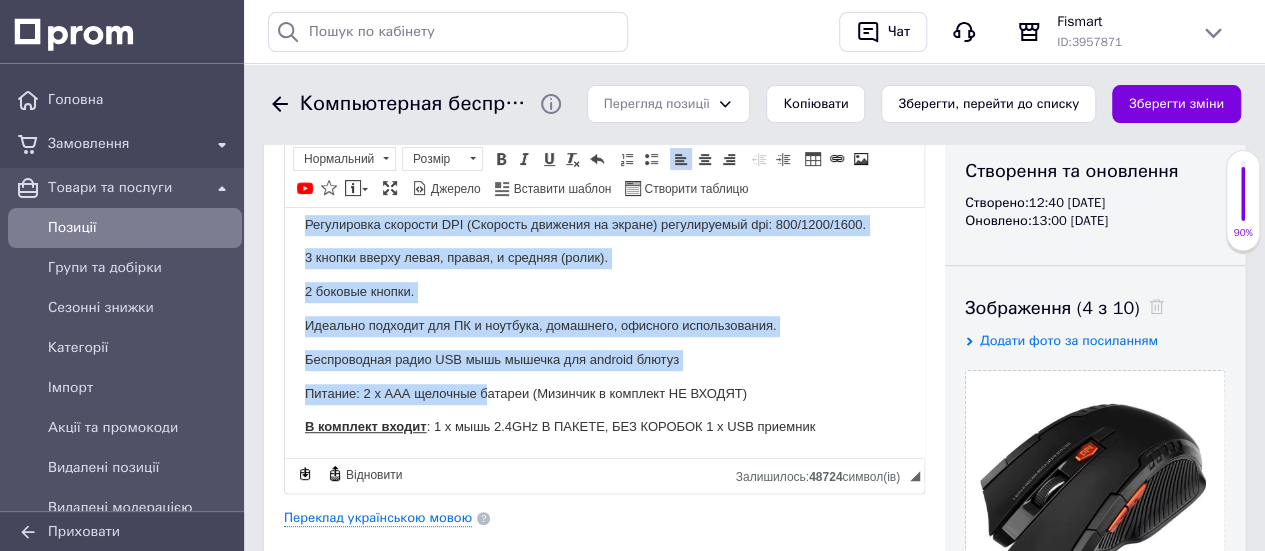 drag, startPoint x: 293, startPoint y: 310, endPoint x: 484, endPoint y: 388, distance: 206.31287 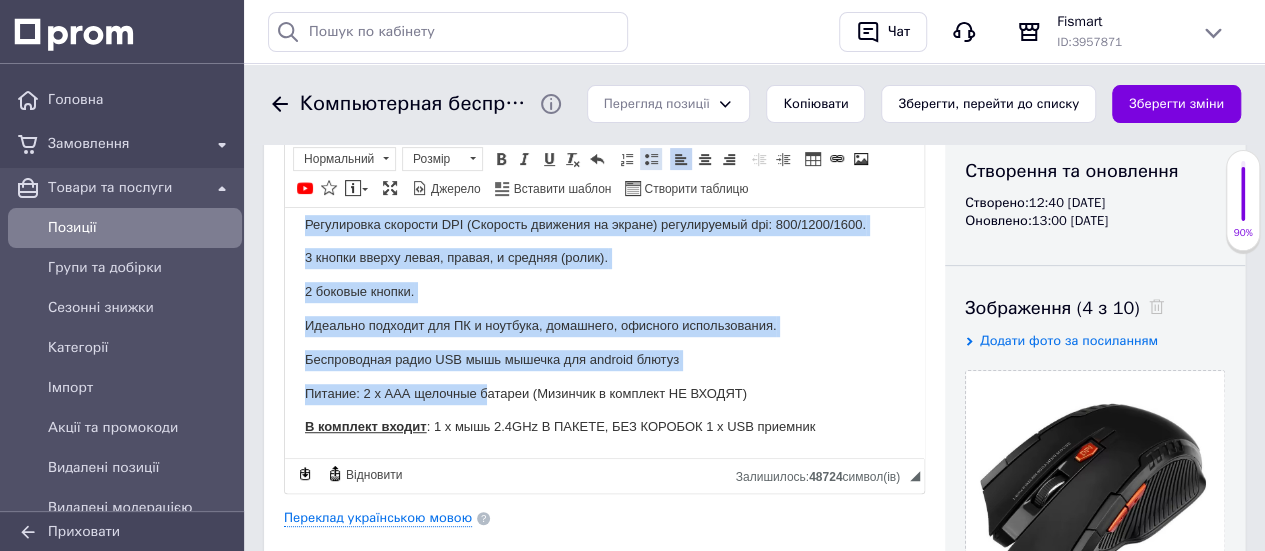 click at bounding box center (651, 159) 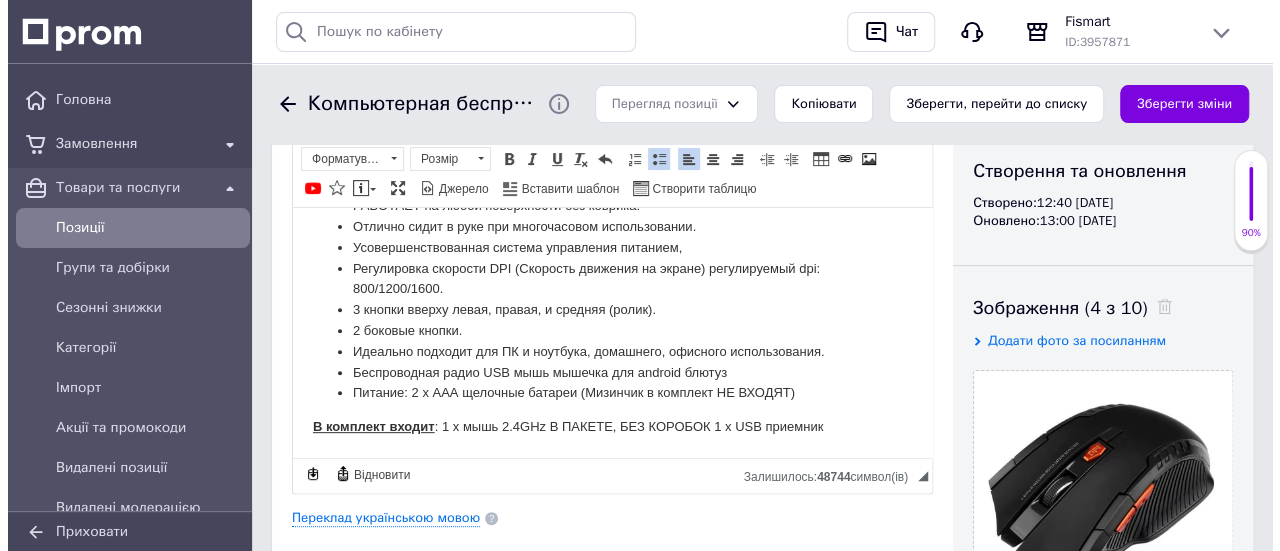 scroll, scrollTop: 420, scrollLeft: 0, axis: vertical 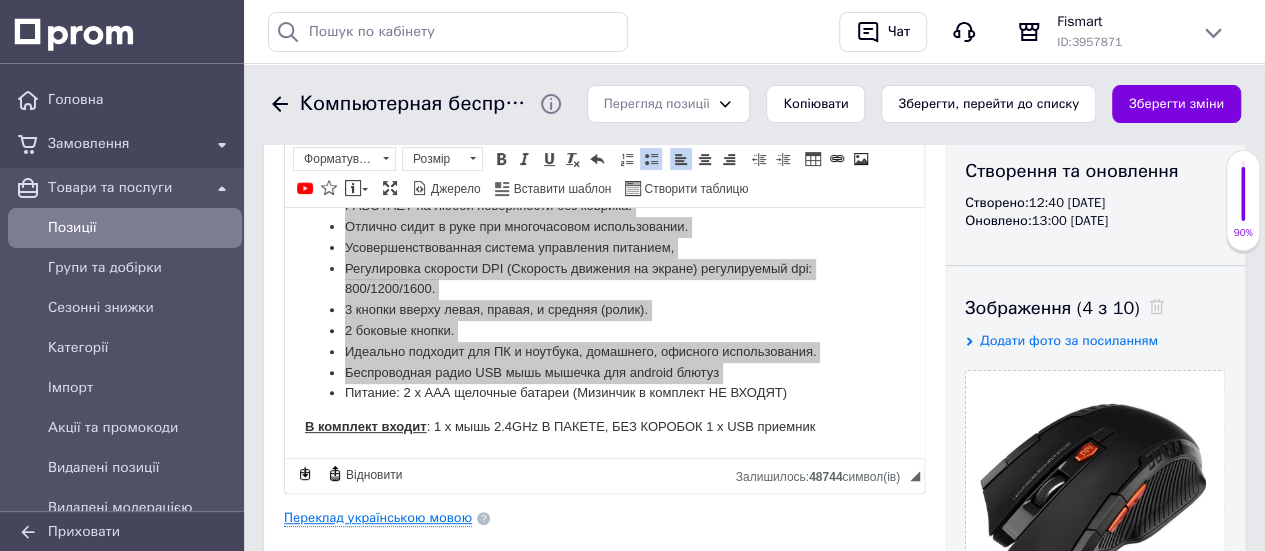 click on "Переклад українською мовою" at bounding box center [378, 518] 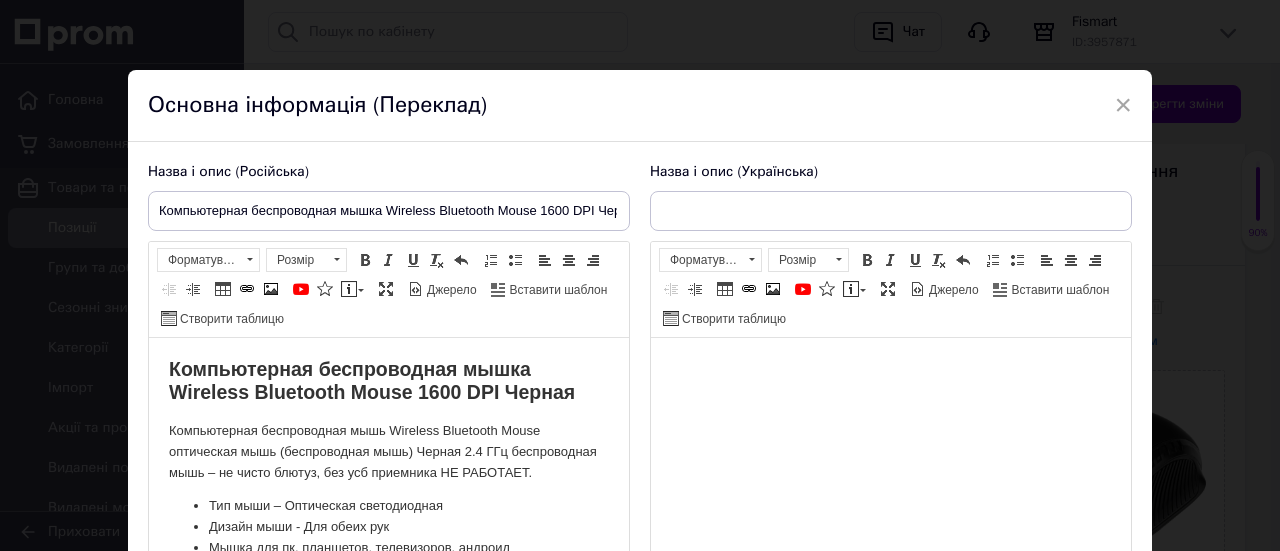 scroll, scrollTop: 0, scrollLeft: 0, axis: both 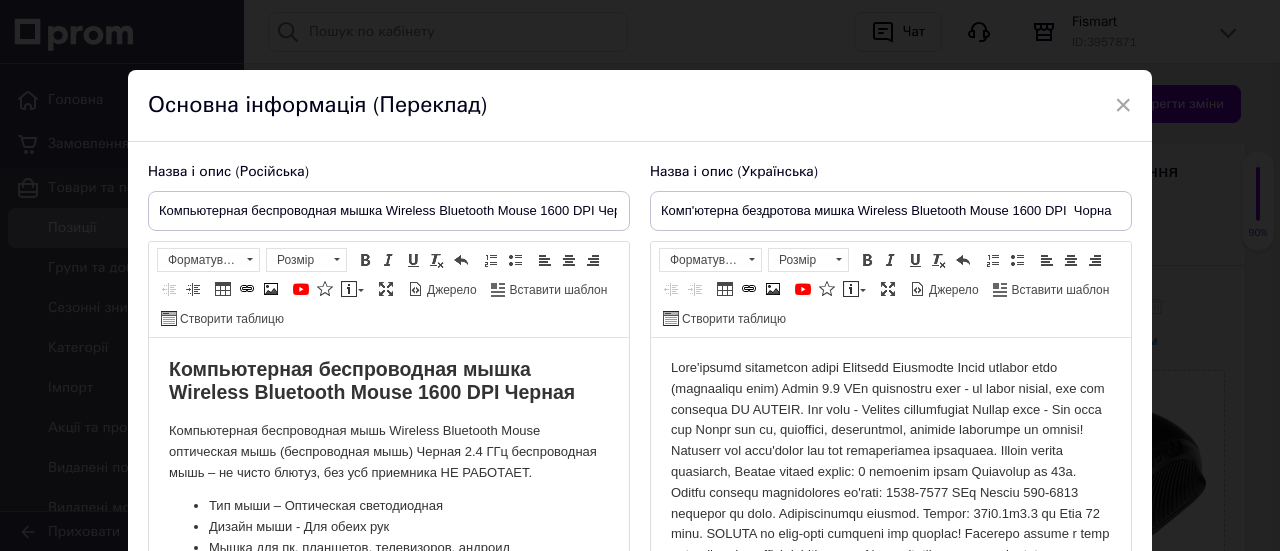 click at bounding box center (891, 535) 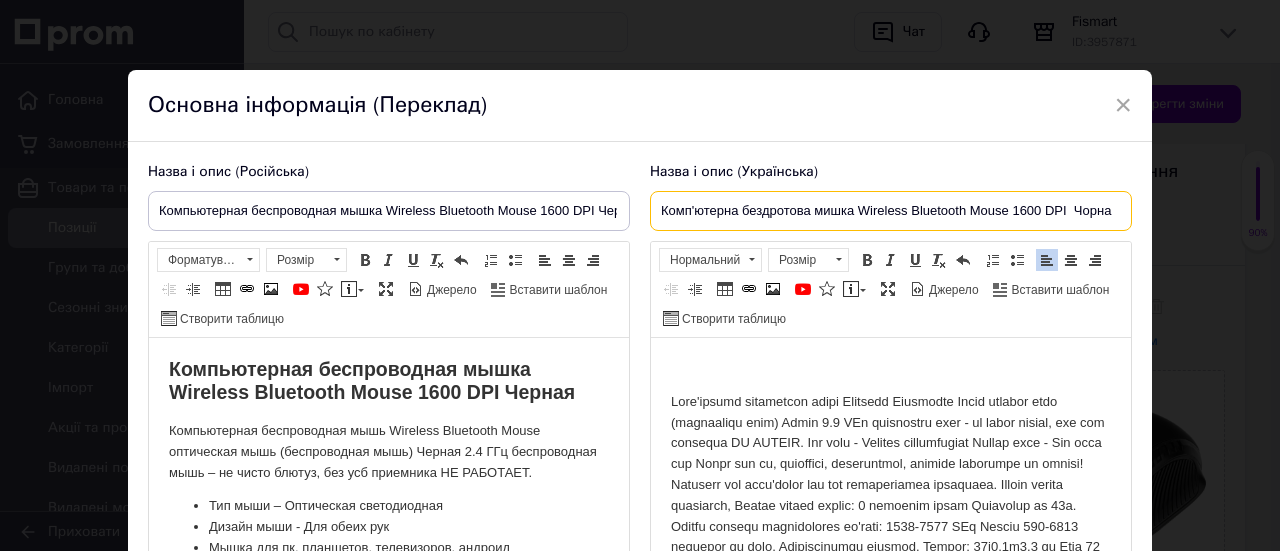 drag, startPoint x: 655, startPoint y: 209, endPoint x: 1130, endPoint y: 227, distance: 475.34094 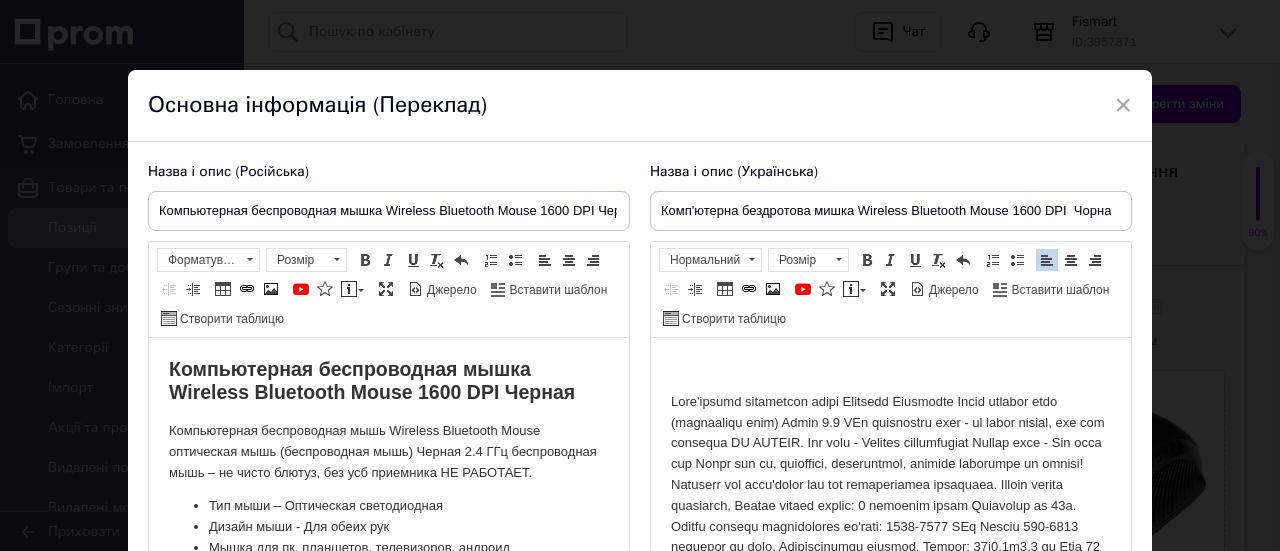 click at bounding box center [891, 368] 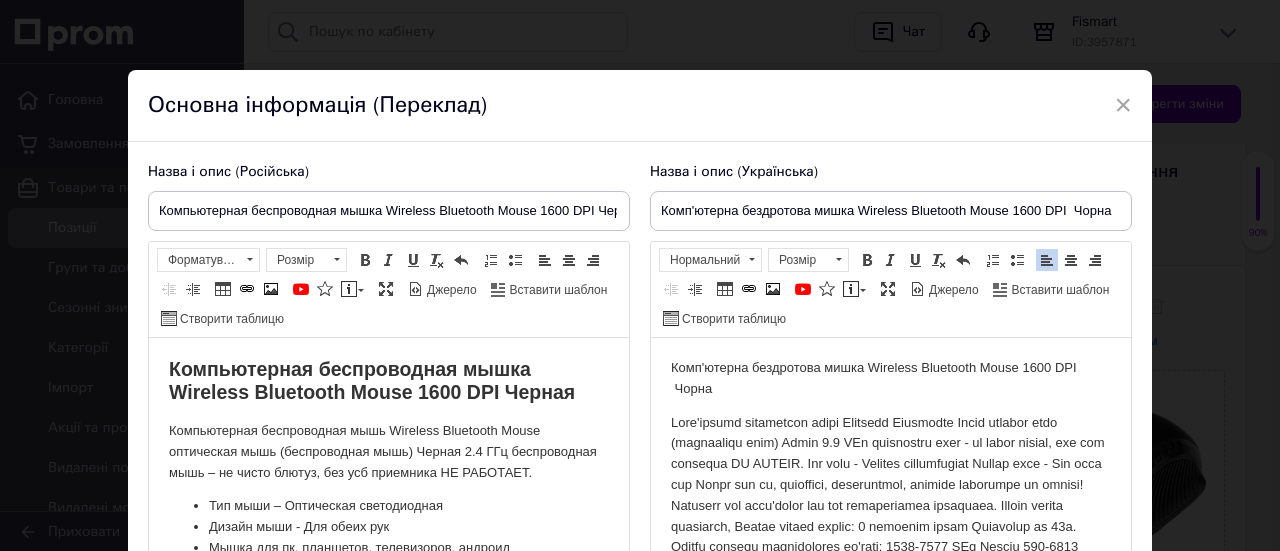 click on "Комп'ютерна бездротова мишка Wireless Bluetooth Mouse 1600 DPI  Чорна" at bounding box center (891, 379) 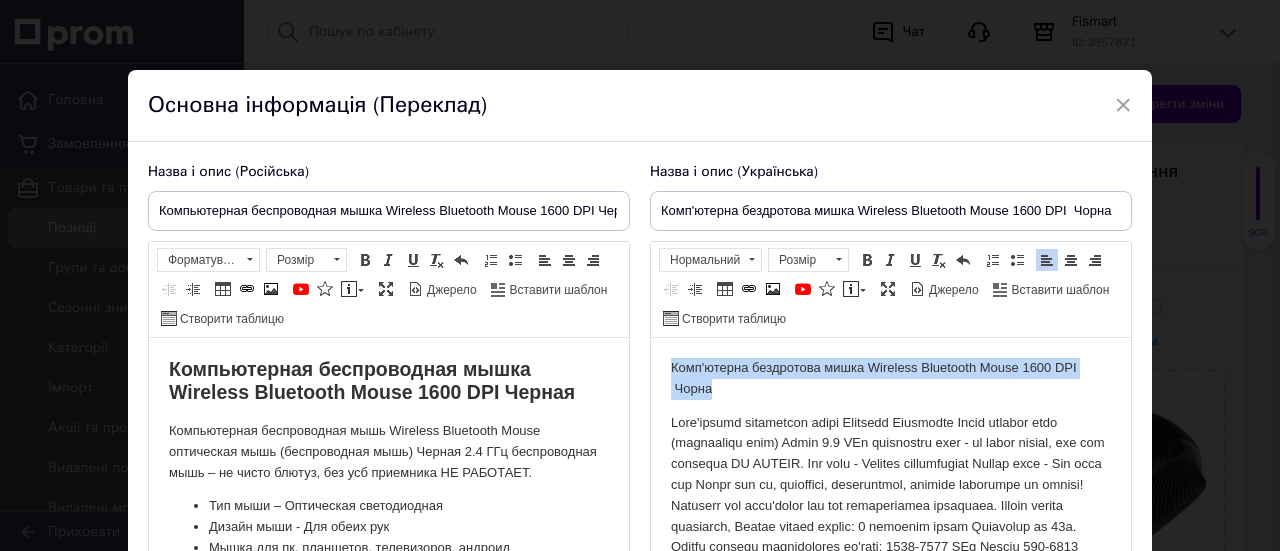 drag, startPoint x: 743, startPoint y: 393, endPoint x: 647, endPoint y: 344, distance: 107.78219 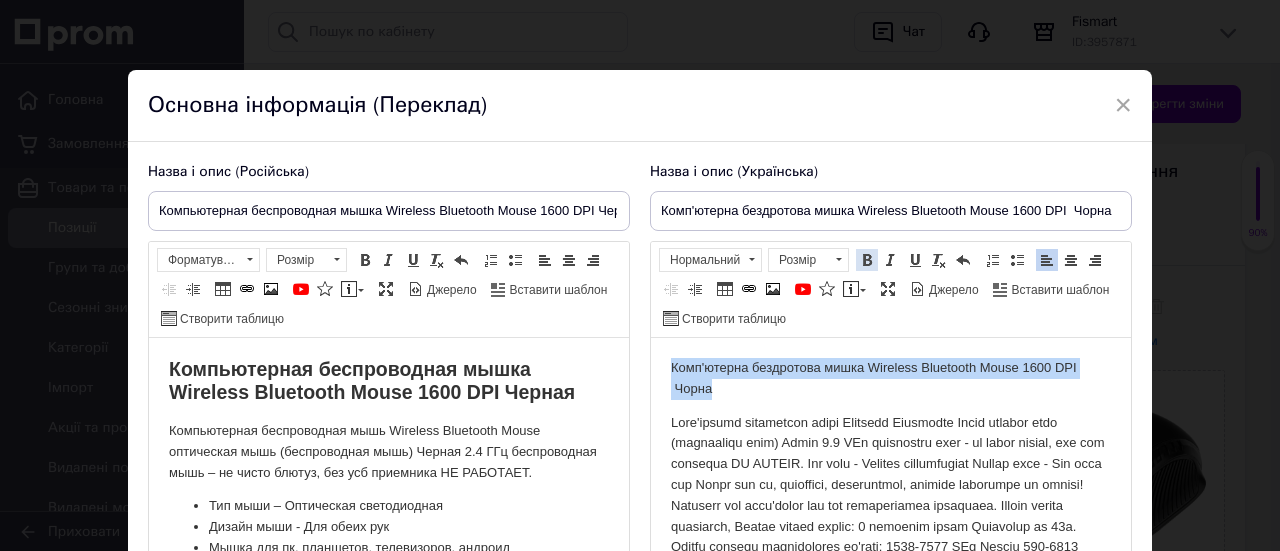 click at bounding box center (867, 260) 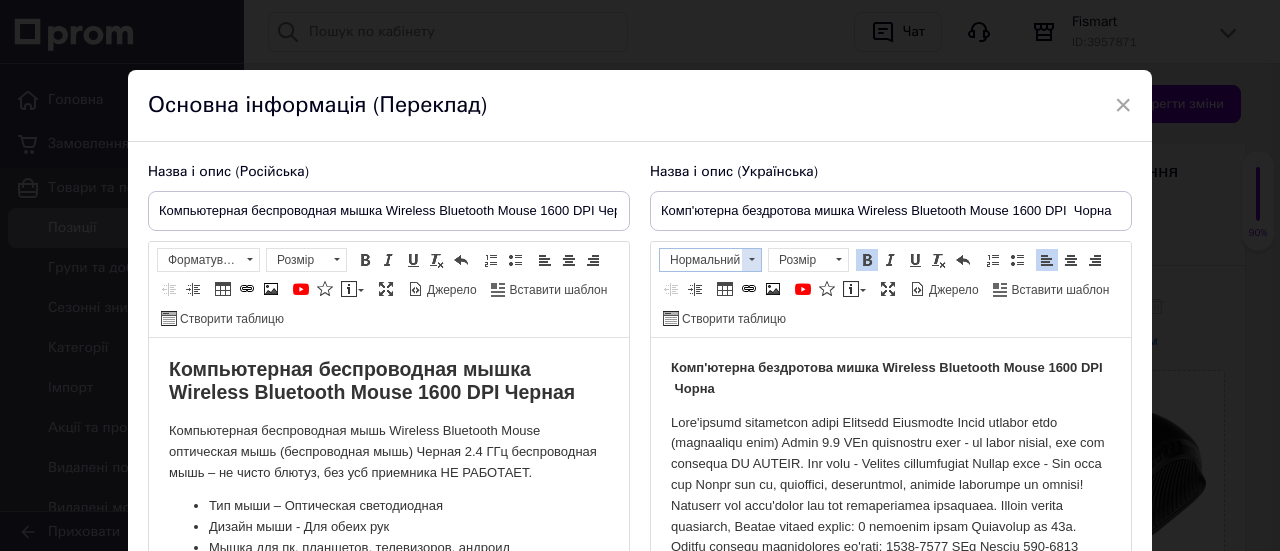 click at bounding box center (751, 260) 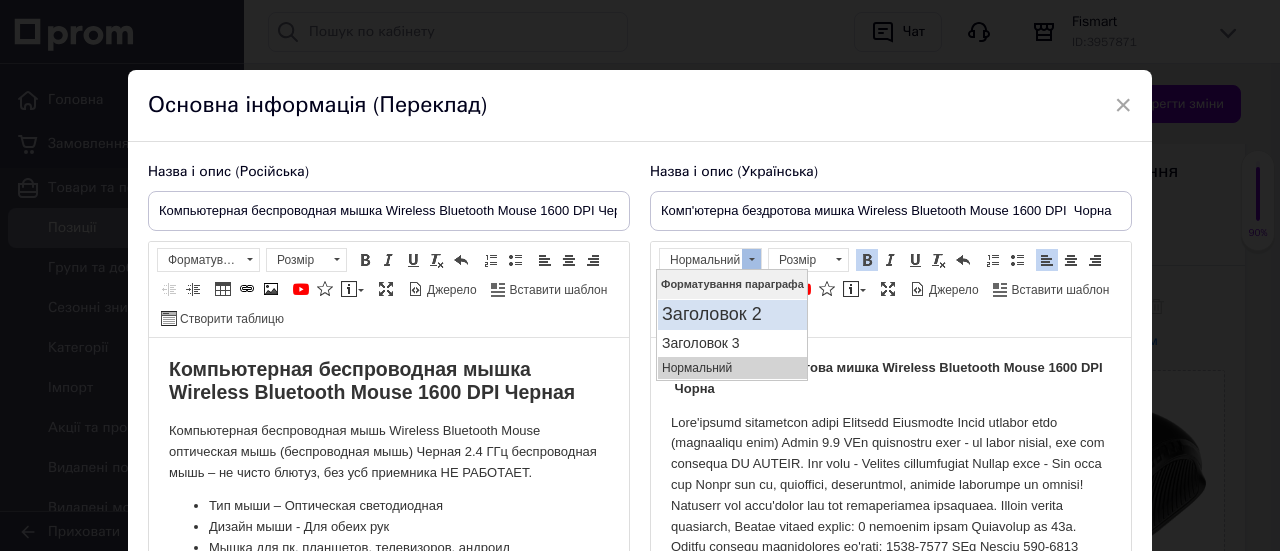 click on "Заголовок 2" at bounding box center (731, 315) 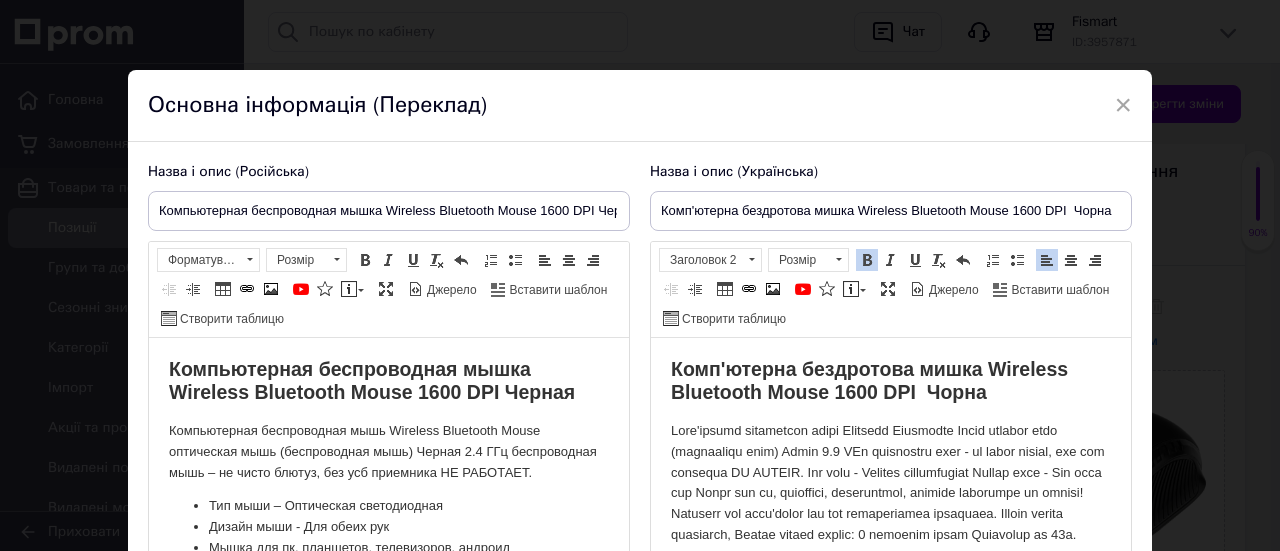 click at bounding box center [891, 598] 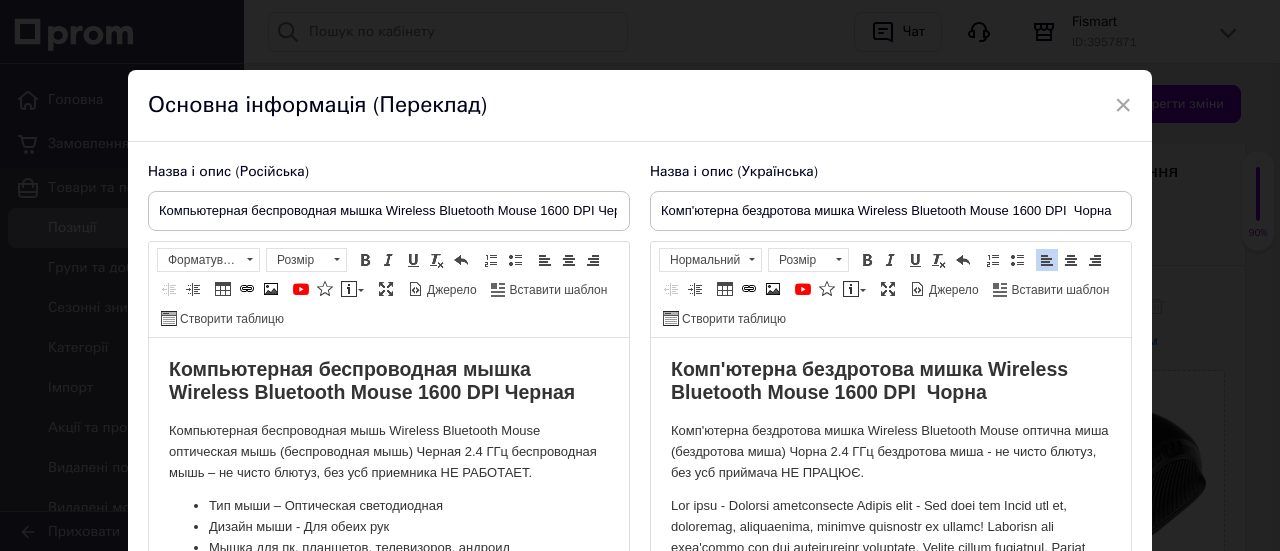 click at bounding box center (891, 652) 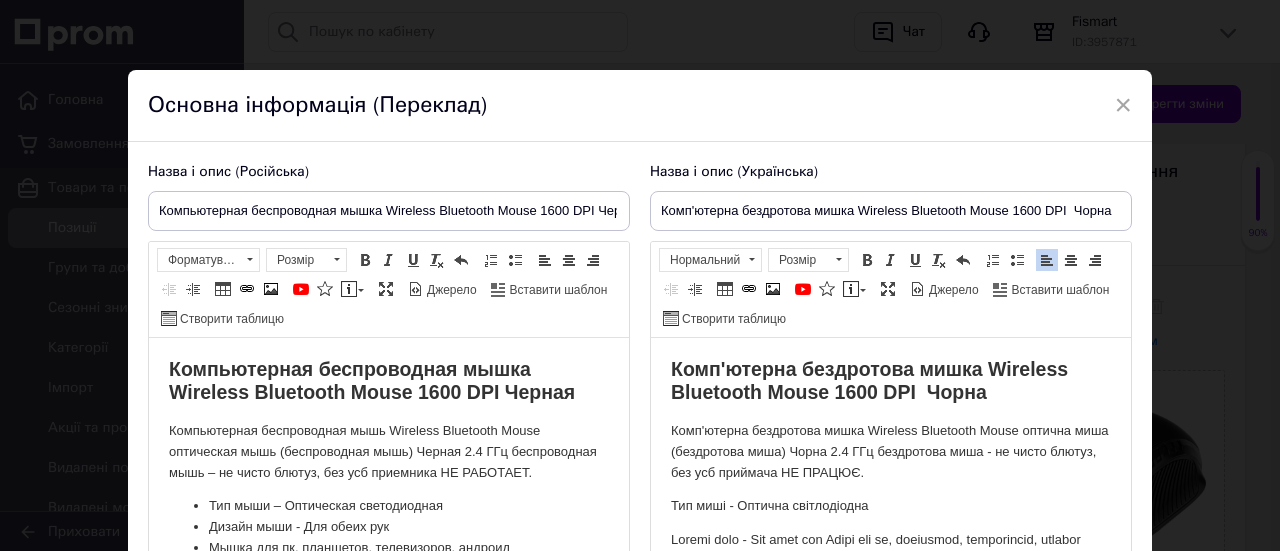 click at bounding box center (891, 675) 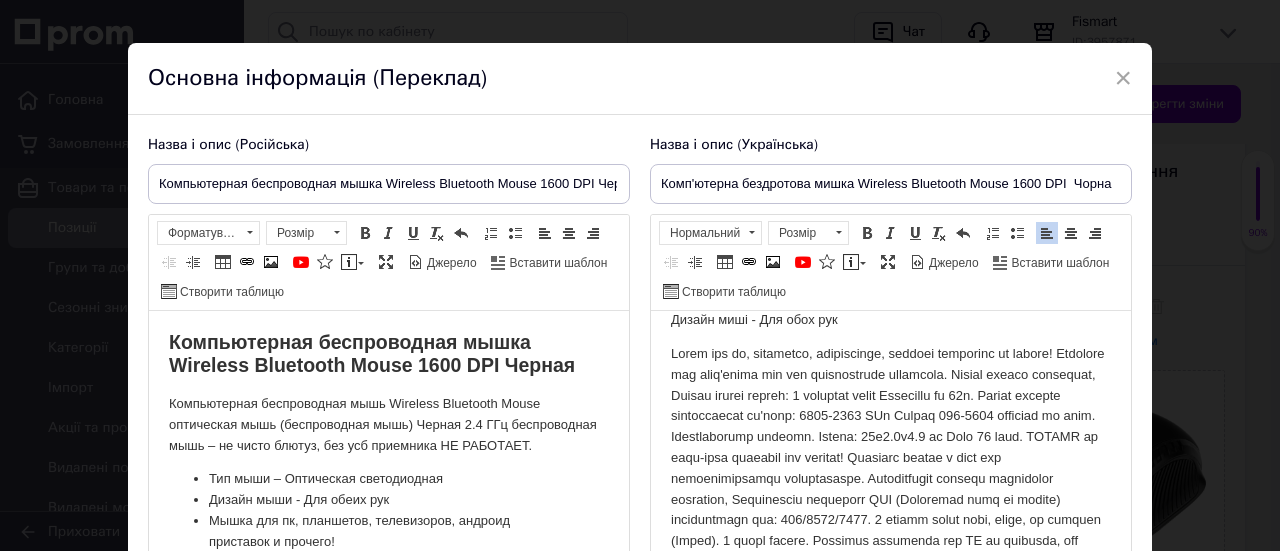 scroll, scrollTop: 200, scrollLeft: 0, axis: vertical 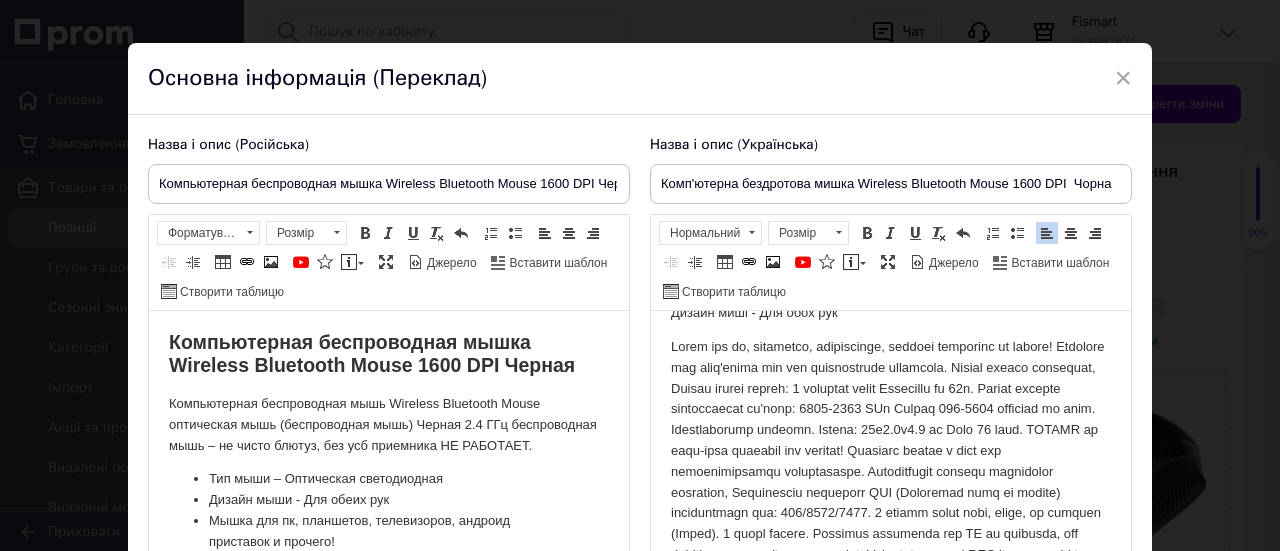 click at bounding box center [891, 482] 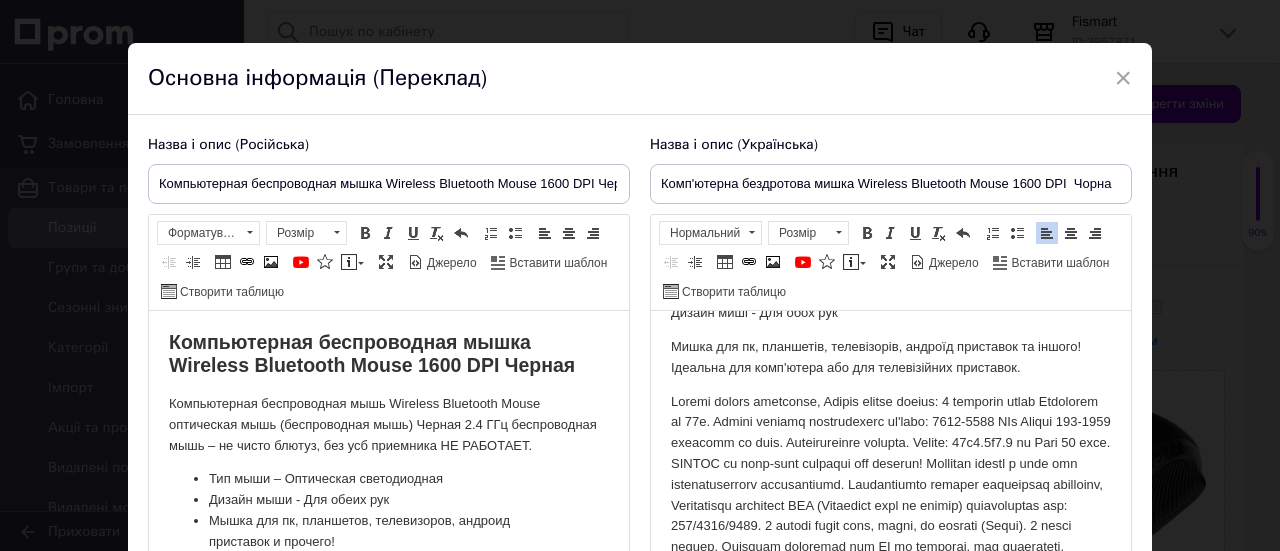 click at bounding box center [891, 517] 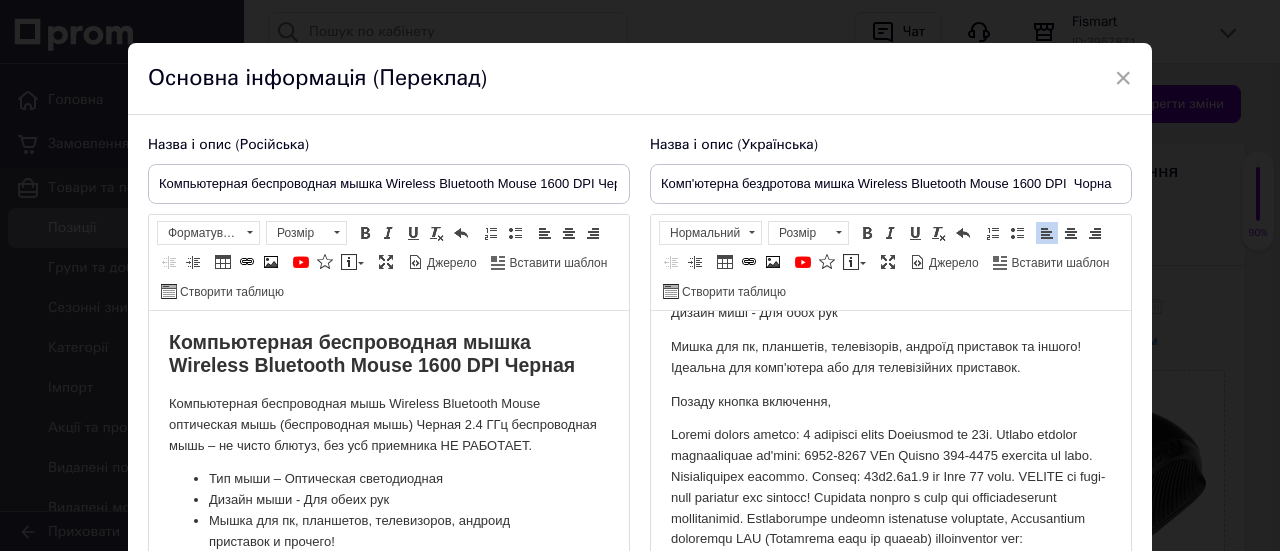 click at bounding box center [891, 550] 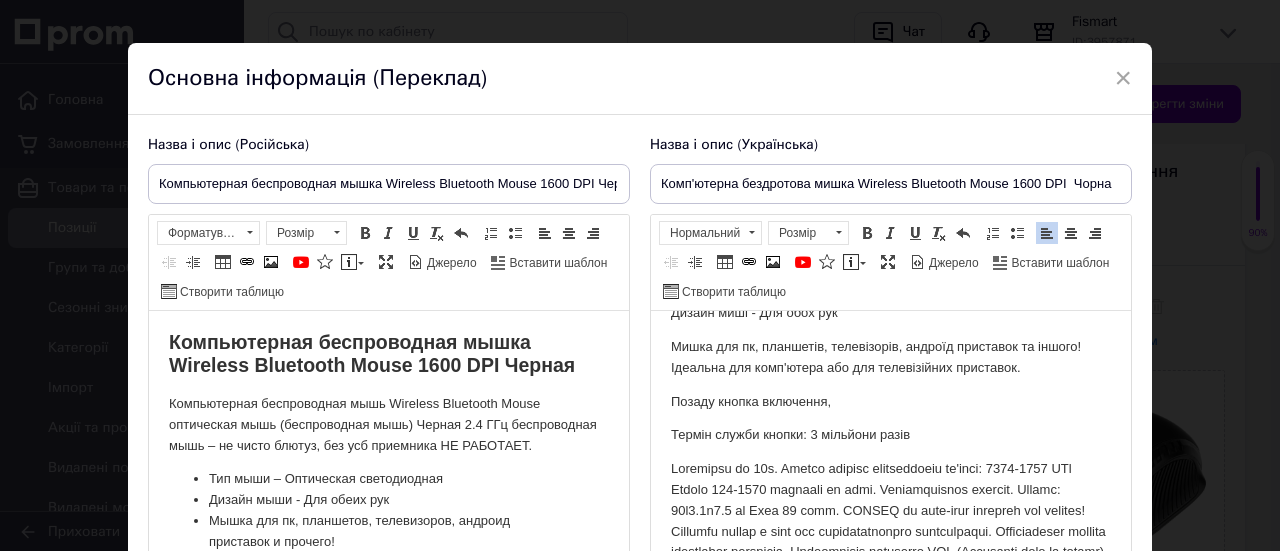 click at bounding box center [891, 573] 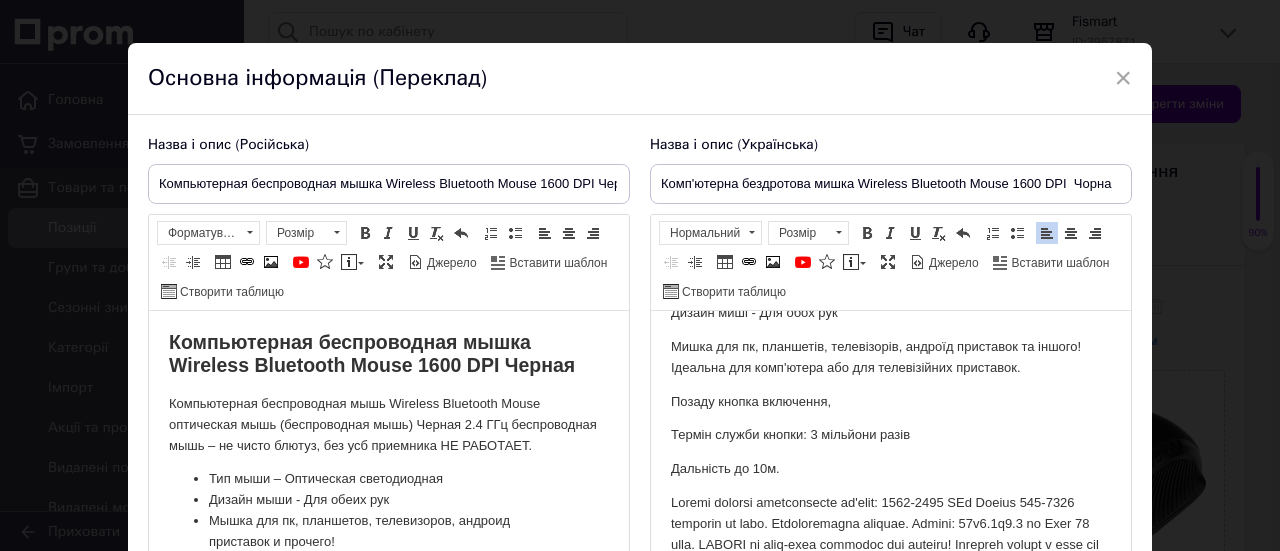 scroll, scrollTop: 300, scrollLeft: 0, axis: vertical 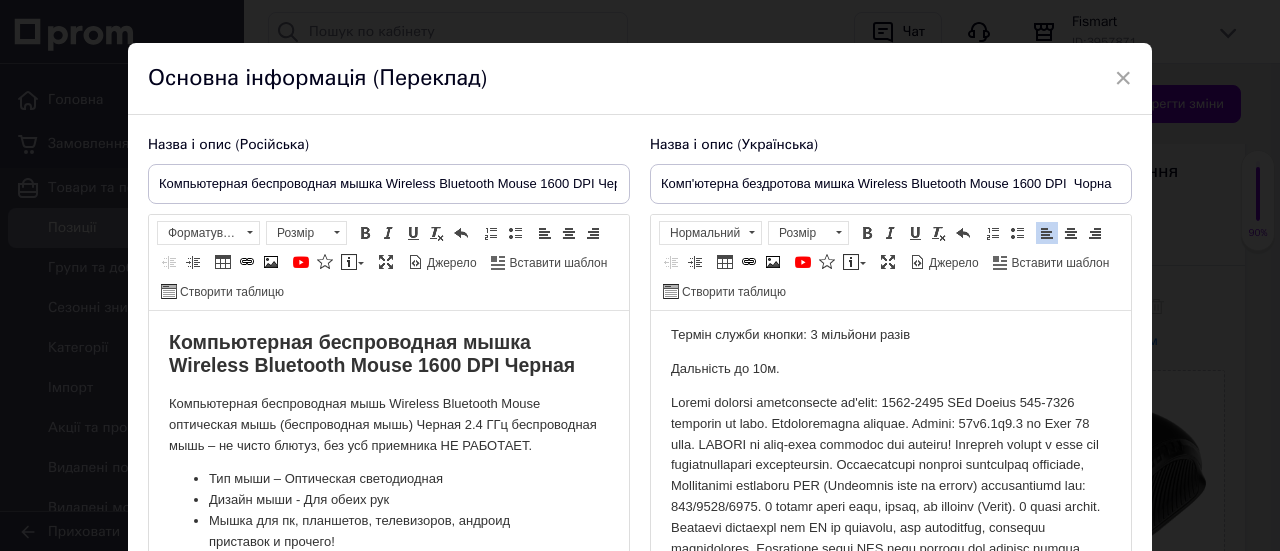 click at bounding box center (891, 507) 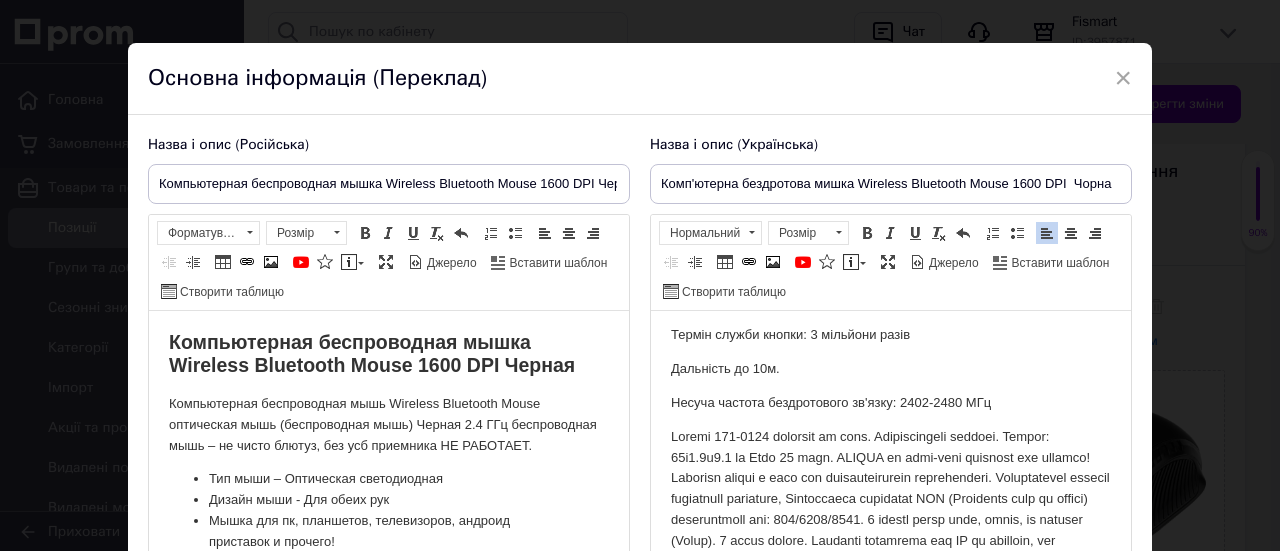 click at bounding box center (891, 531) 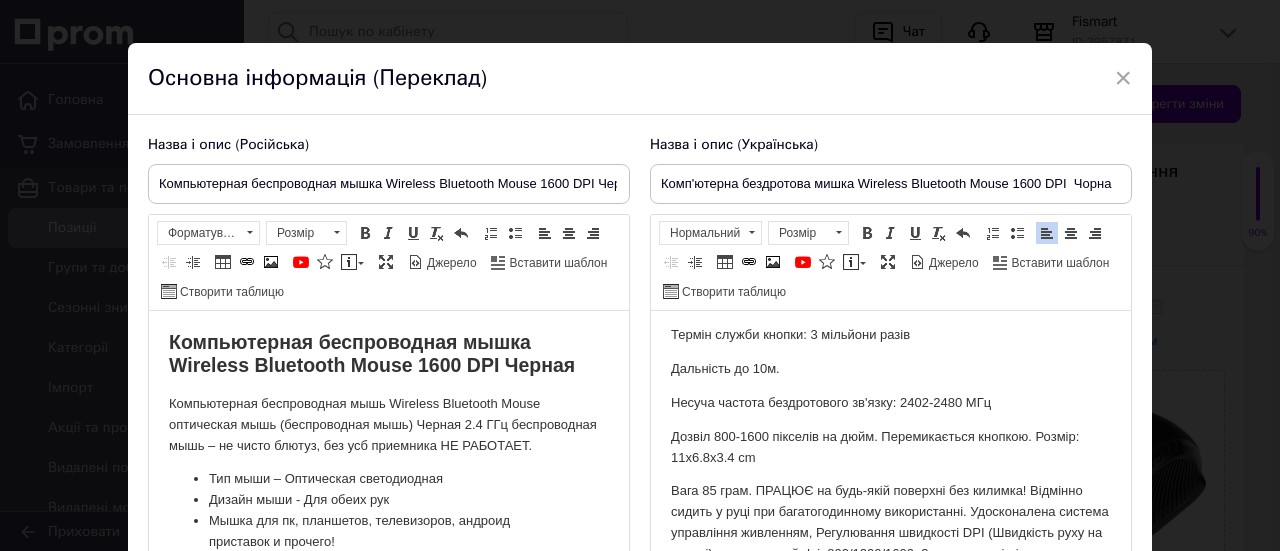click on "Дозвіл 800-1600 пікселів на дюйм. Перемикається кнопкою. Розмір: 11x6.8x3.4 cm" at bounding box center [891, 448] 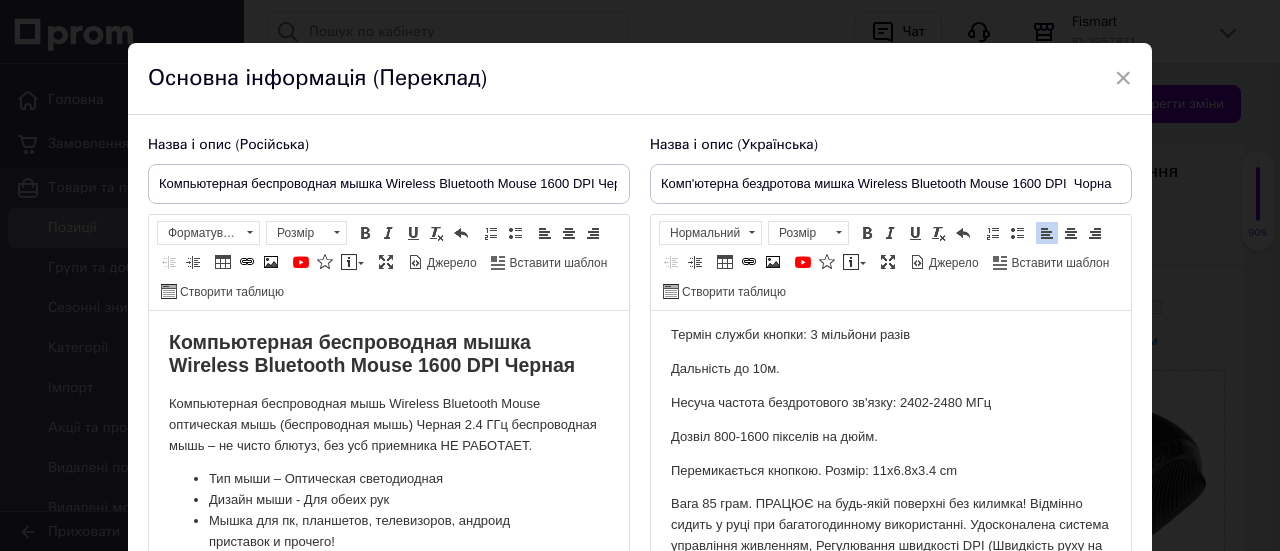 click on "Перемикається кнопкою. Розмір: 11x6.8x3.4 cm" at bounding box center (891, 471) 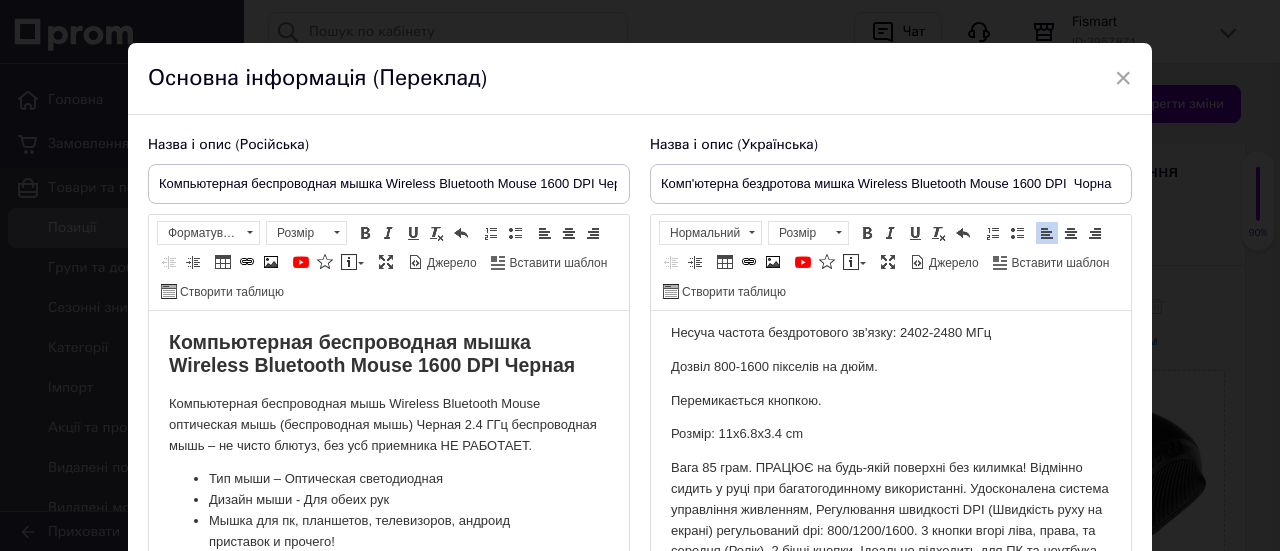scroll, scrollTop: 495, scrollLeft: 0, axis: vertical 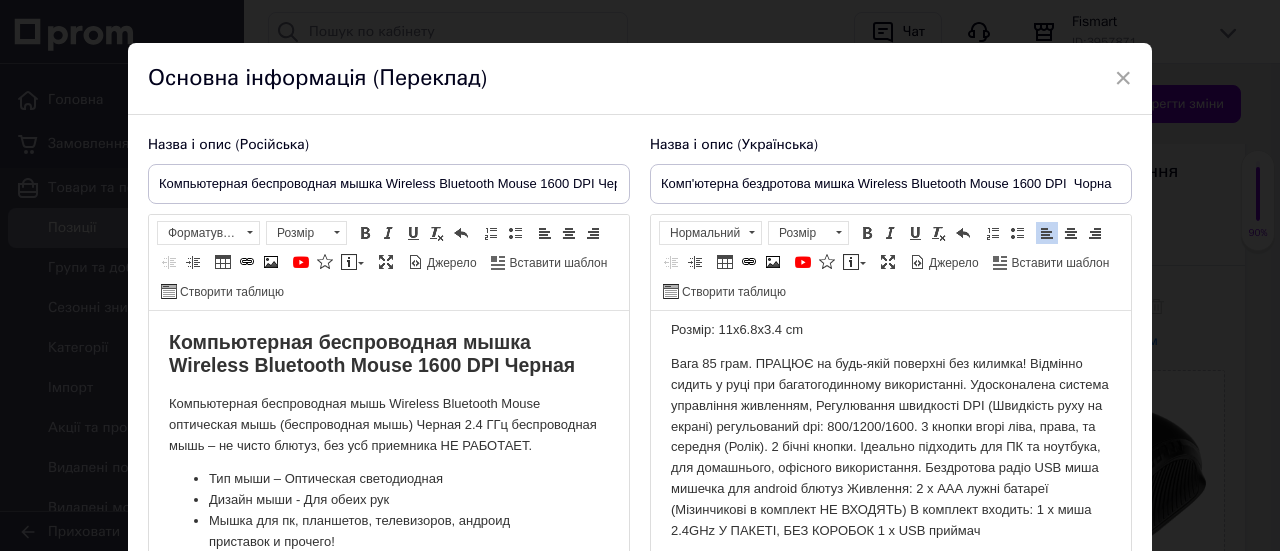 click on "Вага 85 грам. ПРАЦЮЄ на будь-якій поверхні без килимка! Відмінно сидить у руці при багатогодинному використанні. Удосконалена система управління живленням, Регулювання швидкості DPI (Швидкість руху на екрані) регульований dpi: 800/1200/1600. 3 кнопки вгорі ліва, права, та середня (Ролік). 2 бічні кнопки. Ідеально підходить для ПК та ноутбука, для домашнього, офісного використання. Бездротова радіо USB миша мишечка для android блютуз Живлення: 2 х ААА лужні батареї (Мізинчикові в комплект НЕ ВХОДЯТЬ) В комплект входить: 1 х миша 2.4GHz У ПАКЕТІ, БЕЗ КОРОБОК 1 х USB приймач" at bounding box center (891, 447) 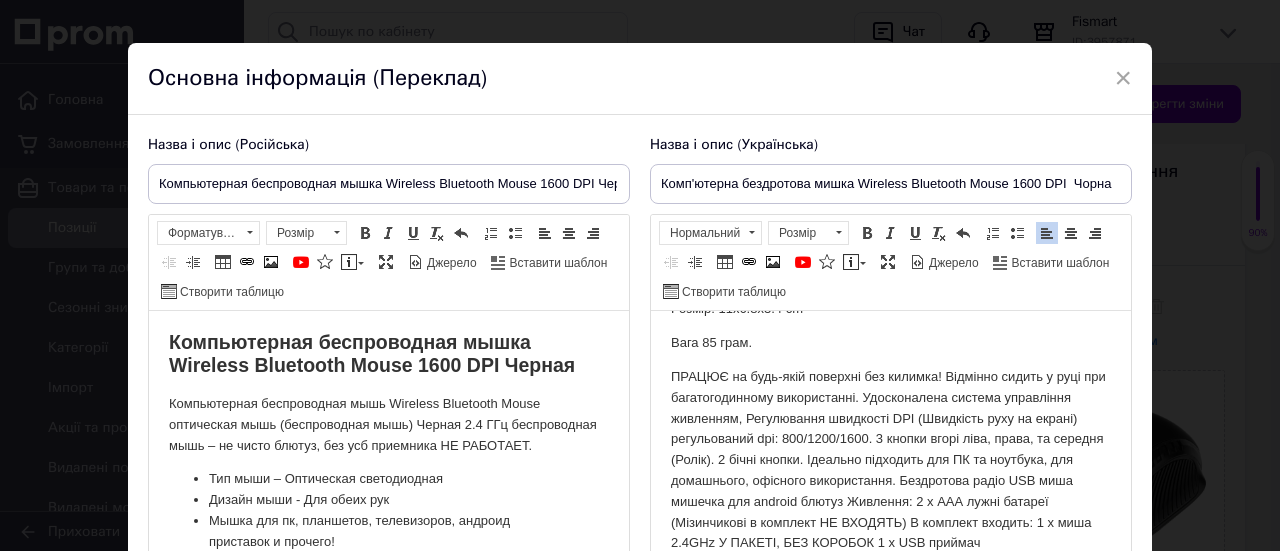 click on "ПРАЦЮЄ на будь-якій поверхні без килимка! Відмінно сидить у руці при багатогодинному використанні. Удосконалена система управління живленням, Регулювання швидкості DPI (Швидкість руху на екрані) регульований dpi: 800/1200/1600. 3 кнопки вгорі ліва, права, та середня (Ролік). 2 бічні кнопки. Ідеально підходить для ПК та ноутбука, для домашнього, офісного використання. Бездротова радіо USB миша мишечка для android блютуз Живлення: 2 х ААА лужні батареї (Мізинчикові в комплект НЕ ВХОДЯТЬ) В комплект входить: 1 х миша 2.4GHz У ПАКЕТІ, БЕЗ КОРОБОК 1 х USB приймач" at bounding box center [891, 460] 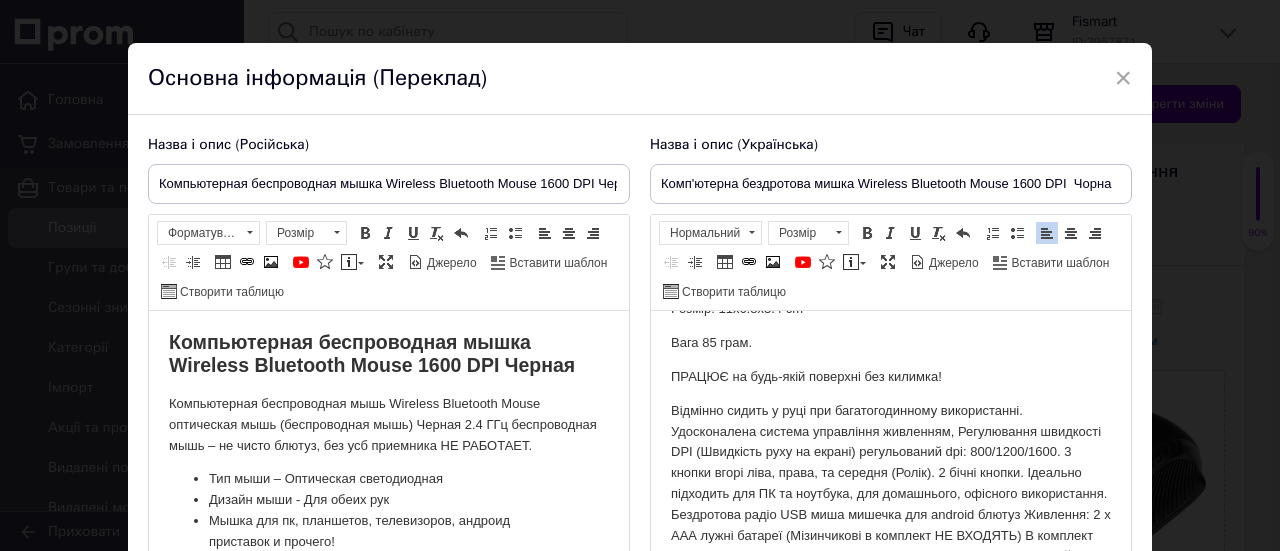 click on "Відмінно сидить у руці при багатогодинному використанні. Удосконалена система управління живленням, Регулювання швидкості DPI (Швидкість руху на екрані) регульований dpi: 800/1200/1600. 3 кнопки вгорі ліва, права, та середня (Ролік). 2 бічні кнопки. Ідеально підходить для ПК та ноутбука, для домашнього, офісного використання. Бездротова радіо USB миша мишечка для android блютуз Живлення: 2 х ААА лужні батареї (Мізинчикові в комплект НЕ ВХОДЯТЬ) В комплект входить: 1 х миша 2.4GHz У ПАКЕТІ, БЕЗ КОРОБОК 1 х USB приймач" at bounding box center [891, 484] 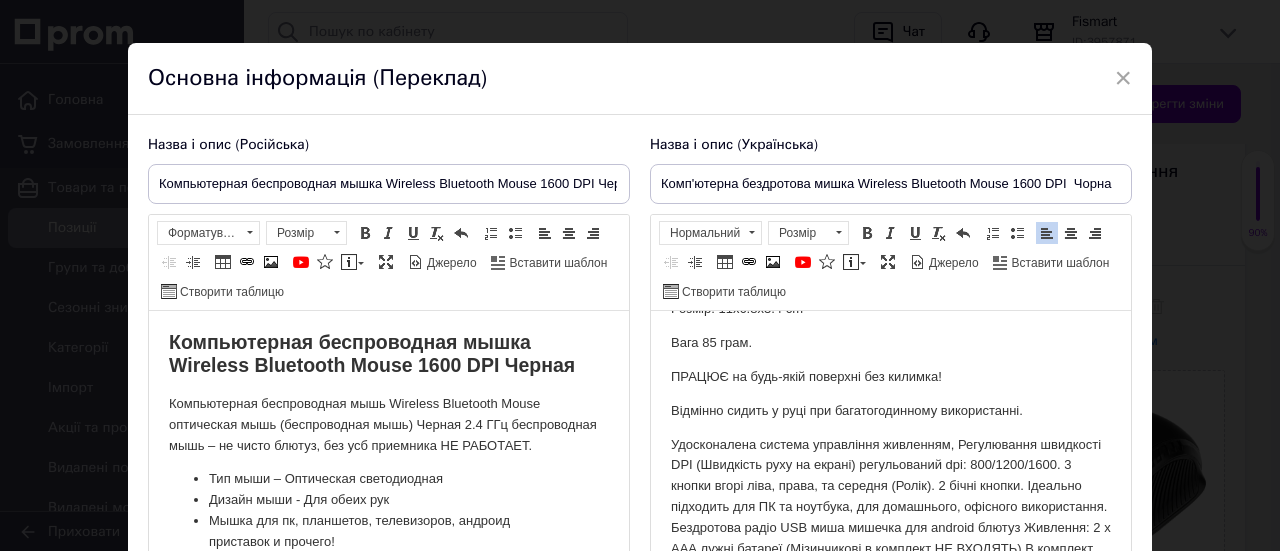 click on "Удосконалена система управління живленням, Регулювання швидкості DPI (Швидкість руху на екрані) регульований dpi: 800/1200/1600. 3 кнопки вгорі ліва, права, та середня (Ролік). 2 бічні кнопки. Ідеально підходить для ПК та ноутбука, для домашнього, офісного використання. Бездротова радіо USB миша мишечка для android блютуз Живлення: 2 х ААА лужні батареї (Мізинчикові в комплект НЕ ВХОДЯТЬ) В комплект входить: 1 х миша 2.4GHz У ПАКЕТІ, БЕЗ КОРОБОК 1 х USB приймач" at bounding box center [891, 508] 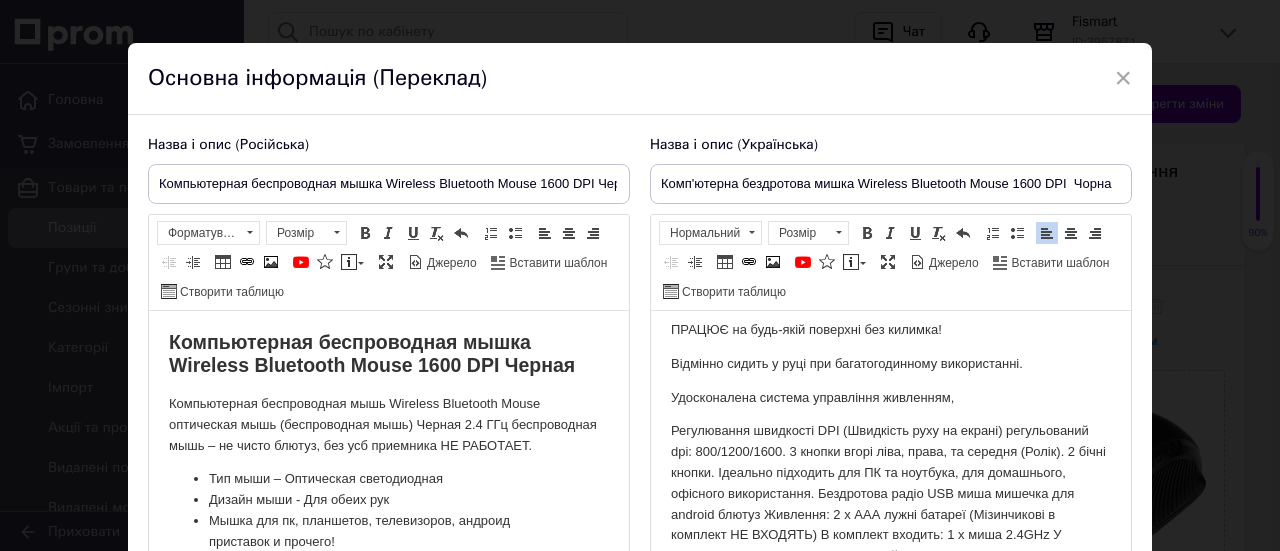 scroll, scrollTop: 568, scrollLeft: 0, axis: vertical 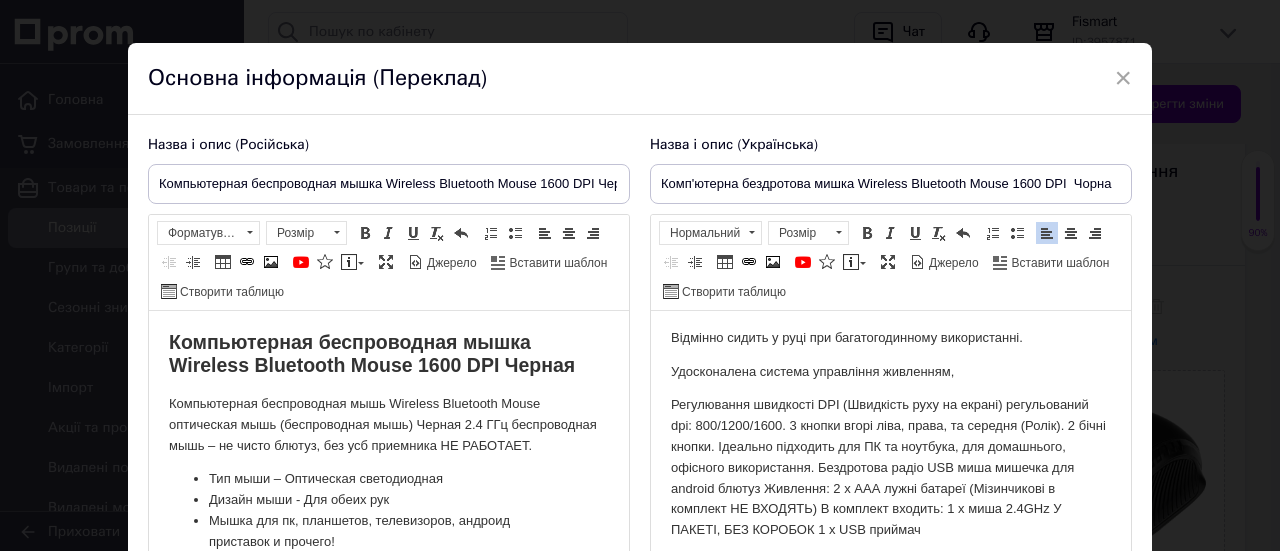 click on "Регулювання швидкості DPI (Швидкість руху на екрані) регульований dpi: 800/1200/1600. 3 кнопки вгорі ліва, права, та середня (Ролік). 2 бічні кнопки. Ідеально підходить для ПК та ноутбука, для домашнього, офісного використання. Бездротова радіо USB миша мишечка для android блютуз Живлення: 2 х ААА лужні батареї (Мізинчикові в комплект НЕ ВХОДЯТЬ) В комплект входить: 1 х миша 2.4GHz У ПАКЕТІ, БЕЗ КОРОБОК 1 х USB приймач" at bounding box center (891, 468) 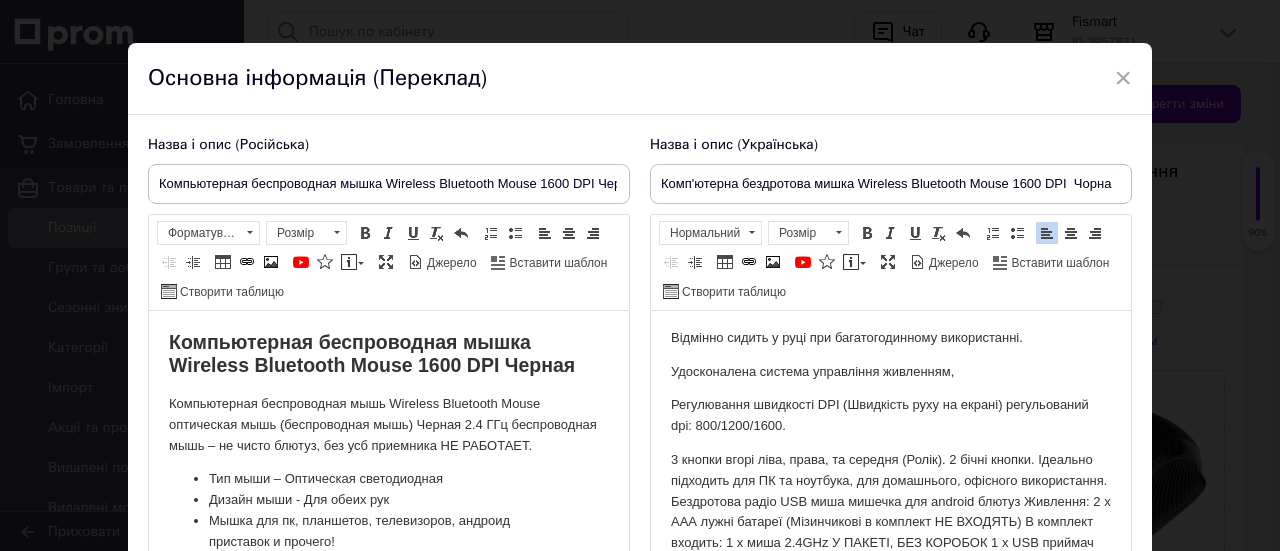 click on "3 кнопки вгорі ліва, права, та середня (Ролік). 2 бічні кнопки. Ідеально підходить для ПК та ноутбука, для домашнього, офісного використання. Бездротова радіо USB миша мишечка для android блютуз Живлення: 2 х ААА лужні батареї (Мізинчикові в комплект НЕ ВХОДЯТЬ) В комплект входить: 1 х миша 2.4GHz У ПАКЕТІ, БЕЗ КОРОБОК 1 х USB приймач" at bounding box center [891, 502] 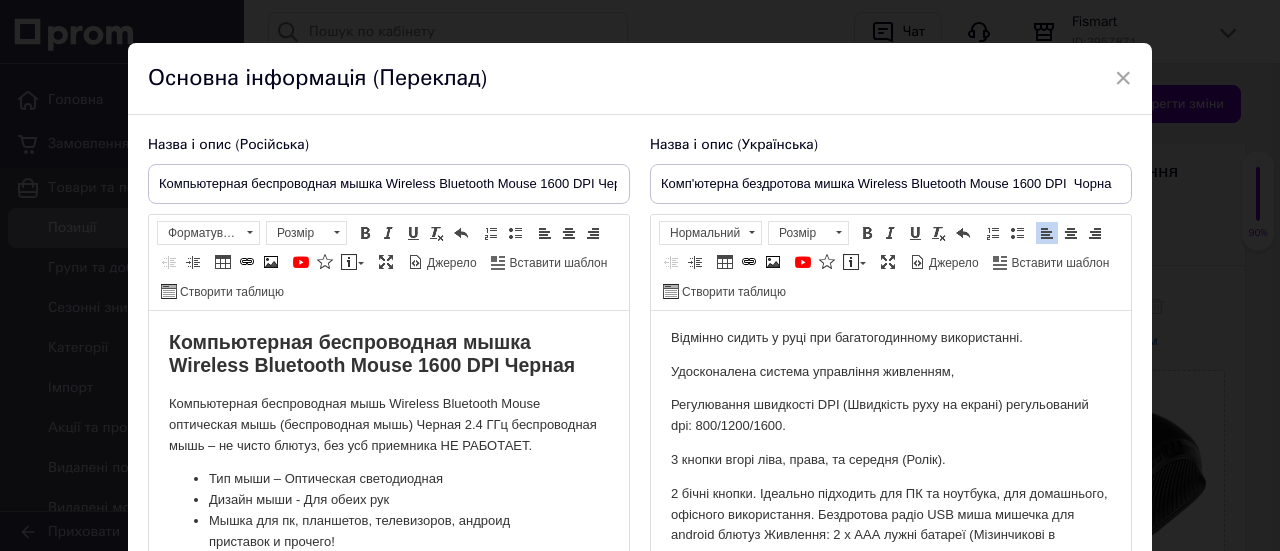 click on "2 бічні кнопки. Ідеально підходить для ПК та ноутбука, для домашнього, офісного використання. Бездротова радіо USB миша мишечка для android блютуз Живлення: 2 х ААА лужні батареї (Мізинчикові в комплект НЕ ВХОДЯТЬ) В комплект входить: 1 х миша 2.4GHz У ПАКЕТІ, БЕЗ КОРОБОК 1 х USB приймач" at bounding box center (891, 536) 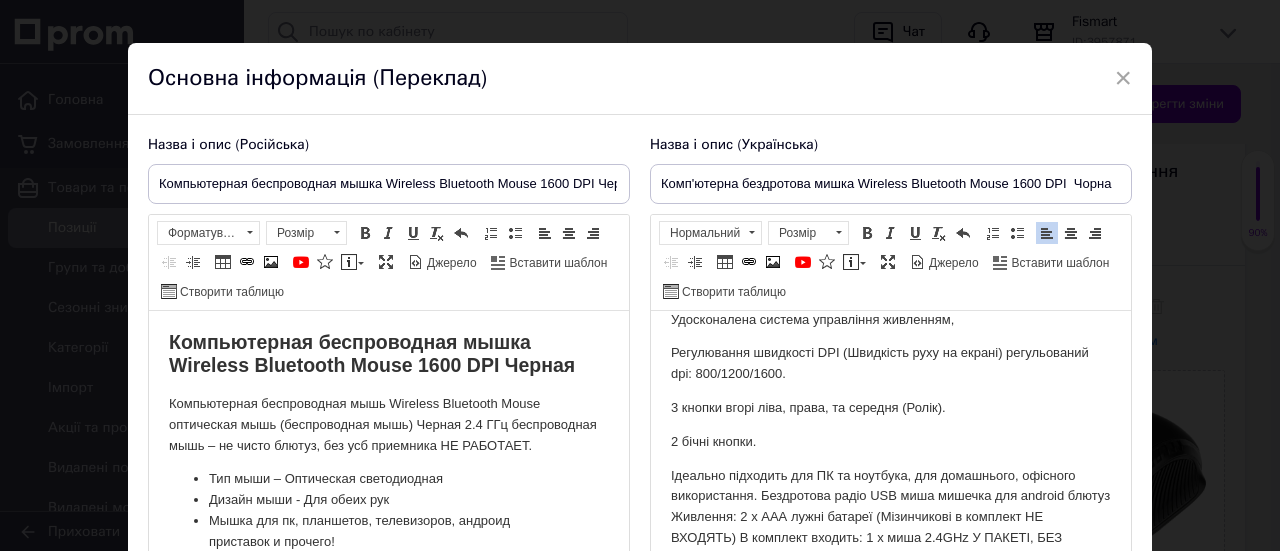 scroll, scrollTop: 648, scrollLeft: 0, axis: vertical 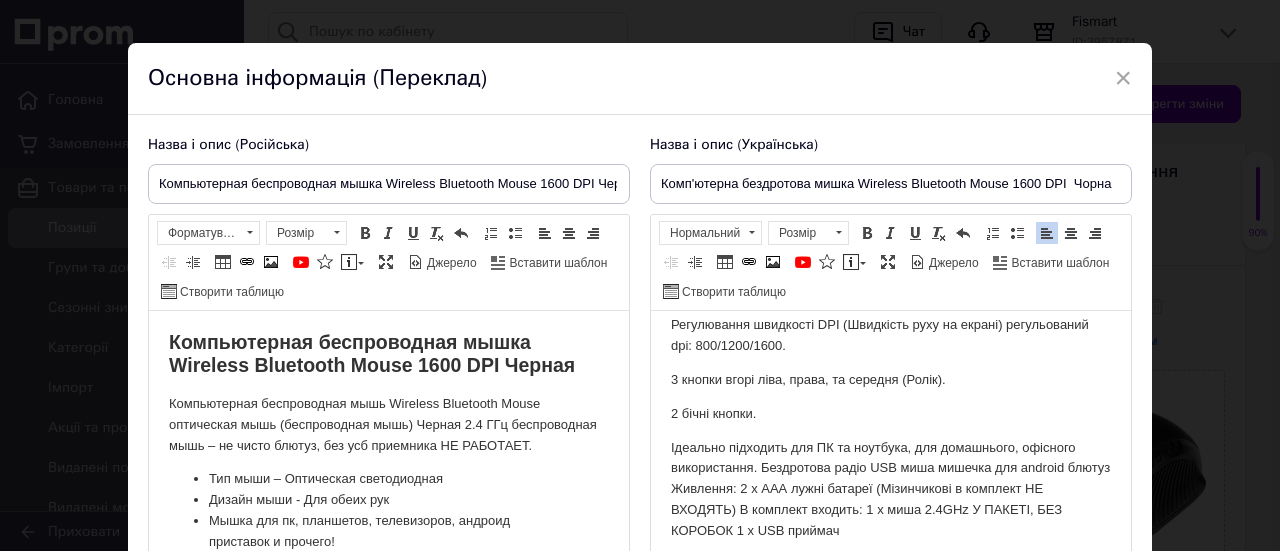 click on "Ідеально підходить для ПК та ноутбука, для домашнього, офісного використання. Бездротова радіо USB миша мишечка для android блютуз Живлення: 2 х ААА лужні батареї (Мізинчикові в комплект НЕ ВХОДЯТЬ) В комплект входить: 1 х миша 2.4GHz У ПАКЕТІ, БЕЗ КОРОБОК 1 х USB приймач" at bounding box center [891, 490] 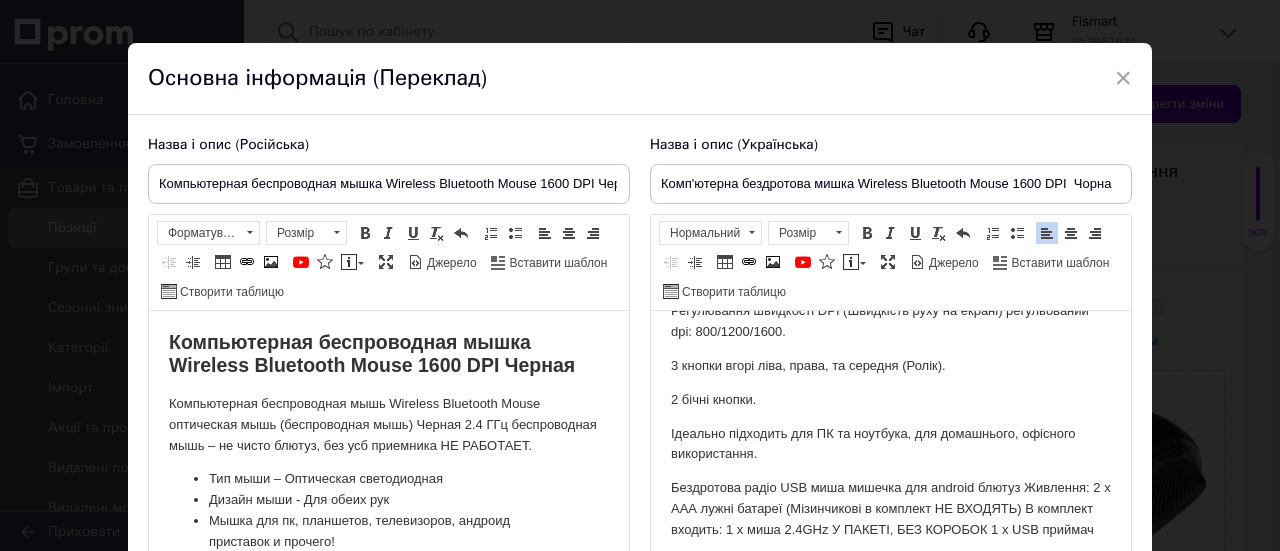 scroll, scrollTop: 682, scrollLeft: 0, axis: vertical 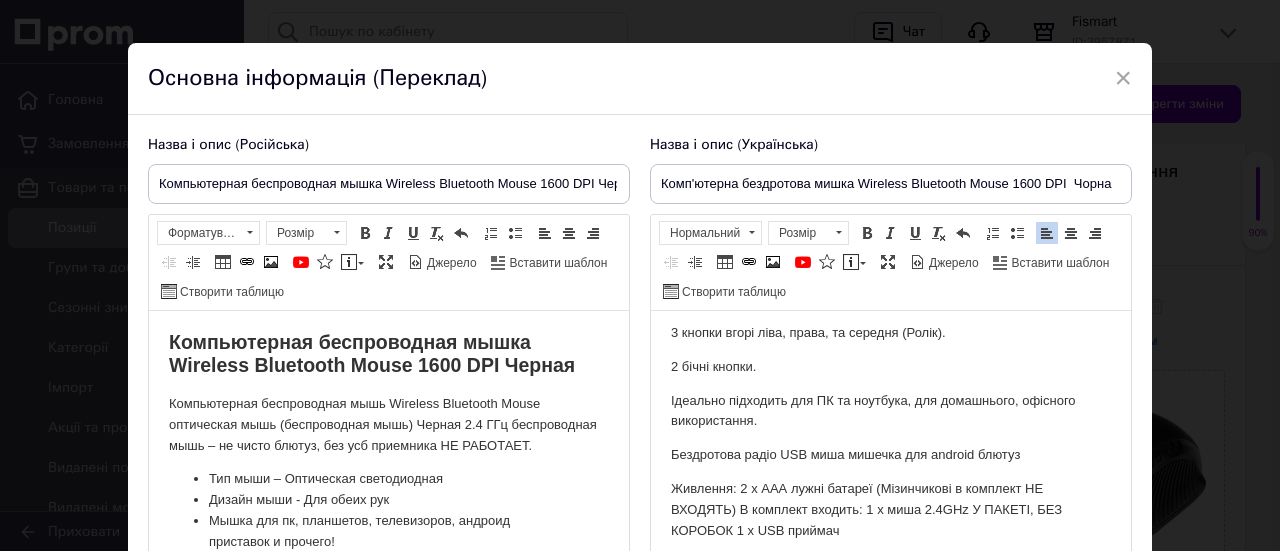 click on "Живлення: 2 х ААА лужні батареї (Мізинчикові в комплект НЕ ВХОДЯТЬ) В комплект входить: 1 х миша 2.4GHz У ПАКЕТІ, БЕЗ КОРОБОК 1 х USB приймач" at bounding box center [891, 510] 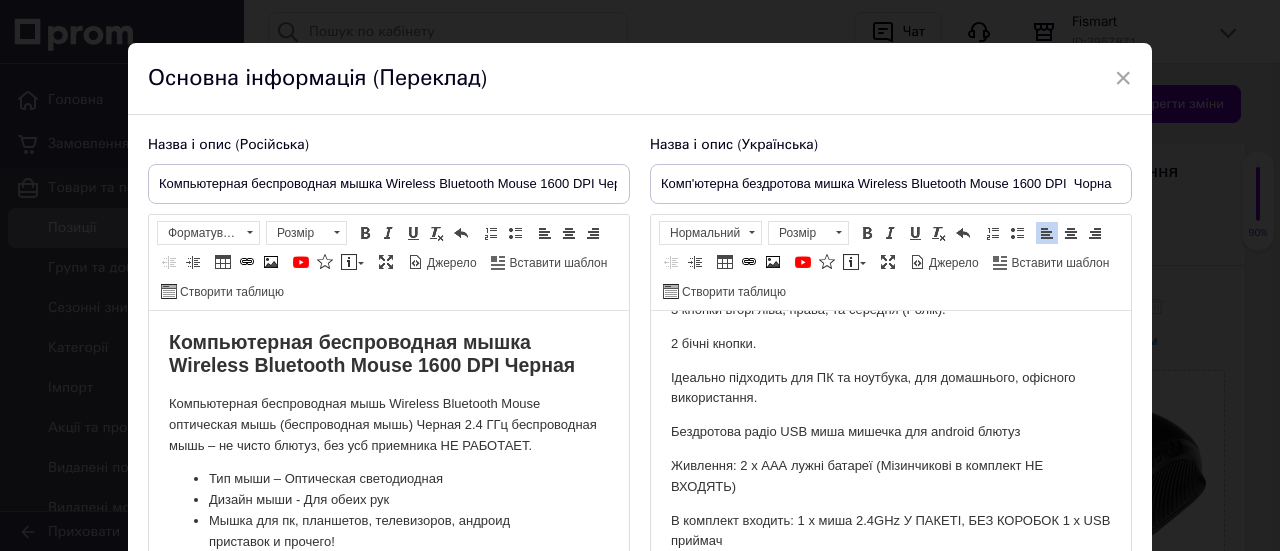 scroll, scrollTop: 729, scrollLeft: 0, axis: vertical 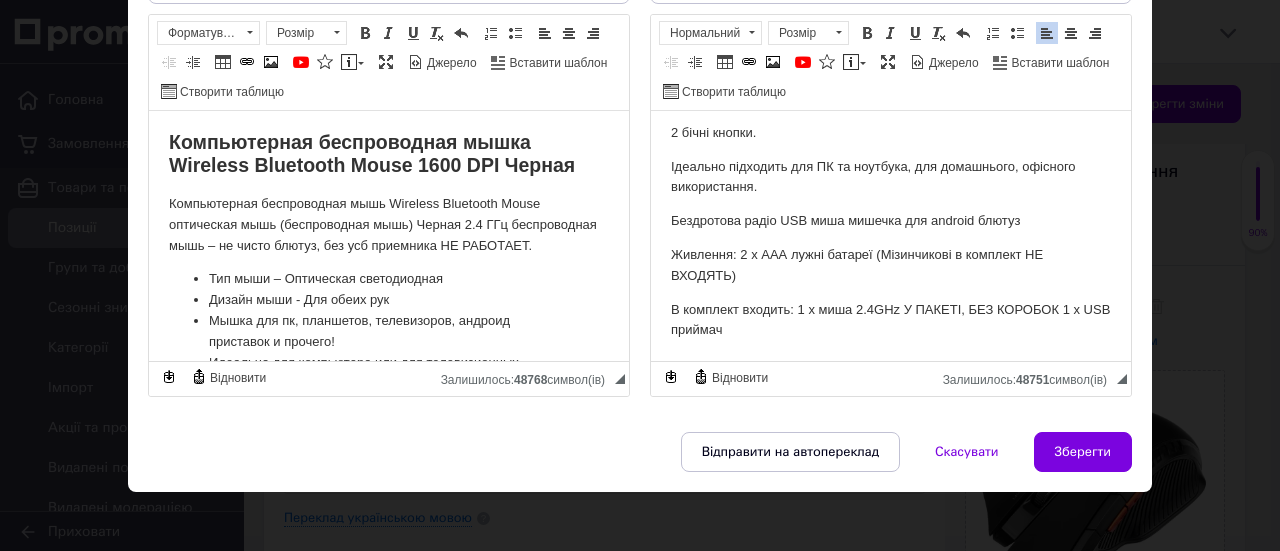 click on "В комплект входить: 1 х миша 2.4GHz У ПАКЕТІ, БЕЗ КОРОБОК 1 х USB приймач" at bounding box center [891, 321] 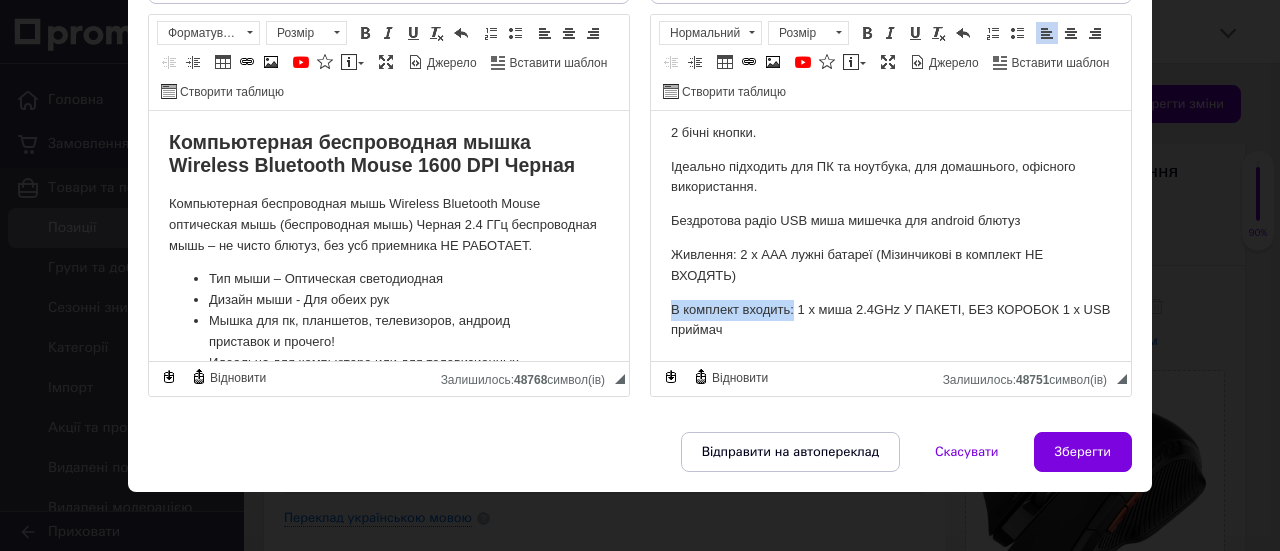 drag, startPoint x: 792, startPoint y: 309, endPoint x: 666, endPoint y: 307, distance: 126.01587 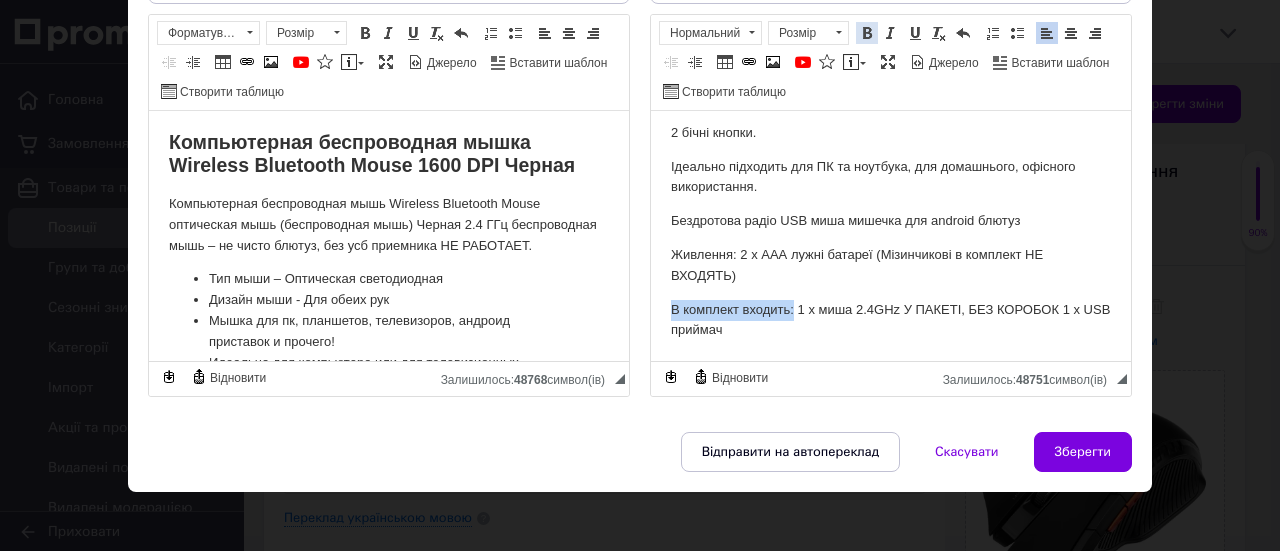 click at bounding box center (867, 33) 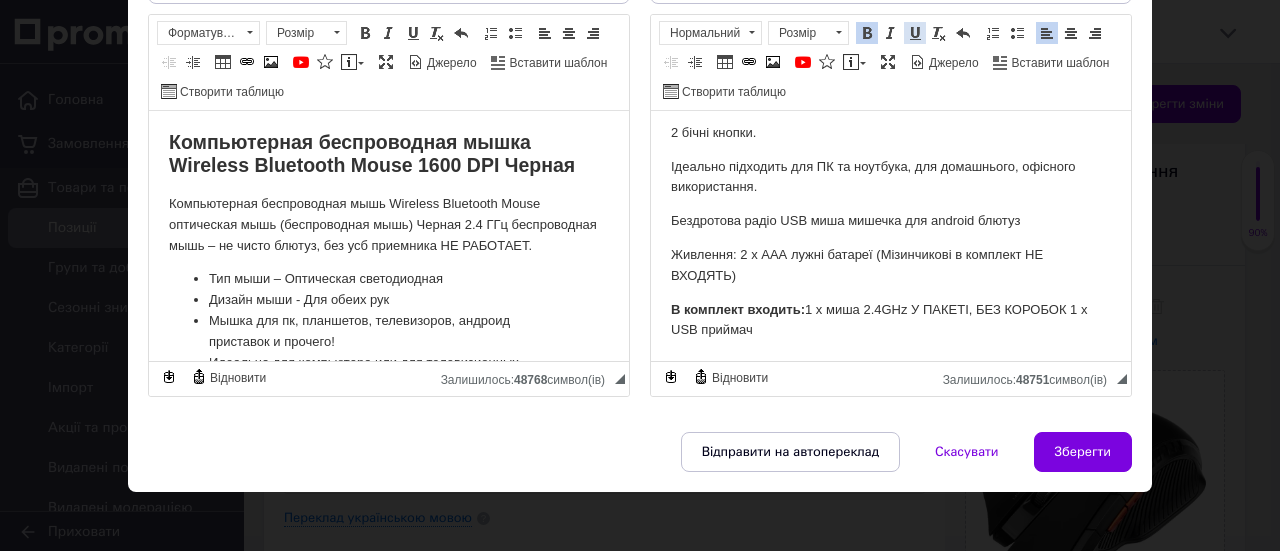 click at bounding box center [915, 33] 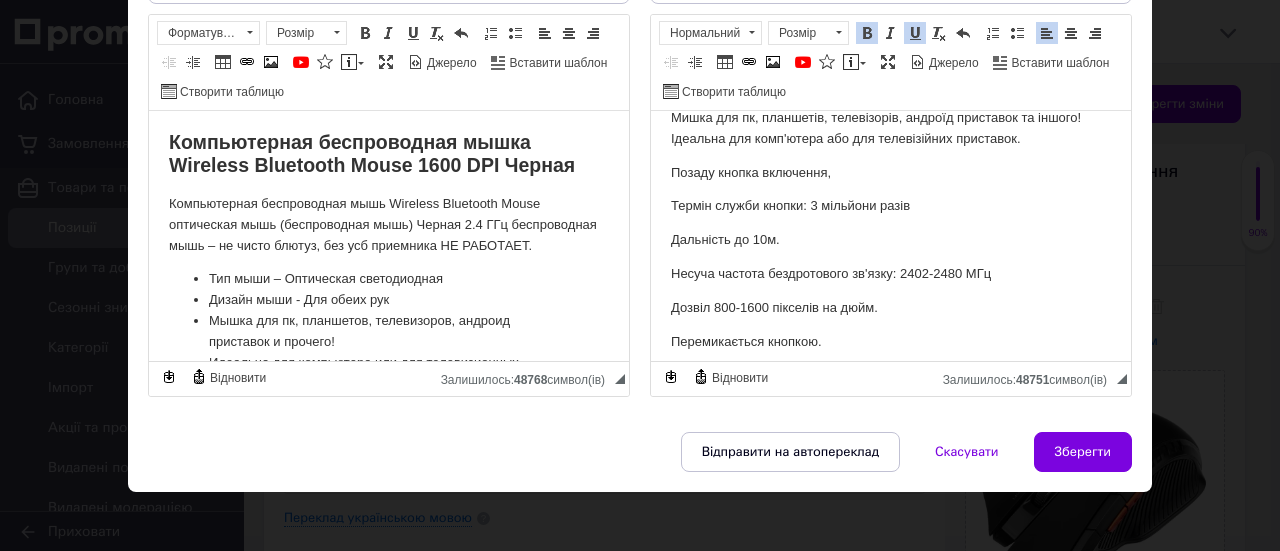 scroll, scrollTop: 29, scrollLeft: 0, axis: vertical 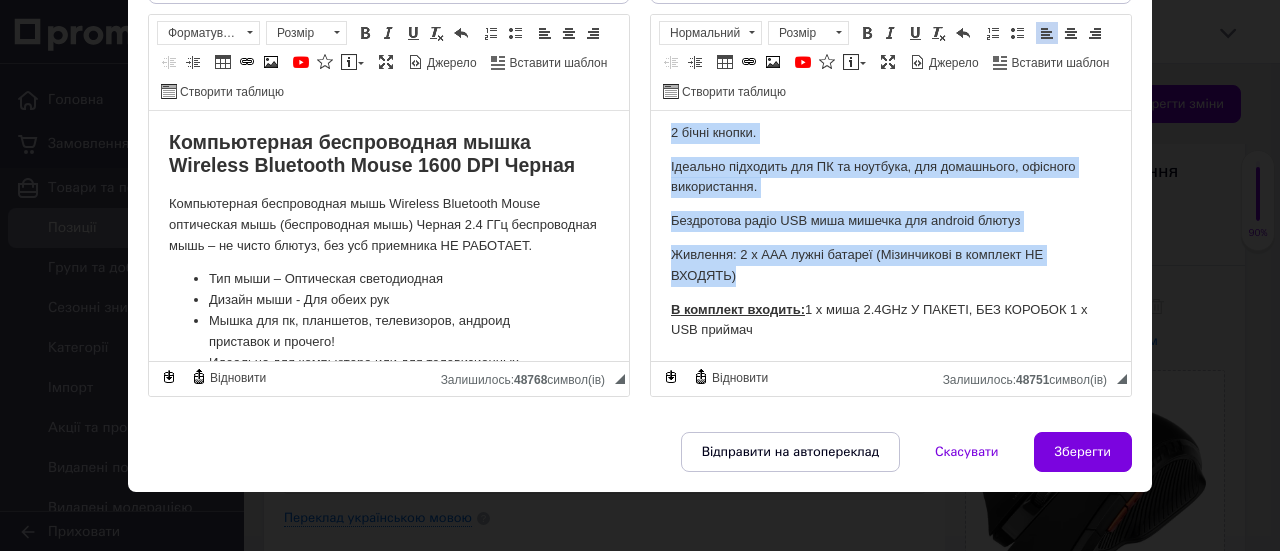drag, startPoint x: 666, startPoint y: 243, endPoint x: 822, endPoint y: 277, distance: 159.66214 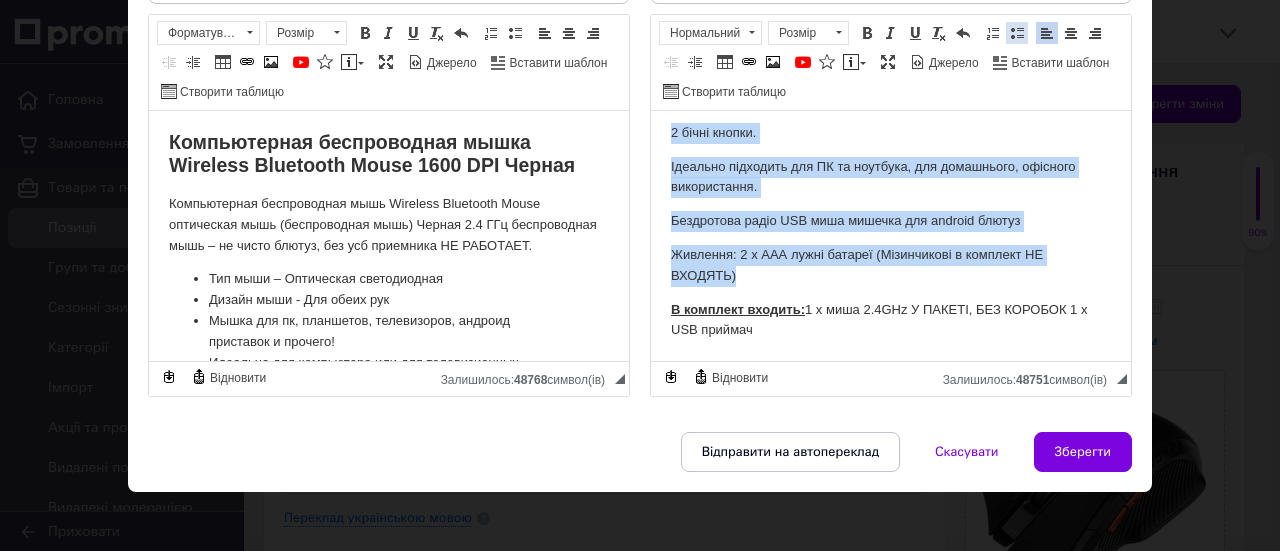 click at bounding box center [1017, 33] 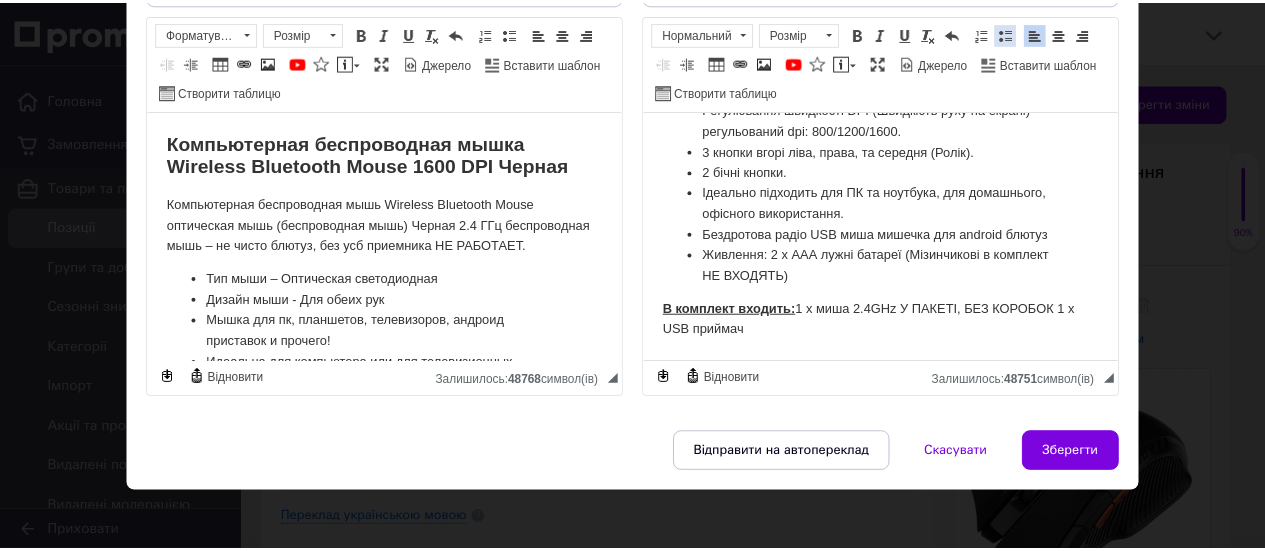 scroll, scrollTop: 544, scrollLeft: 0, axis: vertical 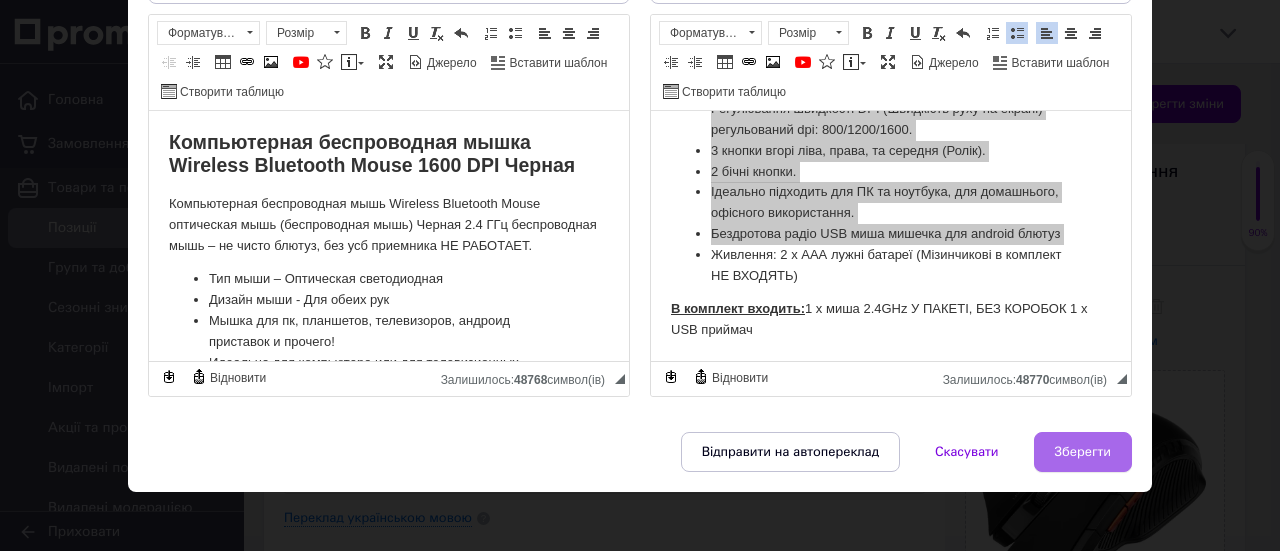click on "Зберегти" at bounding box center [1083, 452] 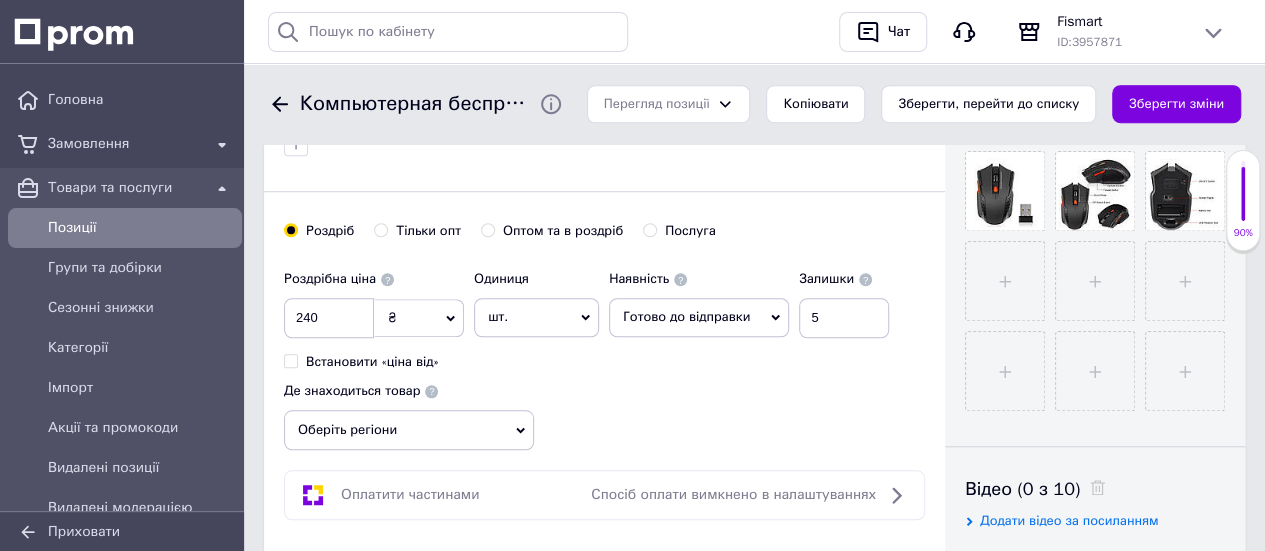 scroll, scrollTop: 811, scrollLeft: 0, axis: vertical 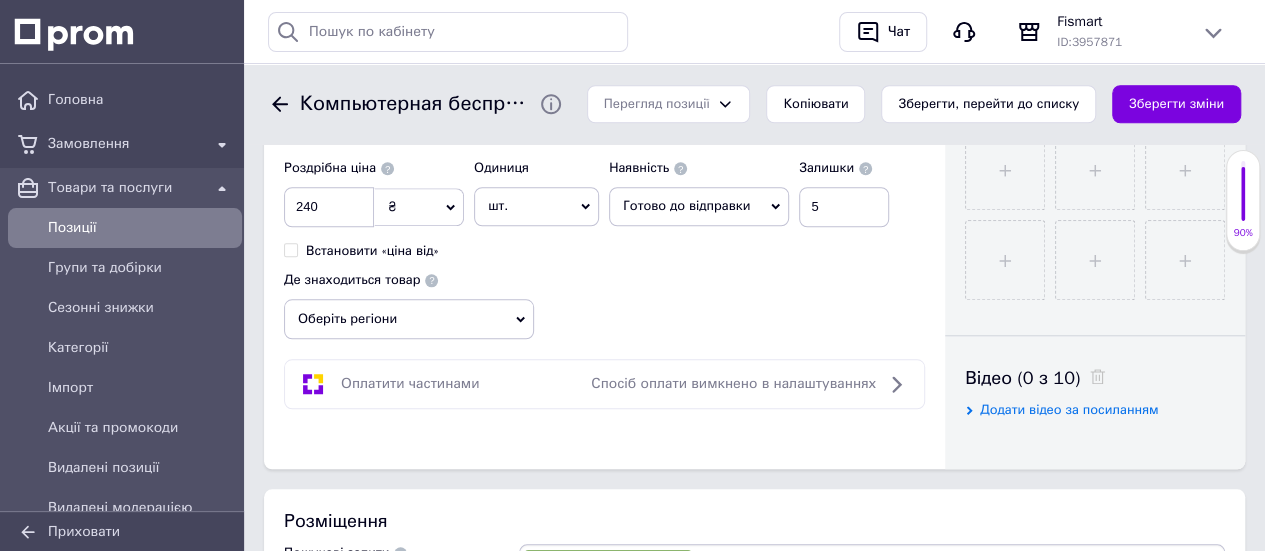 click 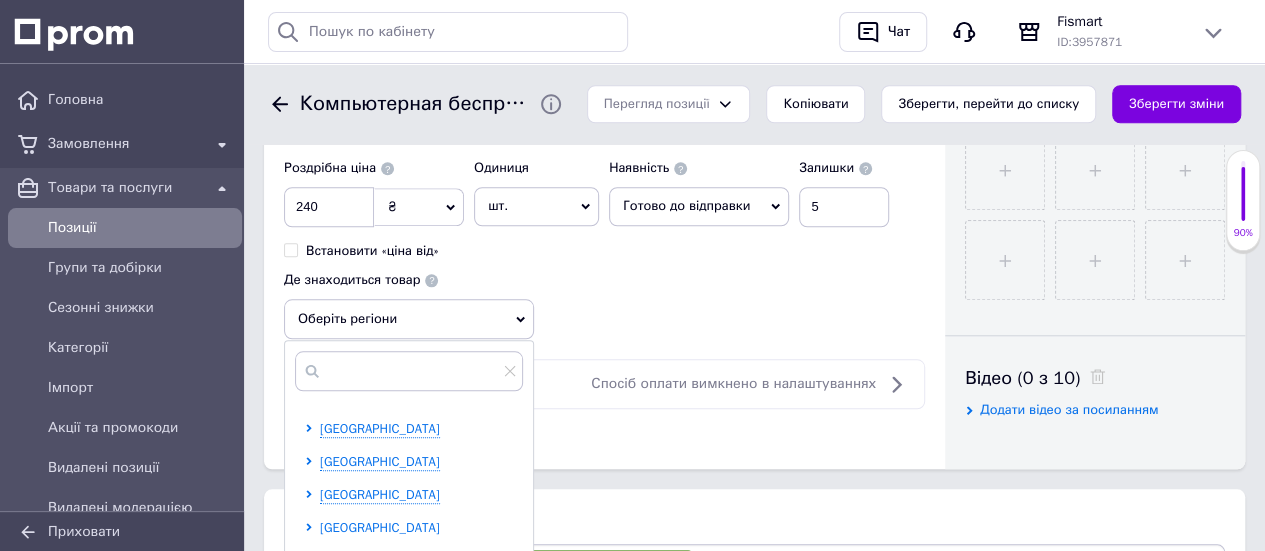 scroll, scrollTop: 200, scrollLeft: 0, axis: vertical 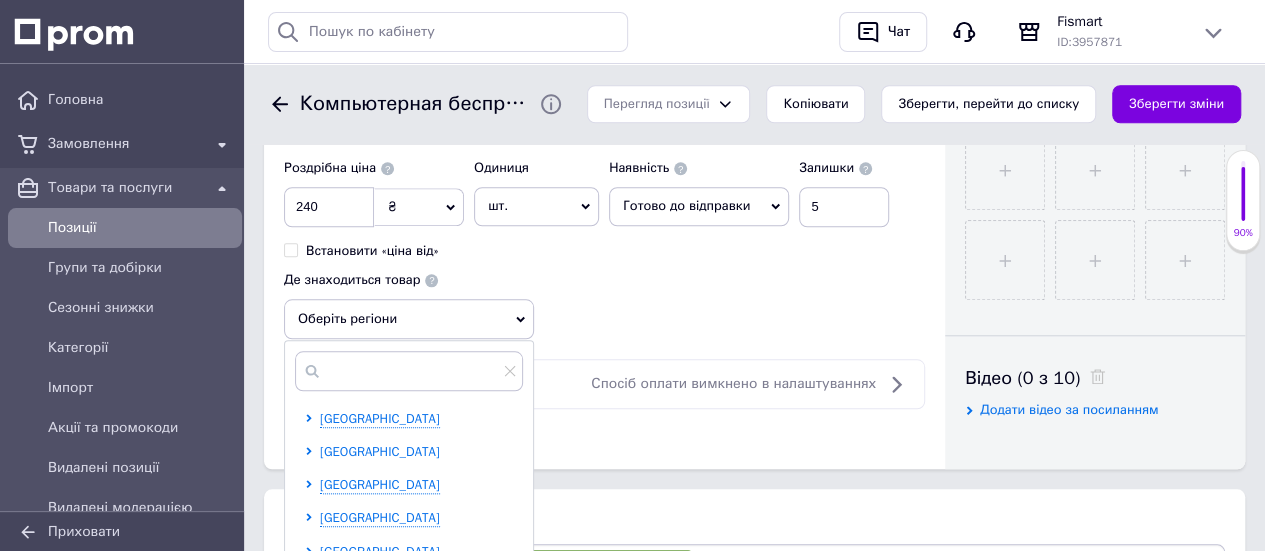 click on "[GEOGRAPHIC_DATA]" at bounding box center [380, 451] 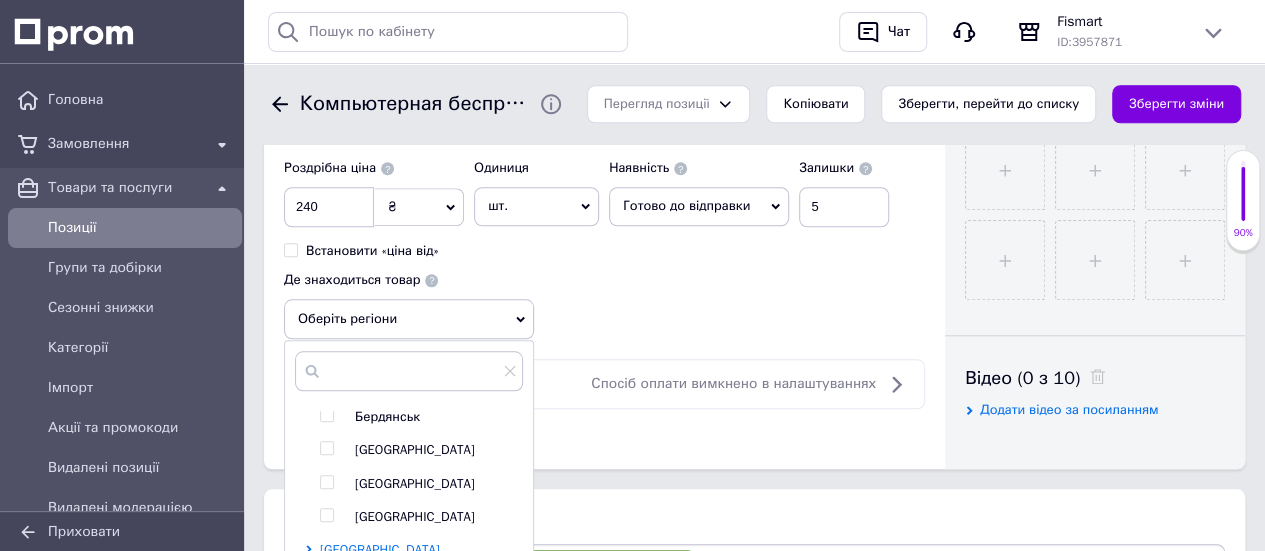 scroll, scrollTop: 300, scrollLeft: 0, axis: vertical 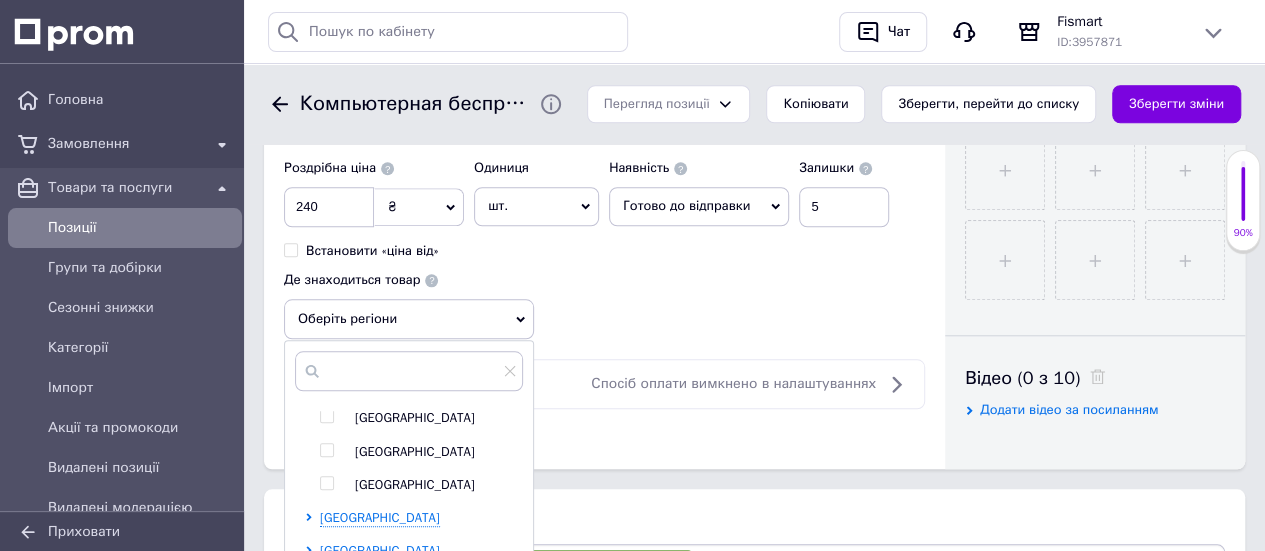 click at bounding box center [326, 450] 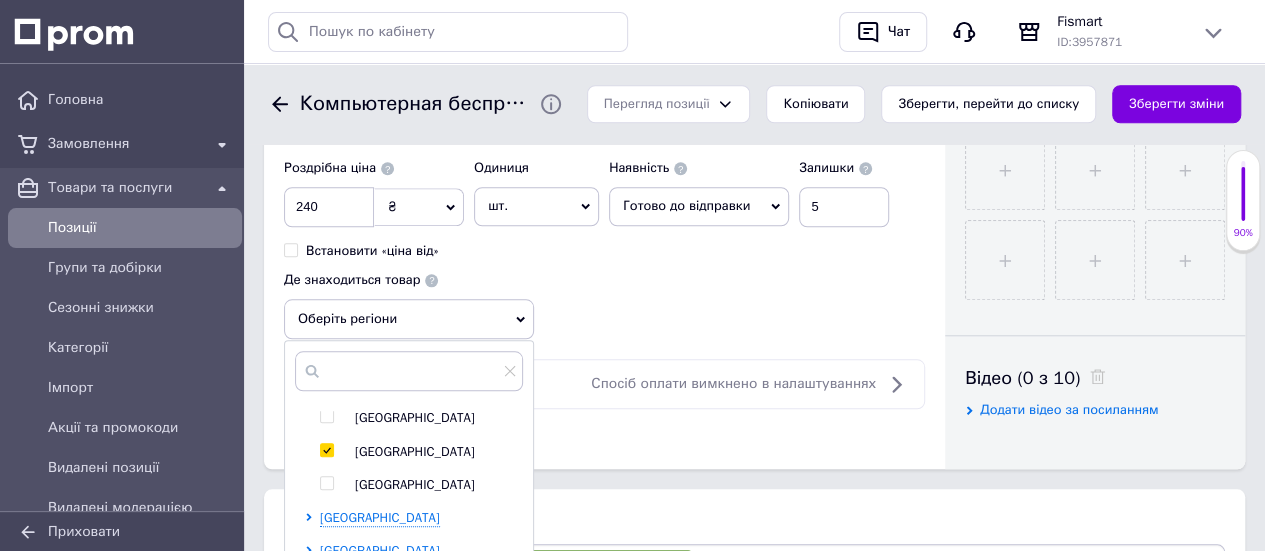 checkbox on "true" 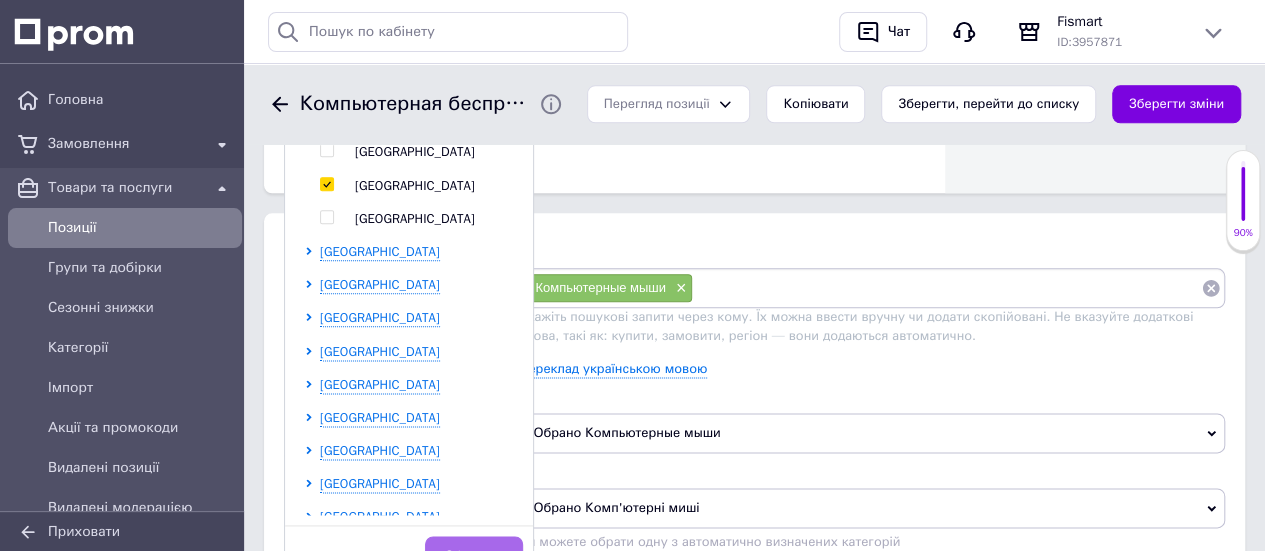 scroll, scrollTop: 1211, scrollLeft: 0, axis: vertical 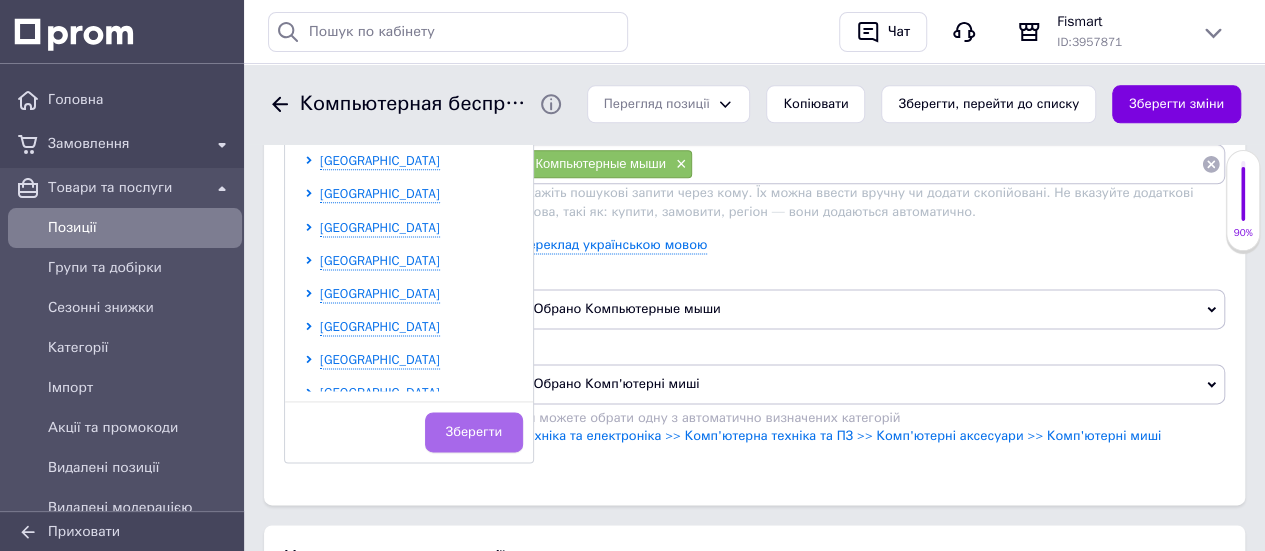 click on "Зберегти" at bounding box center [474, 432] 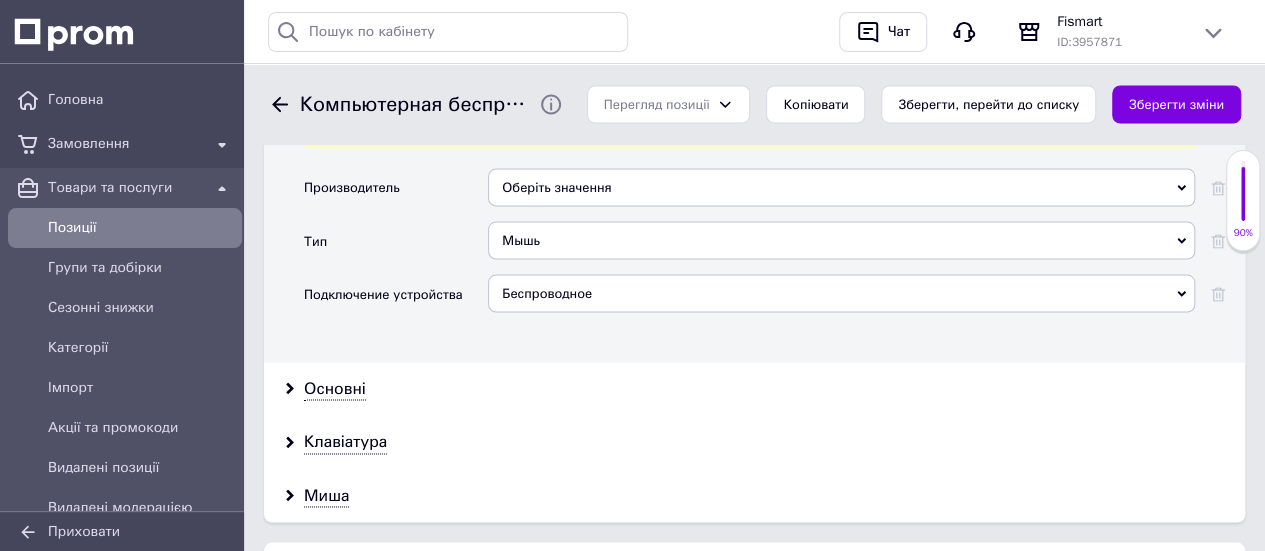 scroll, scrollTop: 1911, scrollLeft: 0, axis: vertical 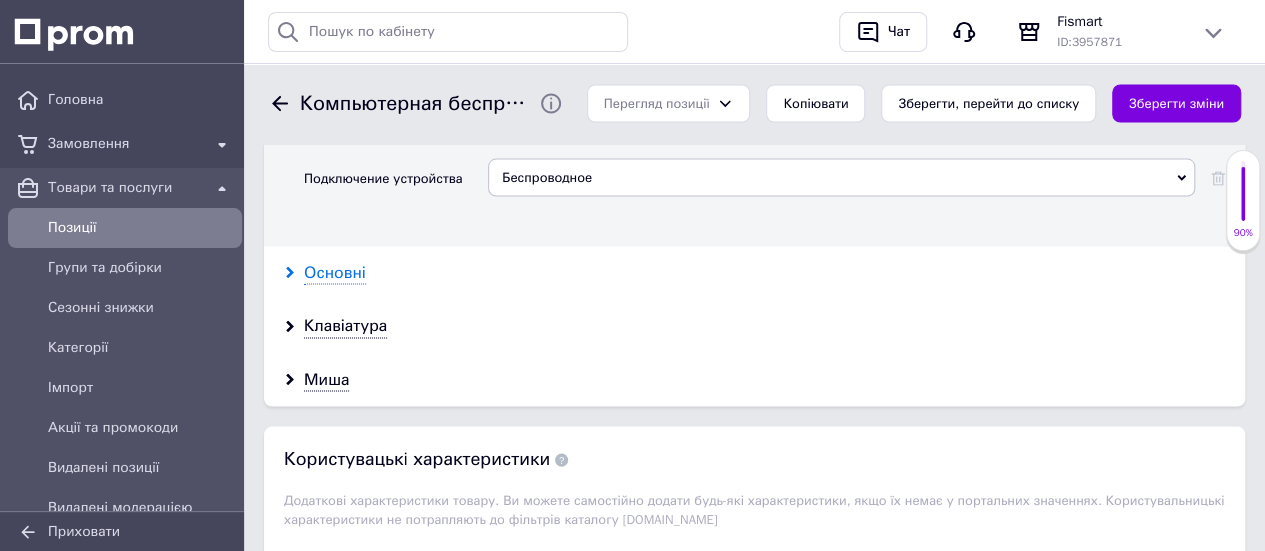 click on "Основні" at bounding box center [335, 273] 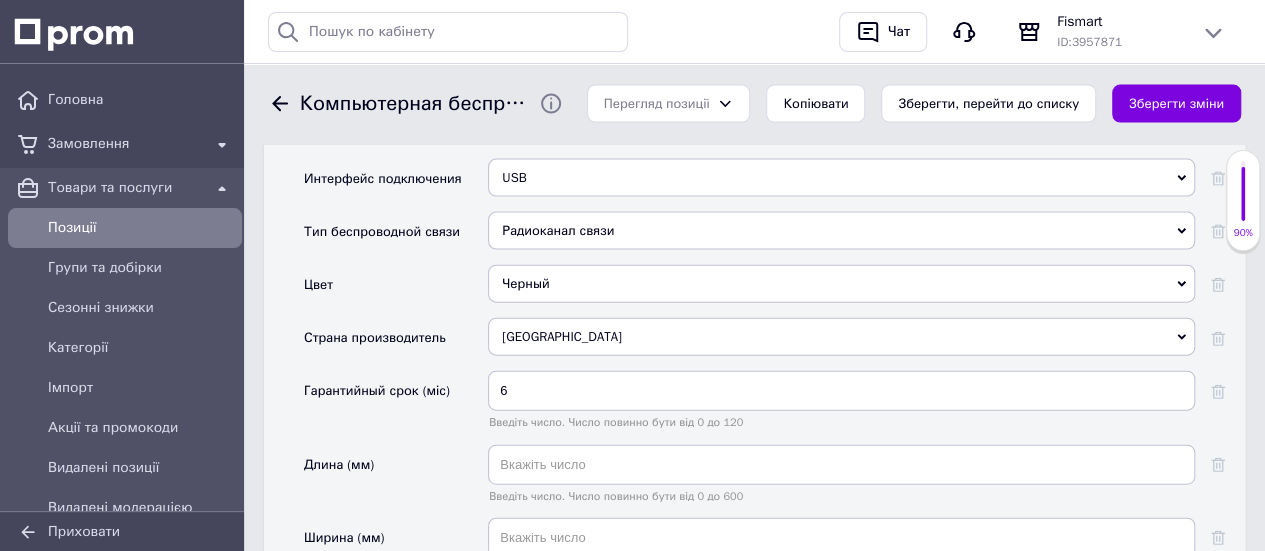 scroll, scrollTop: 2211, scrollLeft: 0, axis: vertical 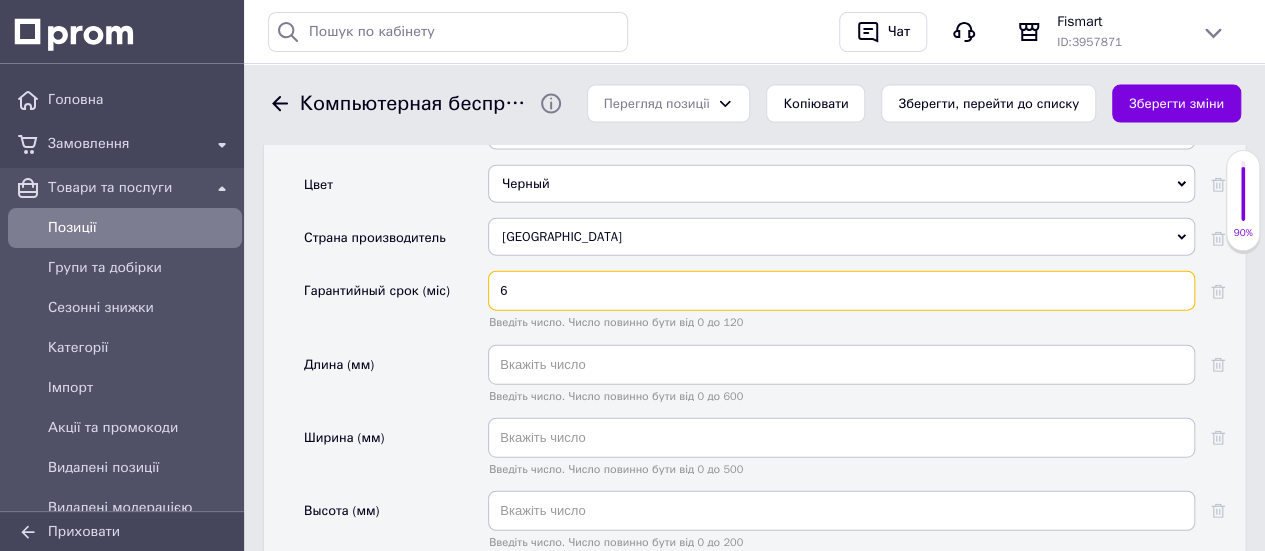 drag, startPoint x: 530, startPoint y: 285, endPoint x: 484, endPoint y: 288, distance: 46.09772 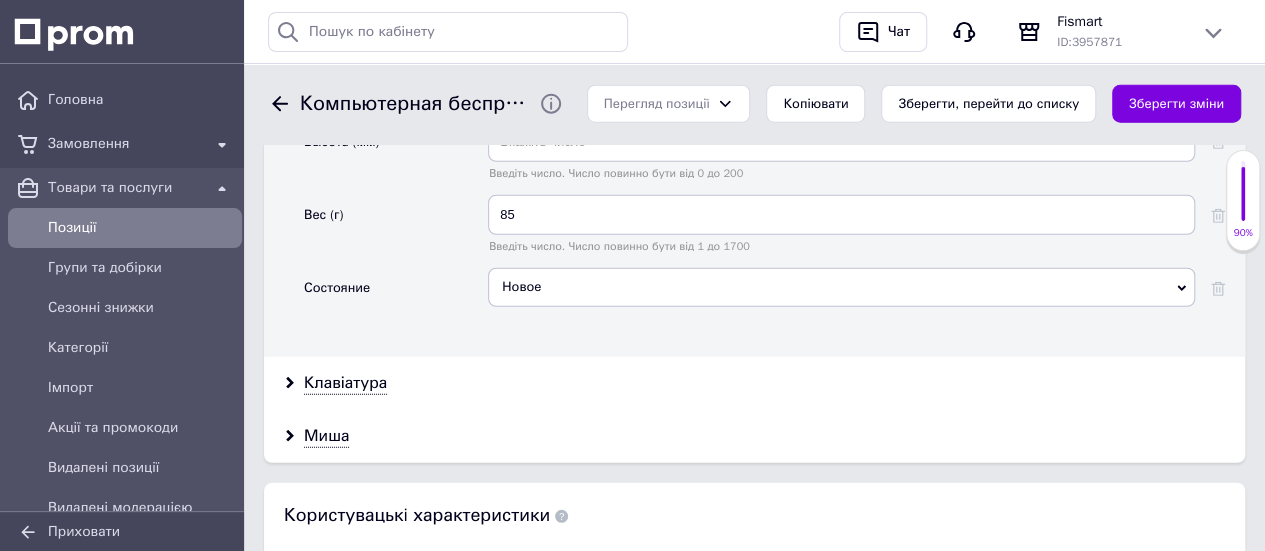 scroll, scrollTop: 2611, scrollLeft: 0, axis: vertical 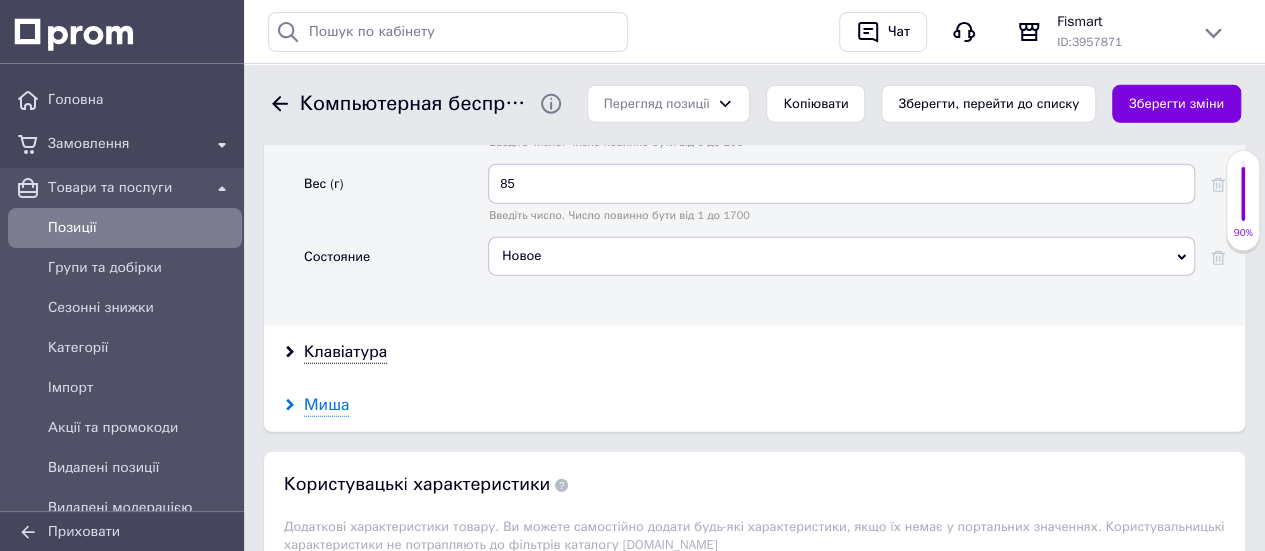type on "3" 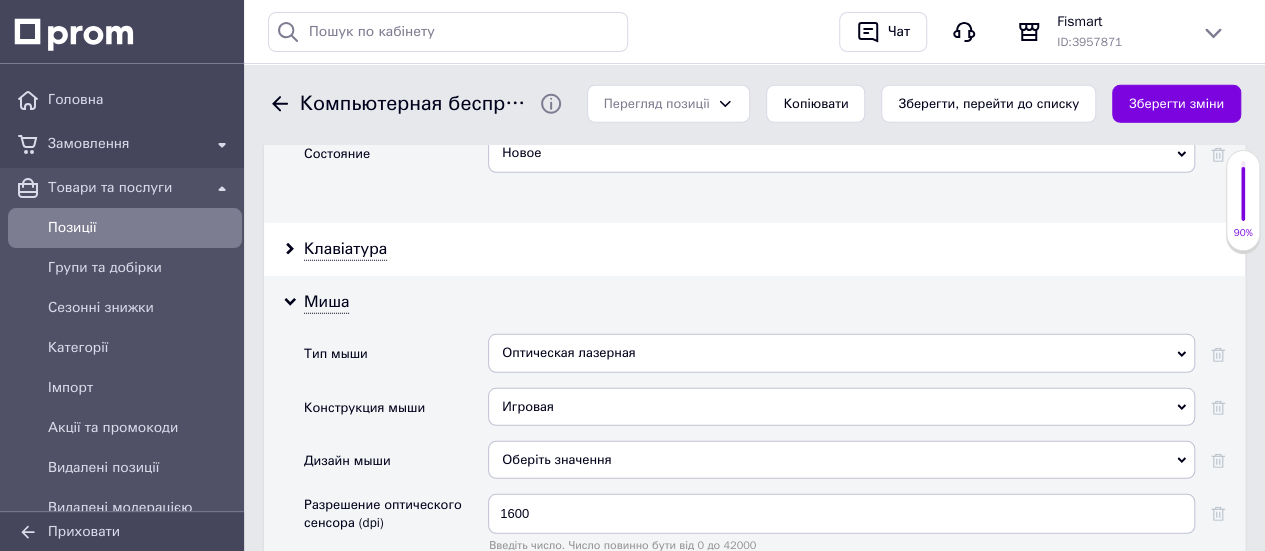 scroll, scrollTop: 2811, scrollLeft: 0, axis: vertical 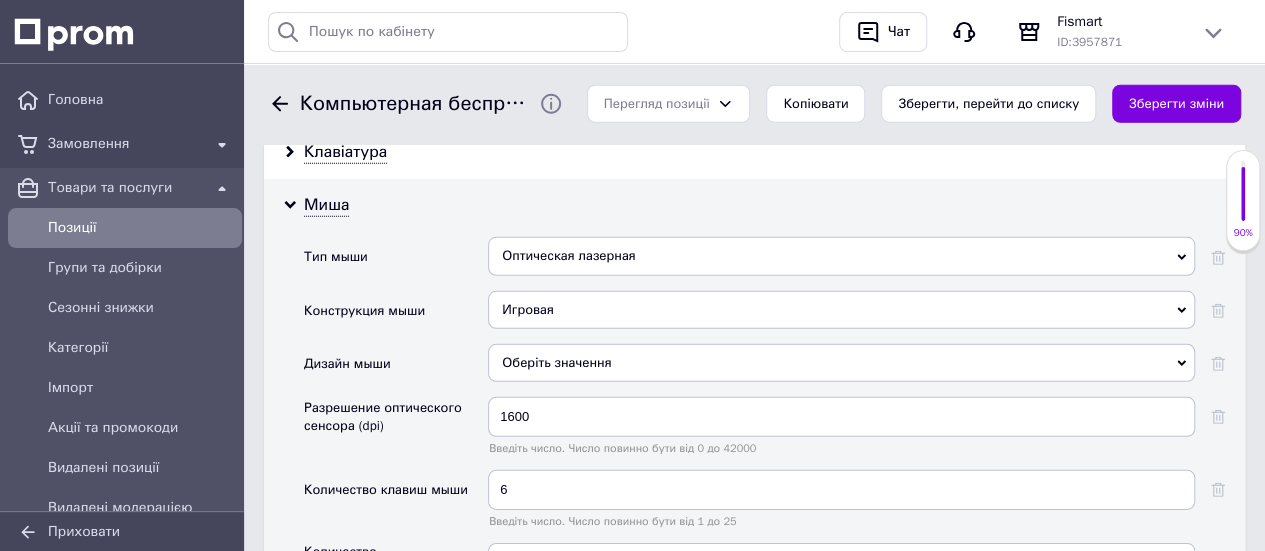 click on "Оберіть значення" at bounding box center [841, 363] 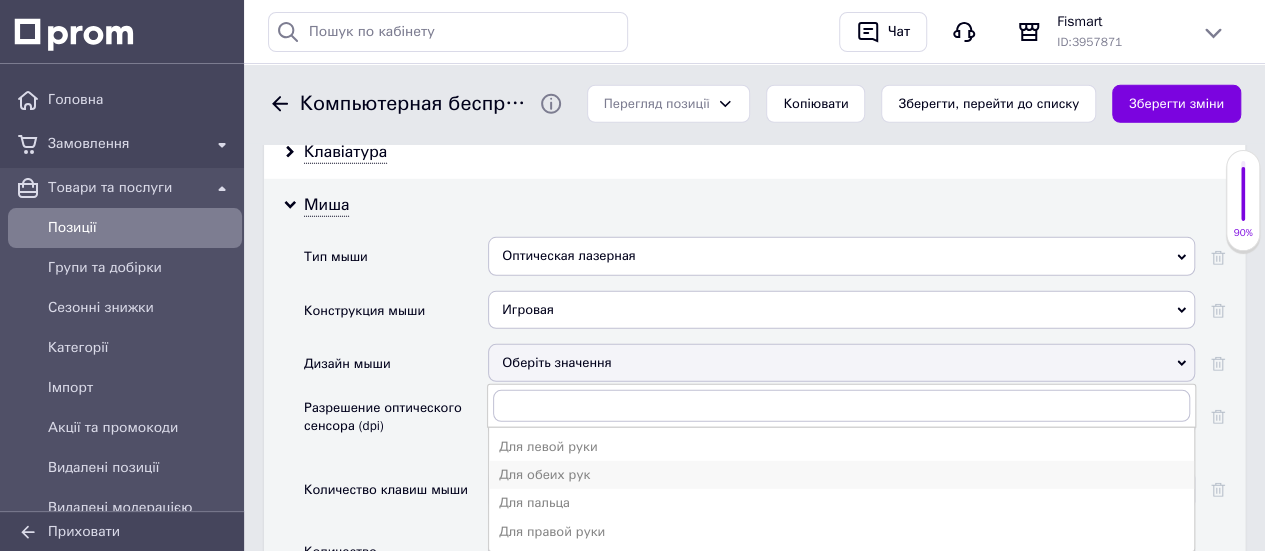 click on "Для обеих рук" at bounding box center [841, 475] 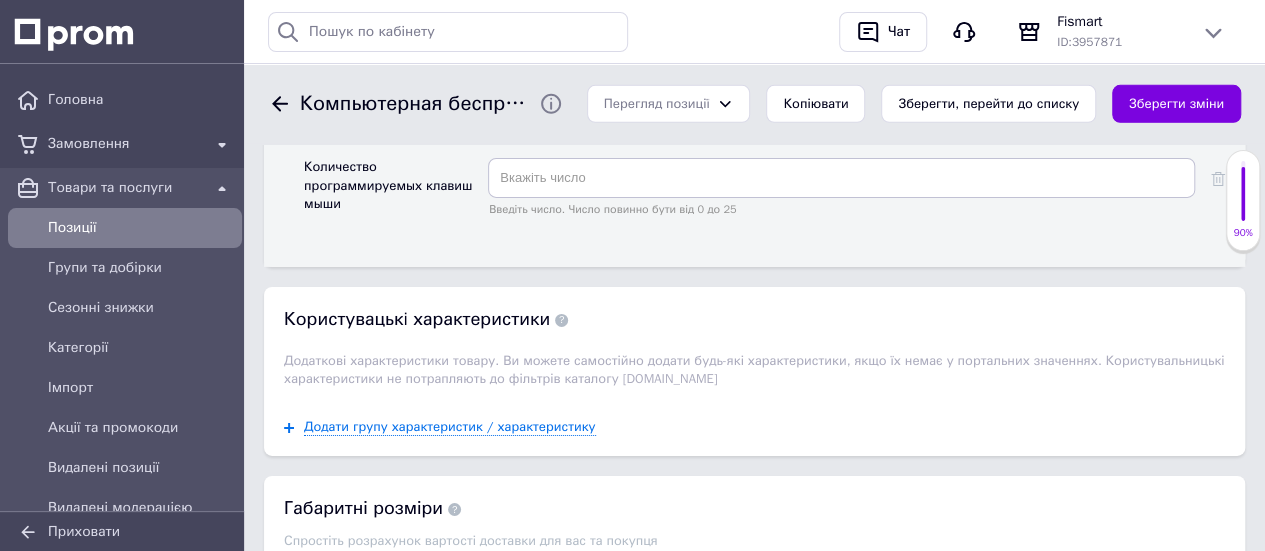 scroll, scrollTop: 3311, scrollLeft: 0, axis: vertical 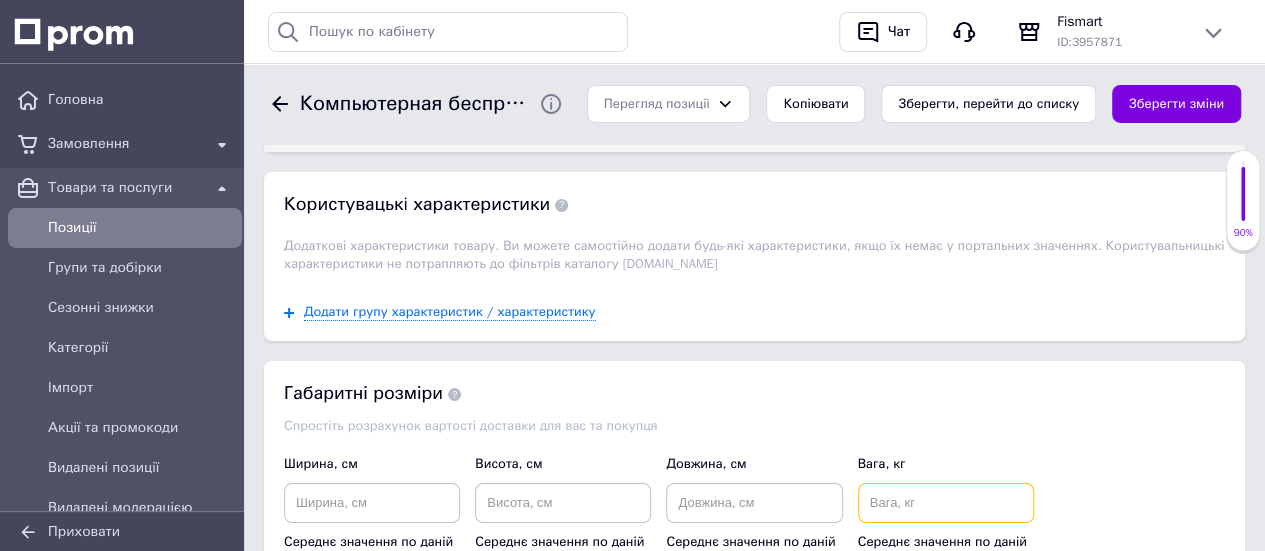 click at bounding box center (946, 503) 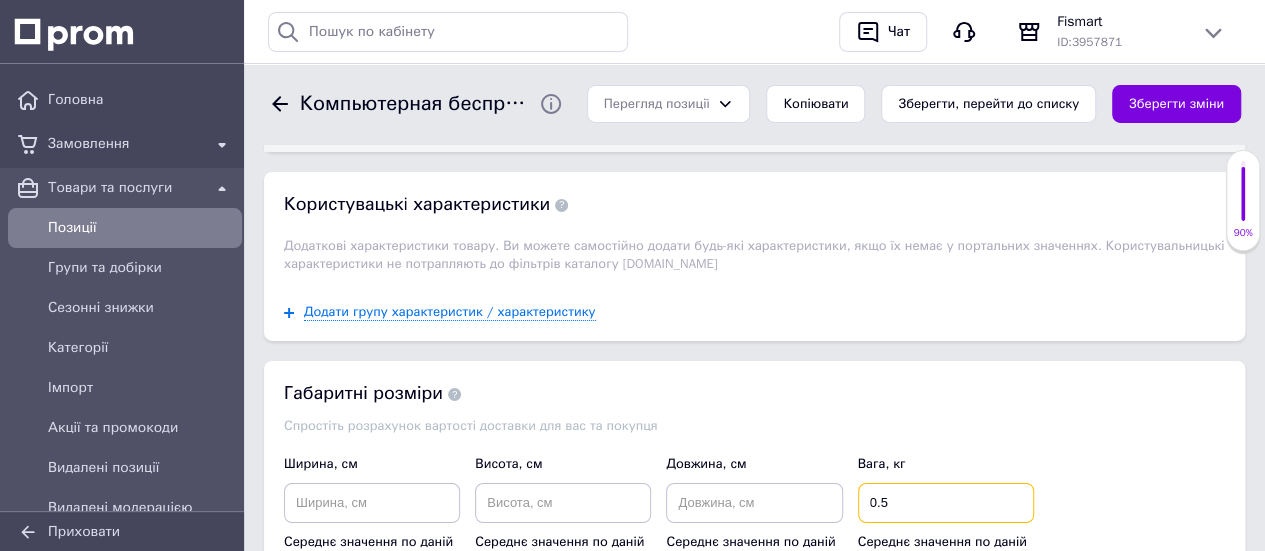 type on "0.5" 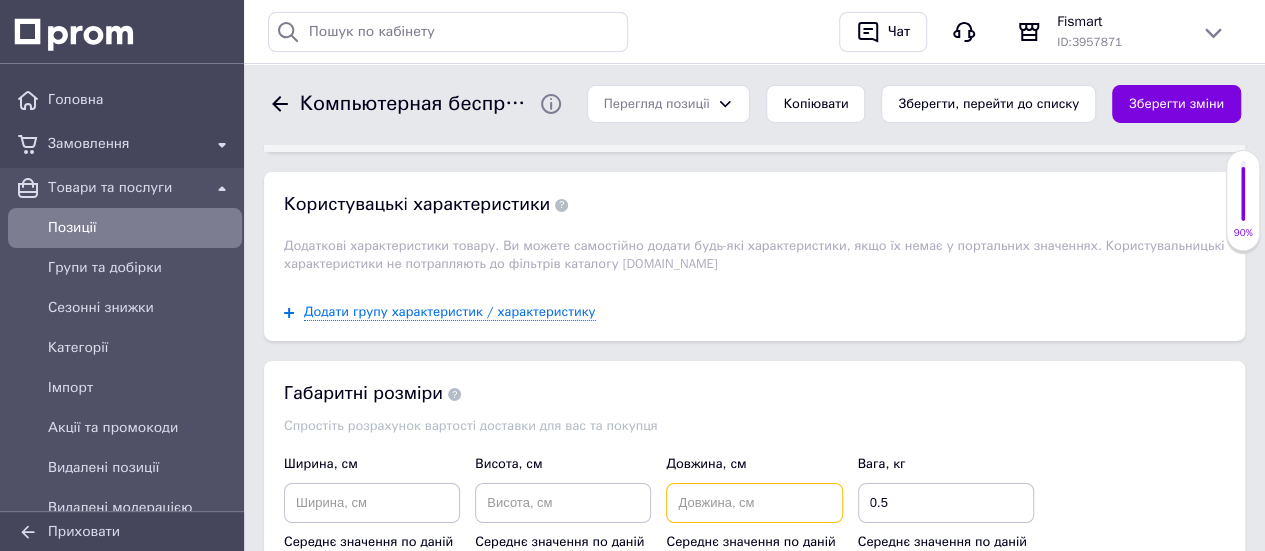 click at bounding box center (754, 503) 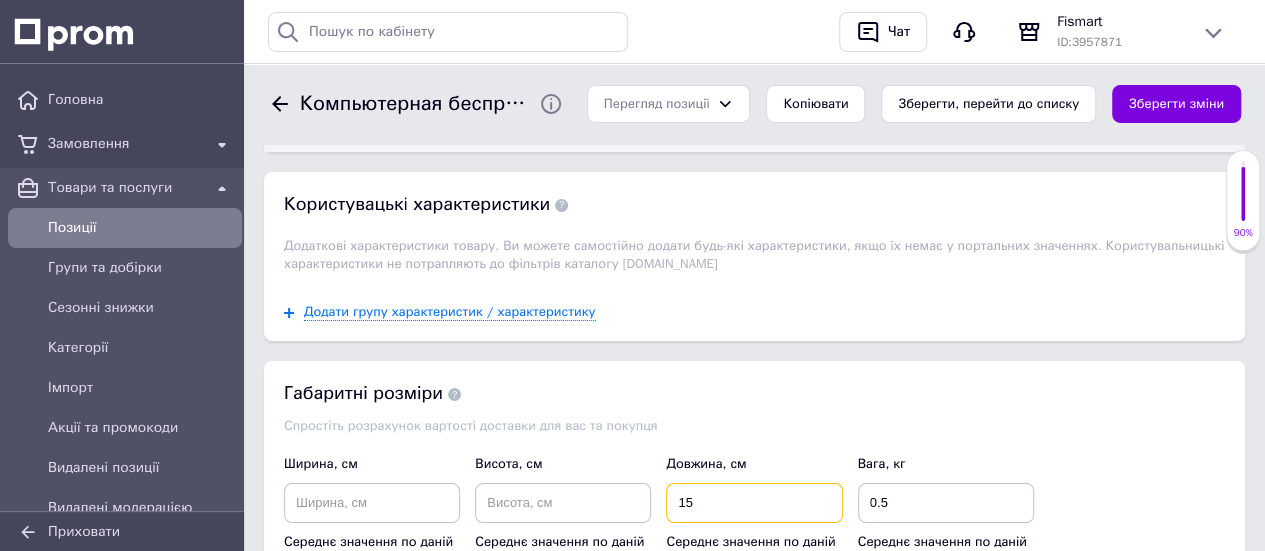 type on "15" 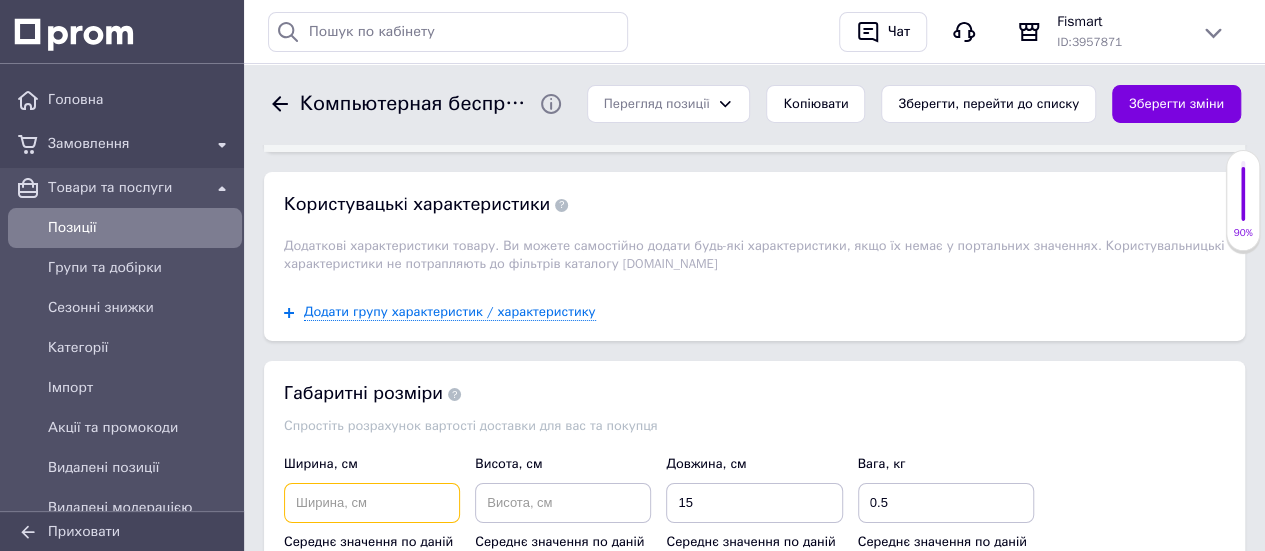 click at bounding box center [372, 503] 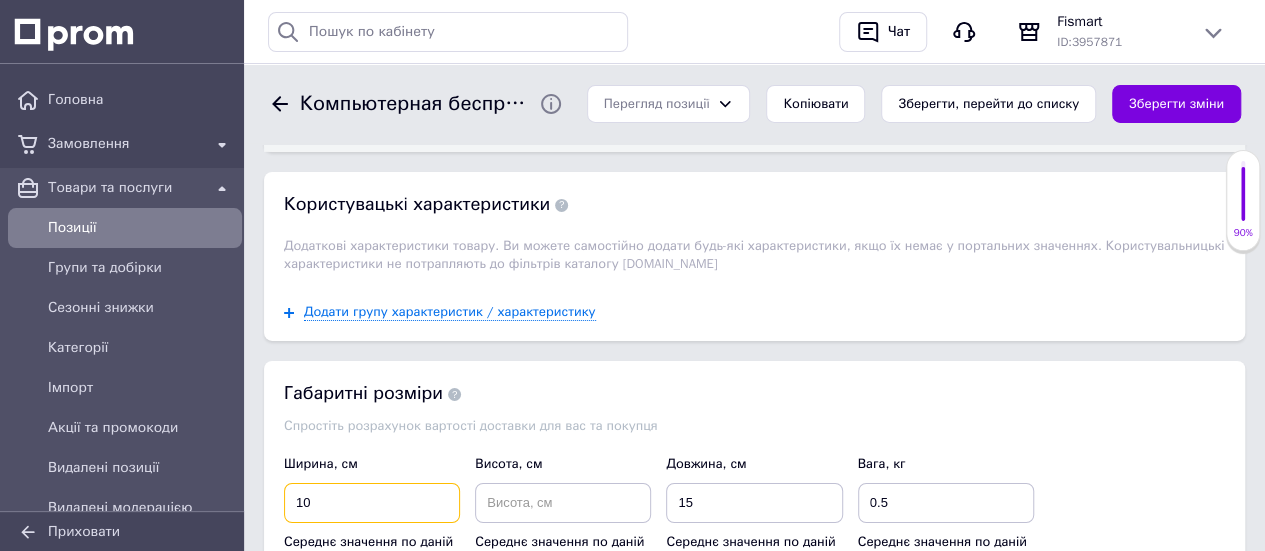 type on "10" 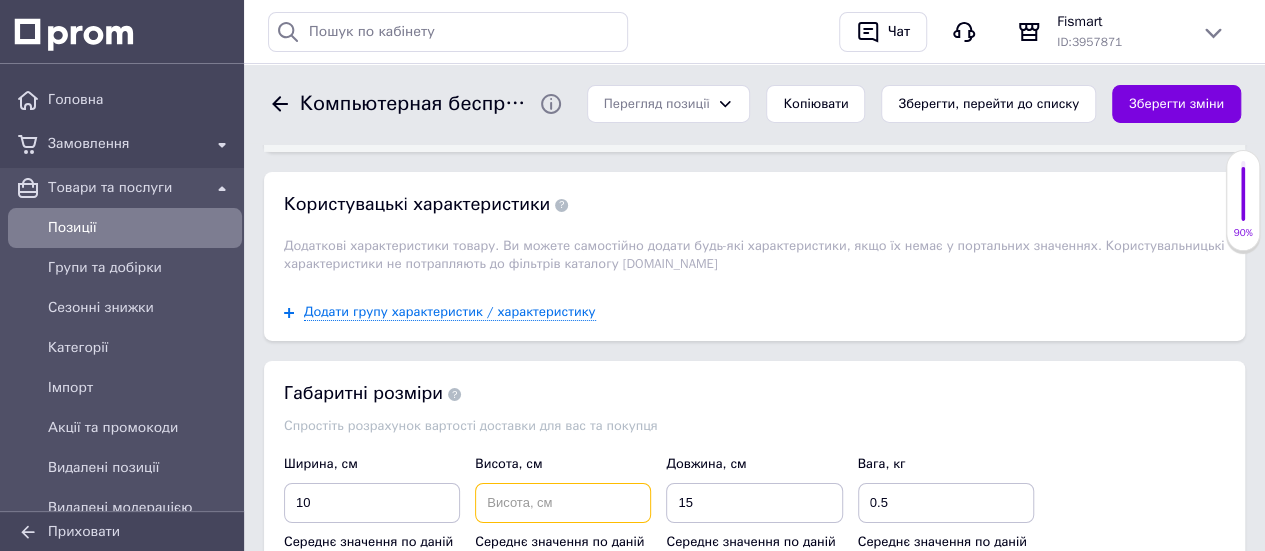 click at bounding box center [563, 503] 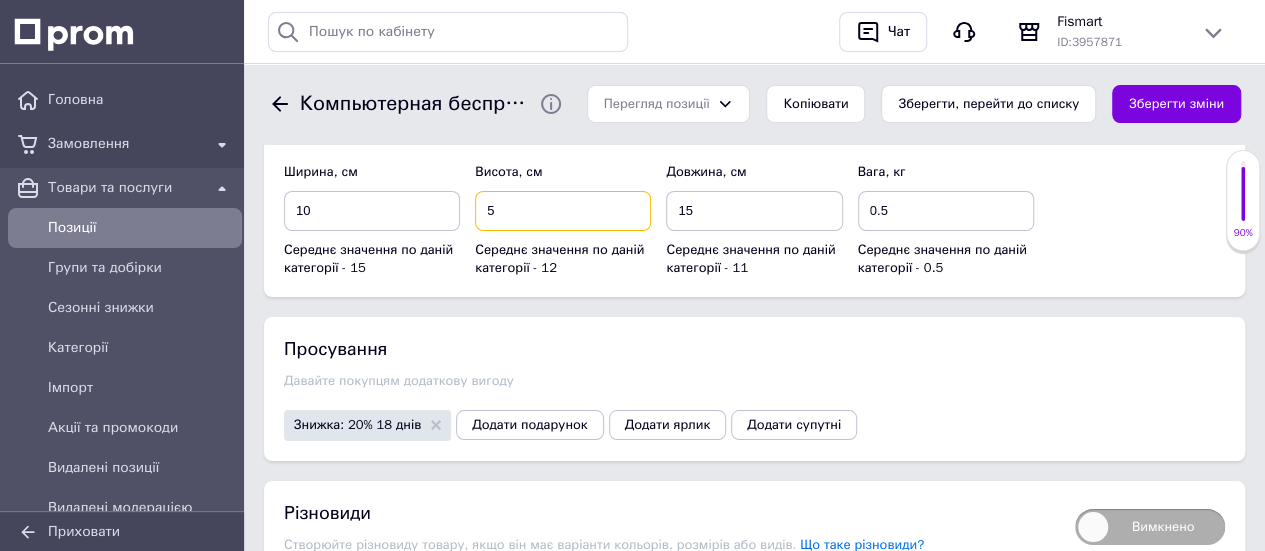 scroll, scrollTop: 3711, scrollLeft: 0, axis: vertical 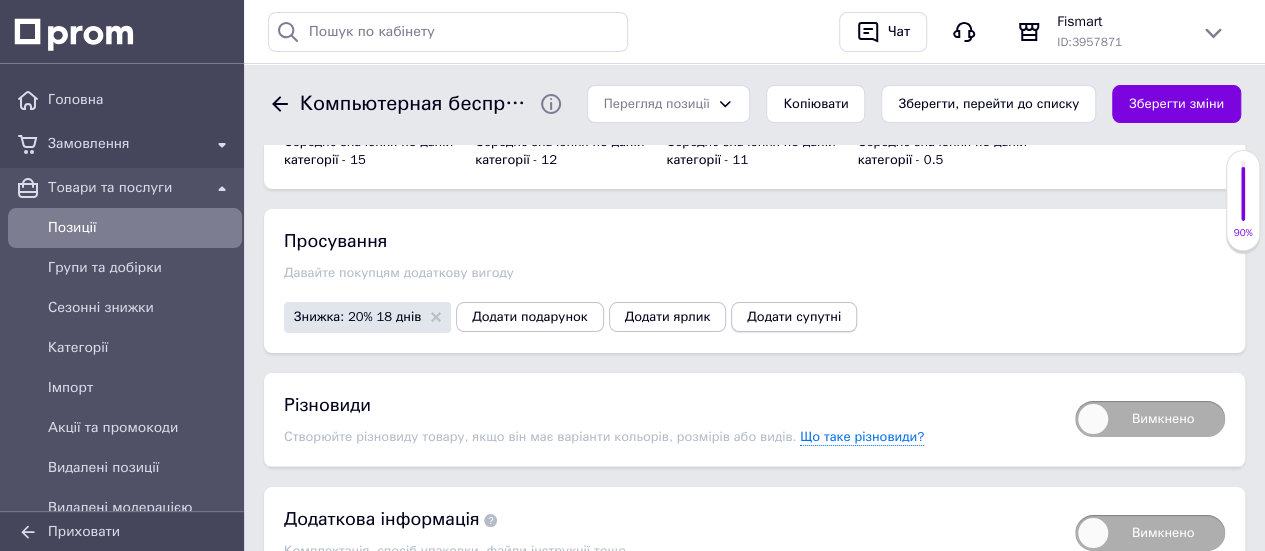 type on "5" 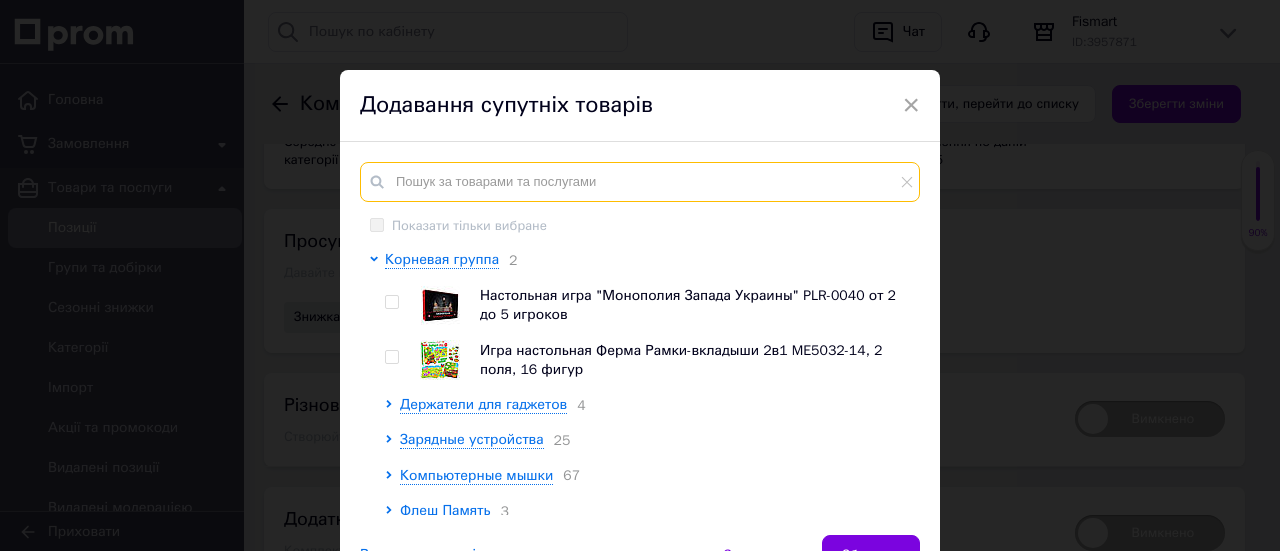click at bounding box center [640, 182] 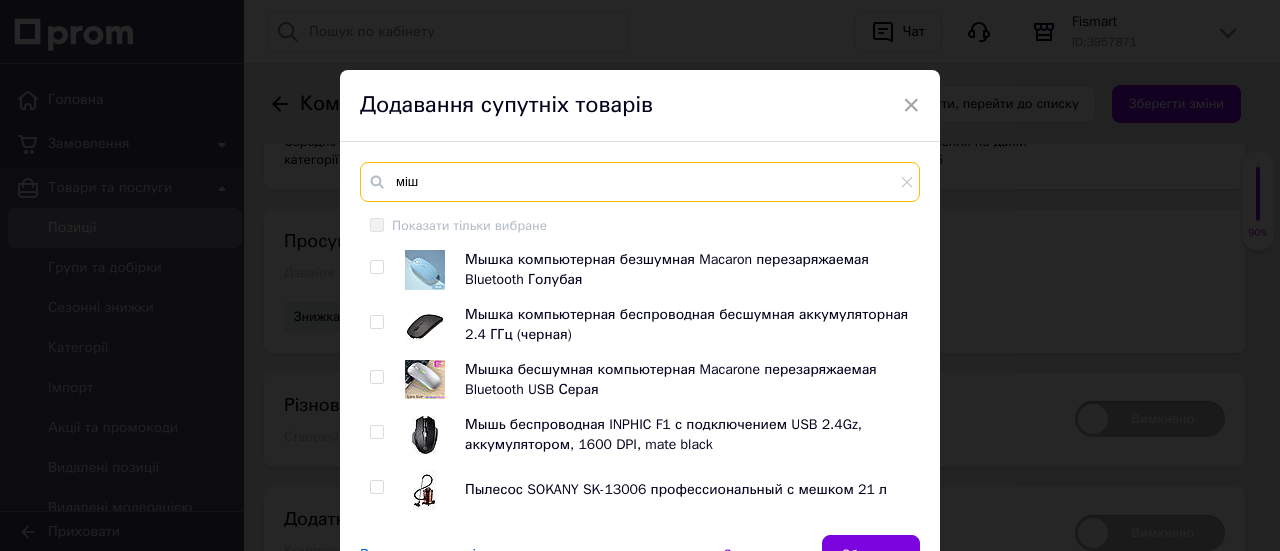 type on "міш" 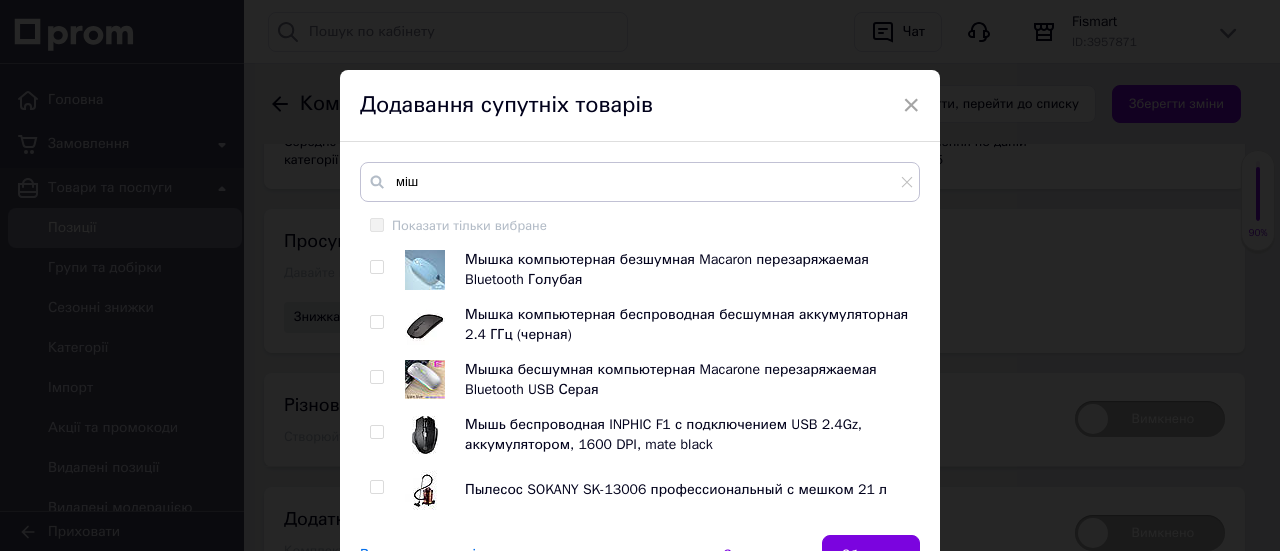 click at bounding box center [425, 270] 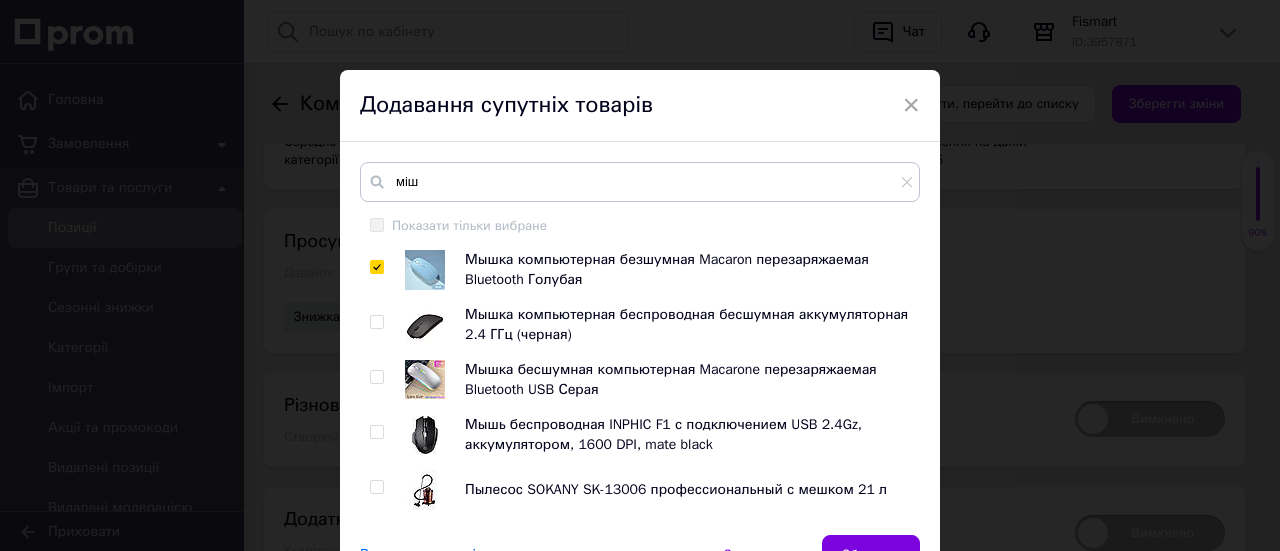 checkbox on "true" 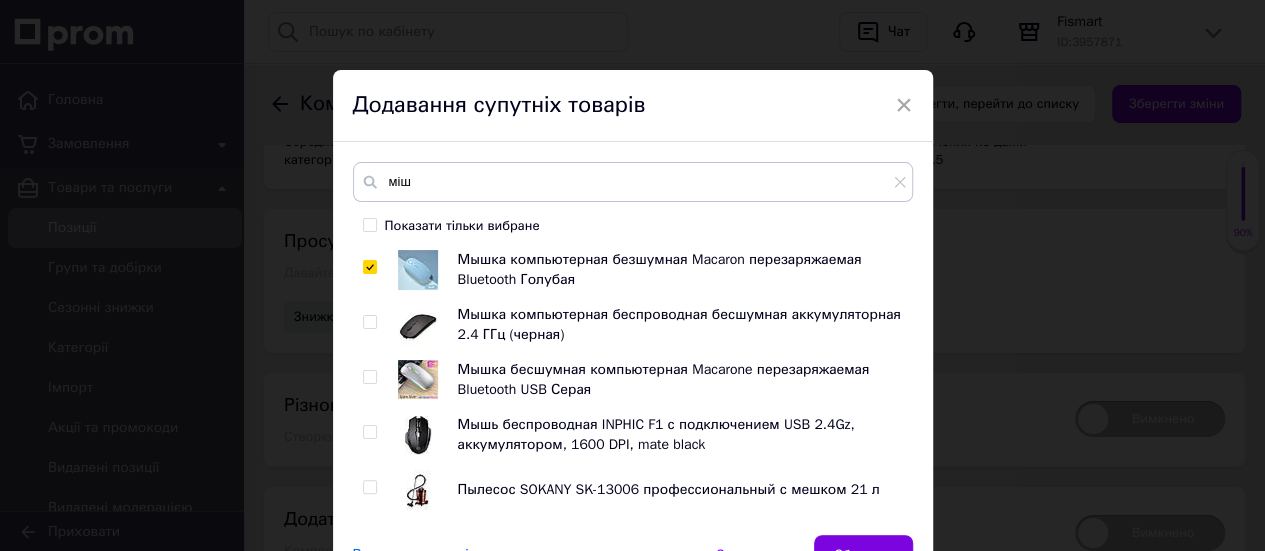 scroll, scrollTop: 3734, scrollLeft: 0, axis: vertical 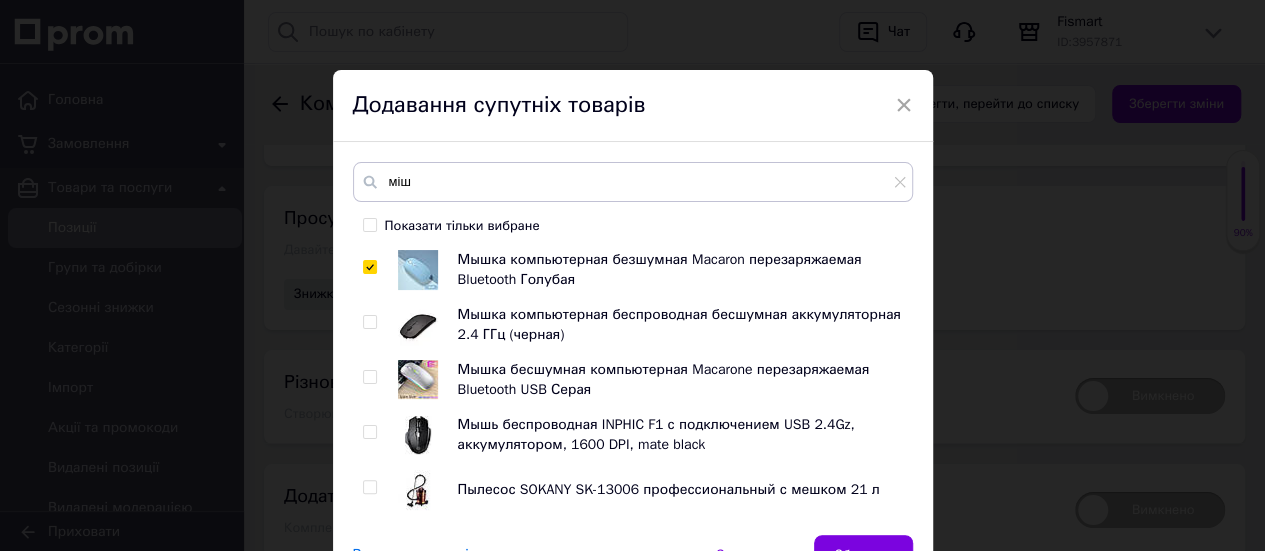 click at bounding box center (418, 379) 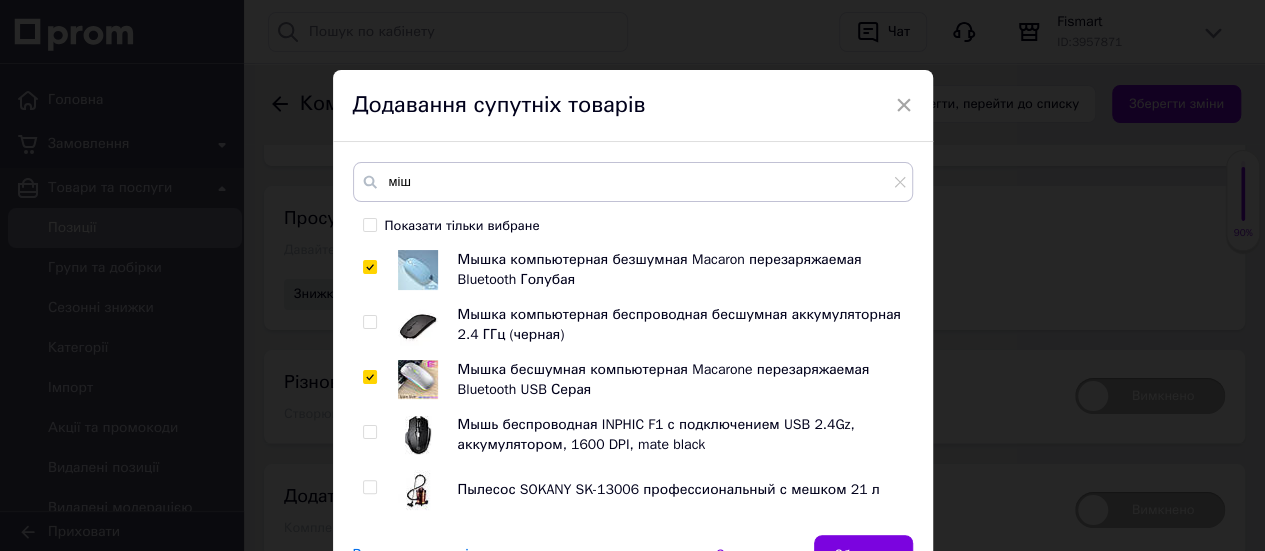 checkbox on "true" 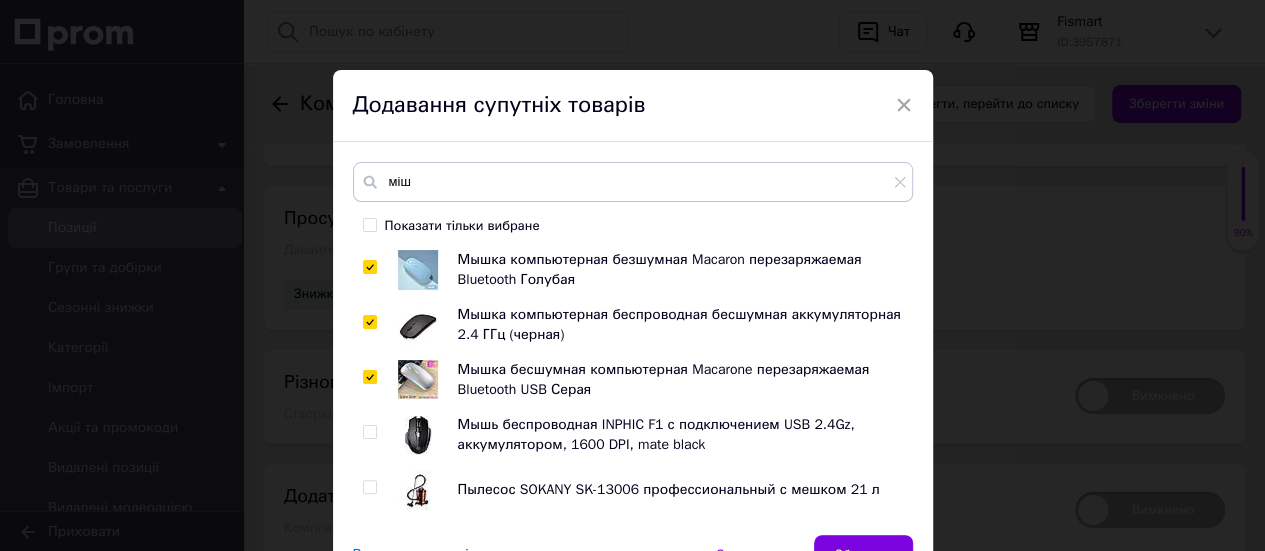 checkbox on "true" 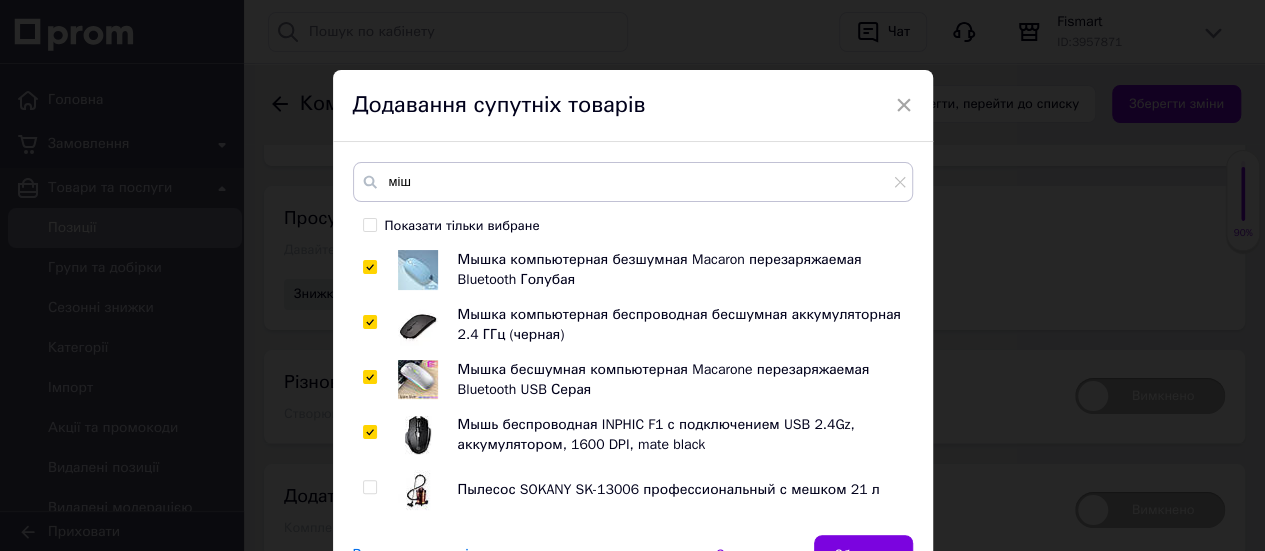checkbox on "true" 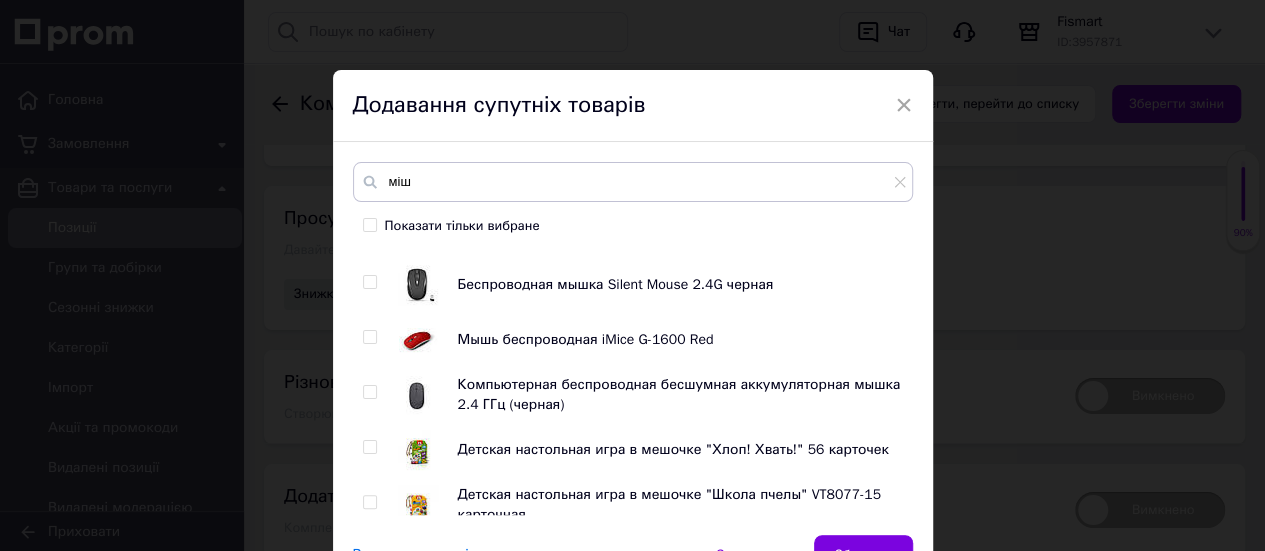 scroll, scrollTop: 500, scrollLeft: 0, axis: vertical 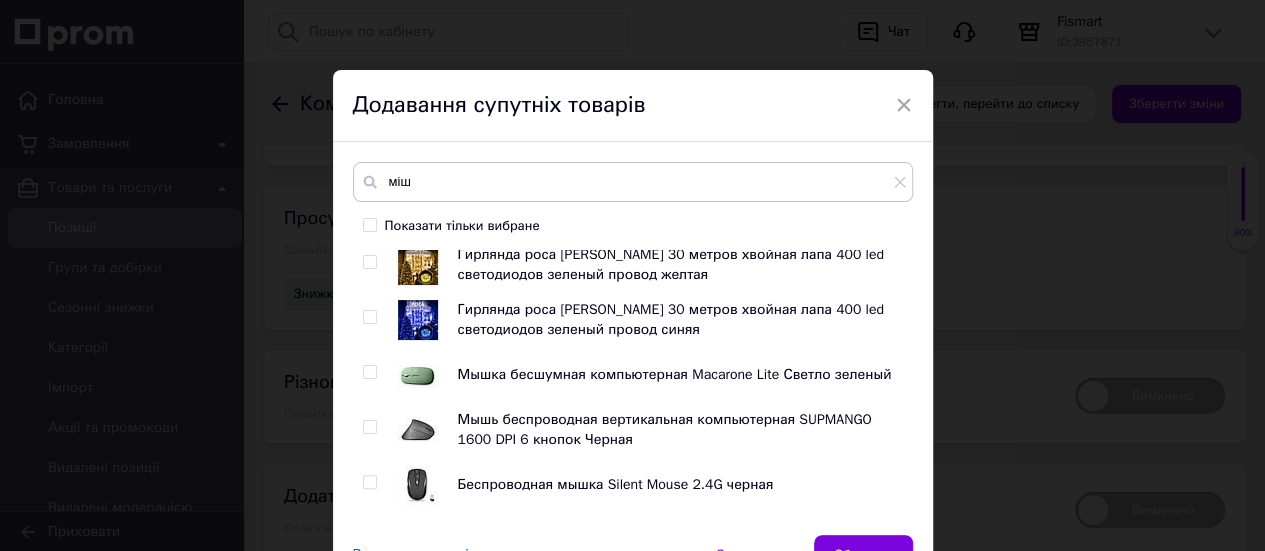 click at bounding box center (418, 374) 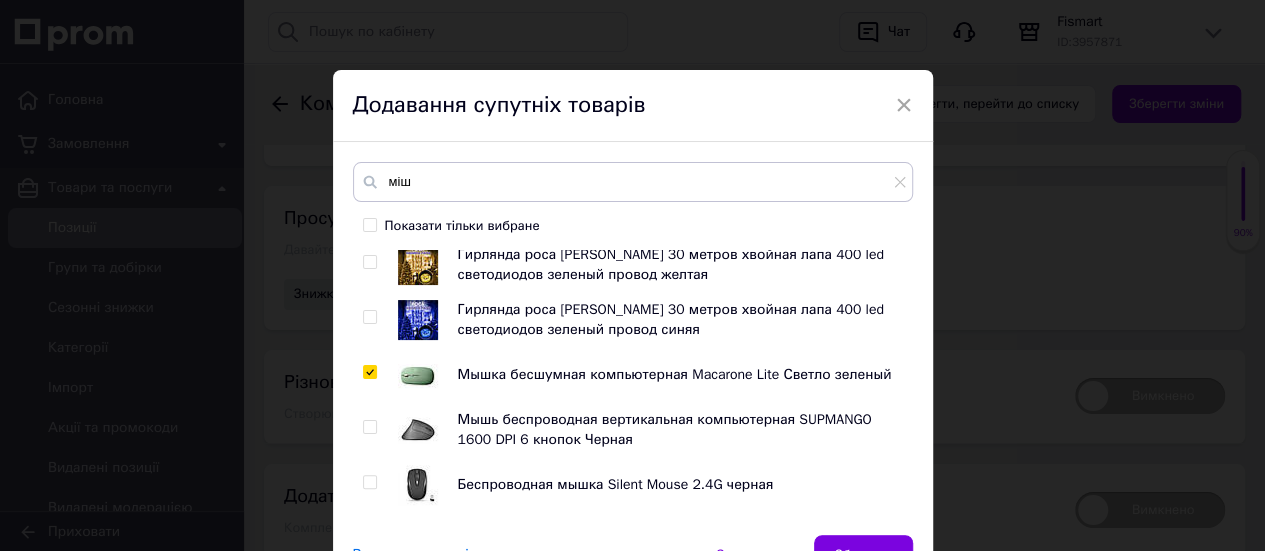 checkbox on "true" 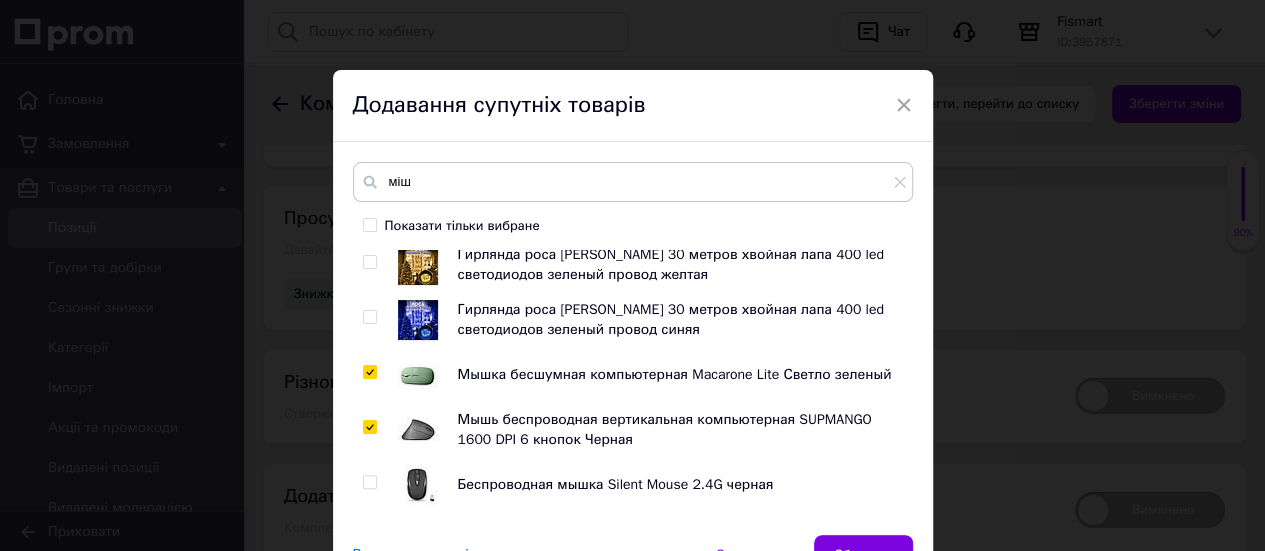 checkbox on "true" 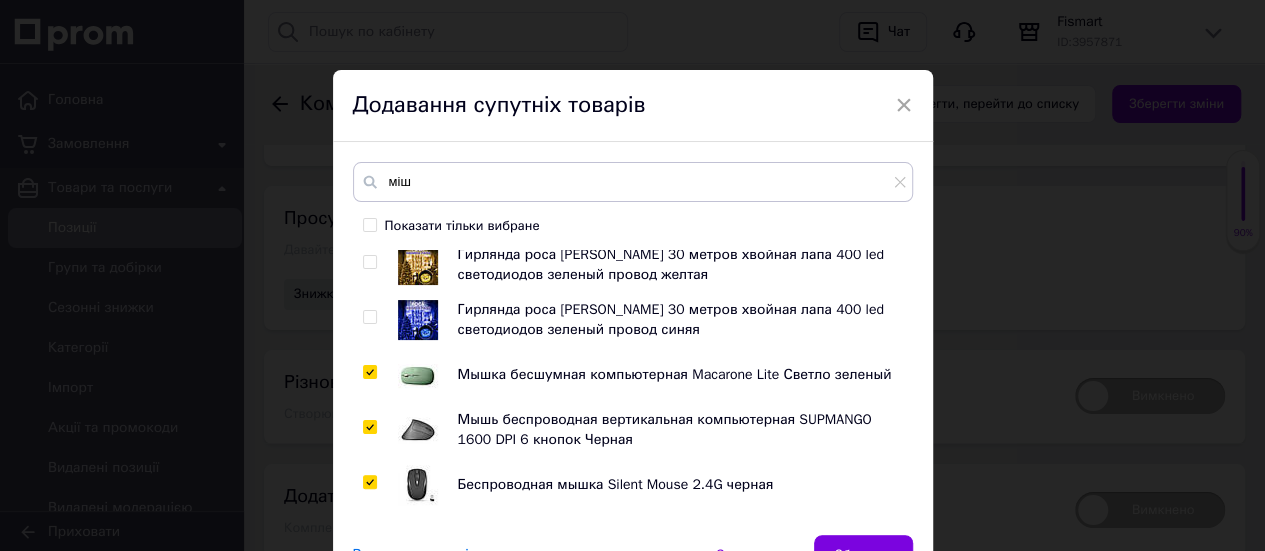 checkbox on "true" 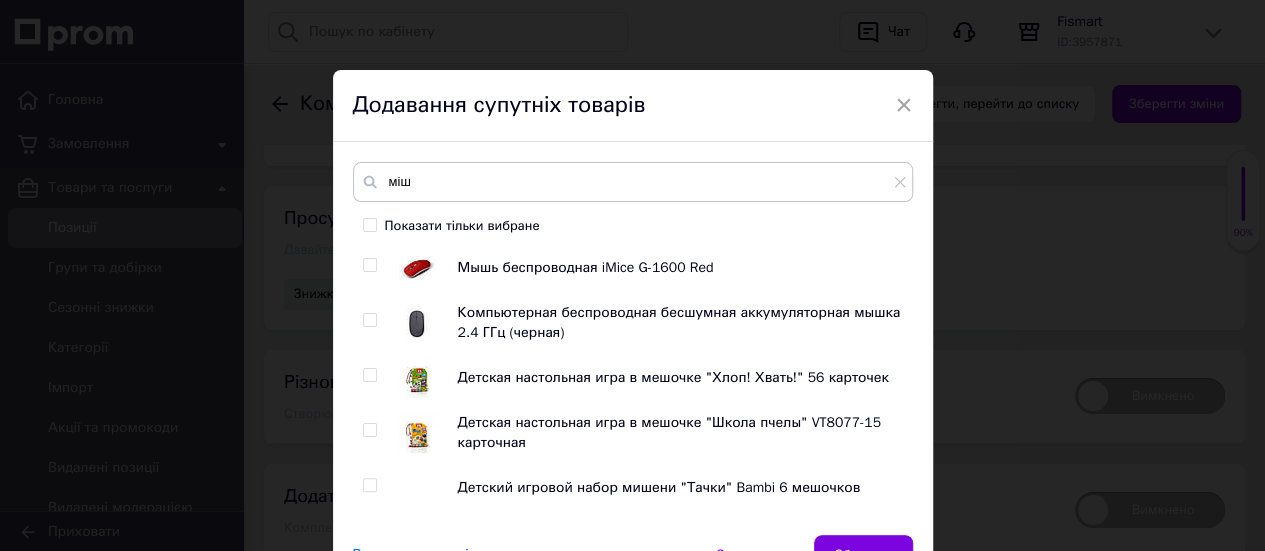 scroll, scrollTop: 800, scrollLeft: 0, axis: vertical 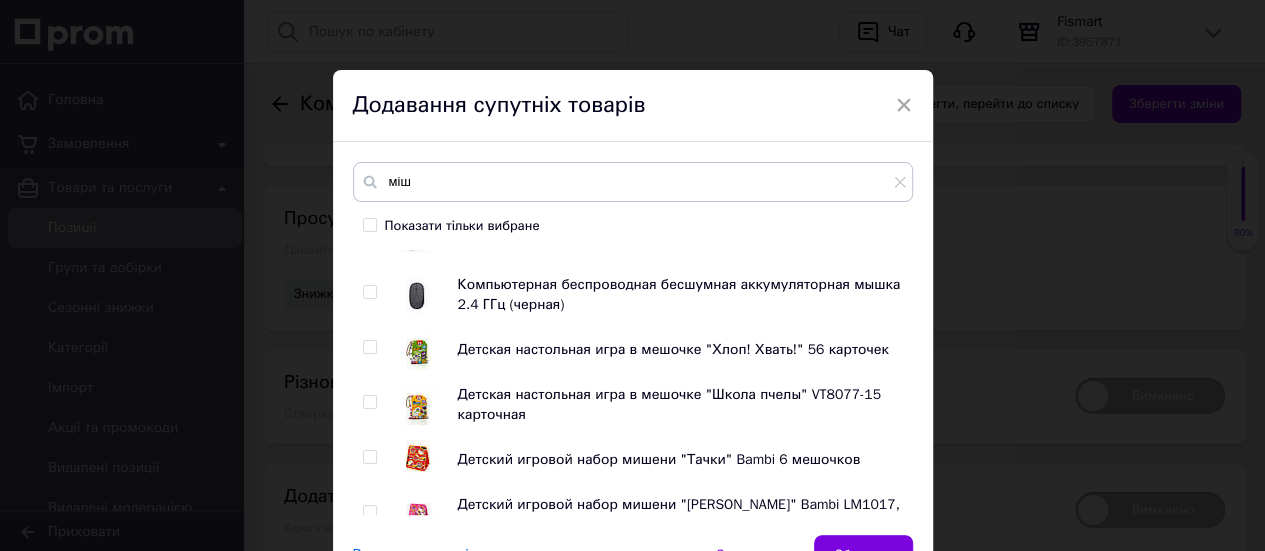 click at bounding box center [418, 295] 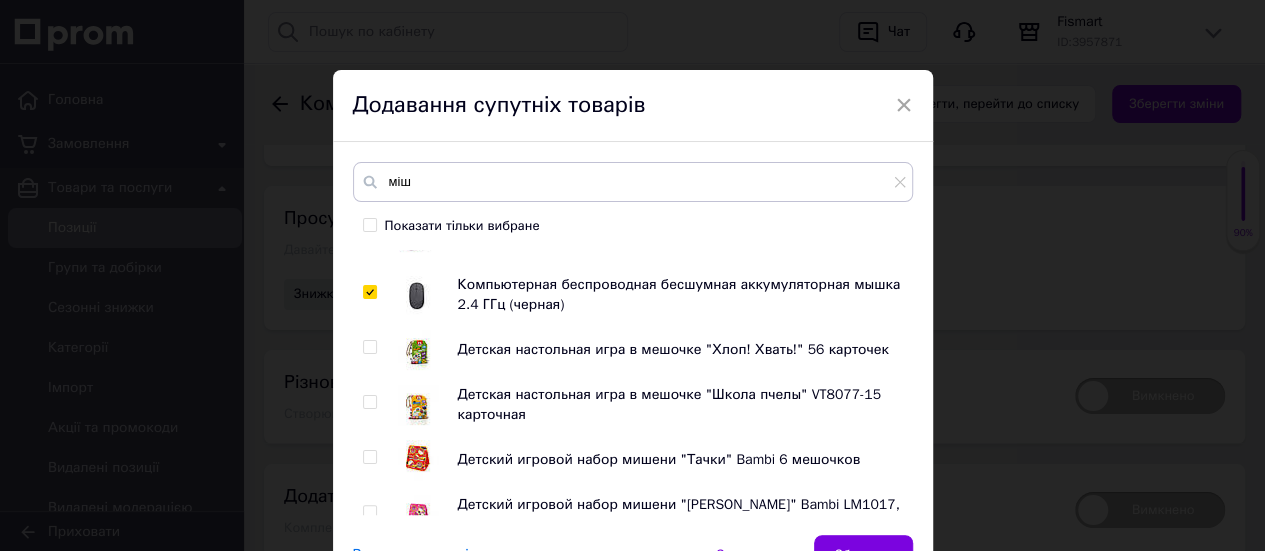 checkbox on "true" 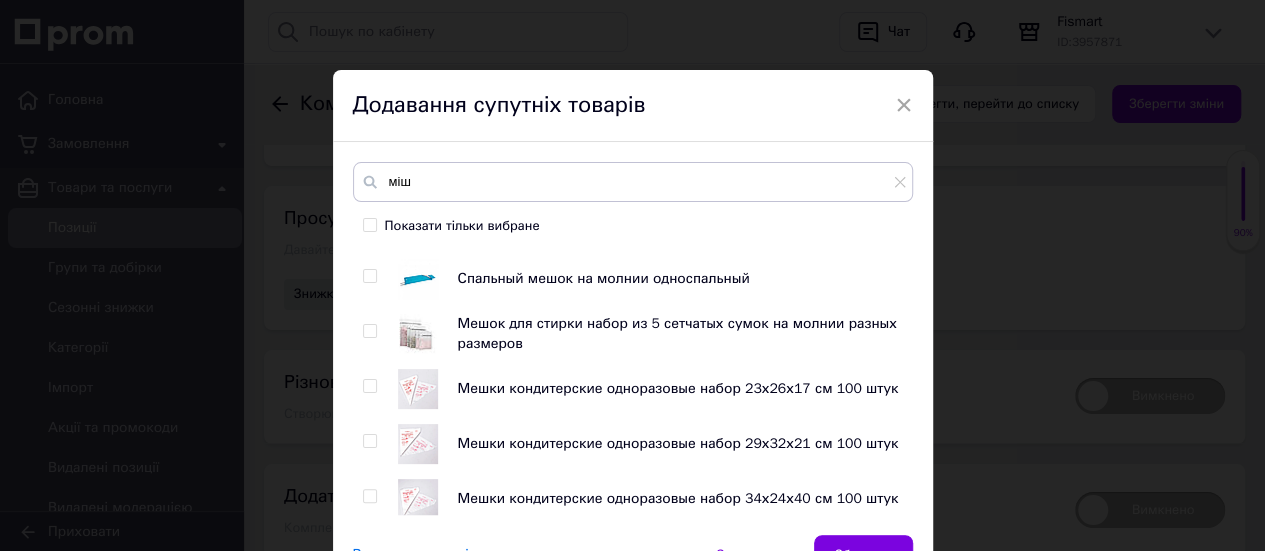 scroll, scrollTop: 1480, scrollLeft: 0, axis: vertical 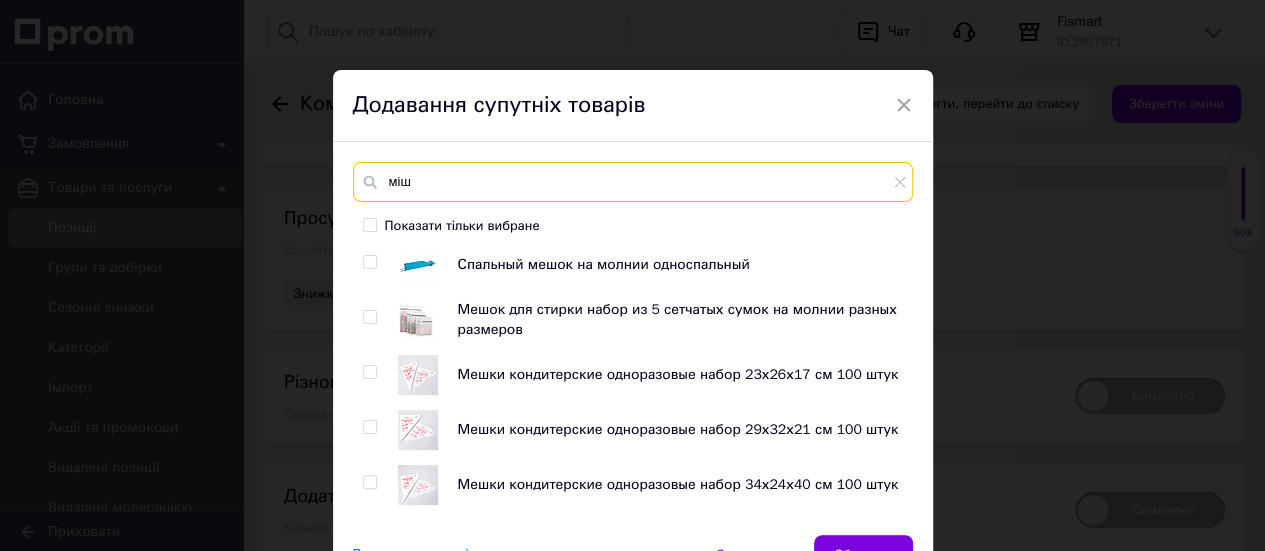 drag, startPoint x: 426, startPoint y: 179, endPoint x: 544, endPoint y: 259, distance: 142.56227 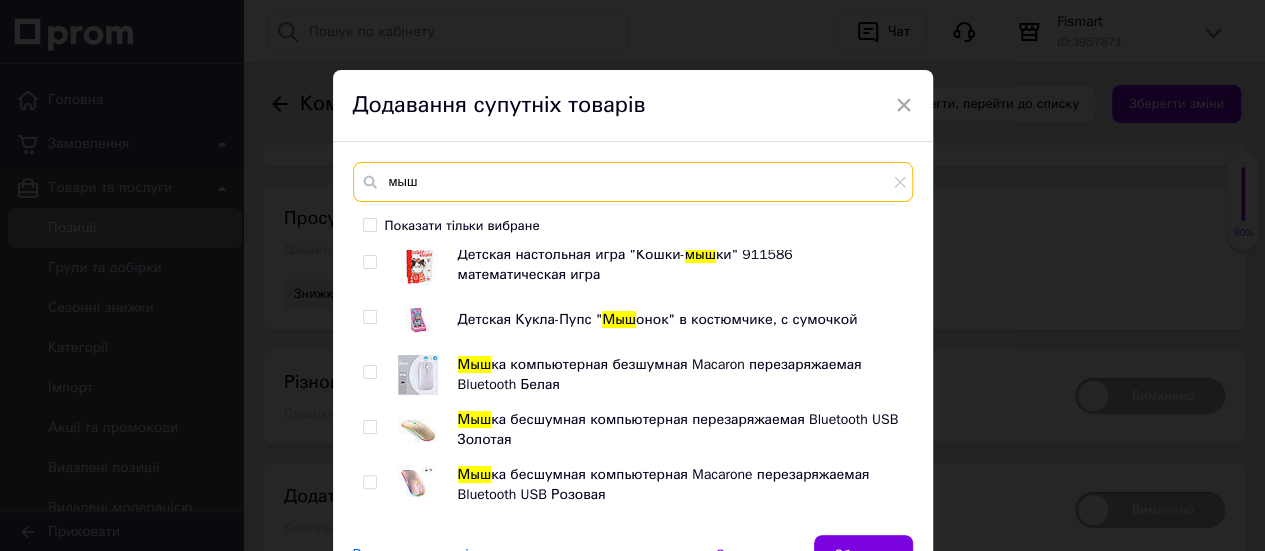 type on "мыш" 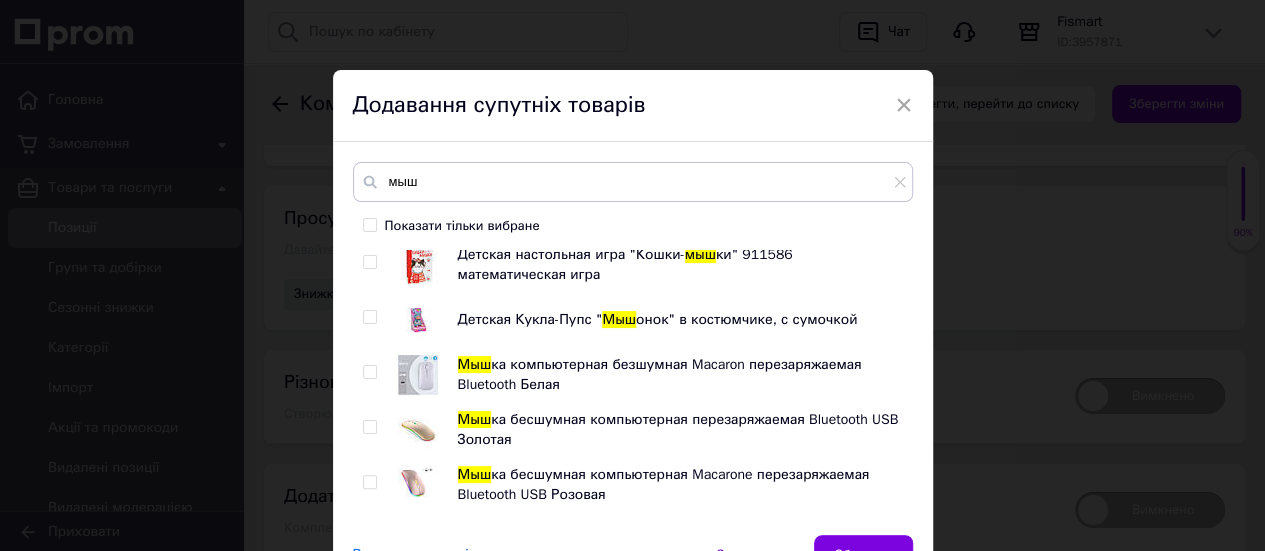 click at bounding box center (418, 375) 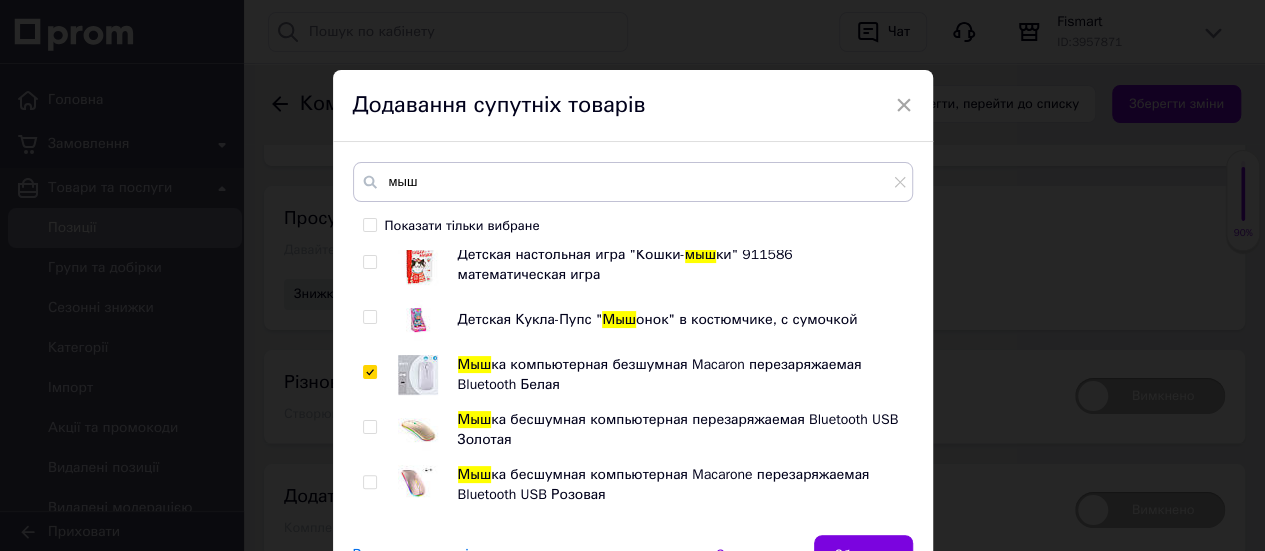 checkbox on "true" 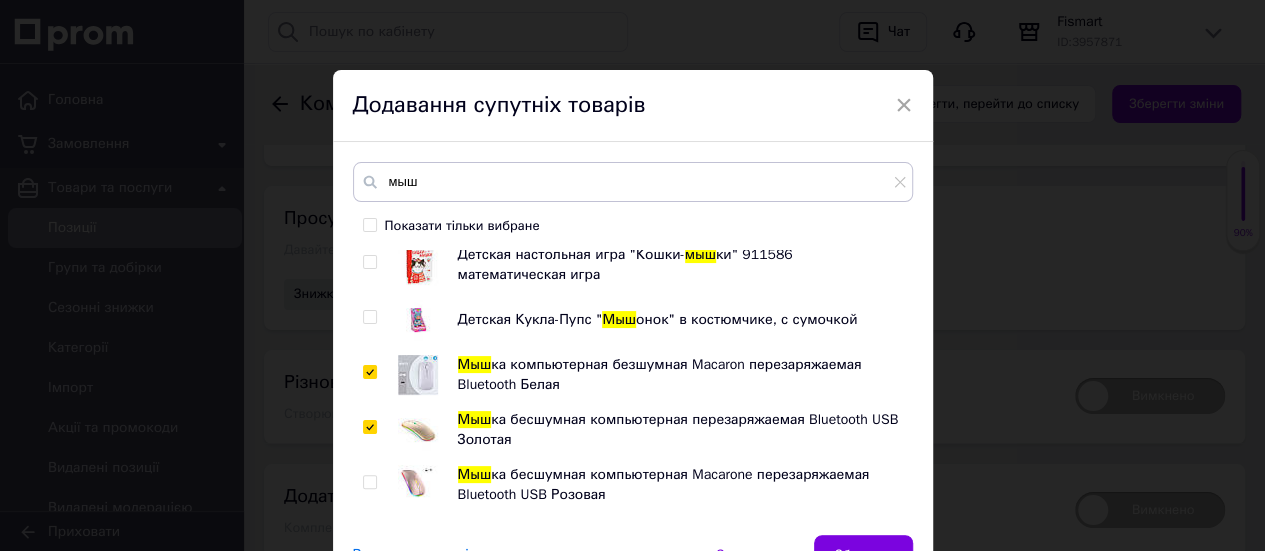 checkbox on "true" 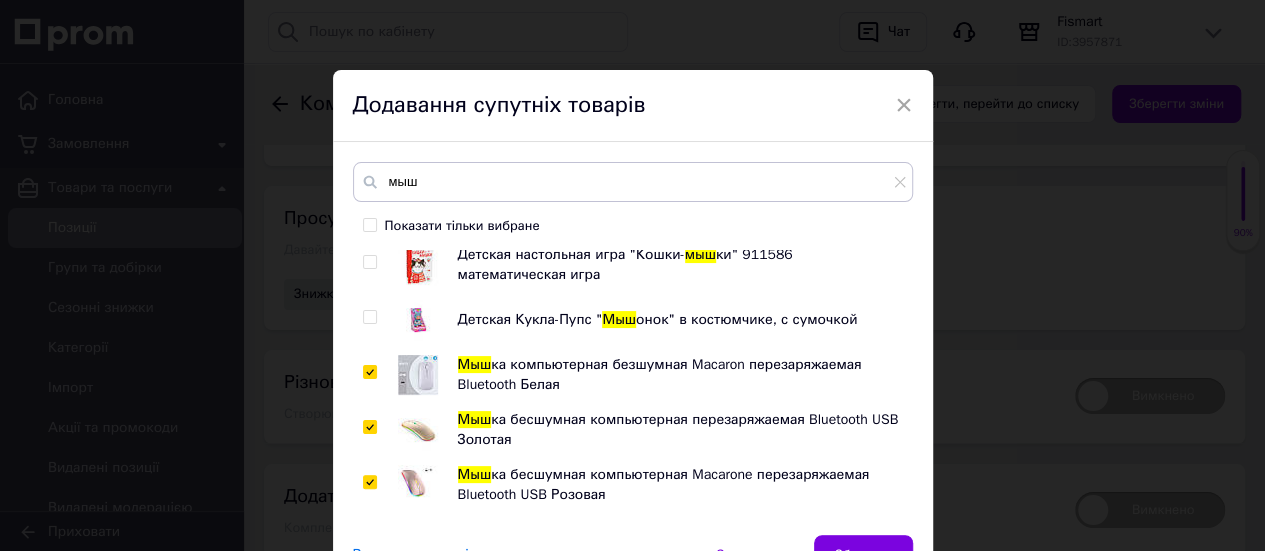 checkbox on "true" 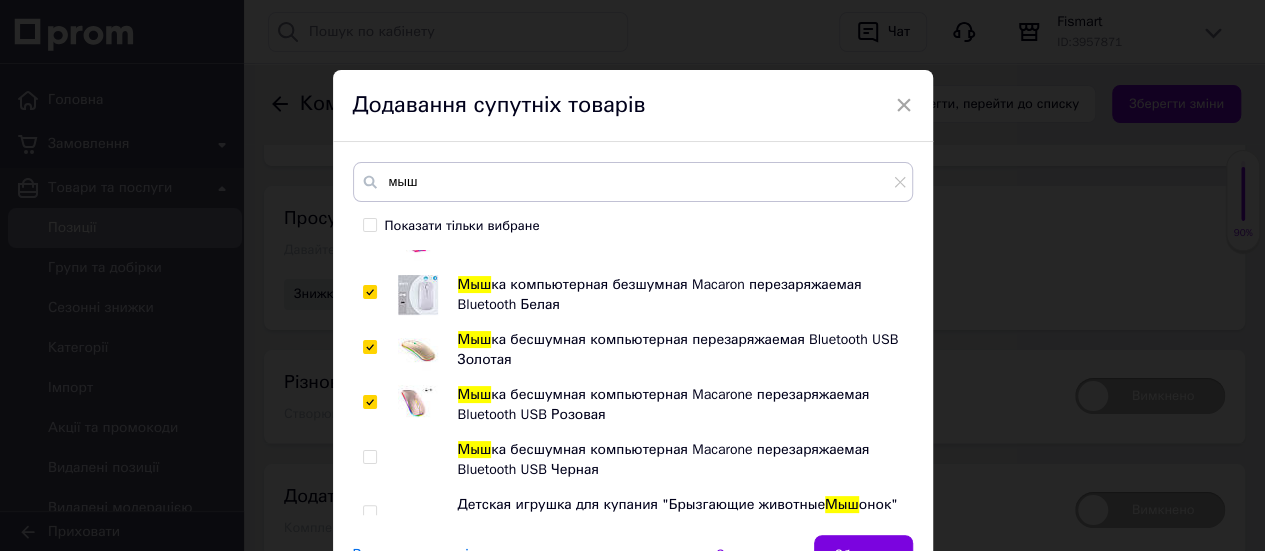 scroll, scrollTop: 1680, scrollLeft: 0, axis: vertical 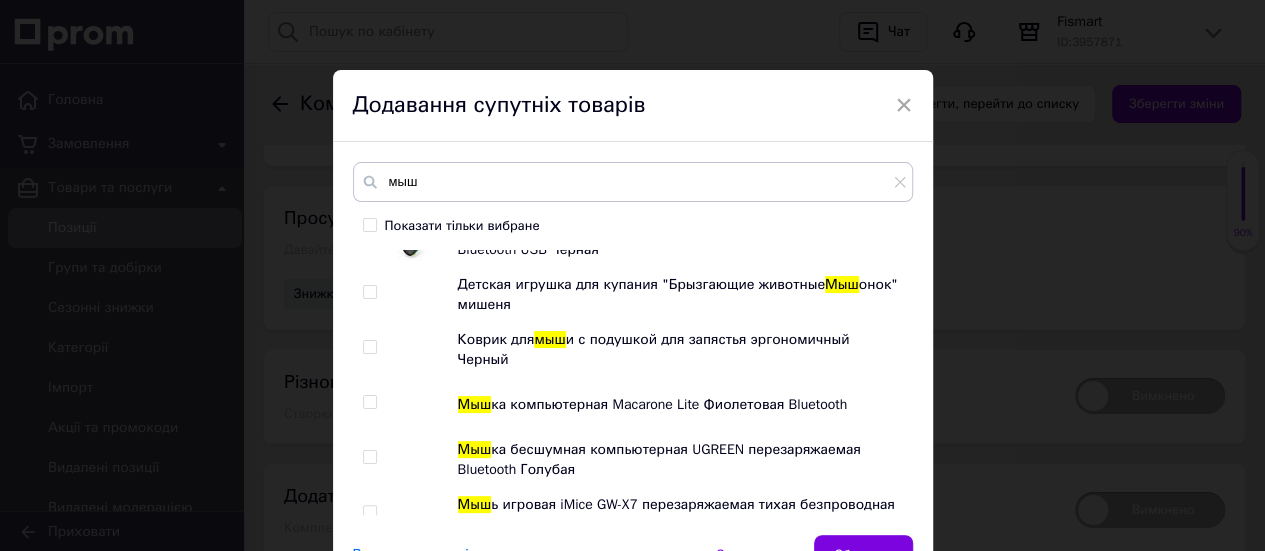 drag, startPoint x: 417, startPoint y: 417, endPoint x: 421, endPoint y: 429, distance: 12.649111 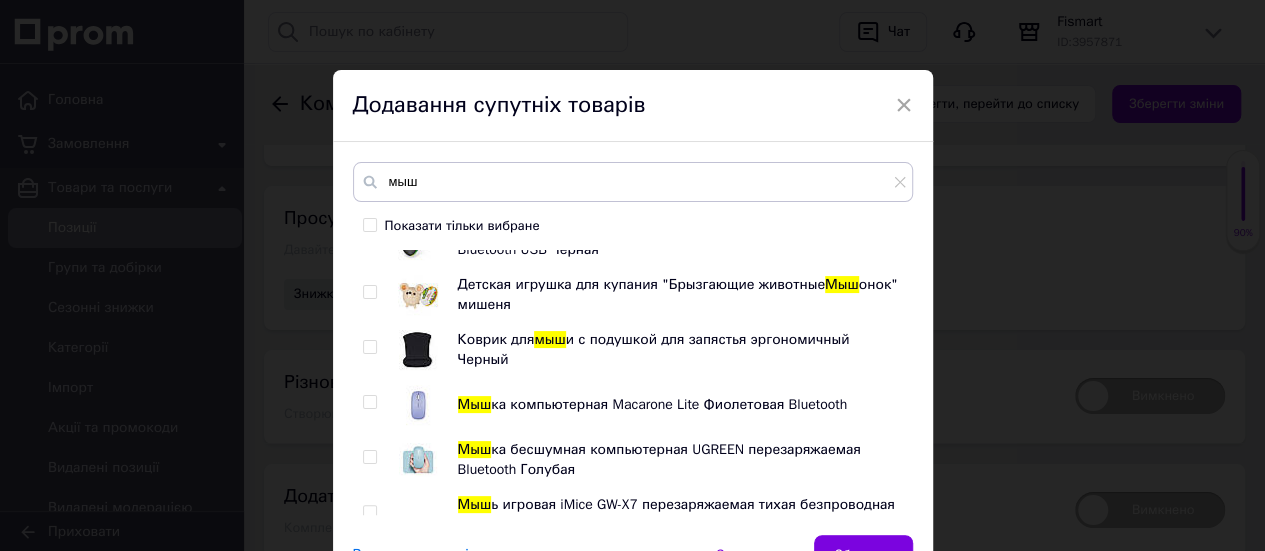 click at bounding box center (418, 405) 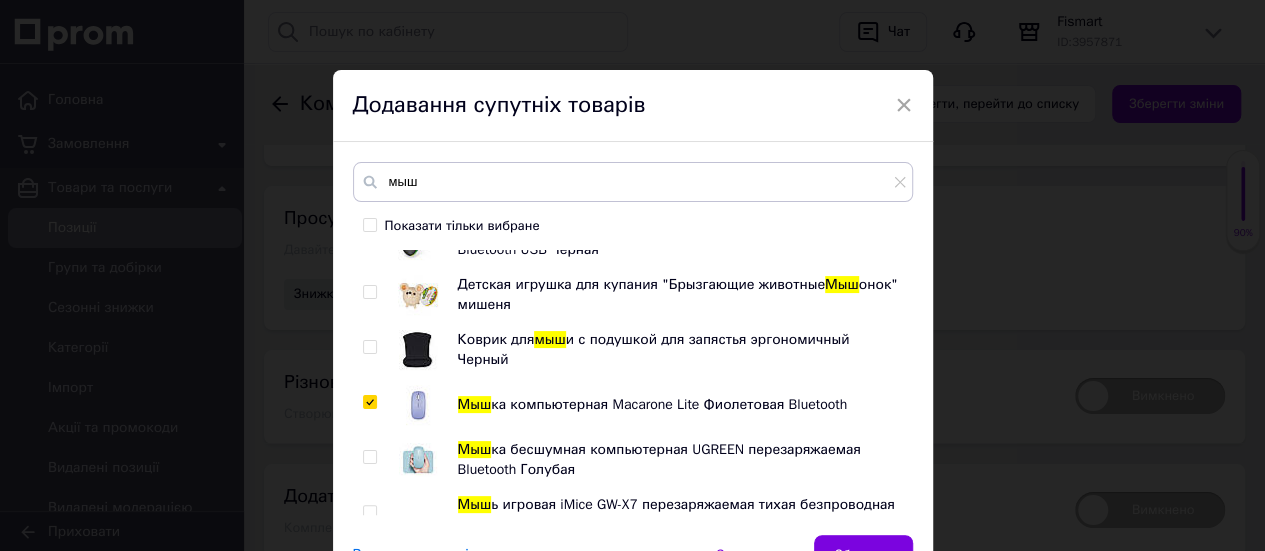 checkbox on "true" 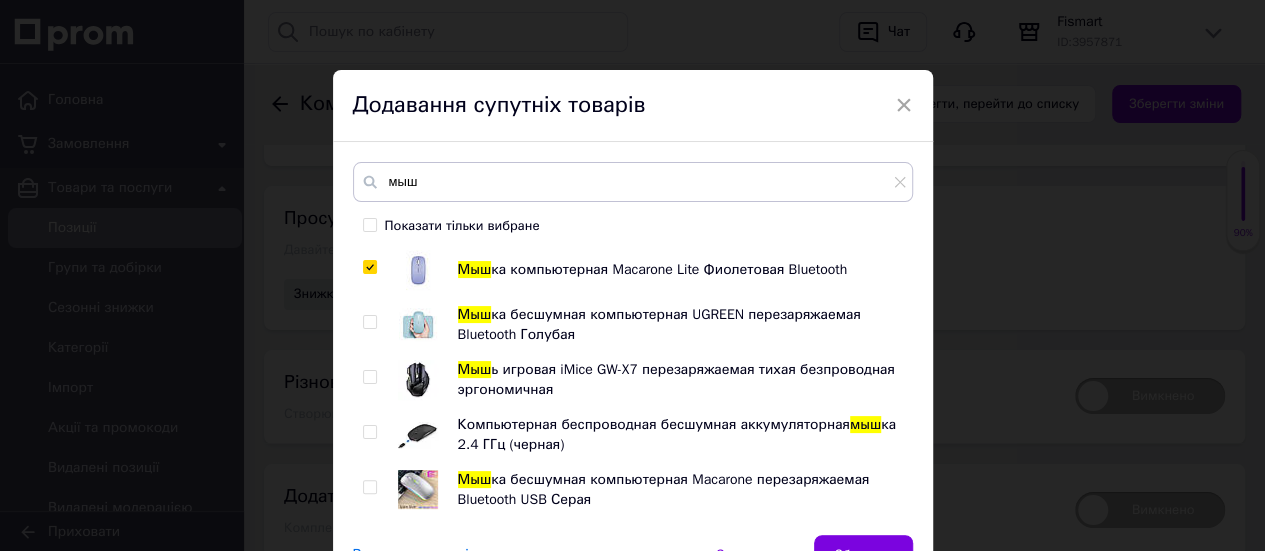 scroll, scrollTop: 2080, scrollLeft: 0, axis: vertical 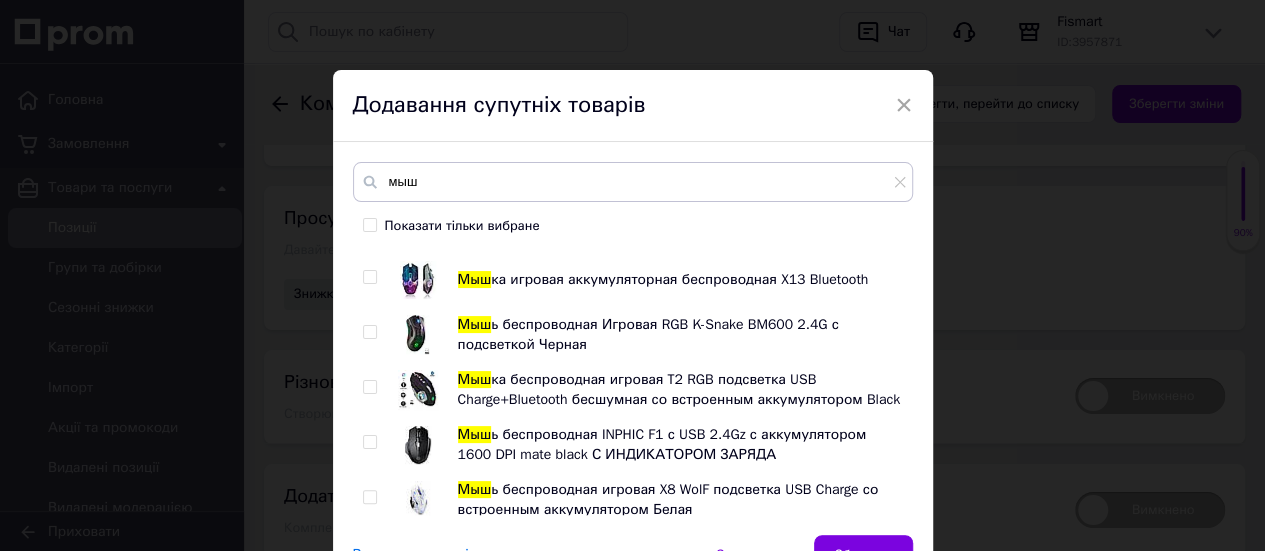 click at bounding box center [418, 445] 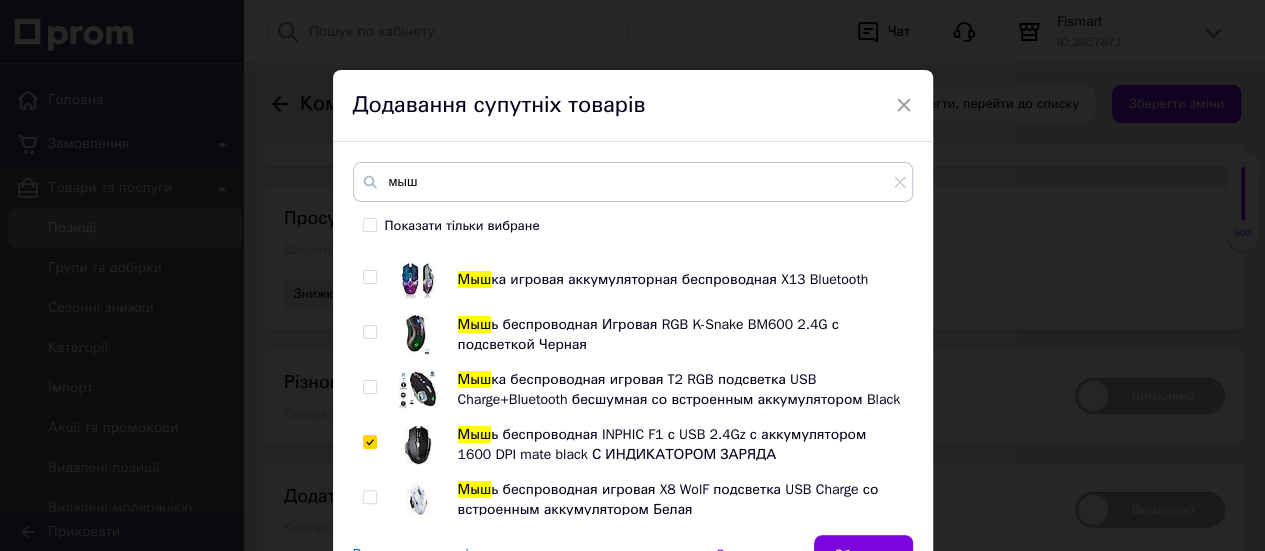 checkbox on "true" 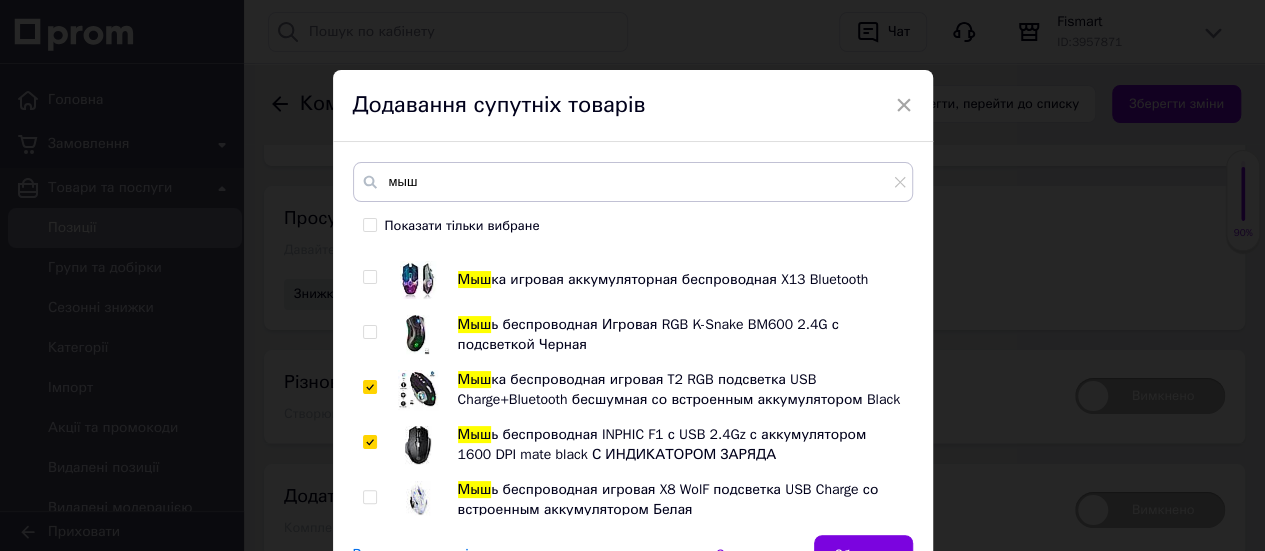 checkbox on "true" 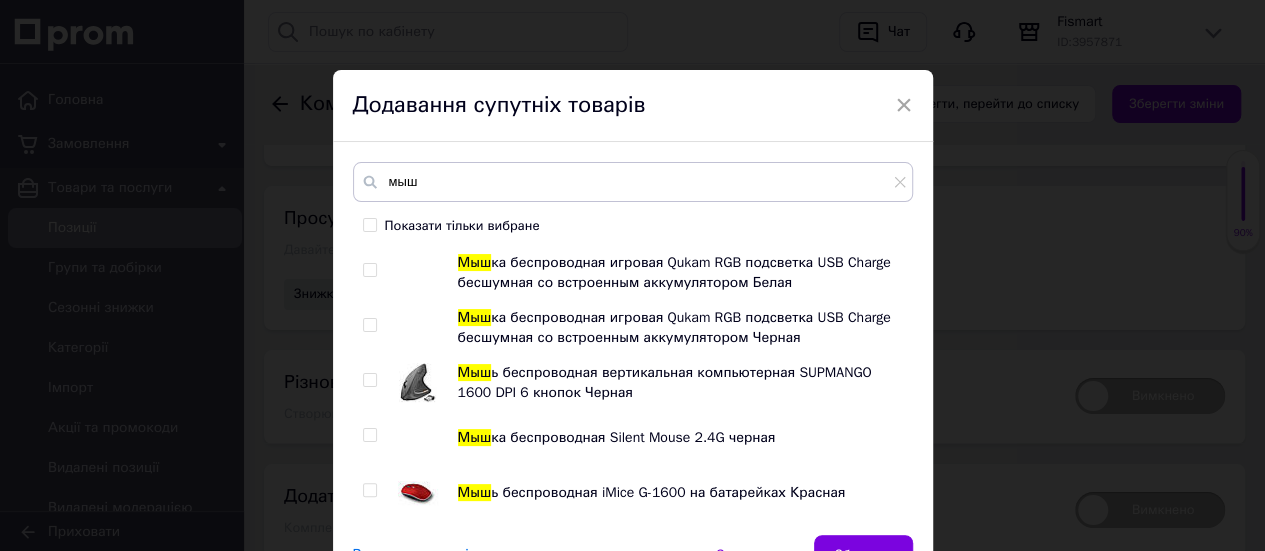 scroll, scrollTop: 2480, scrollLeft: 0, axis: vertical 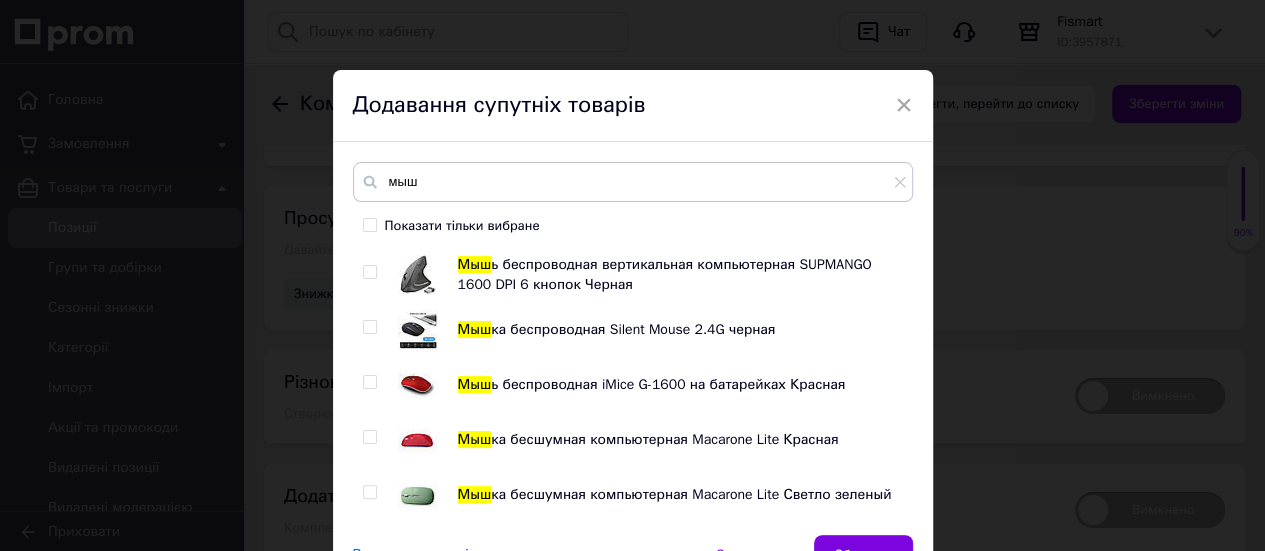 click at bounding box center (418, 384) 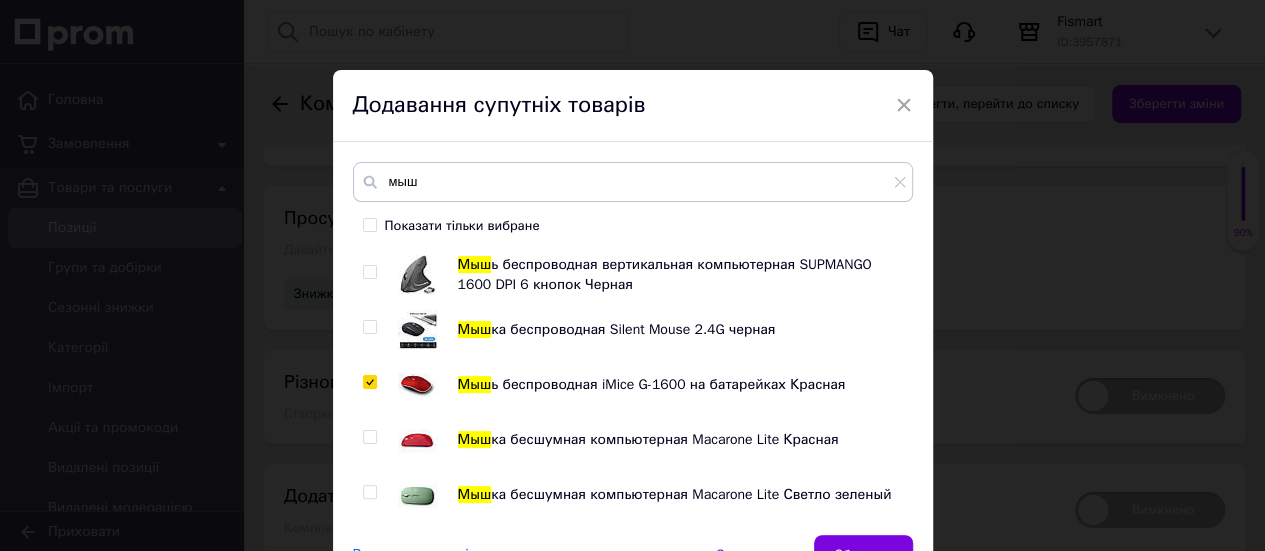 checkbox on "true" 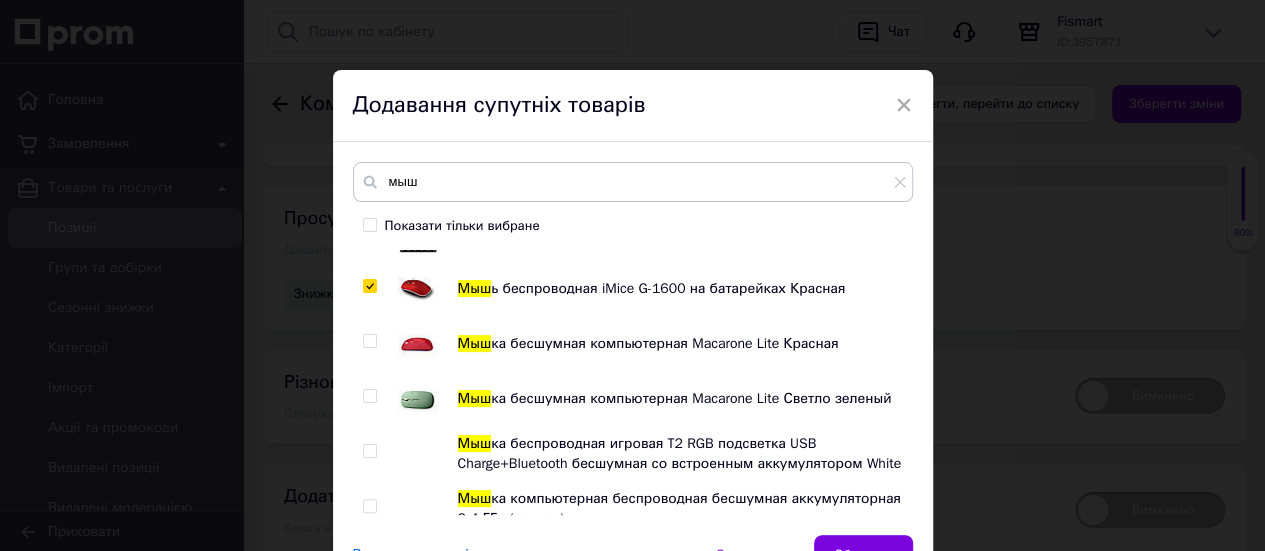 scroll, scrollTop: 2880, scrollLeft: 0, axis: vertical 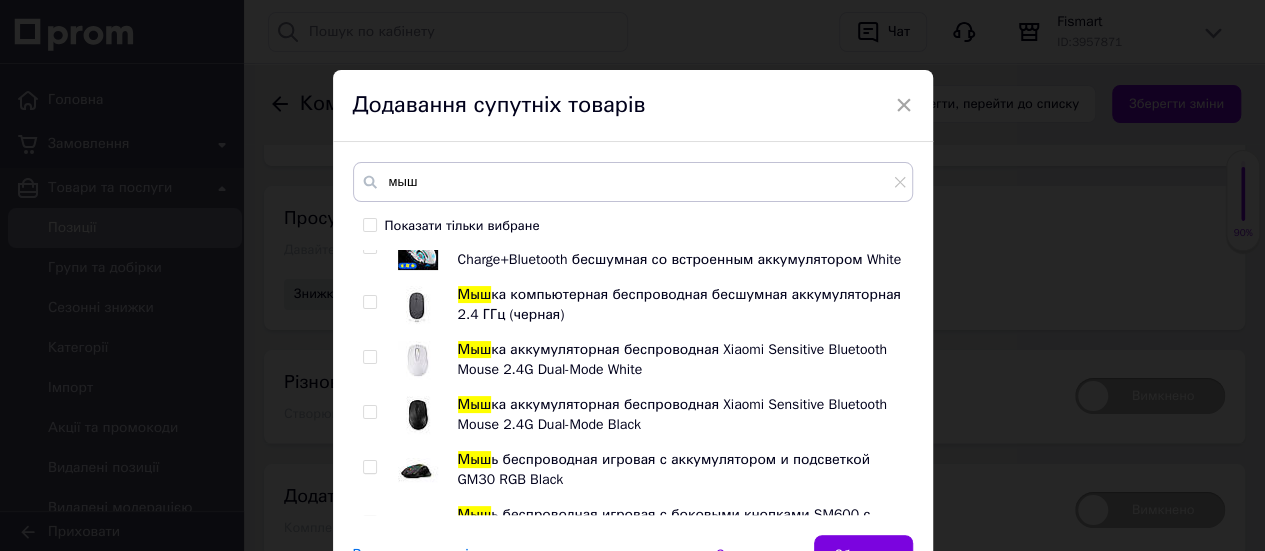 click at bounding box center (418, 415) 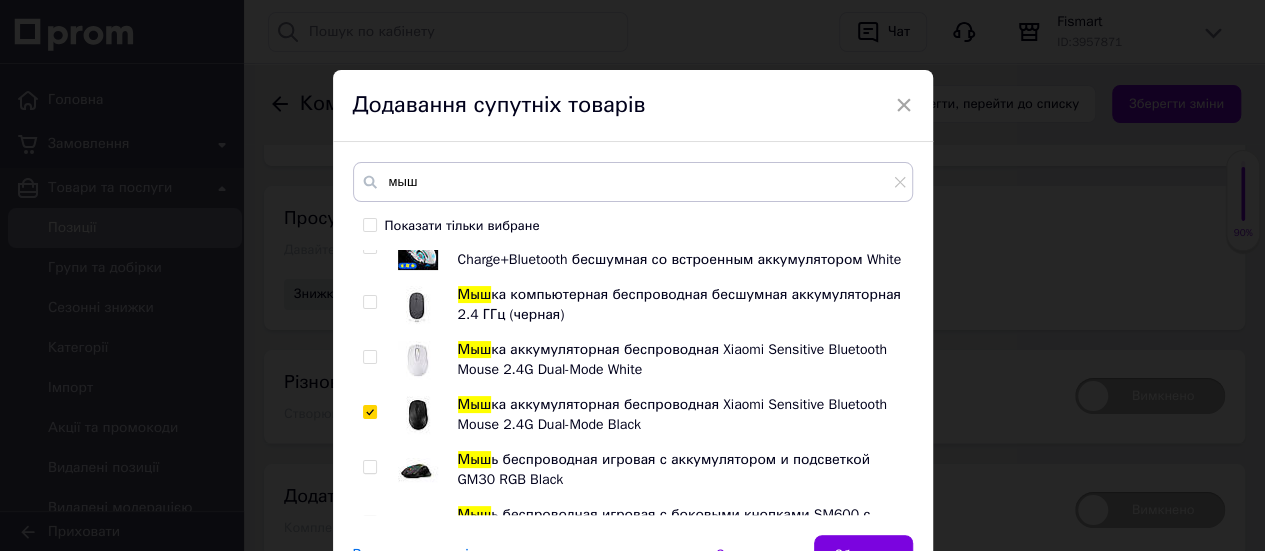 checkbox on "true" 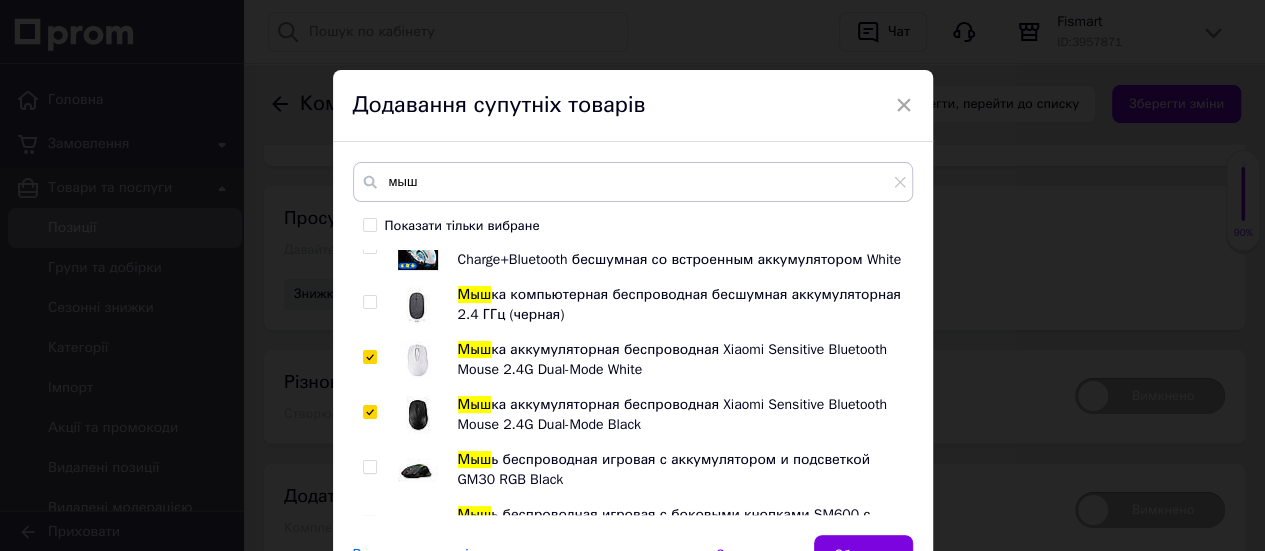 checkbox on "true" 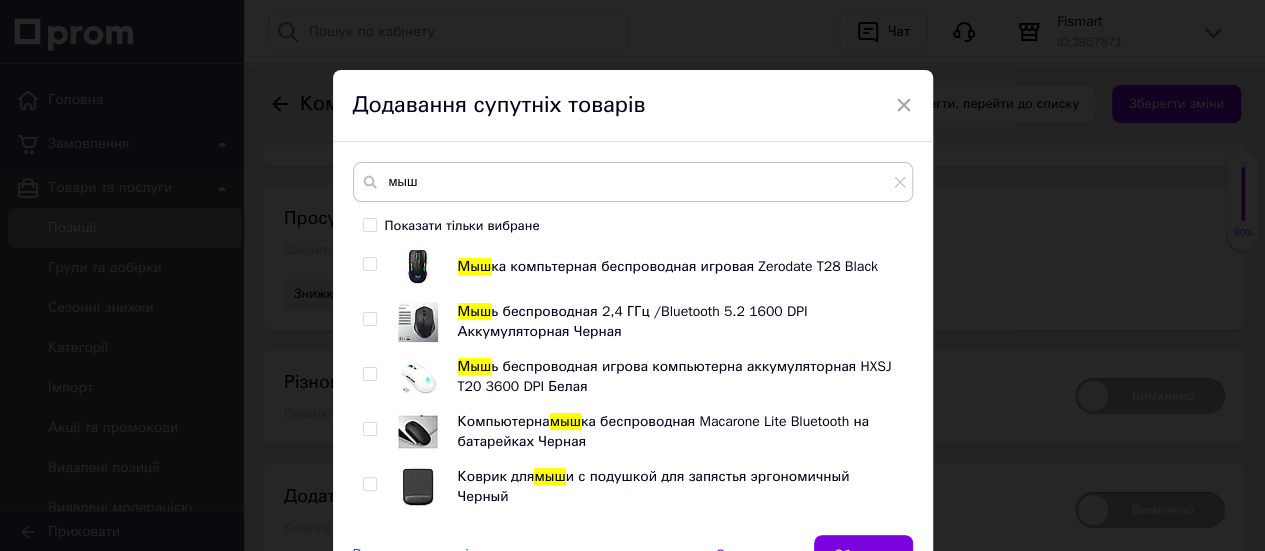 scroll, scrollTop: 3580, scrollLeft: 0, axis: vertical 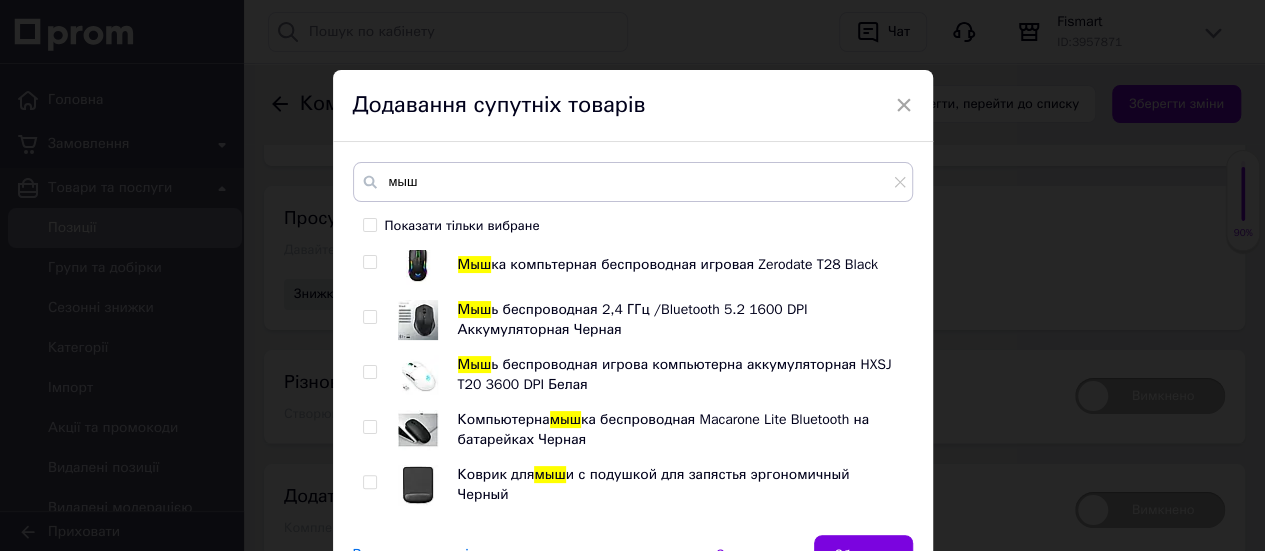 click at bounding box center (418, 374) 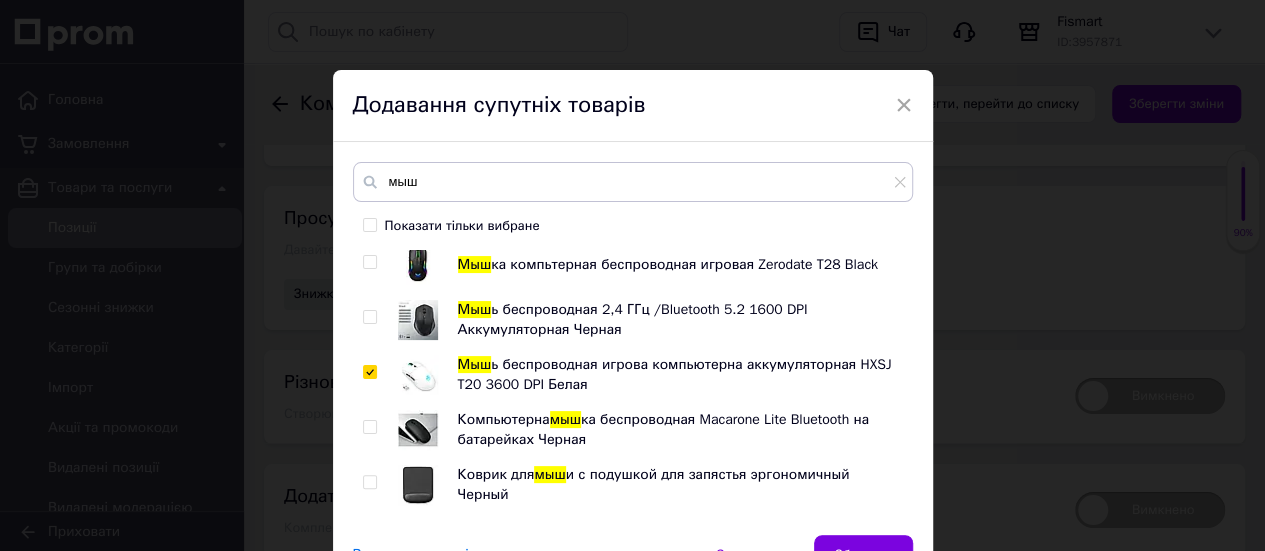 checkbox on "true" 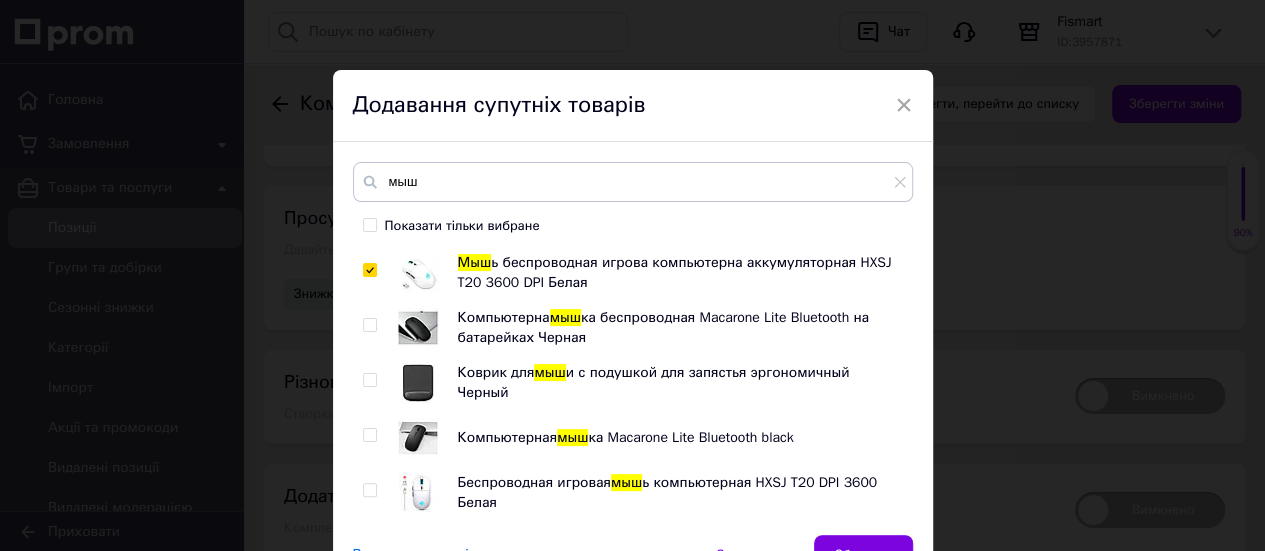 scroll, scrollTop: 3780, scrollLeft: 0, axis: vertical 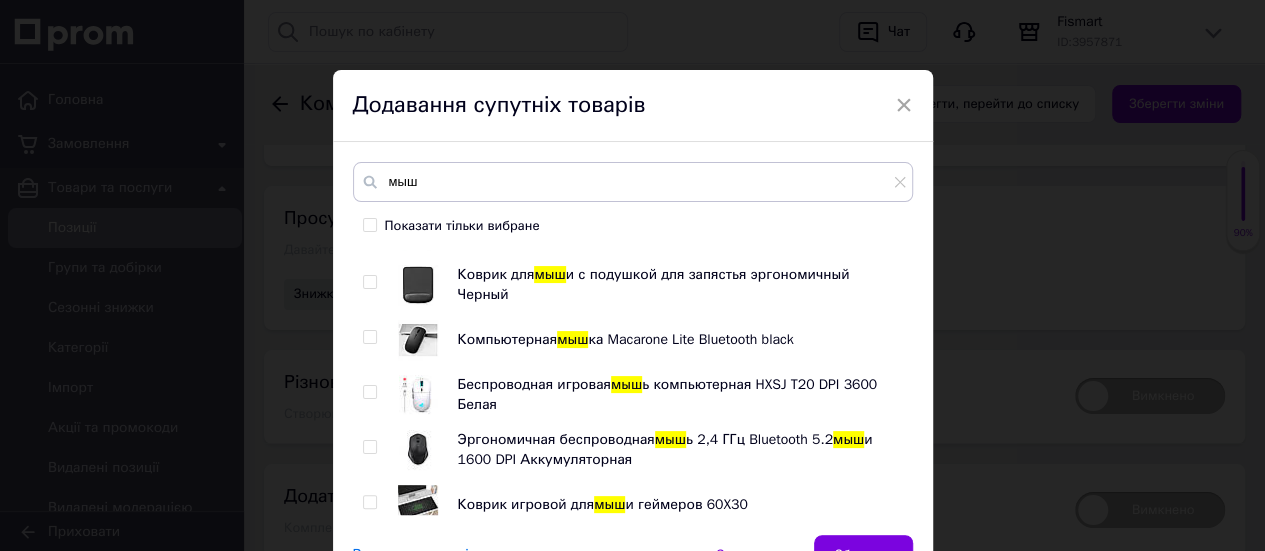 click at bounding box center [418, 450] 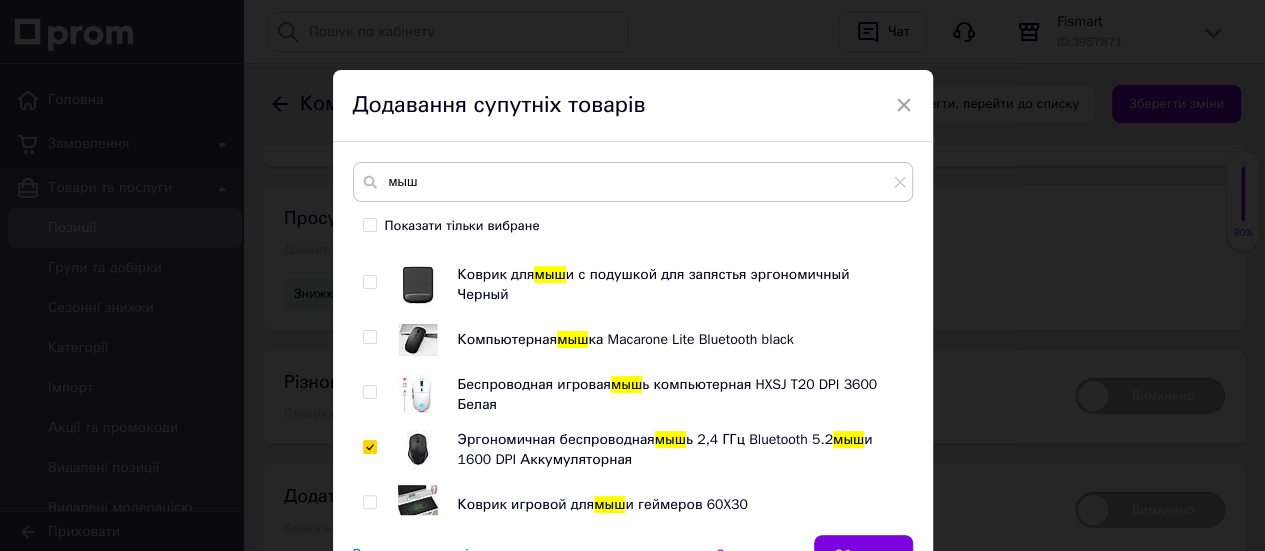 checkbox on "true" 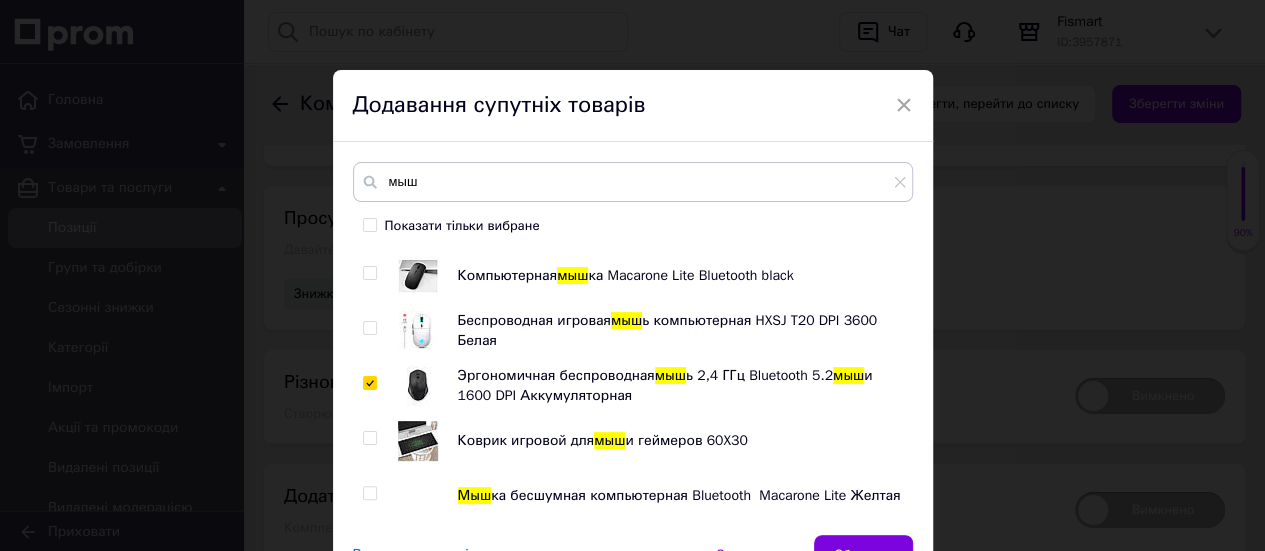 scroll, scrollTop: 3844, scrollLeft: 0, axis: vertical 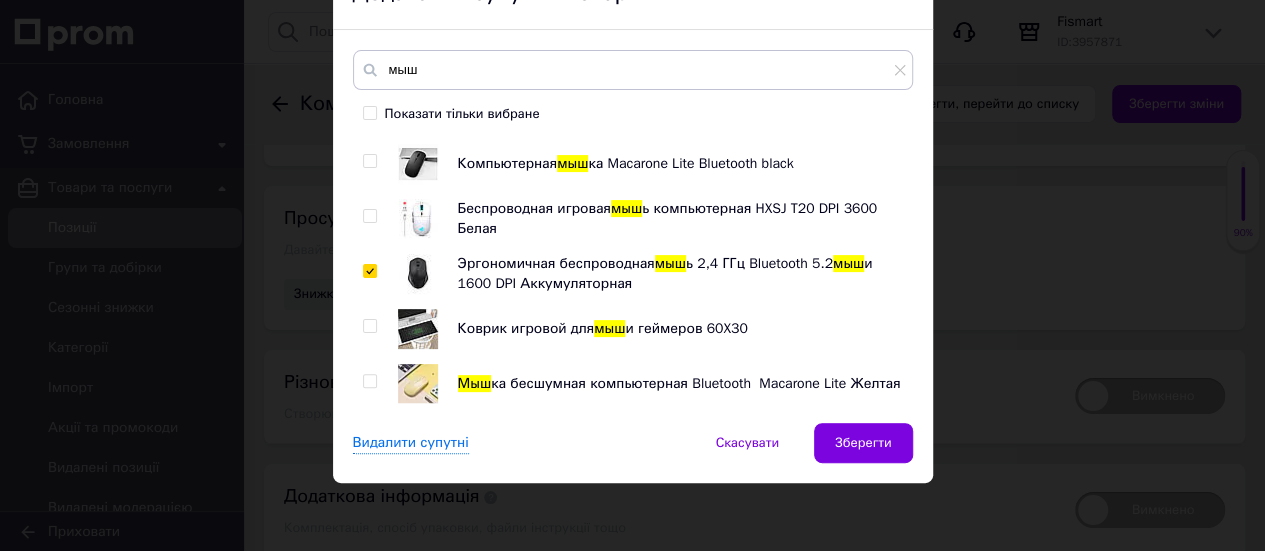 drag, startPoint x: 422, startPoint y: 387, endPoint x: 434, endPoint y: 391, distance: 12.649111 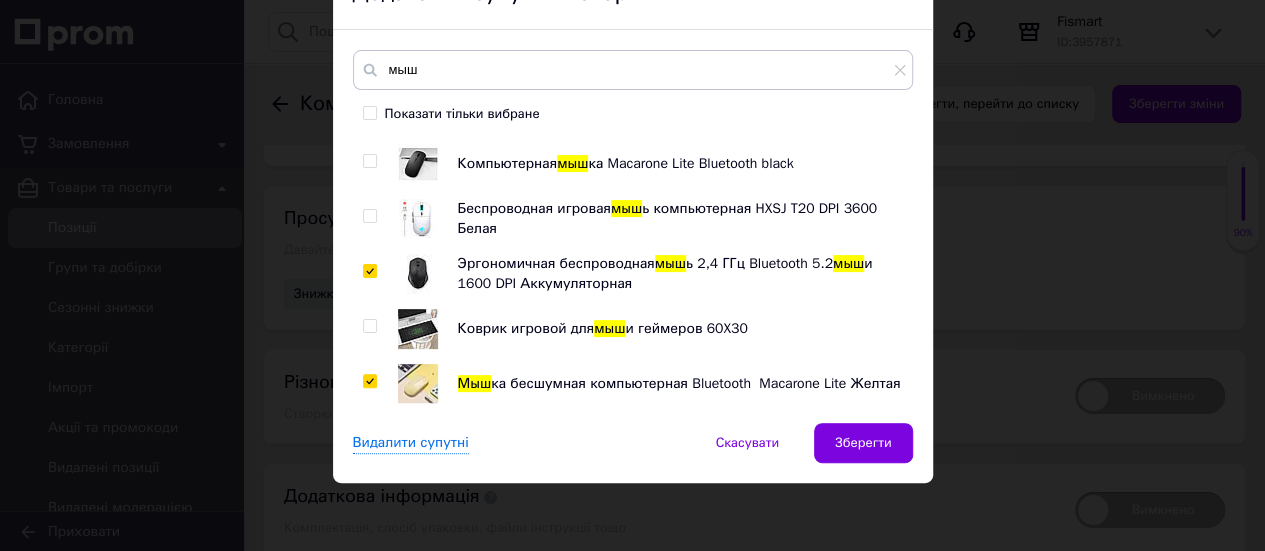 checkbox on "true" 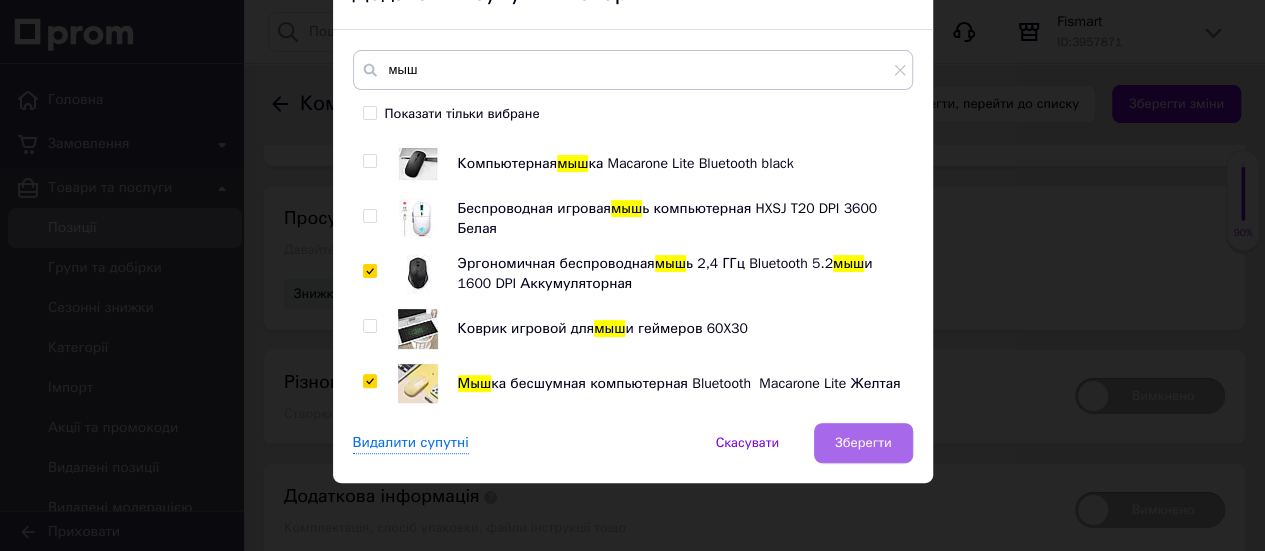 click on "Зберегти" at bounding box center [863, 443] 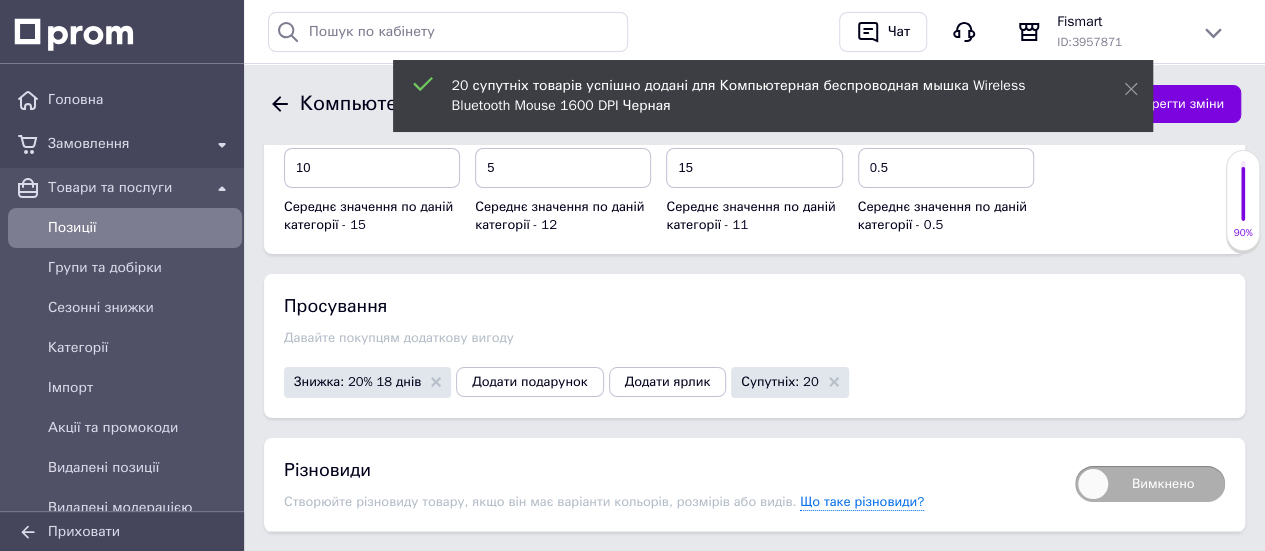 scroll, scrollTop: 3534, scrollLeft: 0, axis: vertical 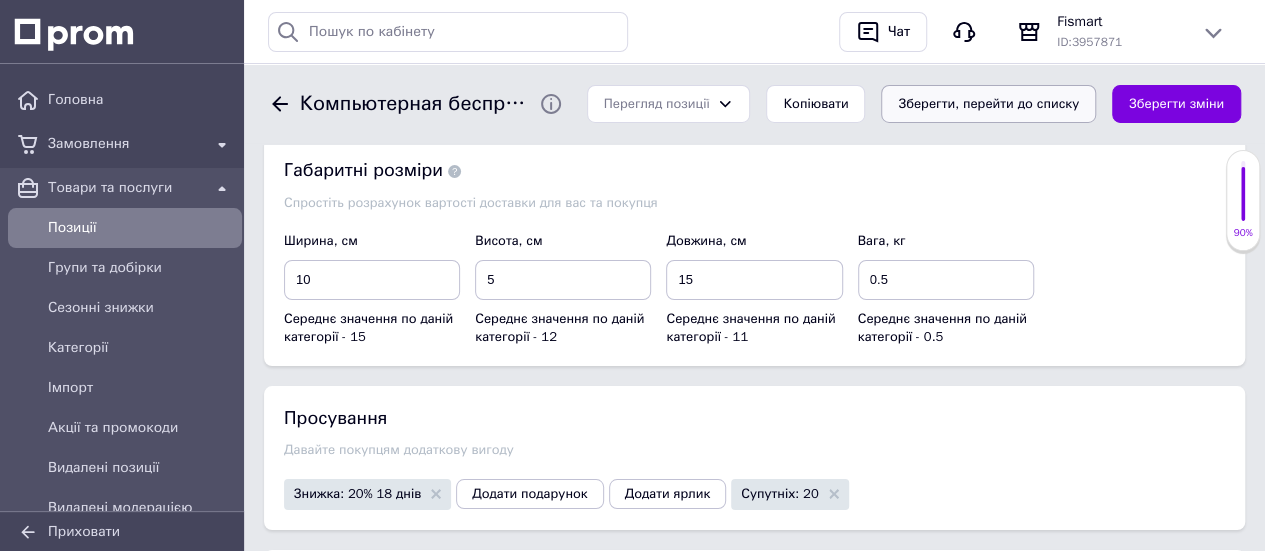 click on "Зберегти, перейти до списку" at bounding box center [988, 104] 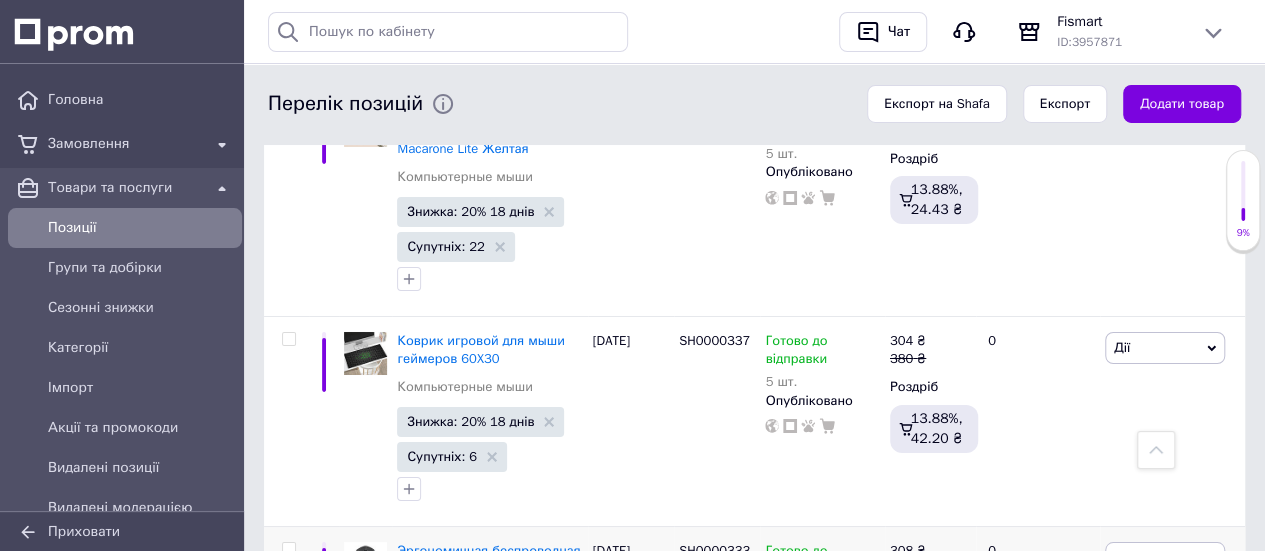 scroll, scrollTop: 7191, scrollLeft: 0, axis: vertical 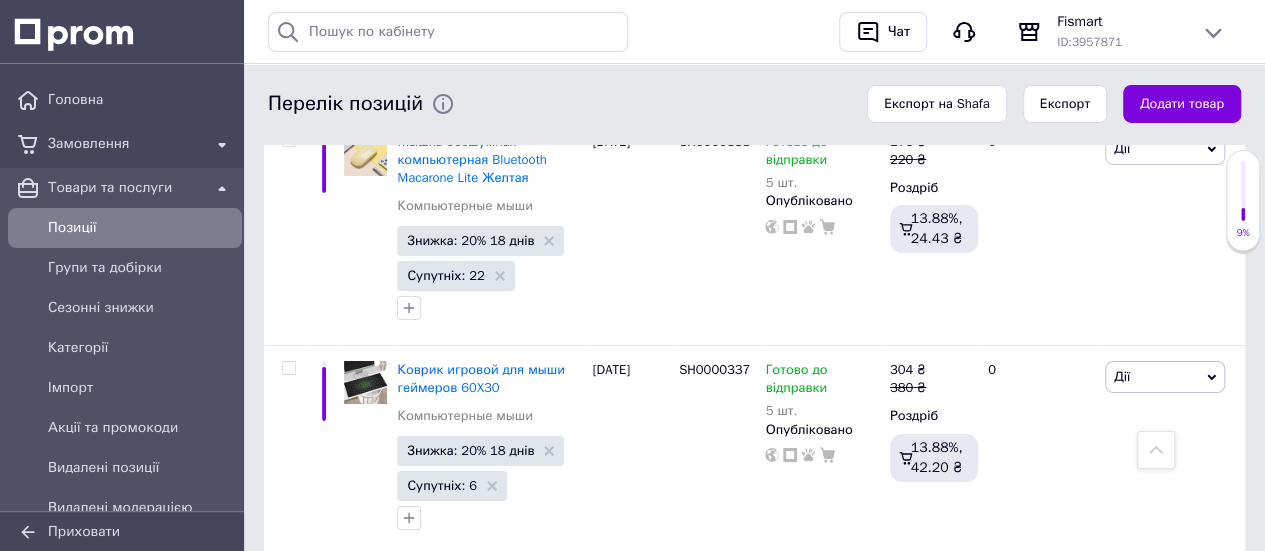 click on "Эргономичная беспроводная мышь 2,4 ГГц Bluetooth 5.2 мыши 1600 DPI Аккумуляторная" at bounding box center [488, 607] 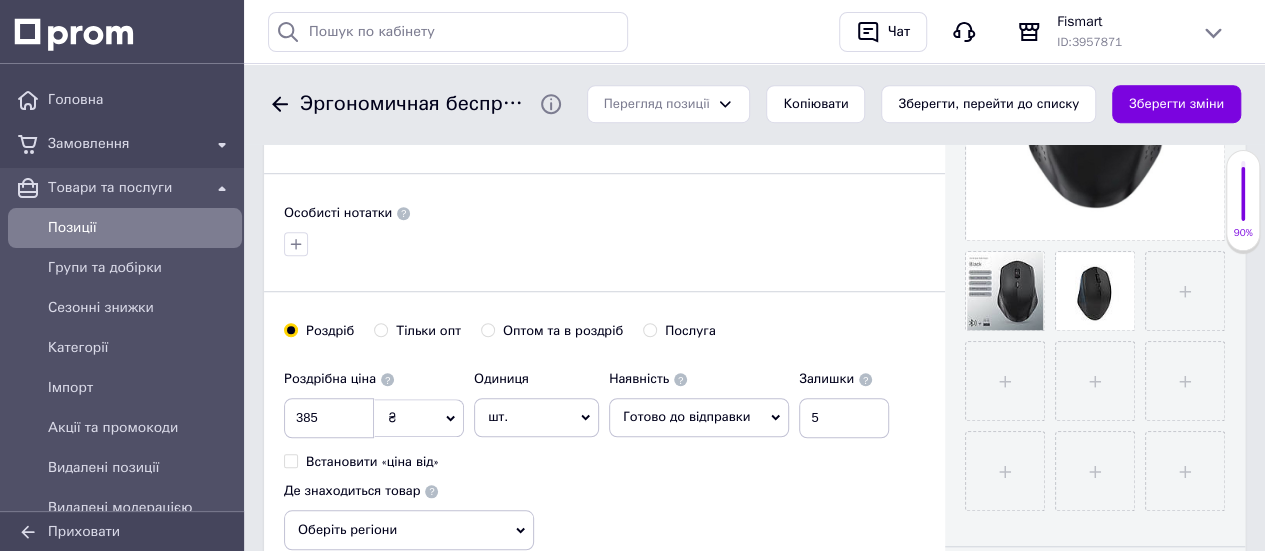 scroll, scrollTop: 500, scrollLeft: 0, axis: vertical 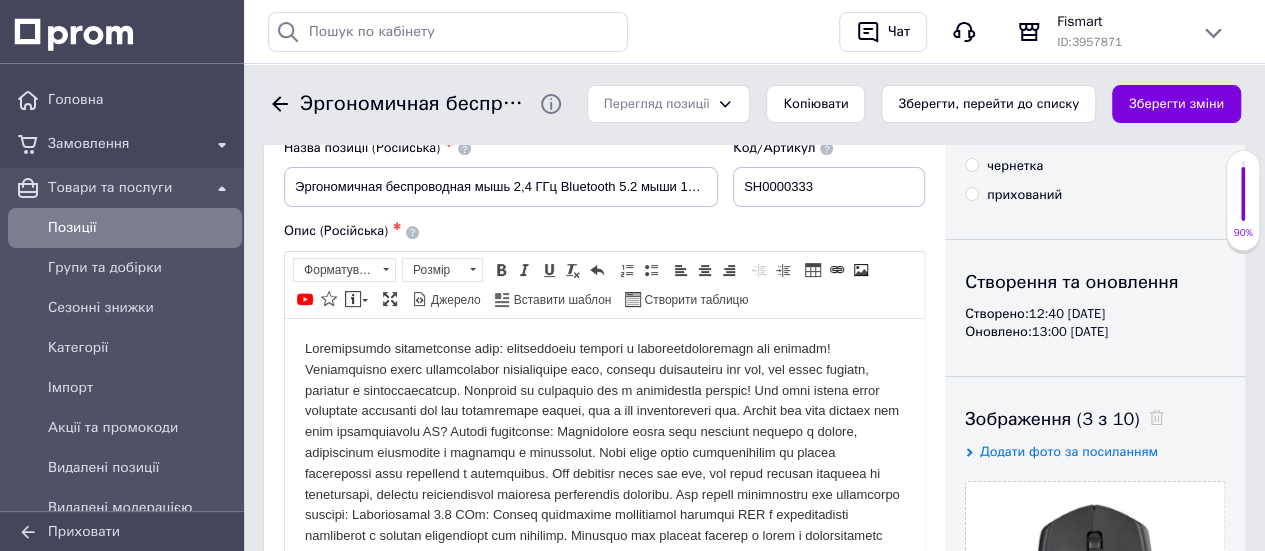 click at bounding box center [604, 608] 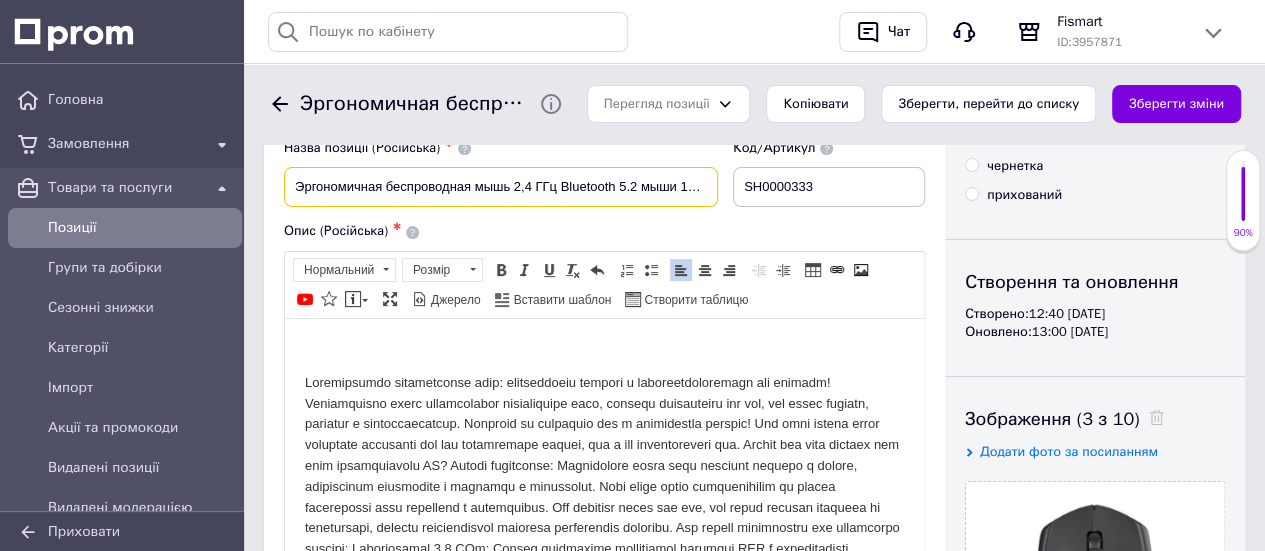 scroll, scrollTop: 0, scrollLeft: 123, axis: horizontal 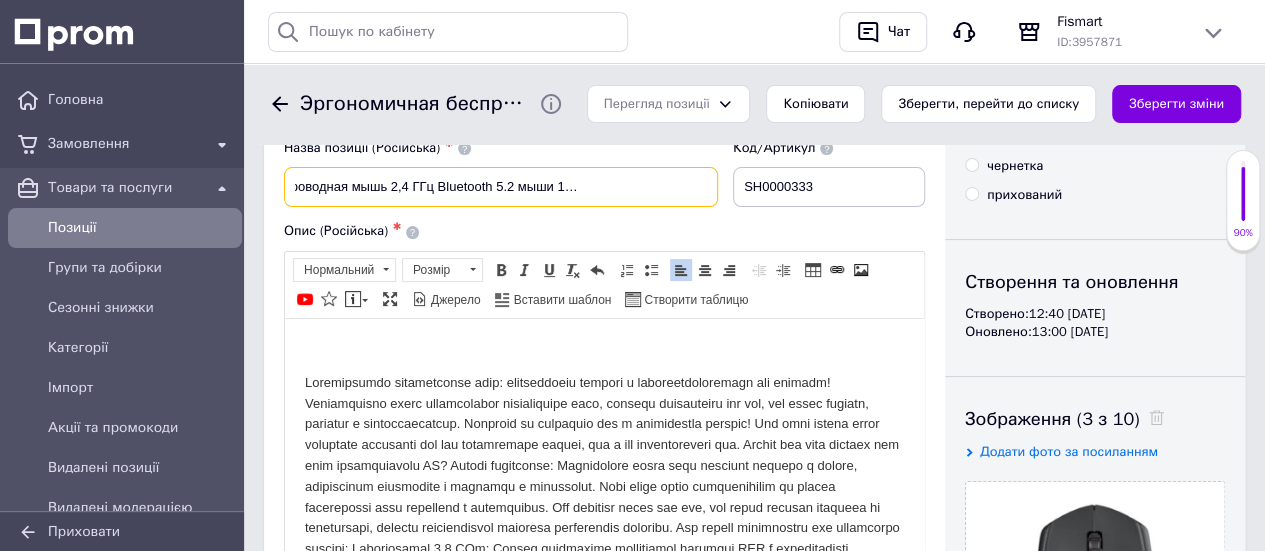 drag, startPoint x: 290, startPoint y: 189, endPoint x: 766, endPoint y: 213, distance: 476.60464 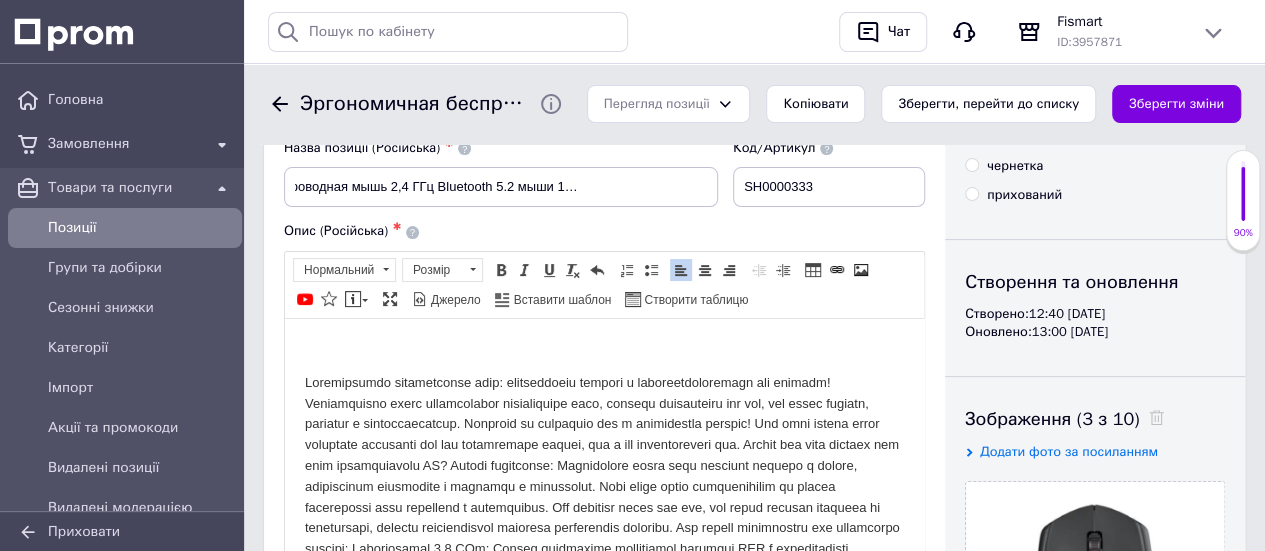 click at bounding box center [604, 348] 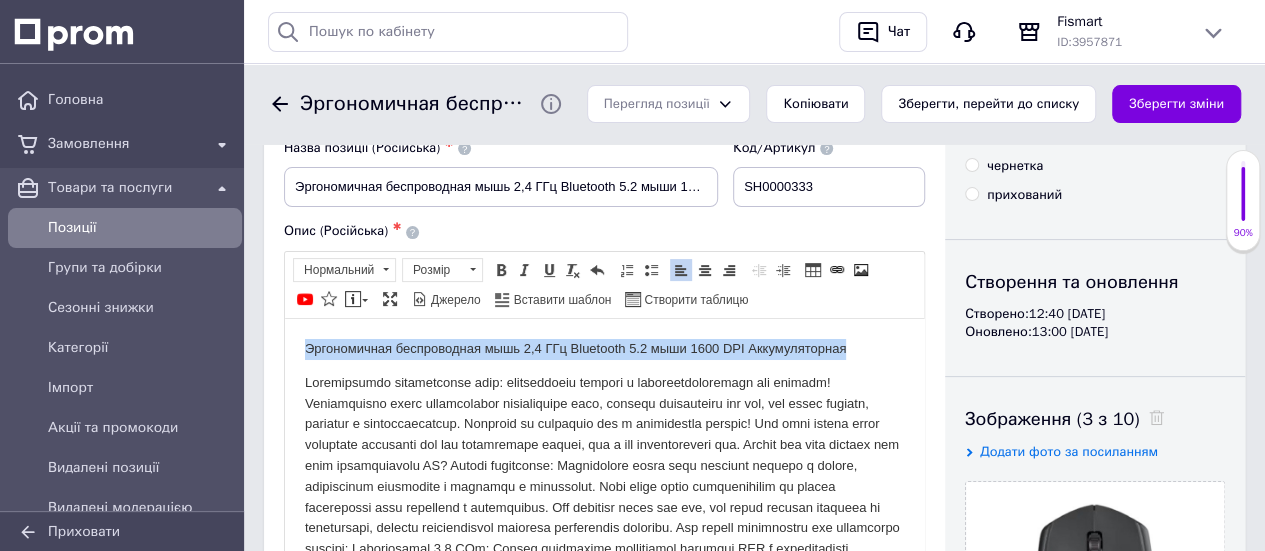 drag, startPoint x: 853, startPoint y: 345, endPoint x: 297, endPoint y: 343, distance: 556.0036 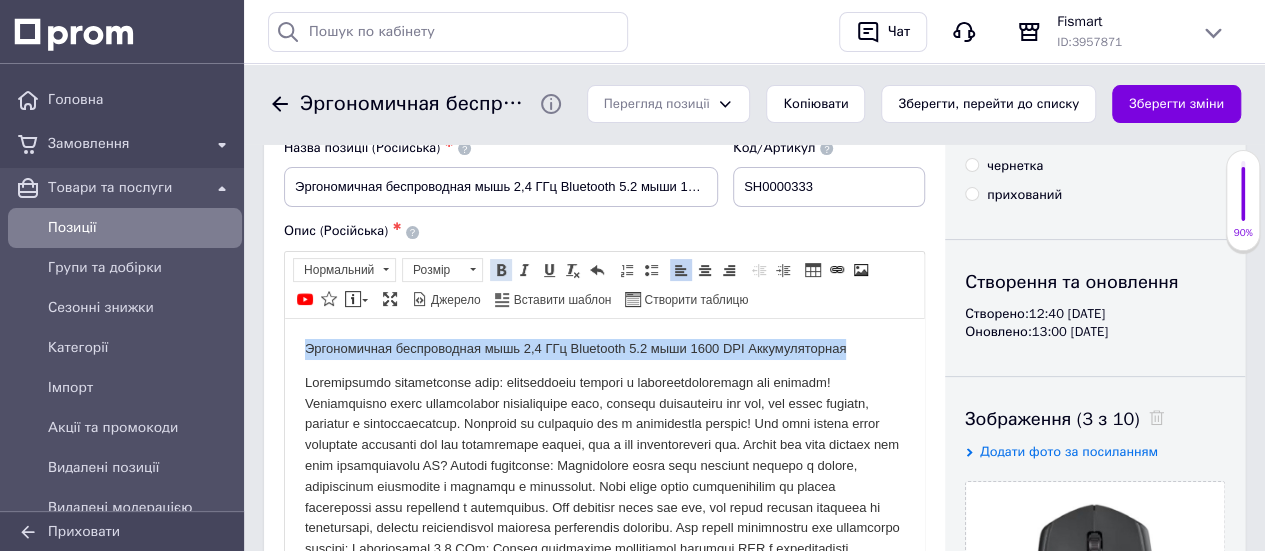 click at bounding box center [501, 270] 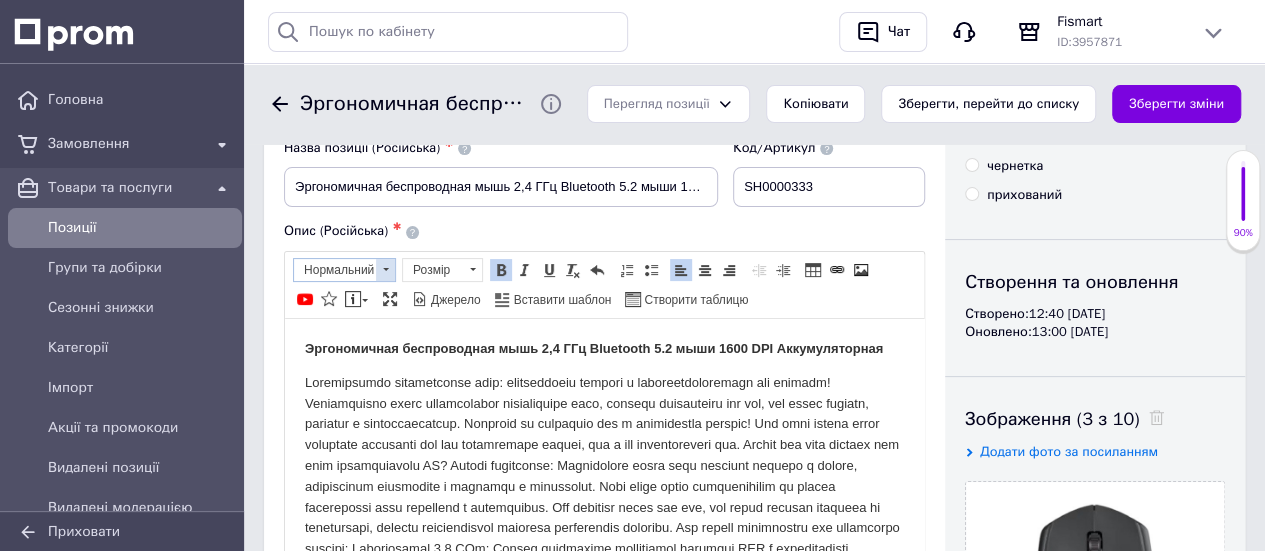 click at bounding box center (385, 270) 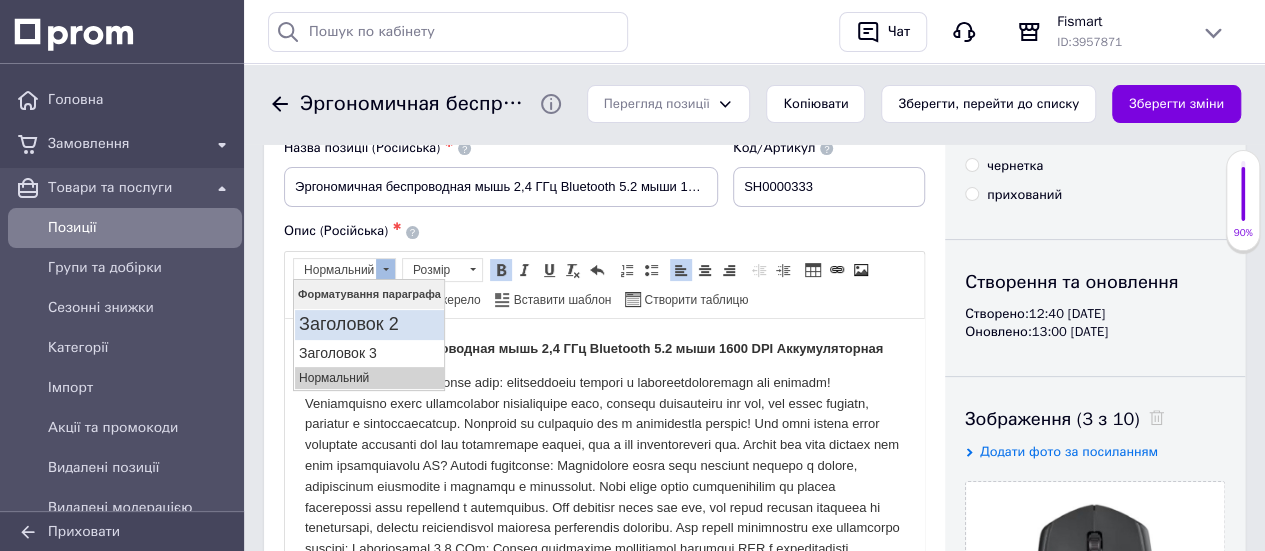 scroll, scrollTop: 0, scrollLeft: 0, axis: both 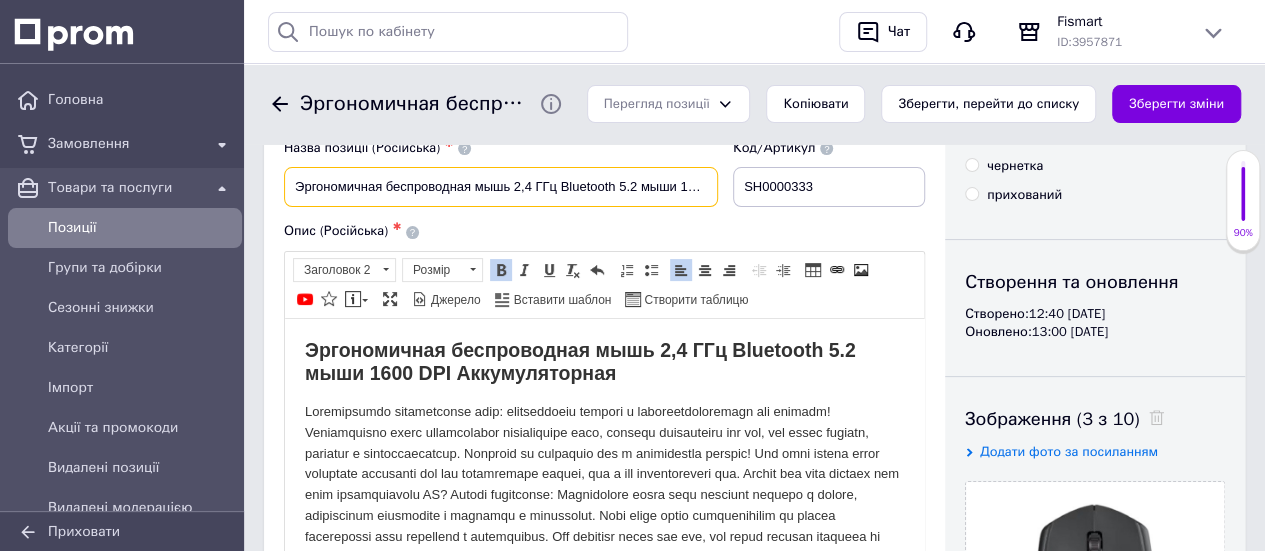click on "Эргономичная беспроводная мышь 2,4 ГГц Bluetooth 5.2 мыши 1600 DPI Аккумуляторная" at bounding box center [501, 187] 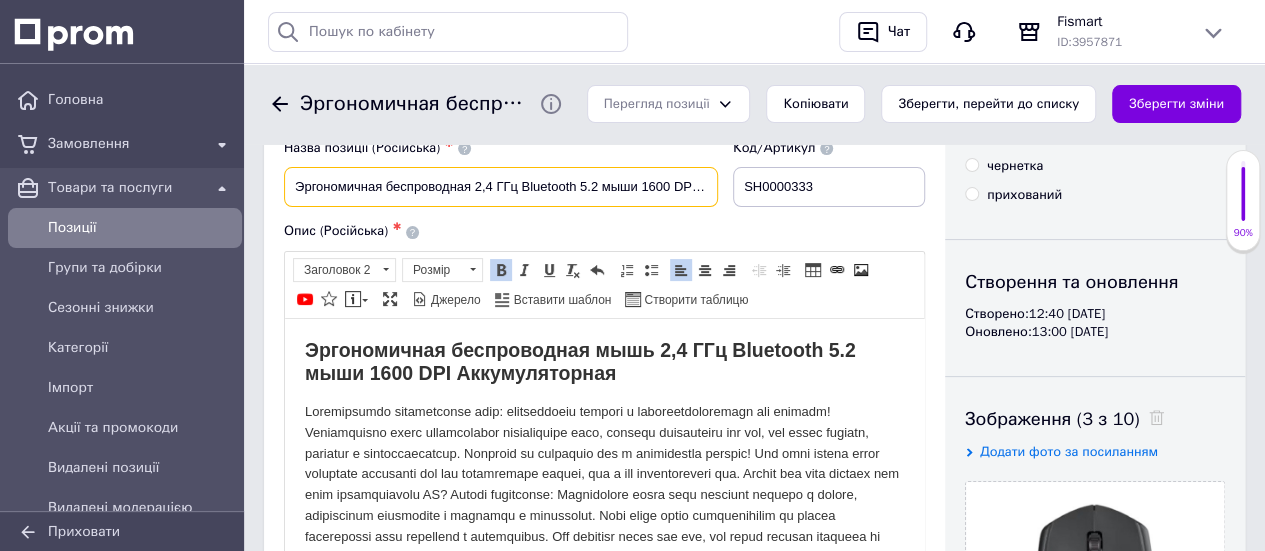 drag, startPoint x: 304, startPoint y: 188, endPoint x: 290, endPoint y: 196, distance: 16.124516 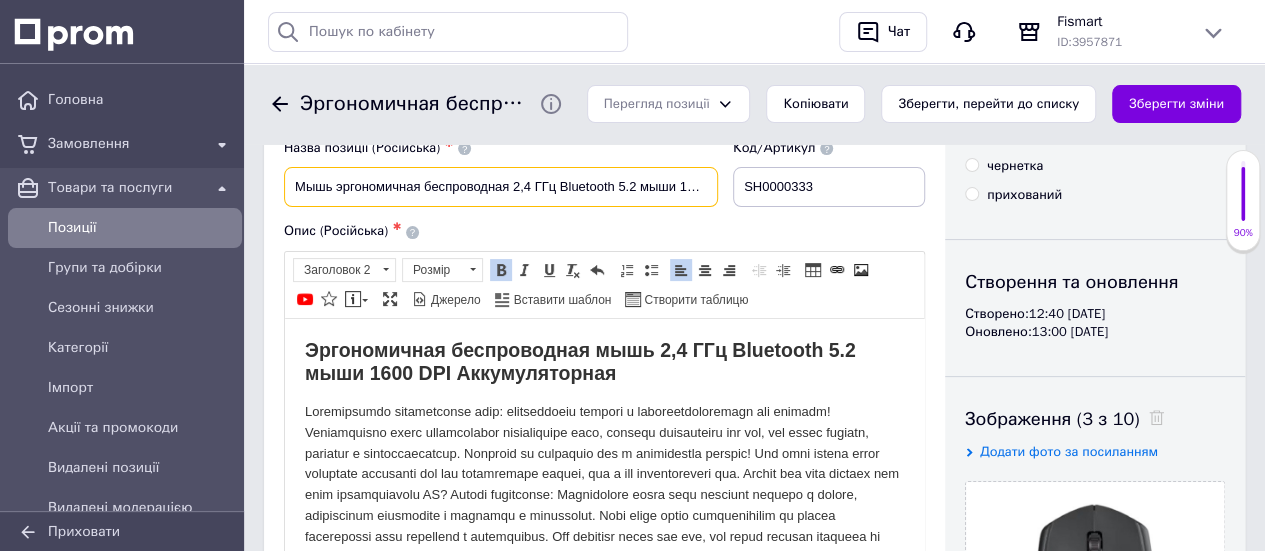 click on "Мышь эргономичная беспроводная 2,4 ГГц Bluetooth 5.2 мыши 1600 DPI Аккумуляторная" at bounding box center (501, 187) 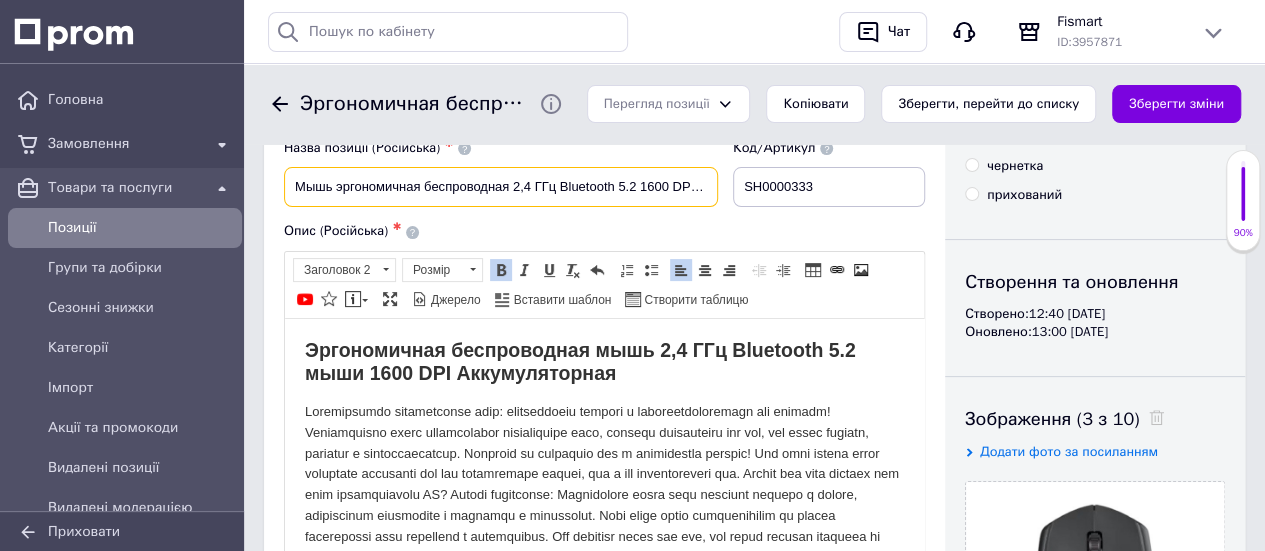 scroll, scrollTop: 100, scrollLeft: 0, axis: vertical 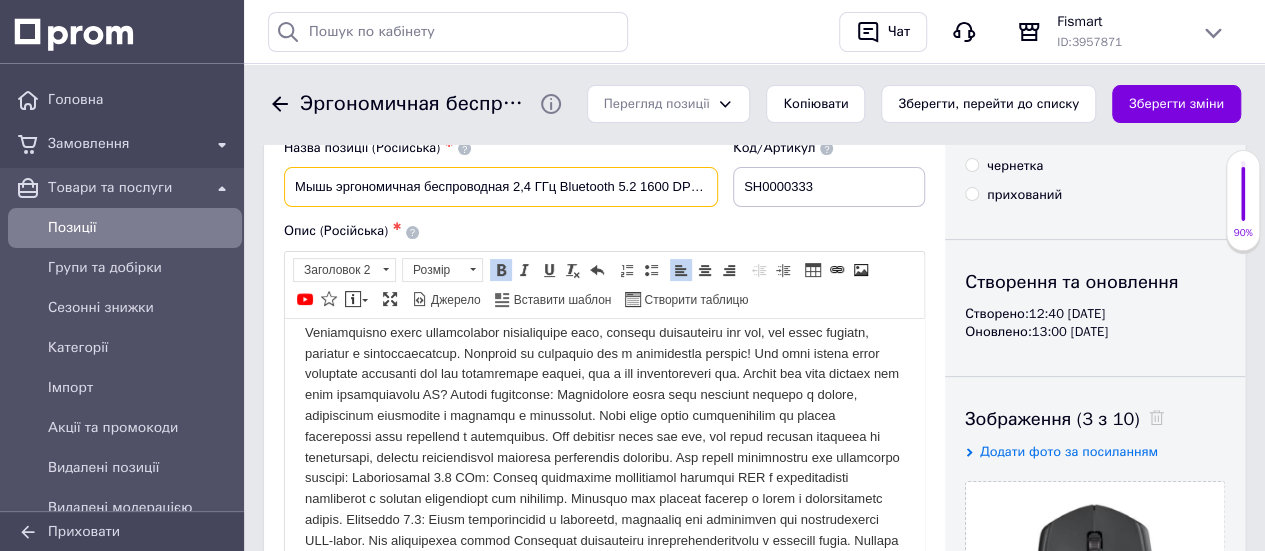 type on "Мышь эргономичная беспроводная 2,4 ГГц Bluetooth 5.2 1600 DPI Аккумуляторная" 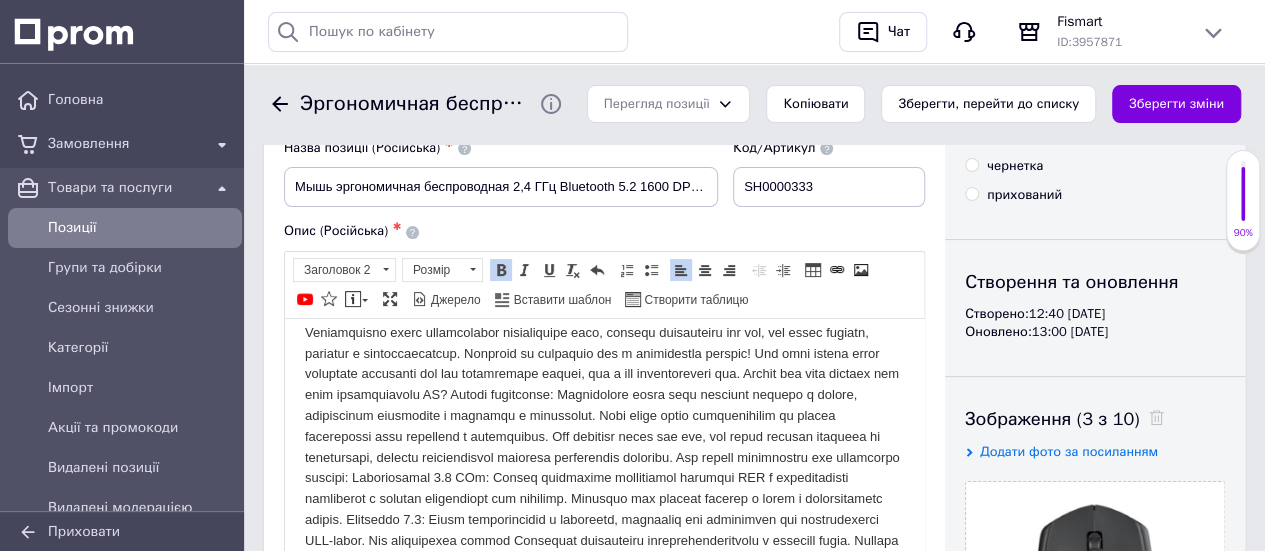 click at bounding box center [604, 571] 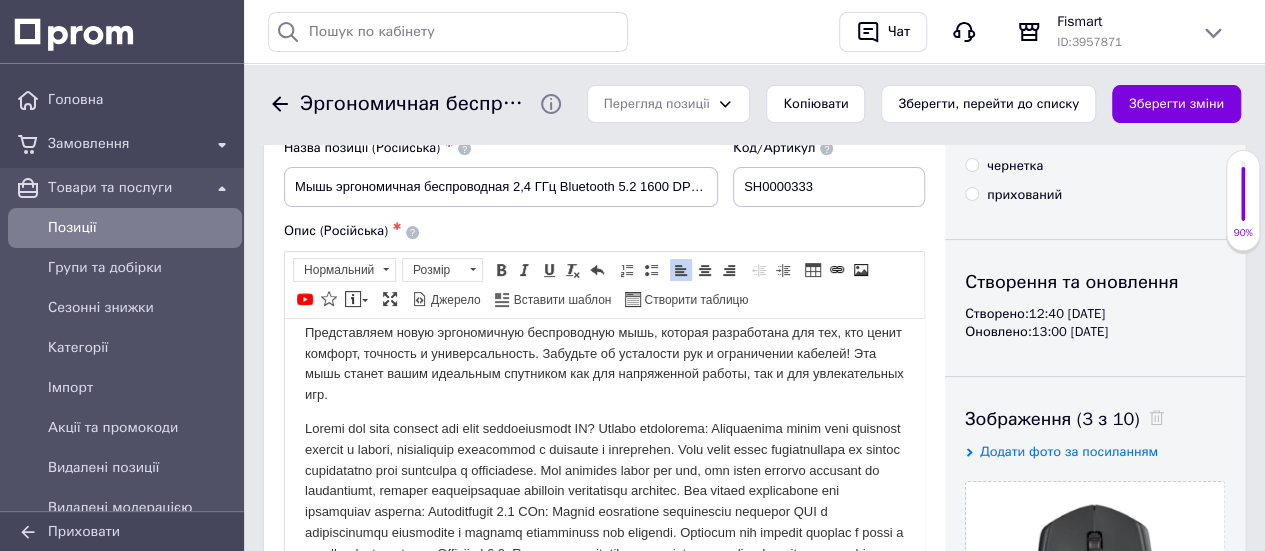 click at bounding box center [604, 647] 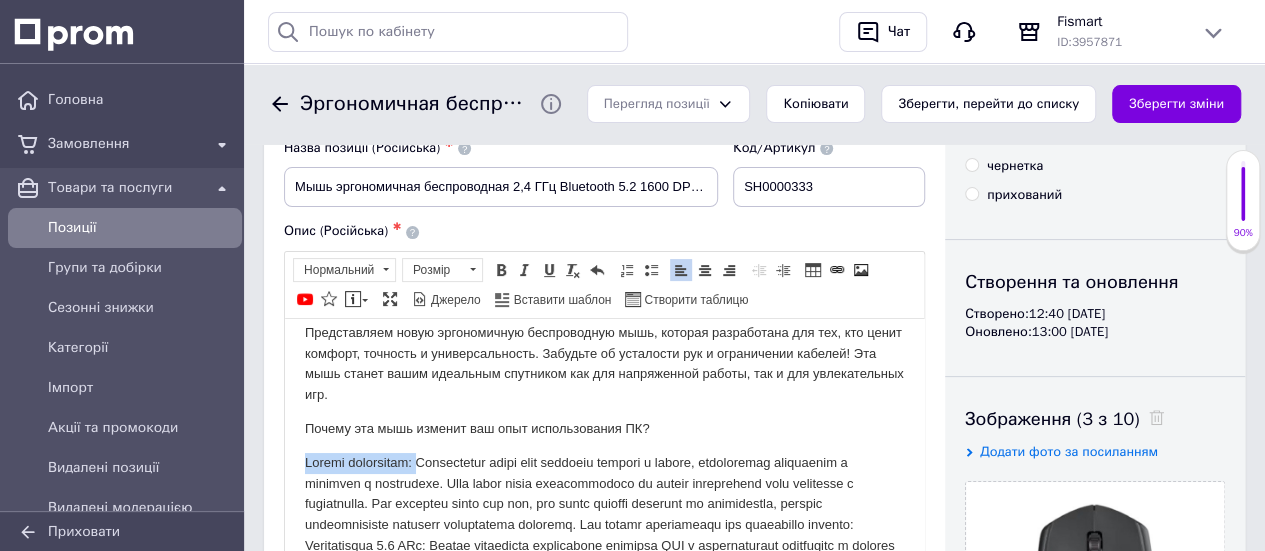 drag, startPoint x: 301, startPoint y: 452, endPoint x: 429, endPoint y: 459, distance: 128.19127 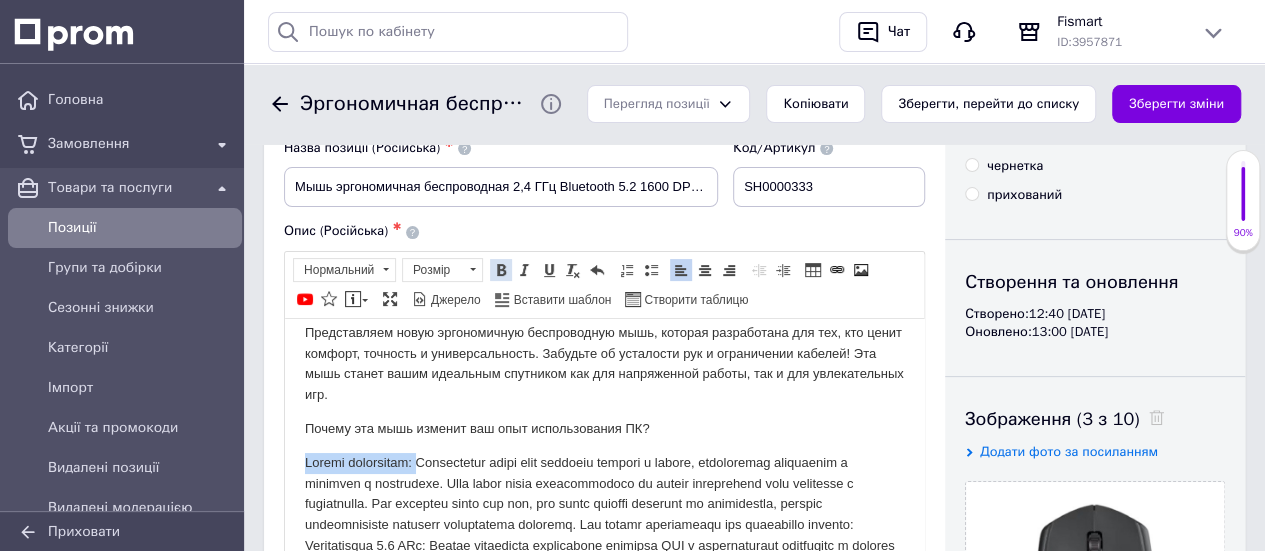 click at bounding box center (501, 270) 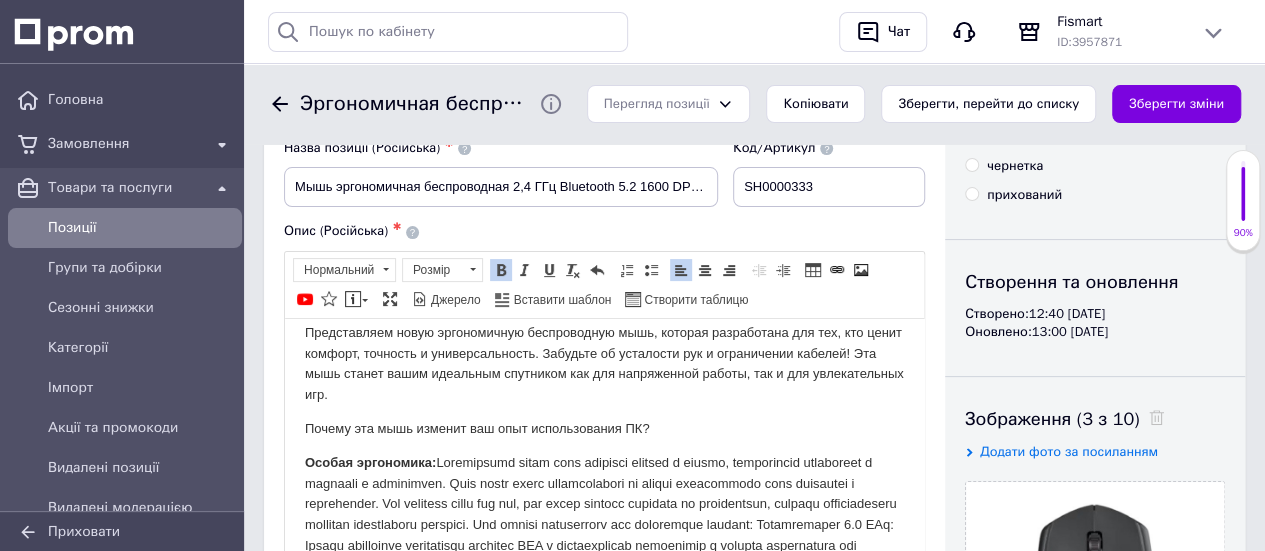 scroll, scrollTop: 200, scrollLeft: 0, axis: vertical 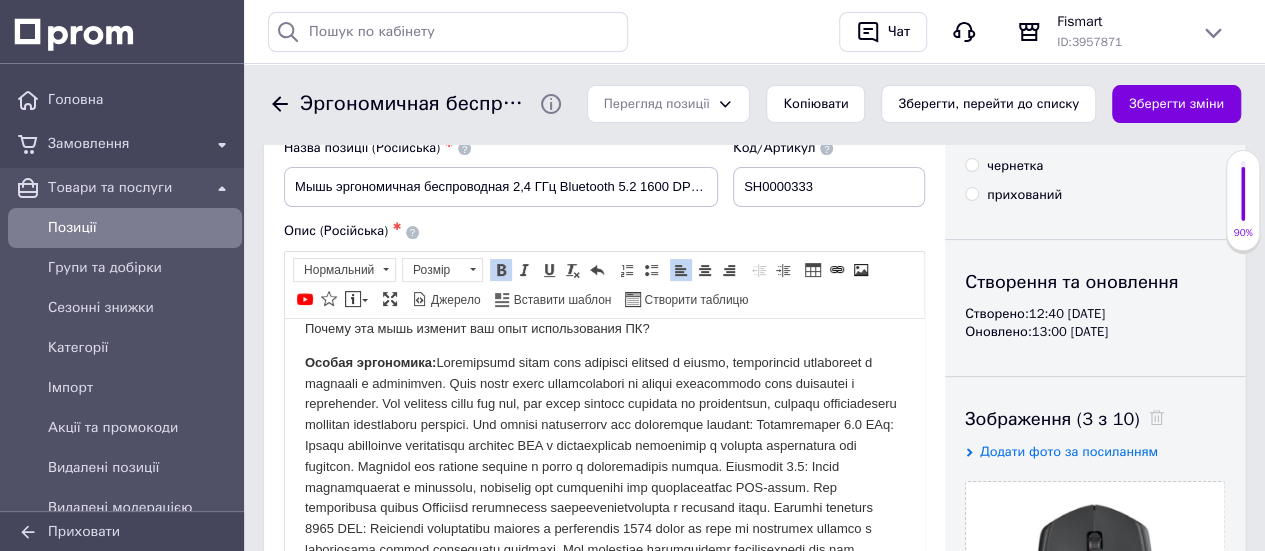 click on "Особая эргономика:" at bounding box center (604, 581) 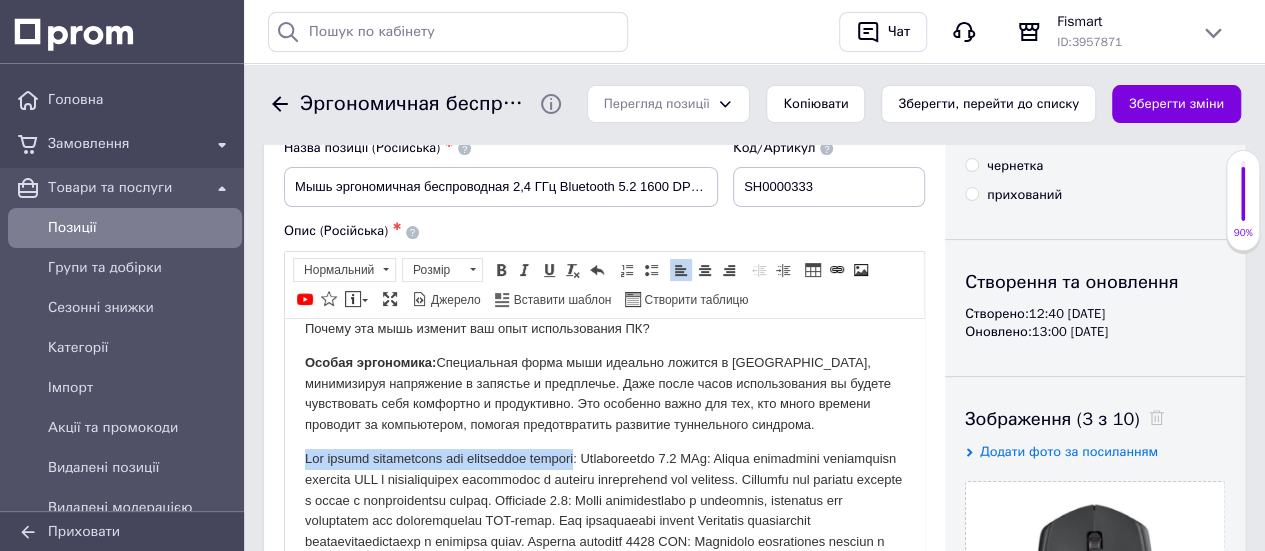 drag, startPoint x: 328, startPoint y: 447, endPoint x: 620, endPoint y: 454, distance: 292.0839 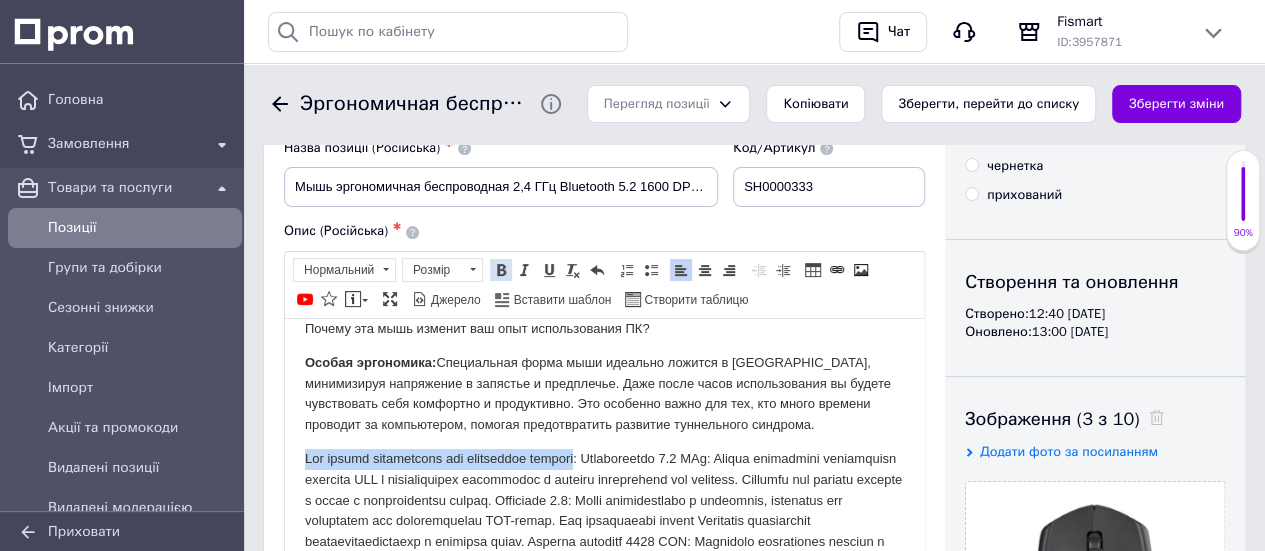 click at bounding box center [501, 270] 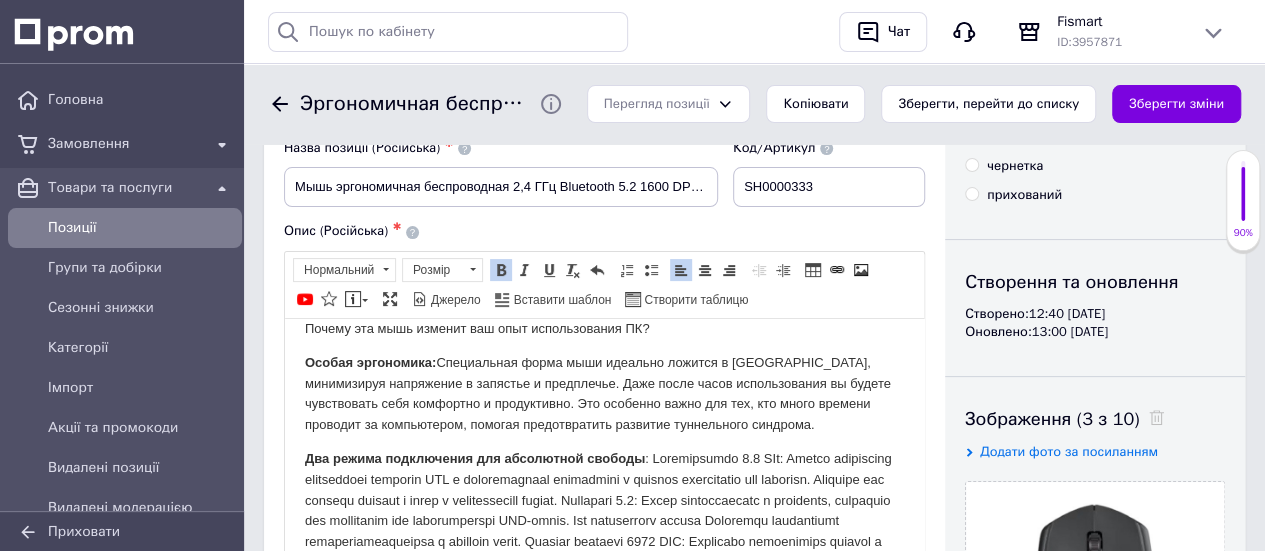 scroll, scrollTop: 300, scrollLeft: 0, axis: vertical 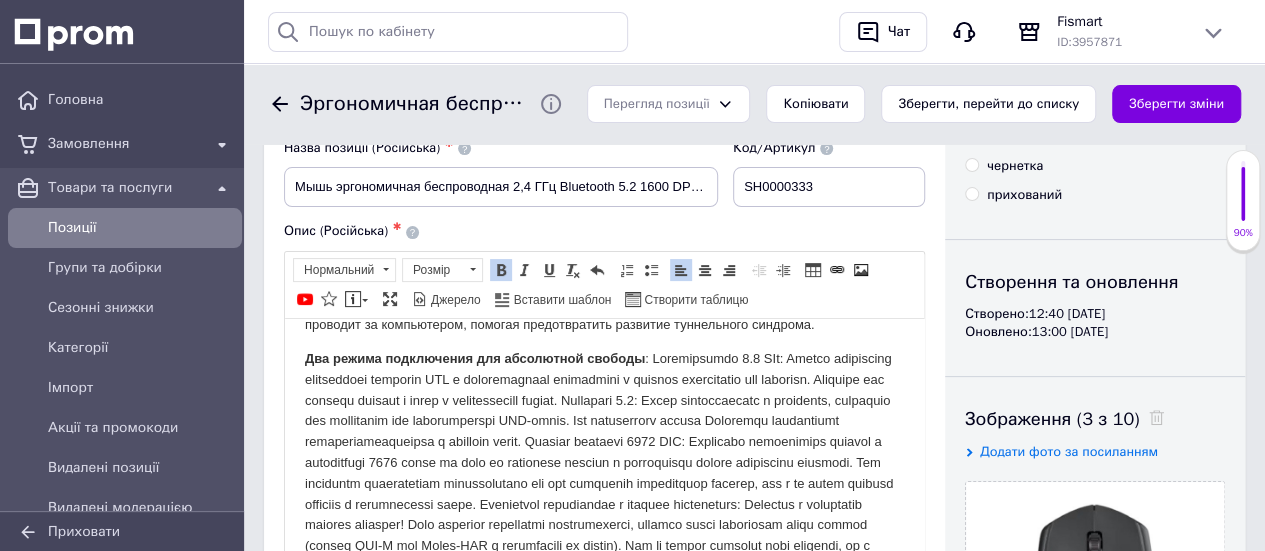 click on "Два режима подключения для абсолютной свободы" at bounding box center (604, 535) 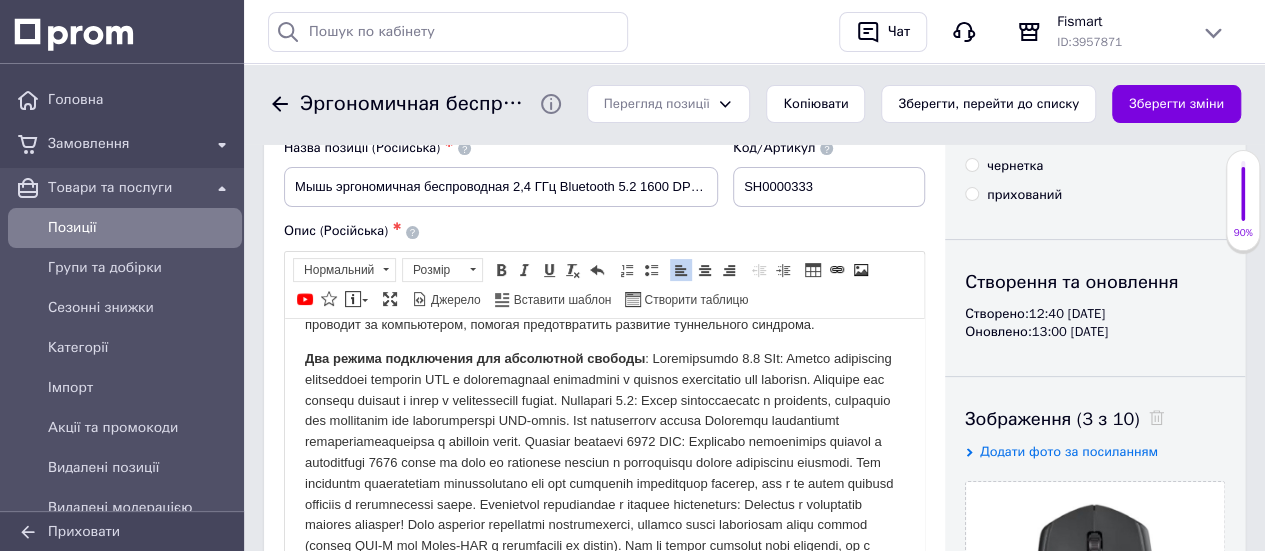 click on "Два режима подключения для абсолютной свободы" at bounding box center [604, 535] 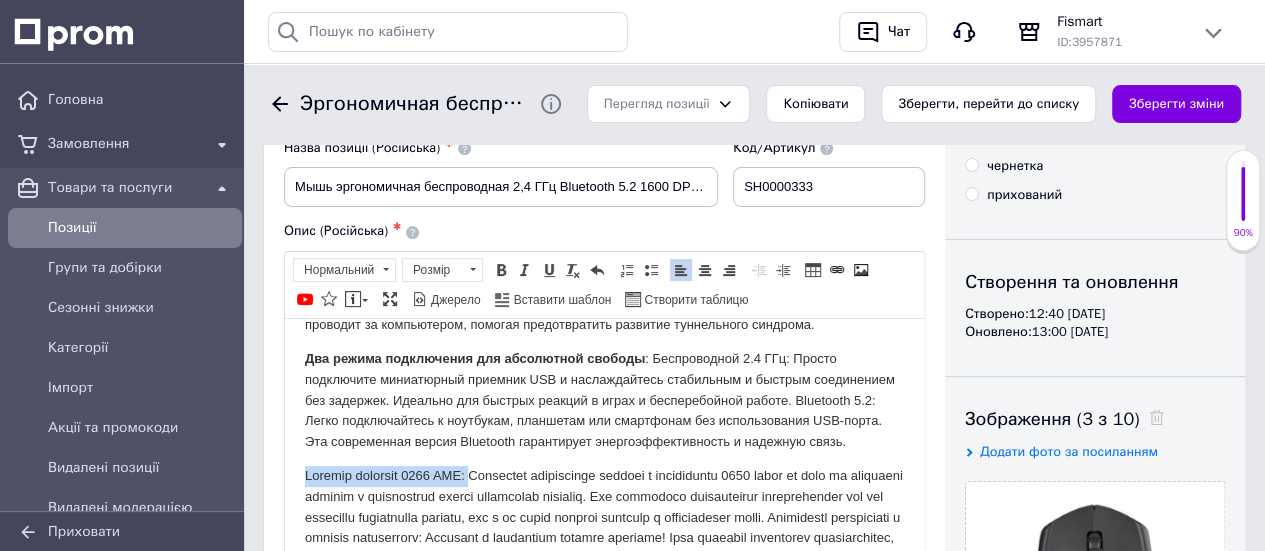 drag, startPoint x: 290, startPoint y: 489, endPoint x: 481, endPoint y: 489, distance: 191 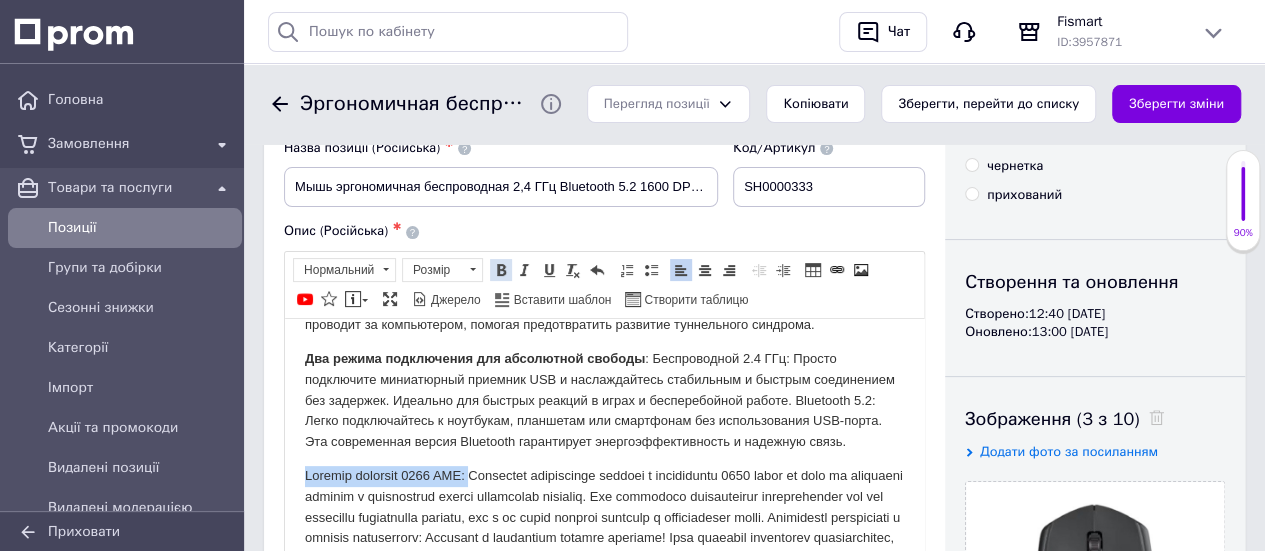click at bounding box center [501, 270] 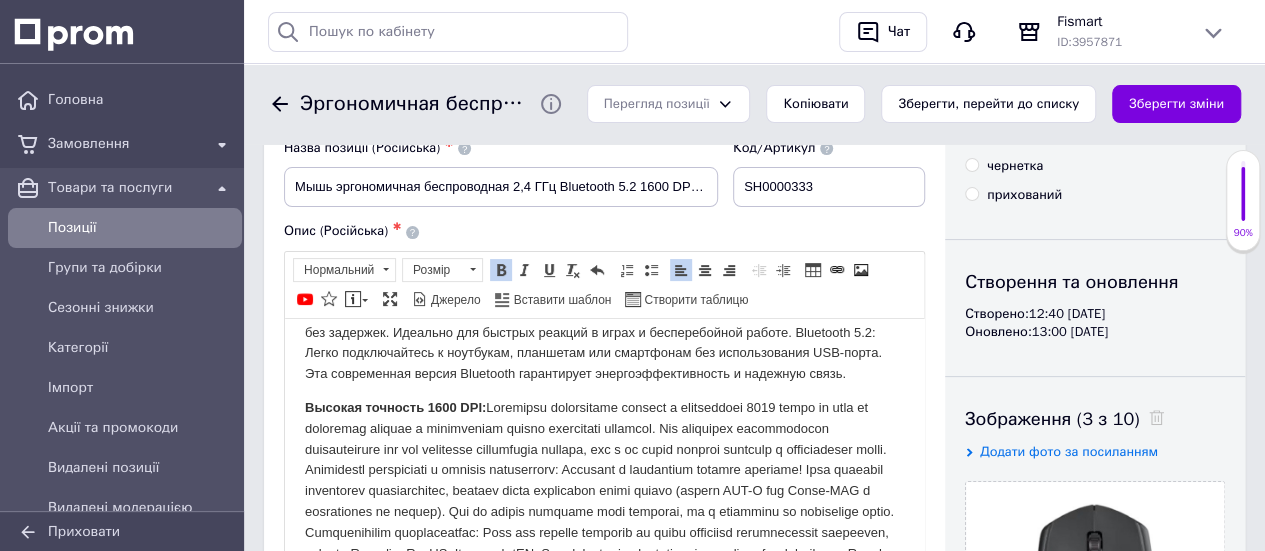 scroll, scrollTop: 400, scrollLeft: 0, axis: vertical 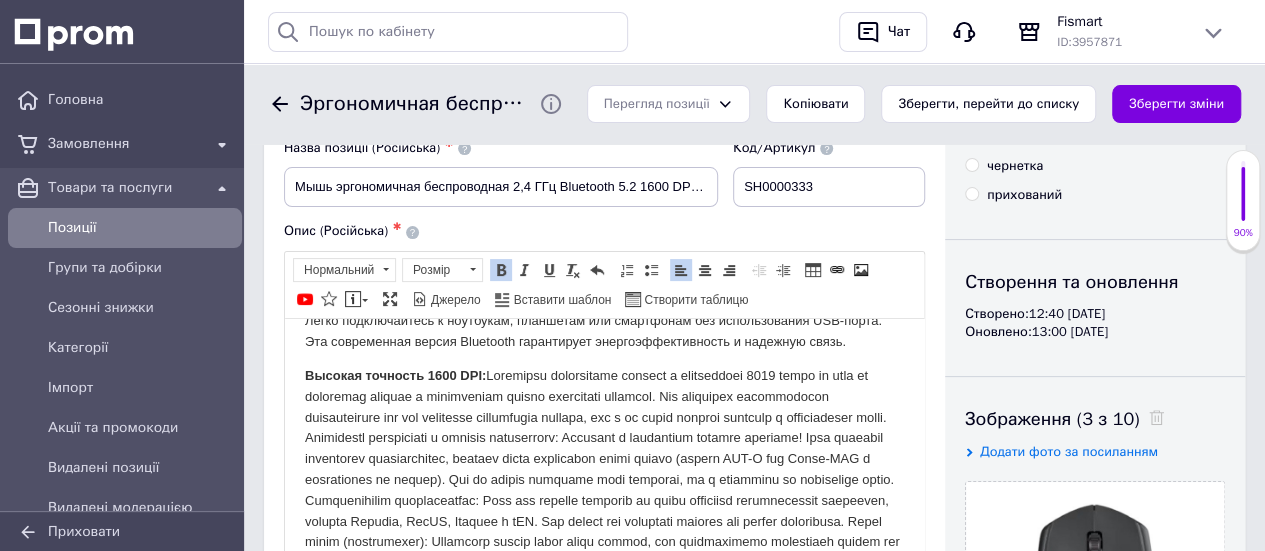 click on "Высокая точность 1600 DPI:" at bounding box center (604, 510) 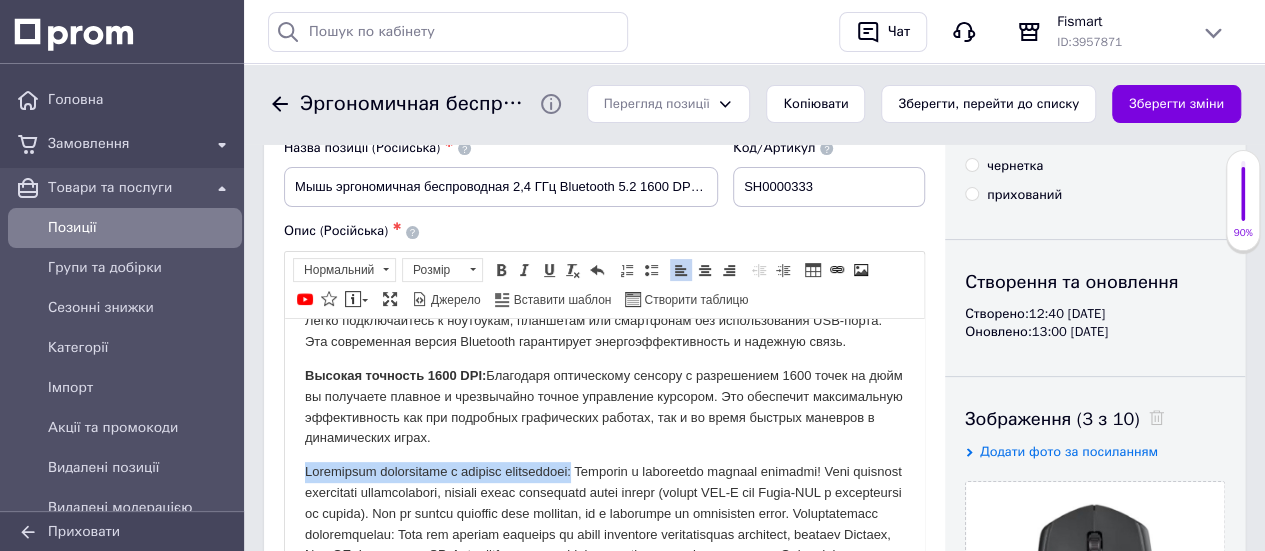 drag, startPoint x: 319, startPoint y: 479, endPoint x: 608, endPoint y: 463, distance: 289.44257 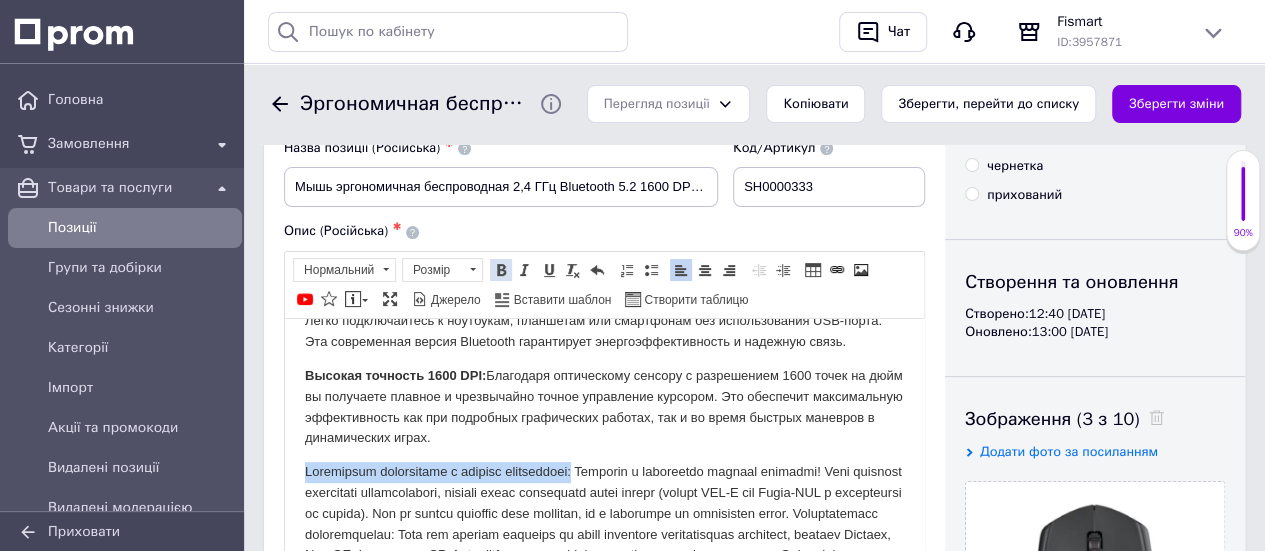 click at bounding box center (501, 270) 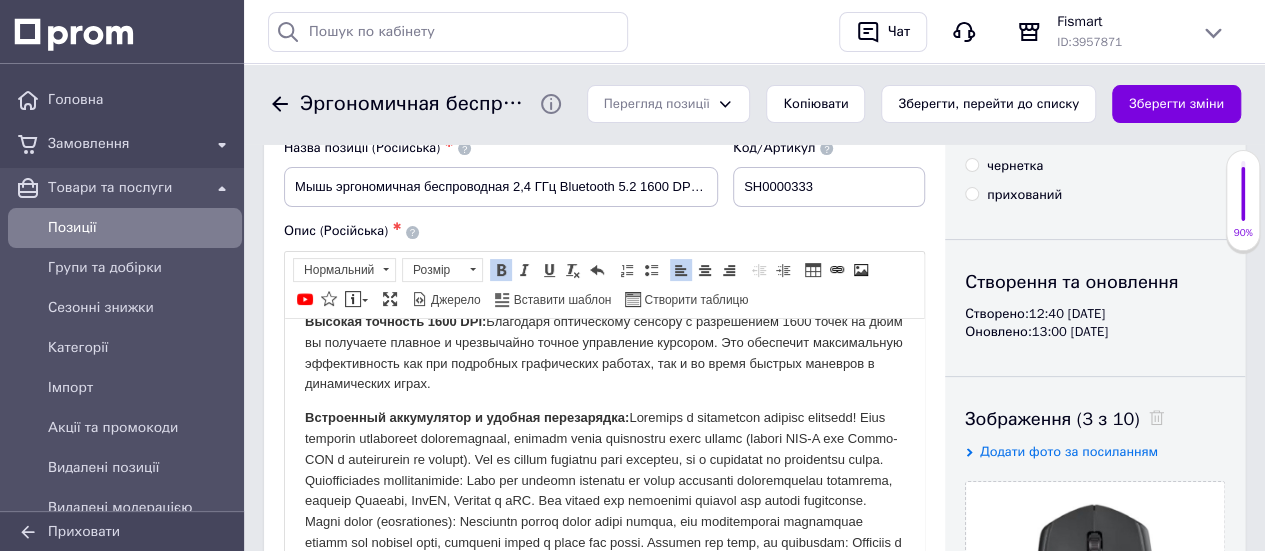 scroll, scrollTop: 500, scrollLeft: 0, axis: vertical 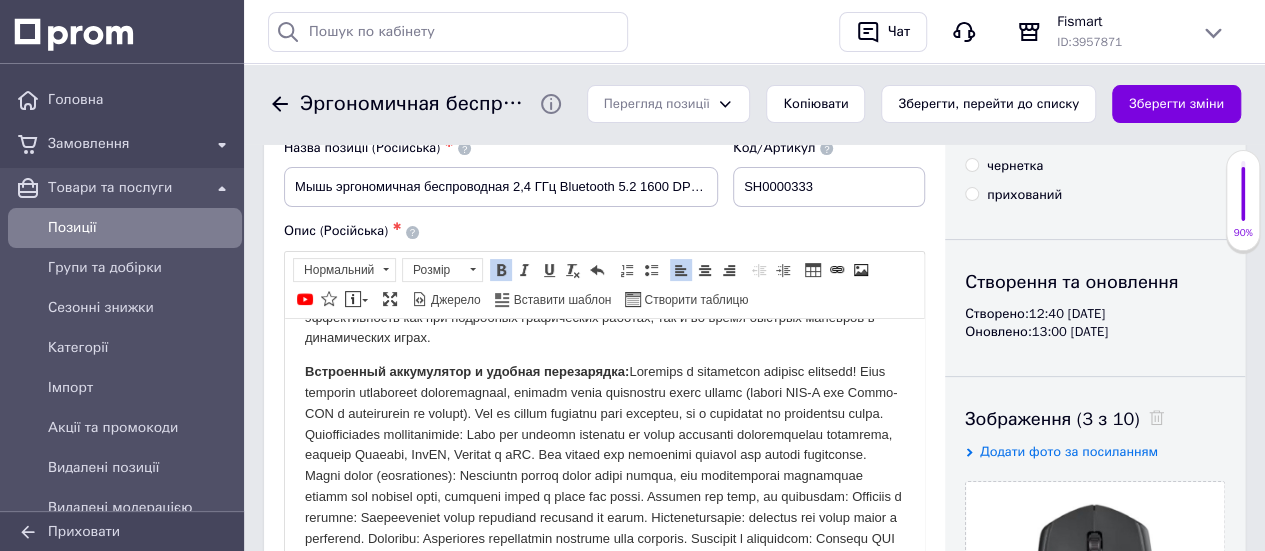 click on "Встроенный аккумулятор и удобная перезарядка:" at bounding box center (604, 475) 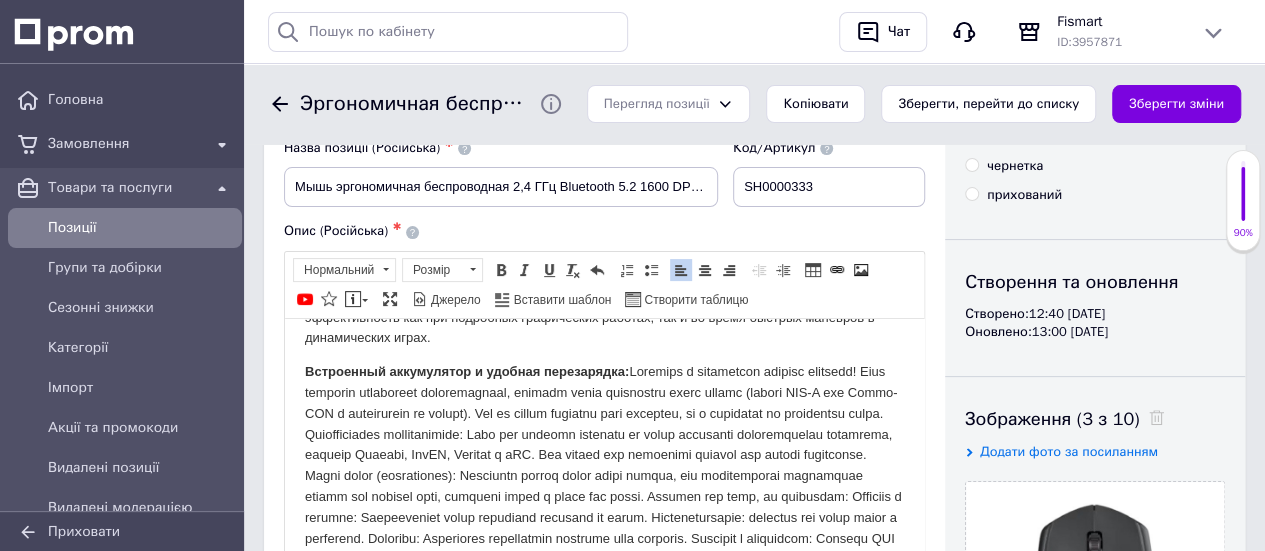 click on "Встроенный аккумулятор и удобная перезарядка:" at bounding box center (604, 475) 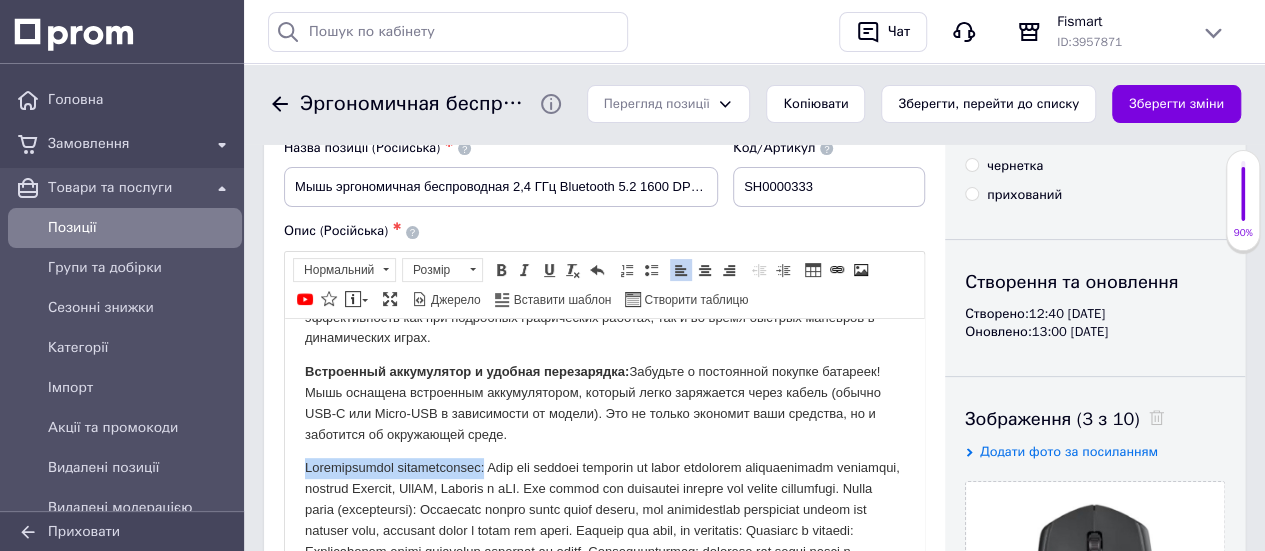 drag, startPoint x: 295, startPoint y: 481, endPoint x: 496, endPoint y: 482, distance: 201.00249 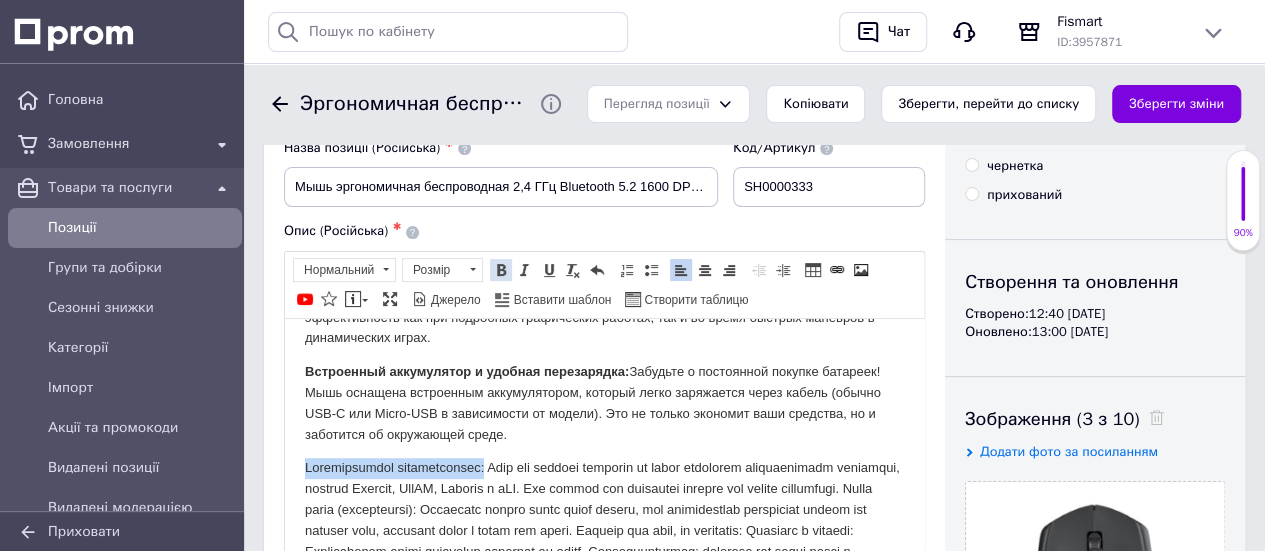click at bounding box center [501, 270] 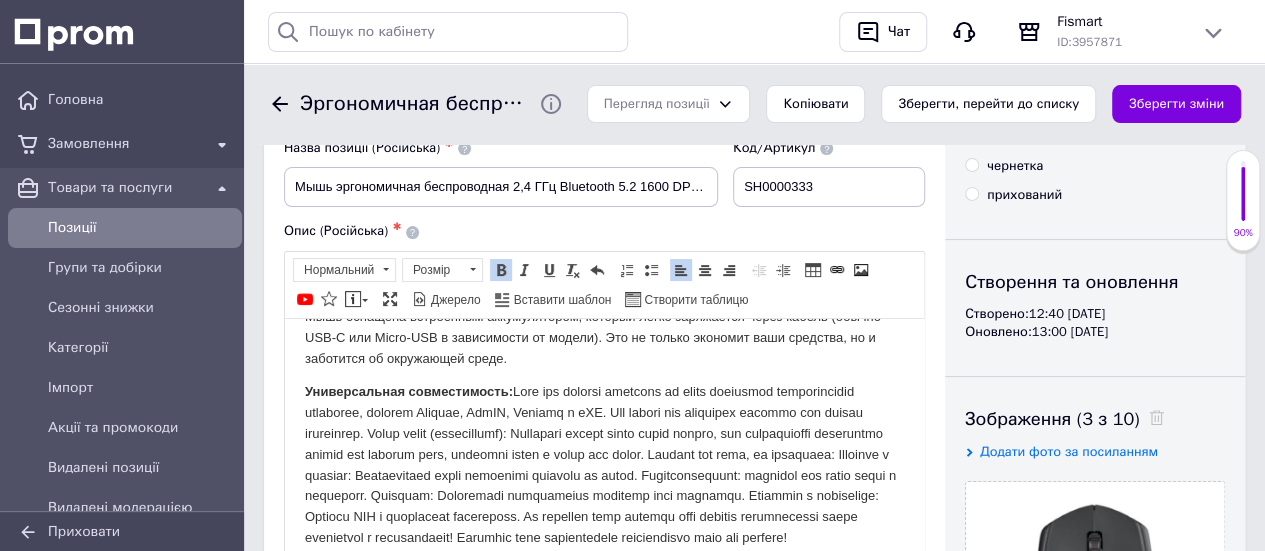 scroll, scrollTop: 638, scrollLeft: 0, axis: vertical 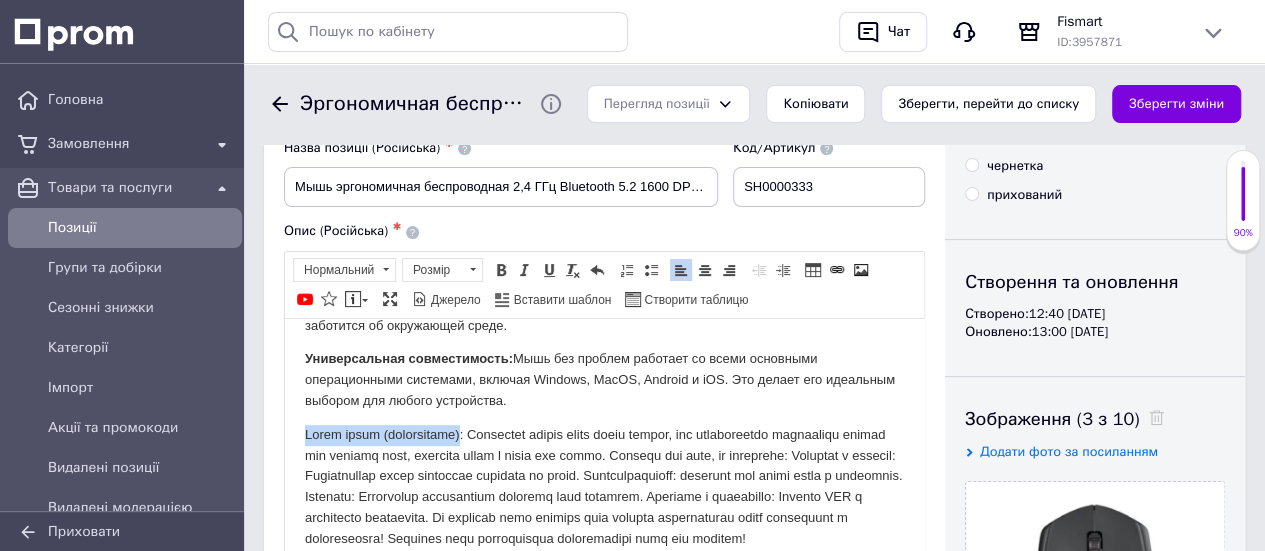 drag, startPoint x: 340, startPoint y: 415, endPoint x: 471, endPoint y: 418, distance: 131.03435 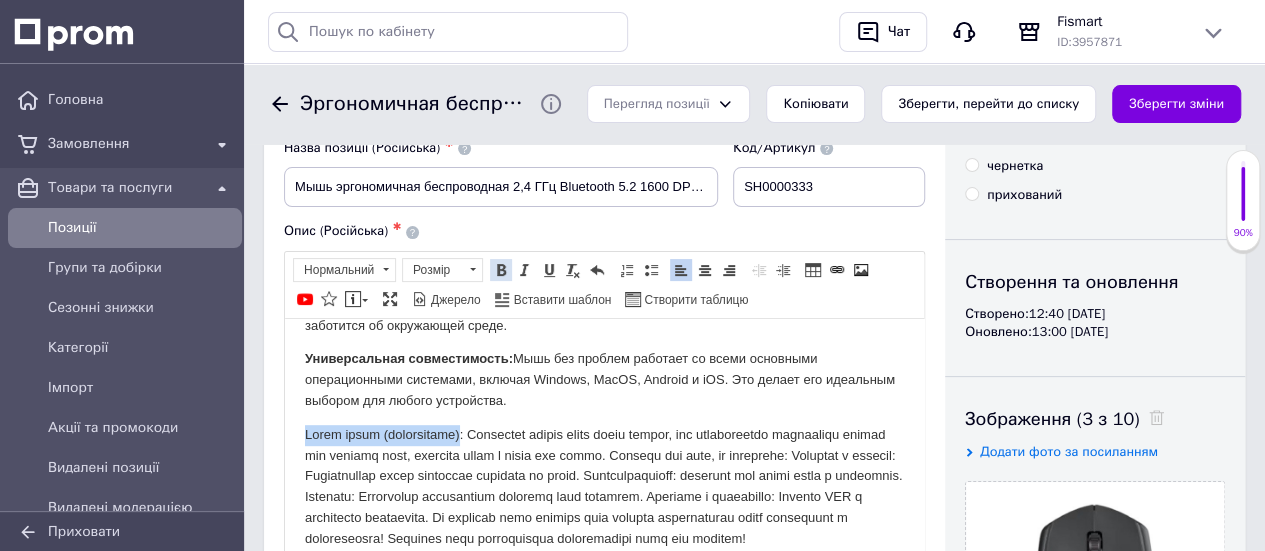click at bounding box center [501, 270] 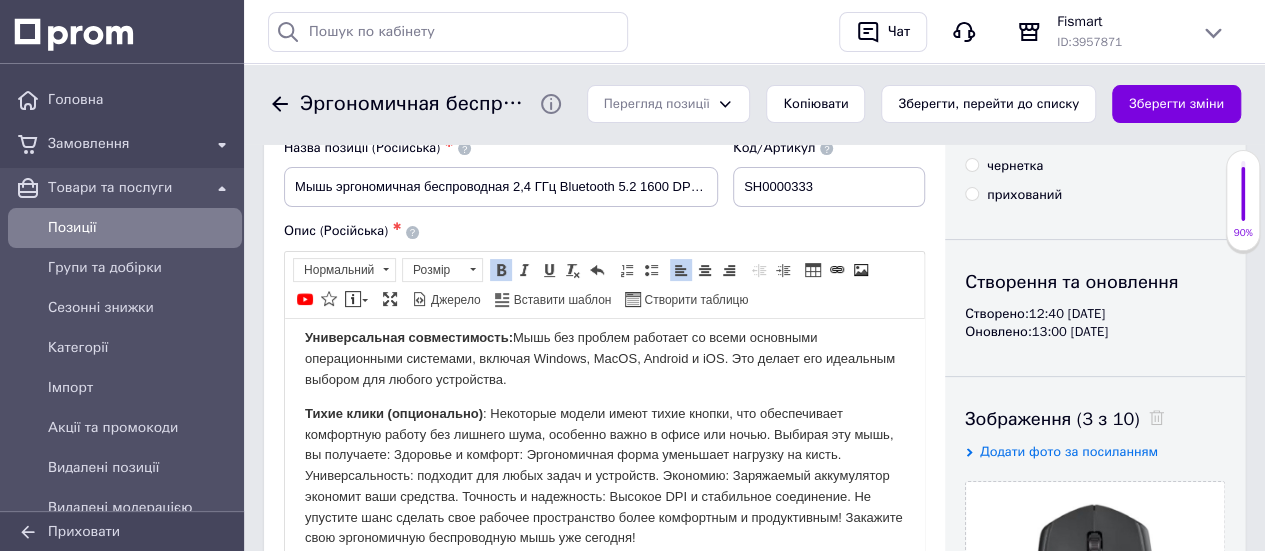 click on "Тихие клики (опционально)" at bounding box center [604, 476] 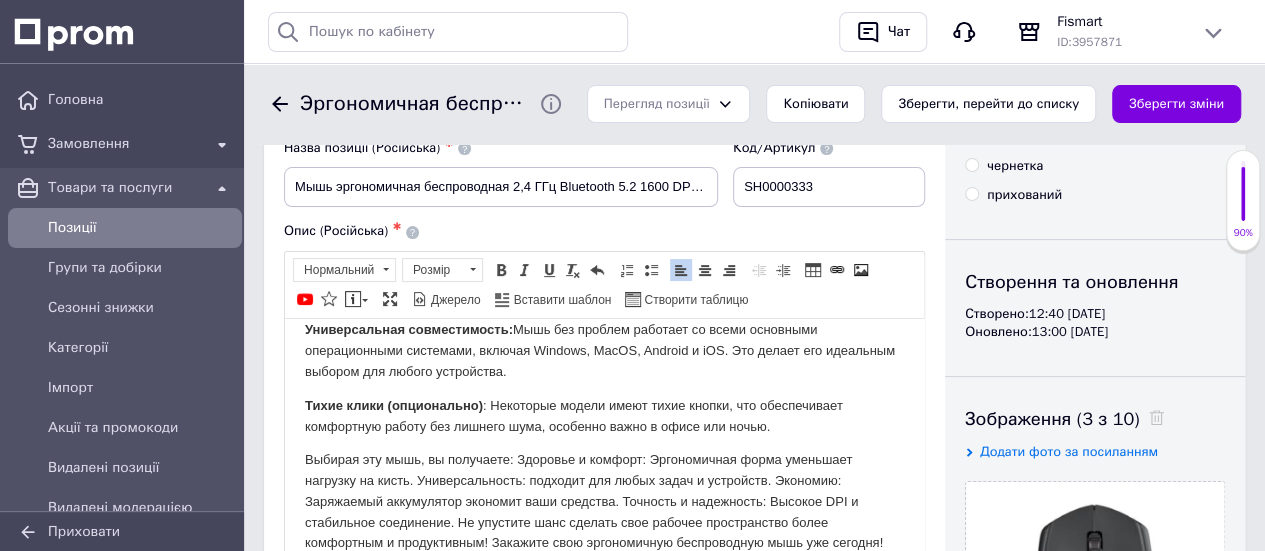 click on "Эргономичная беспроводная мышь 2,4 ГГц Bluetooth 5.2 мыши 1600 DPI Аккумуляторная Эргономичная беспроводная мышь: максимальный комфорт и производительность для каждого! Представляем новую эргономичную беспроводную мышь, которая разработана для тех, кто ценит комфорт, точность и универсальность. Забудьте об усталости рук и ограничении кабелей! Эта мышь станет вашим идеальным спутником как для напряженной работы, так и для увлекательных игр.  Почему эта мышь изменит ваш опыт использования ПК?  Особая эргономика:  Два режима подключения для абсолютной свободы" at bounding box center [604, 126] 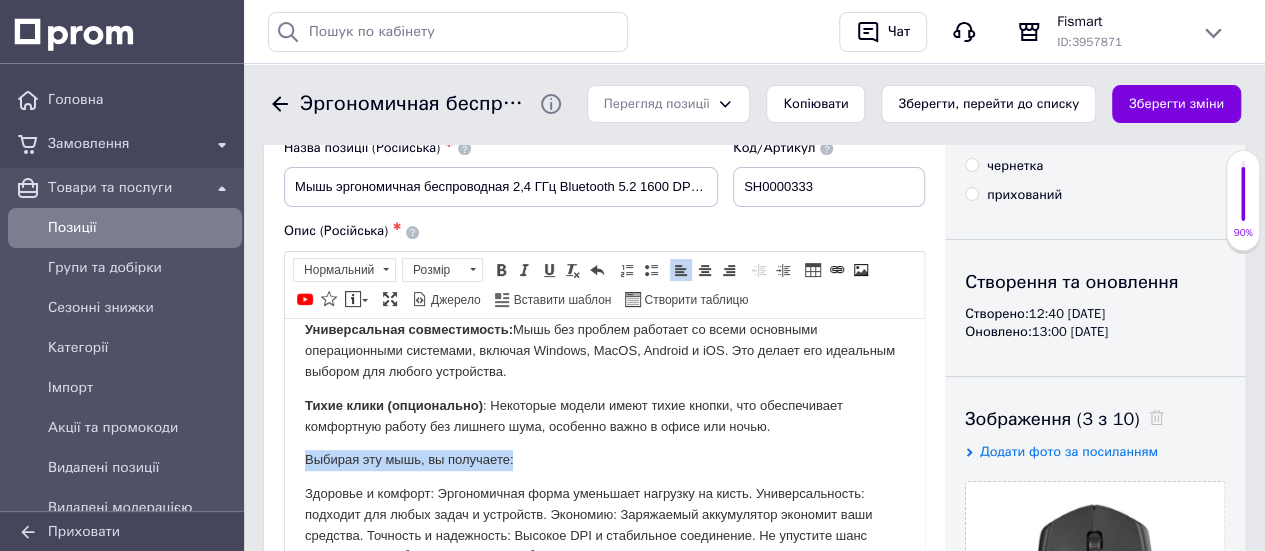 drag, startPoint x: 297, startPoint y: 475, endPoint x: 555, endPoint y: 470, distance: 258.04843 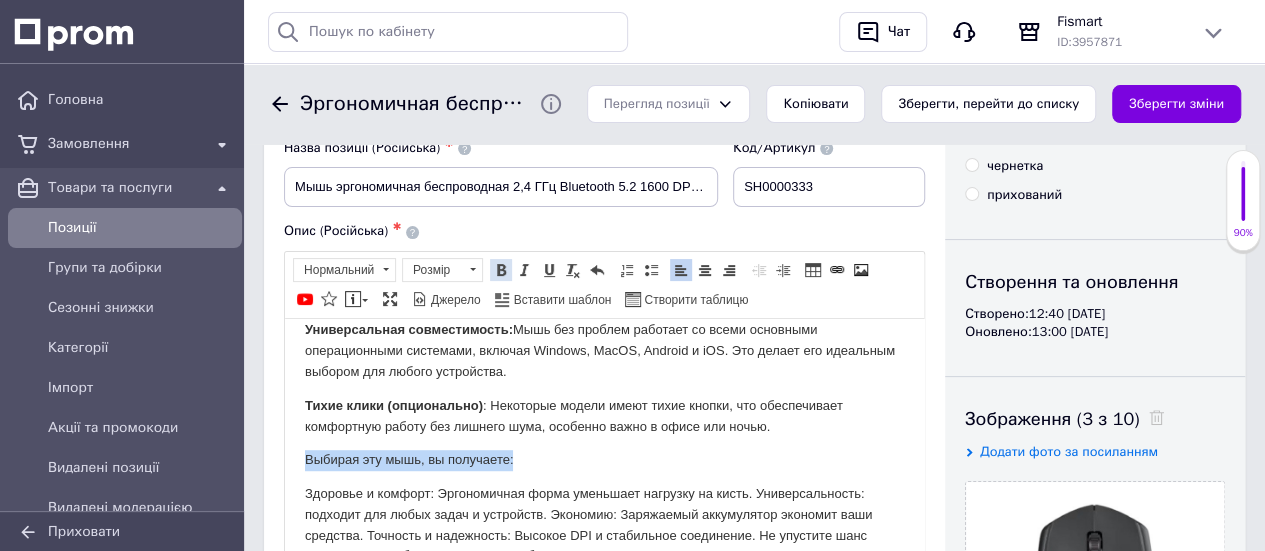 click at bounding box center (501, 270) 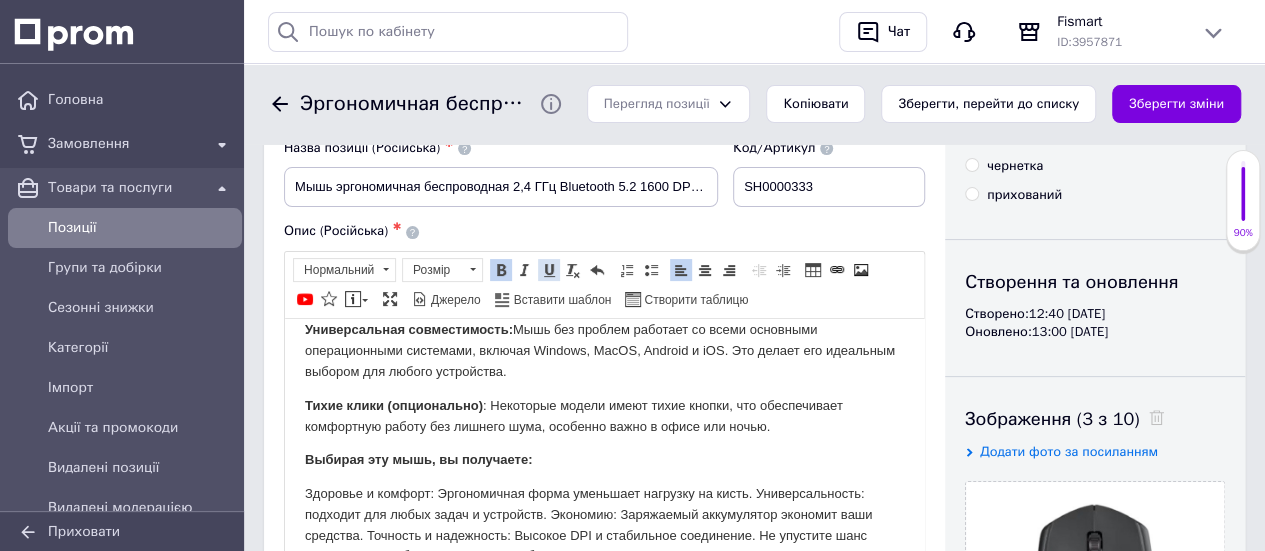 click at bounding box center [549, 270] 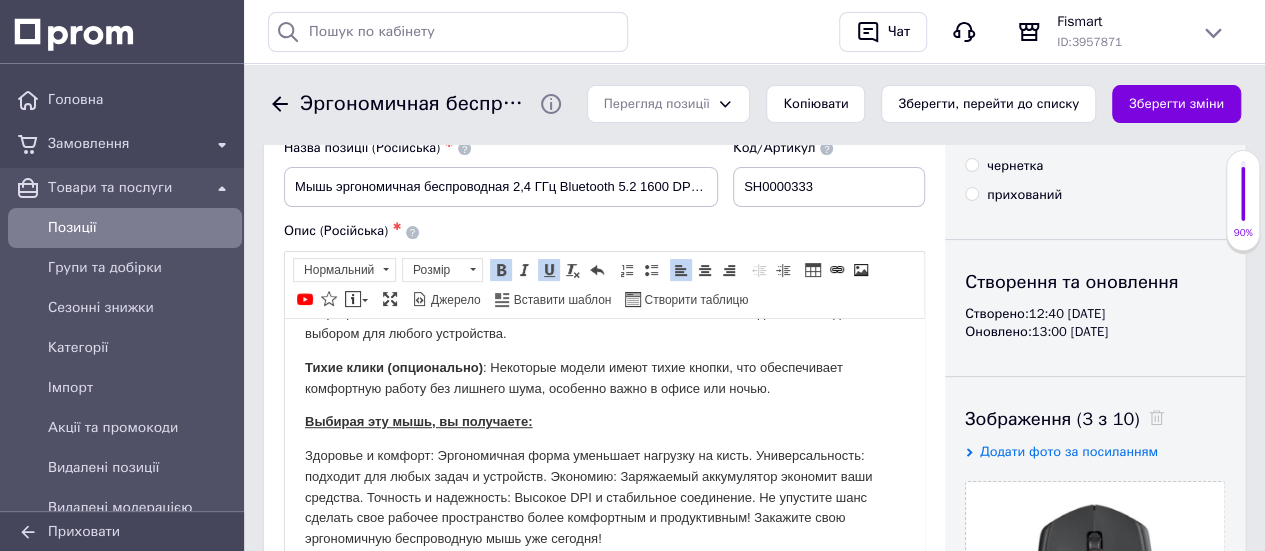 scroll, scrollTop: 698, scrollLeft: 0, axis: vertical 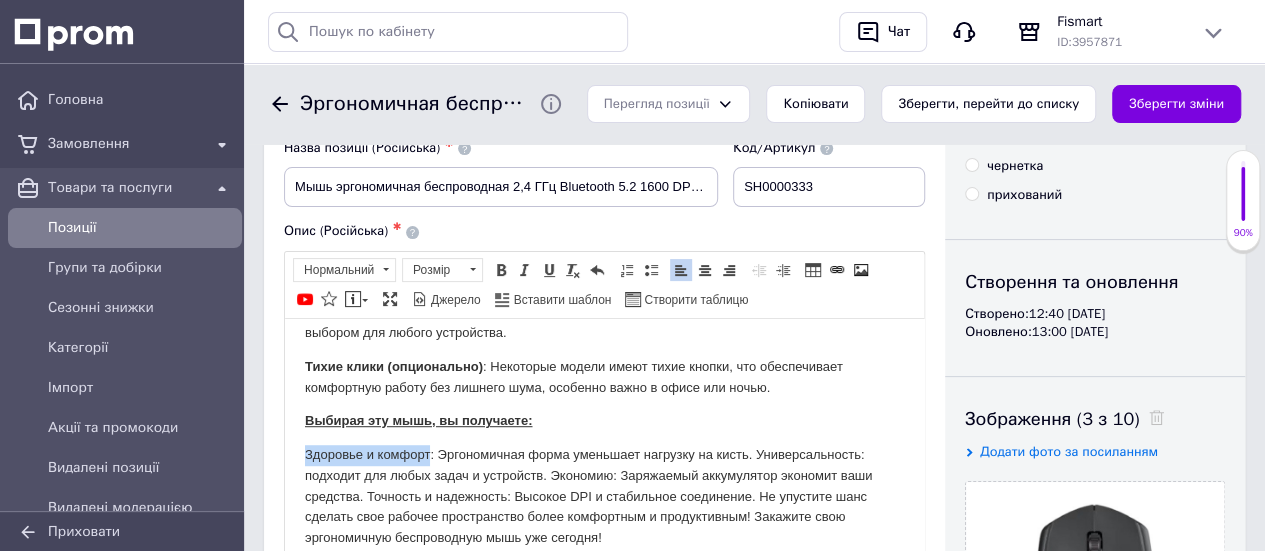 drag, startPoint x: 295, startPoint y: 452, endPoint x: 429, endPoint y: 454, distance: 134.01492 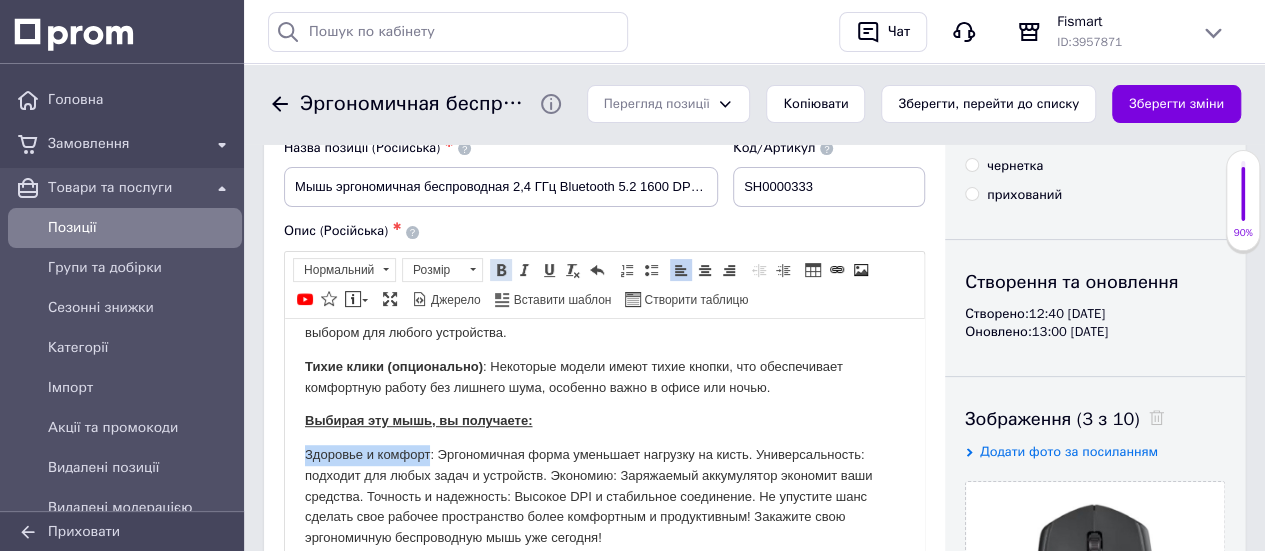 click at bounding box center (501, 270) 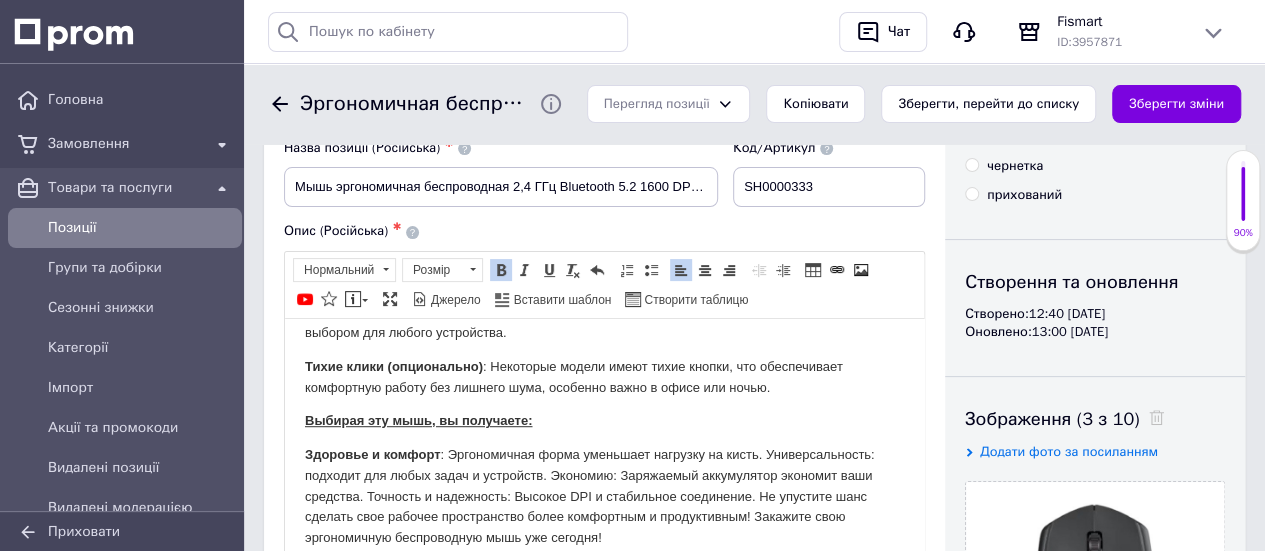 click on "Здоровье и комфорт : Эргономичная форма уменьшает нагрузку на кисть. Универсальность: подходит для любых задач и устройств. Экономию: Заряжаемый аккумулятор экономит ваши средства. Точность и надежность: Высокое DPI и стабильное соединение. Не упустите шанс сделать свое рабочее пространство более комфортным и продуктивным! Закажите свою эргономичную беспроводную мышь уже сегодня!" at bounding box center (604, 496) 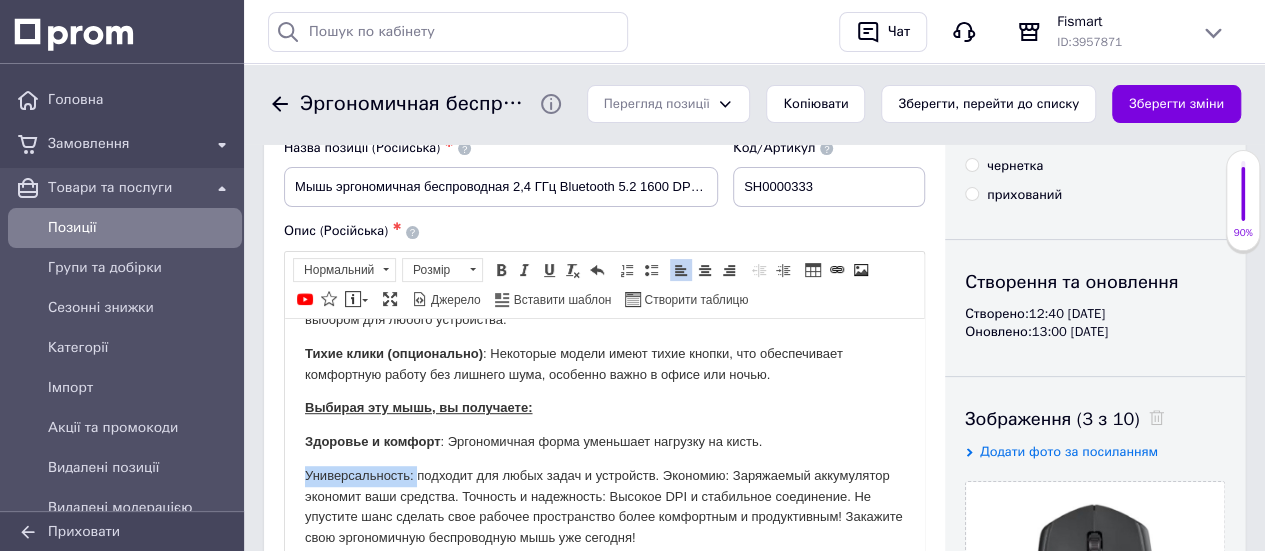 drag, startPoint x: 307, startPoint y: 483, endPoint x: 416, endPoint y: 481, distance: 109.01835 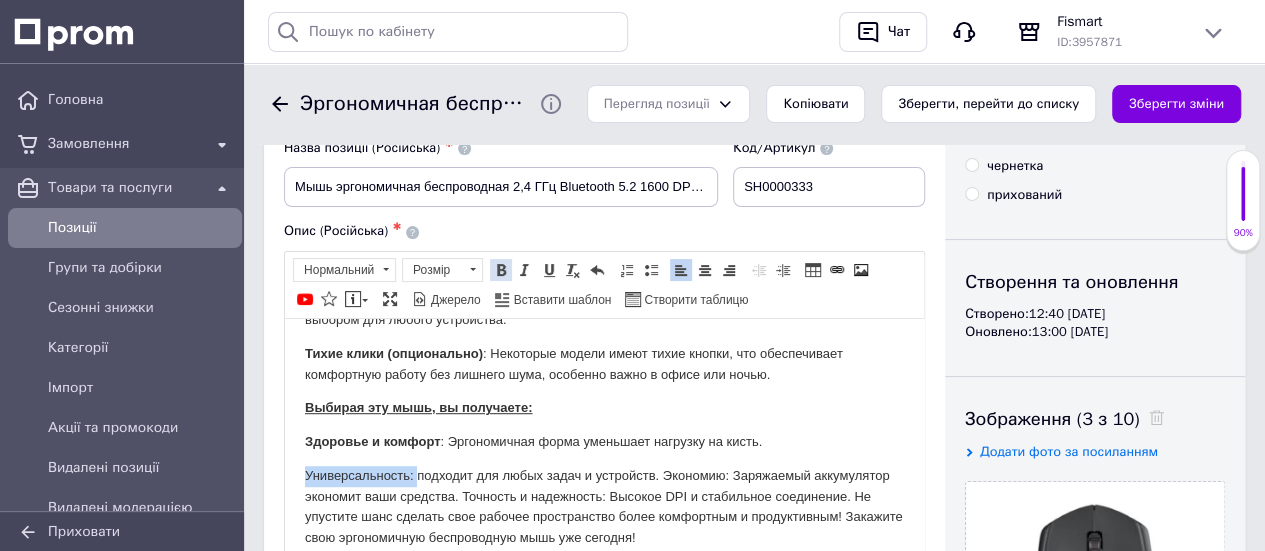 click at bounding box center [501, 270] 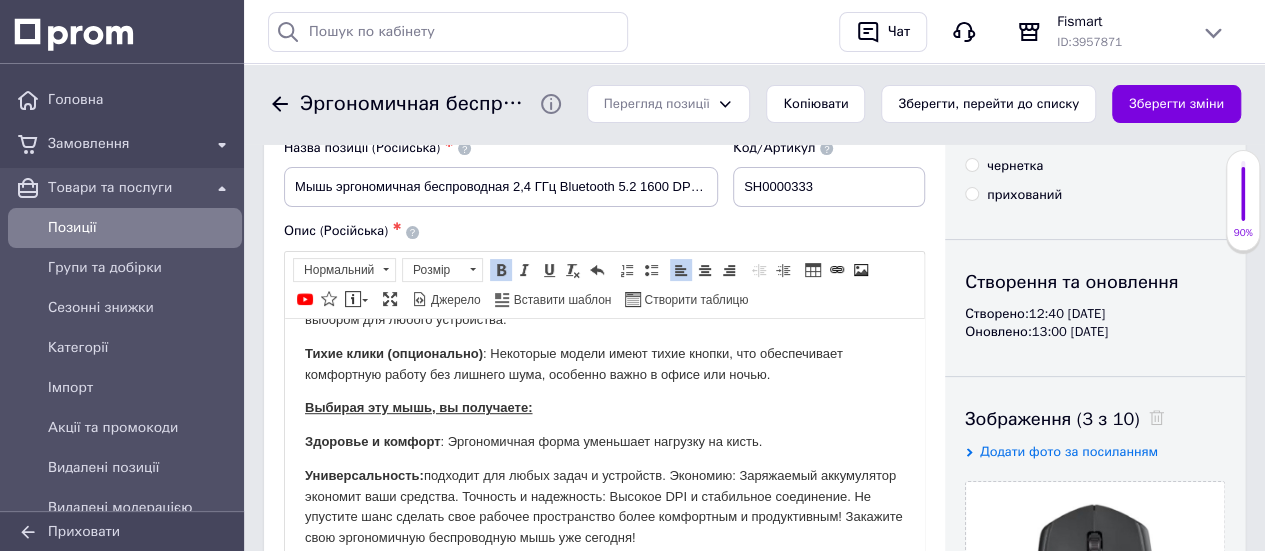 scroll, scrollTop: 711, scrollLeft: 0, axis: vertical 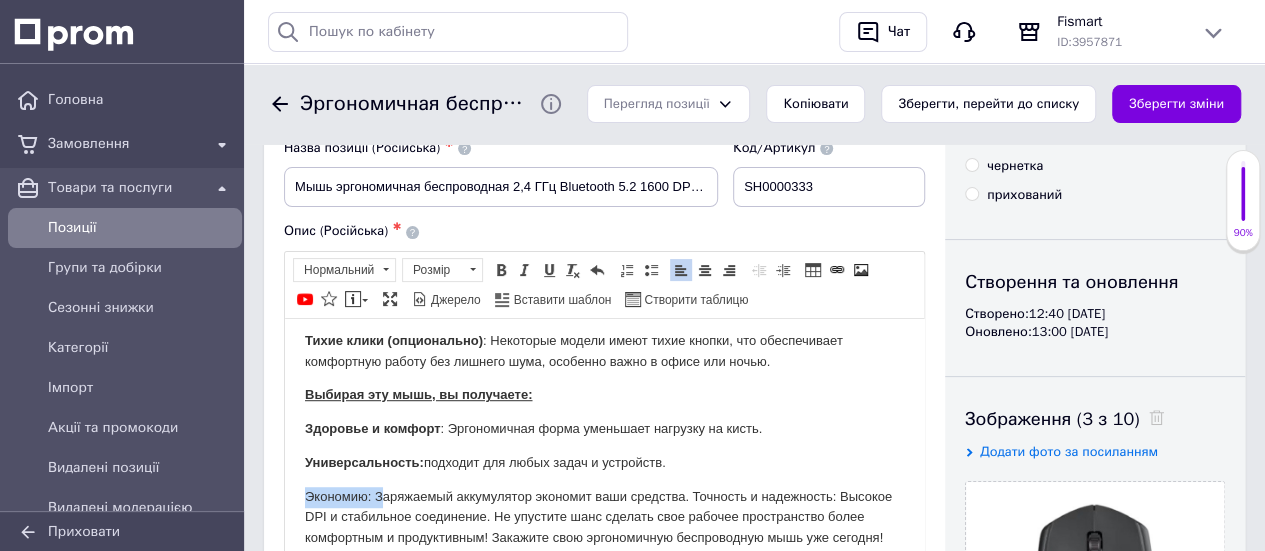 drag, startPoint x: 299, startPoint y: 503, endPoint x: 380, endPoint y: 506, distance: 81.055534 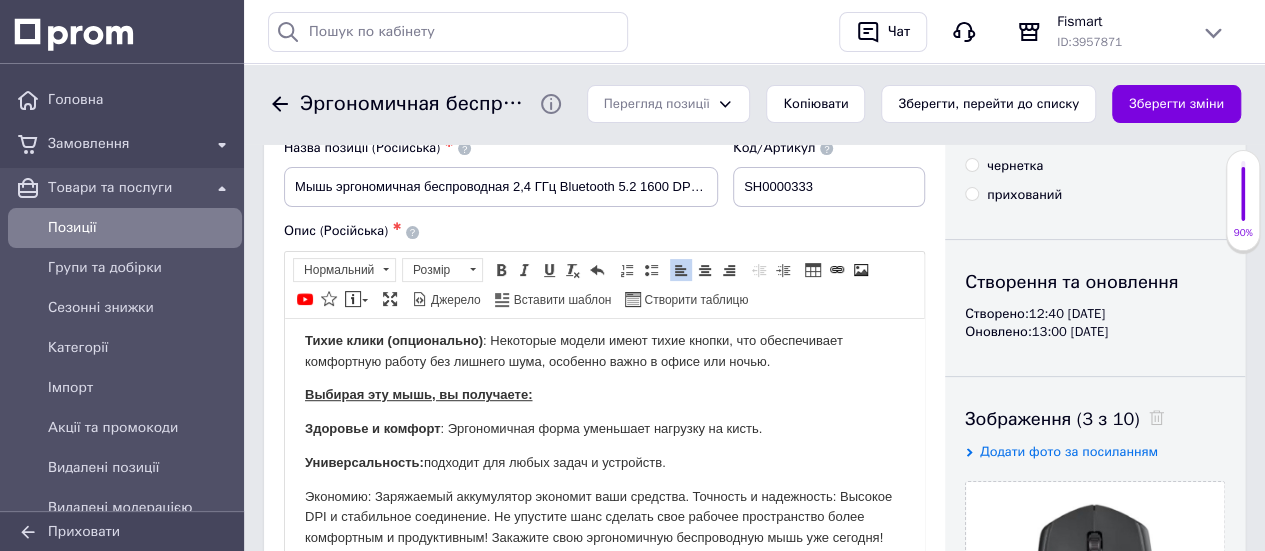 click on "Эргономичная беспроводная мышь 2,4 ГГц Bluetooth 5.2 мыши 1600 DPI Аккумуляторная Эргономичная беспроводная мышь: максимальный комфорт и производительность для каждого! Представляем новую эргономичную беспроводную мышь, которая разработана для тех, кто ценит комфорт, точность и универсальность. Забудьте об усталости рук и ограничении кабелей! Эта мышь станет вашим идеальным спутником как для напряженной работы, так и для увлекательных игр.  Почему эта мышь изменит ваш опыт использования ПК?  Особая эргономика:  Два режима подключения для абсолютной свободы" at bounding box center [604, 91] 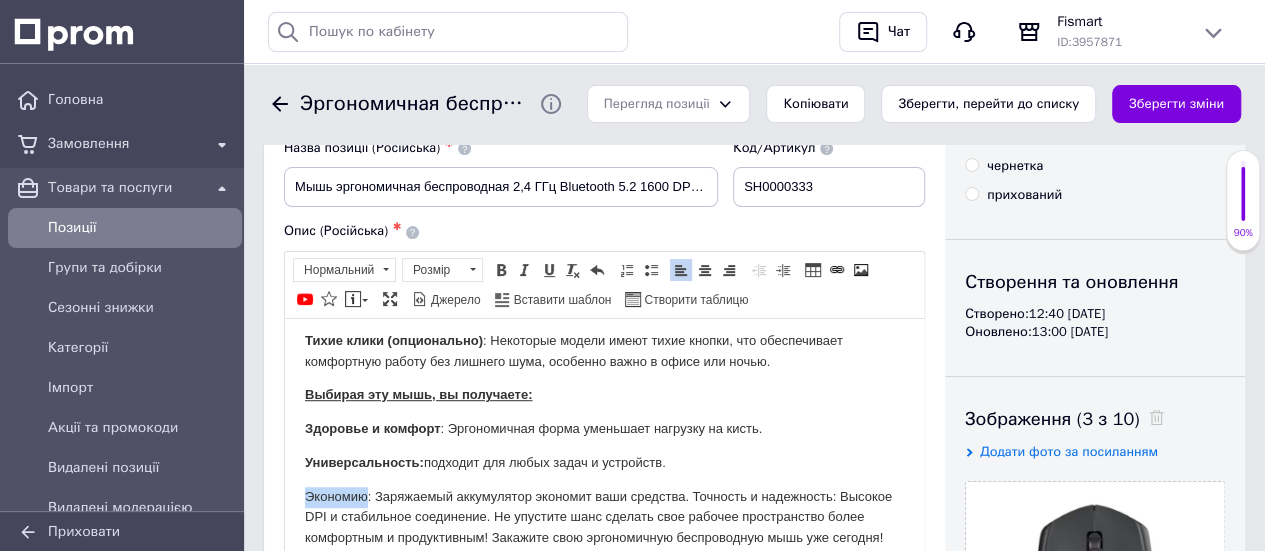 drag, startPoint x: 303, startPoint y: 503, endPoint x: 368, endPoint y: 499, distance: 65.12296 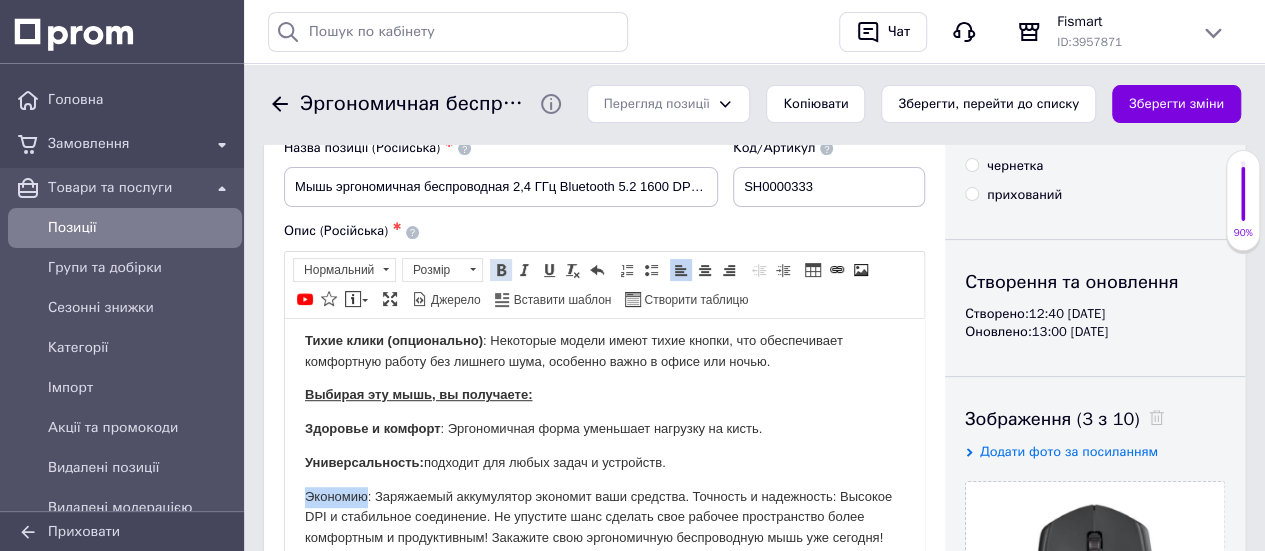 click at bounding box center [501, 270] 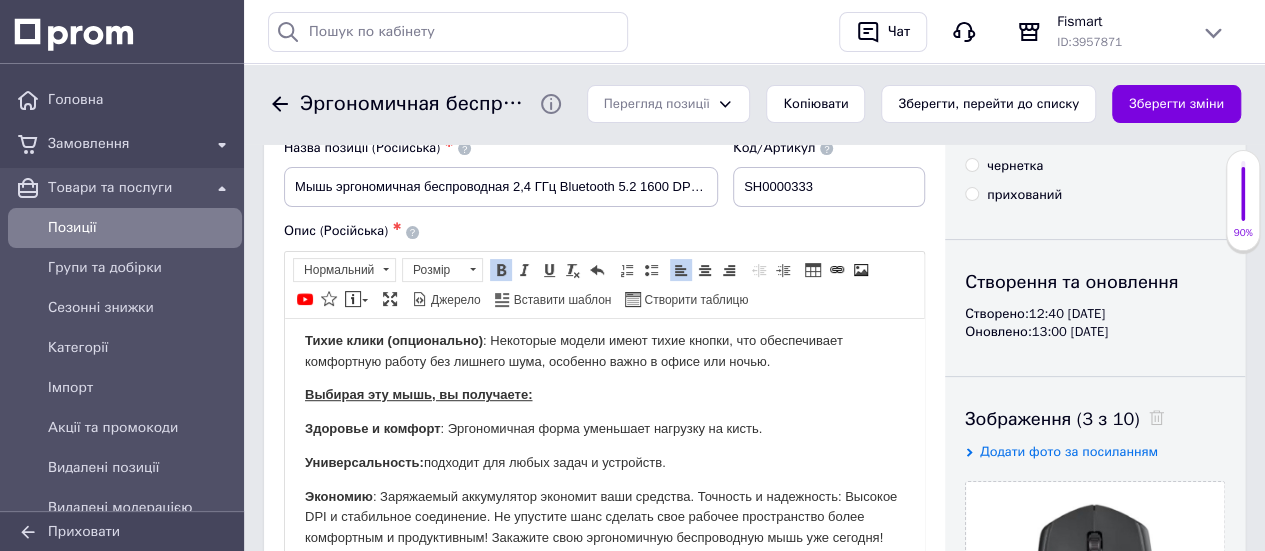 scroll, scrollTop: 744, scrollLeft: 0, axis: vertical 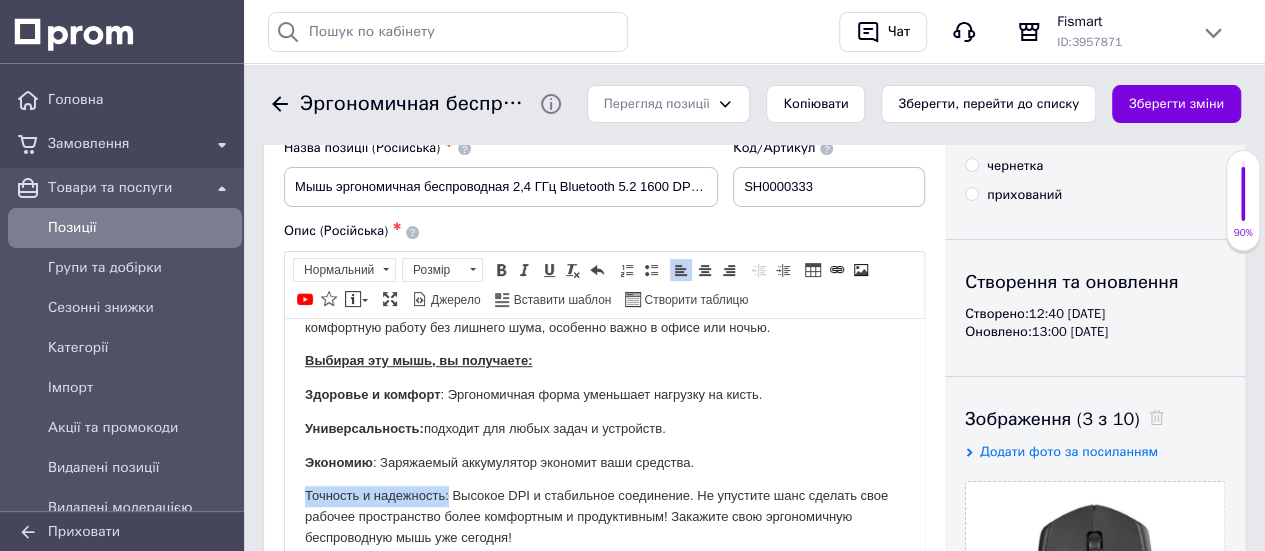 drag, startPoint x: 299, startPoint y: 485, endPoint x: 450, endPoint y: 488, distance: 151.0298 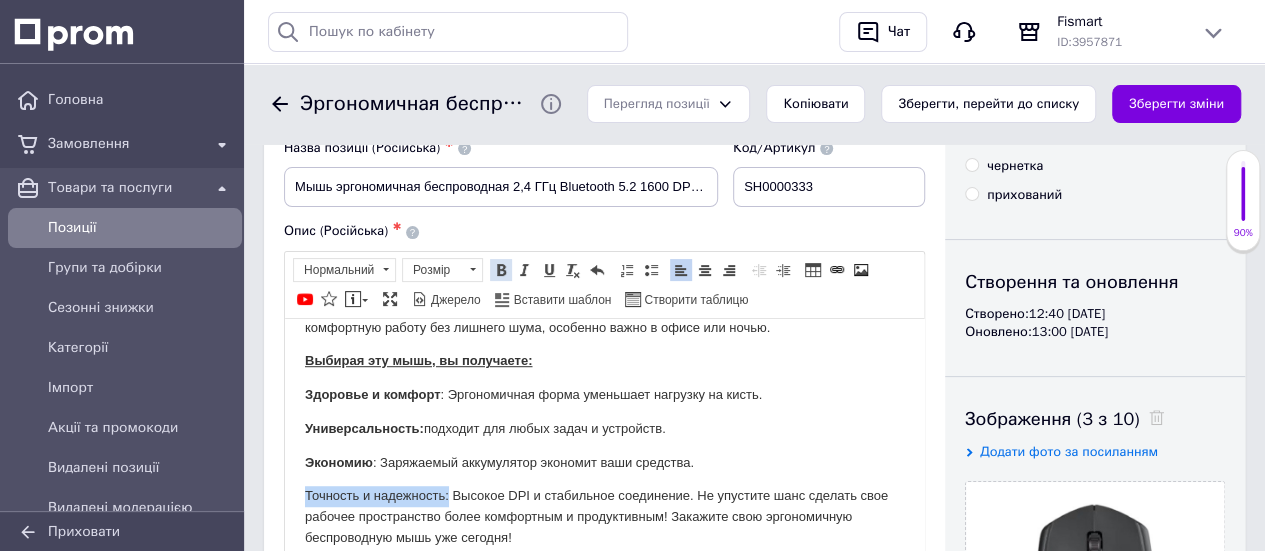 click at bounding box center [501, 270] 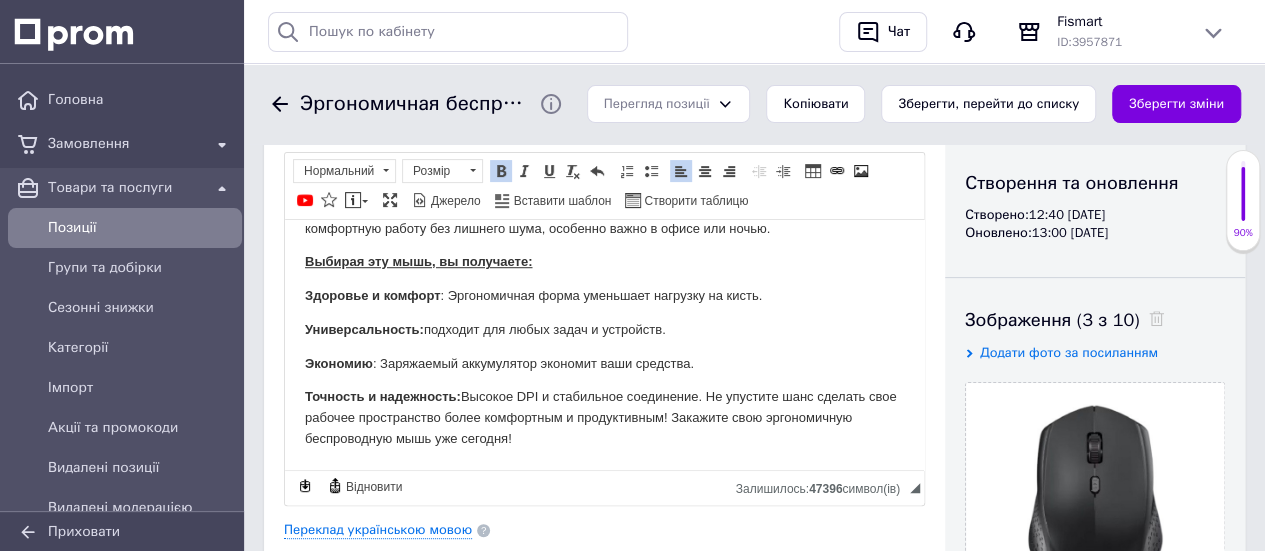 scroll, scrollTop: 200, scrollLeft: 0, axis: vertical 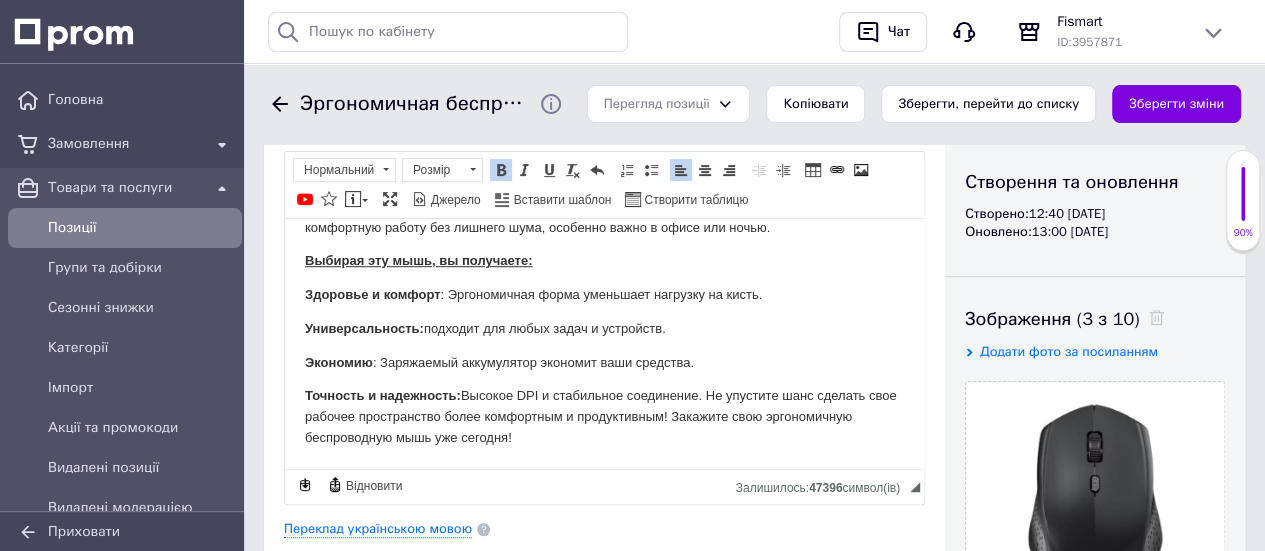 click on "Точность и надежность:  Высокое DPI и стабильное соединение. Не упустите шанс сделать свое рабочее пространство более комфортным и продуктивным! Закажите свою эргономичную беспроводную мышь уже сегодня!" at bounding box center [604, 416] 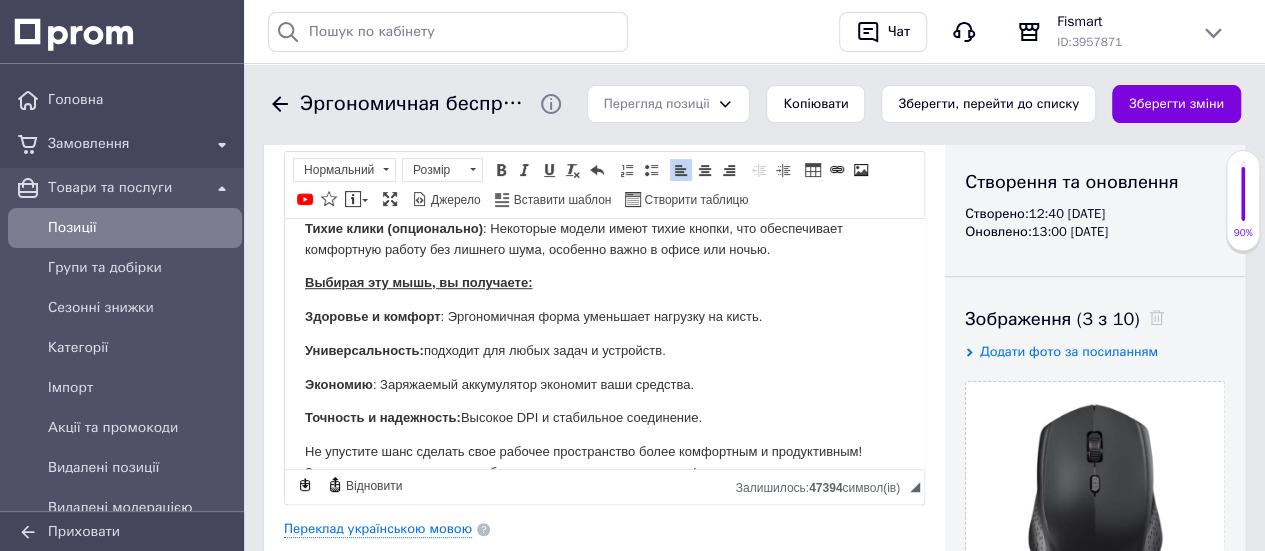 scroll, scrollTop: 758, scrollLeft: 0, axis: vertical 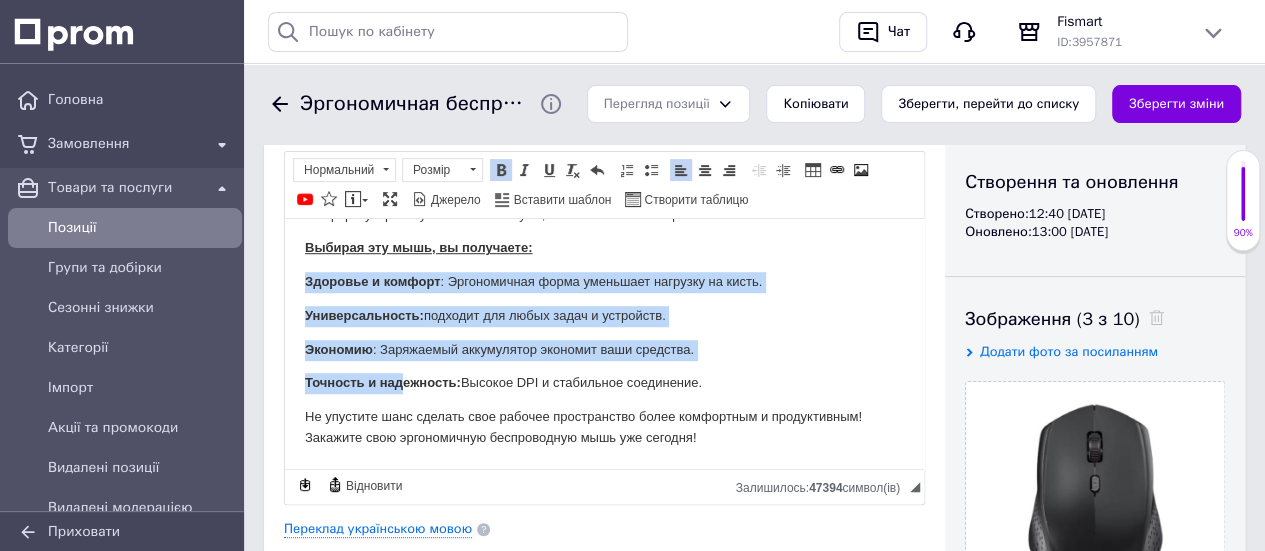 drag, startPoint x: 300, startPoint y: 287, endPoint x: 401, endPoint y: 379, distance: 136.6199 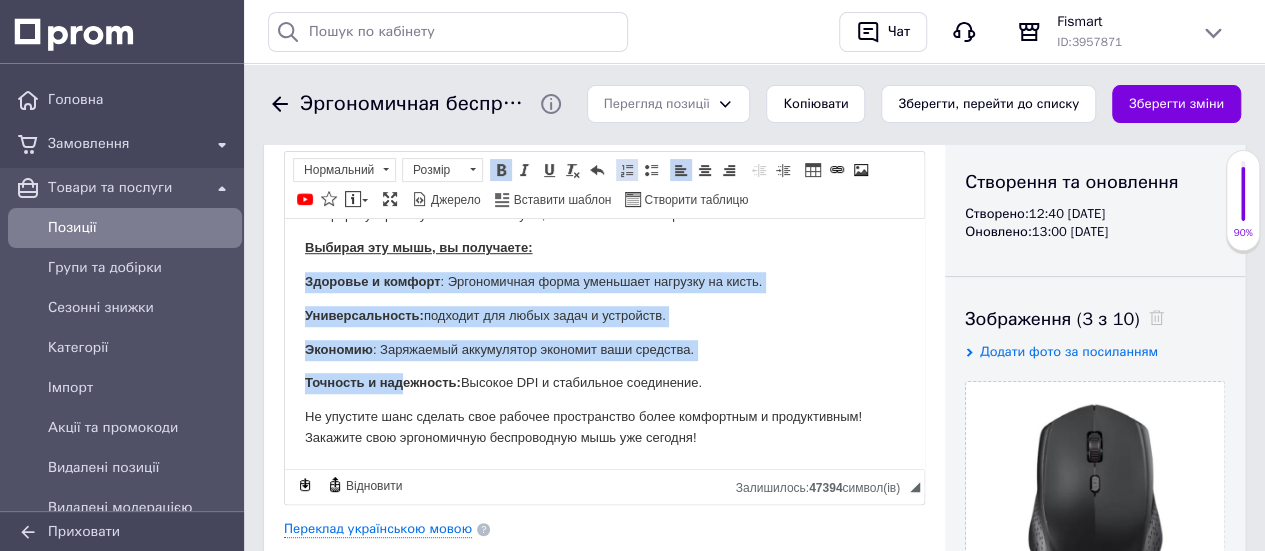 click at bounding box center (627, 170) 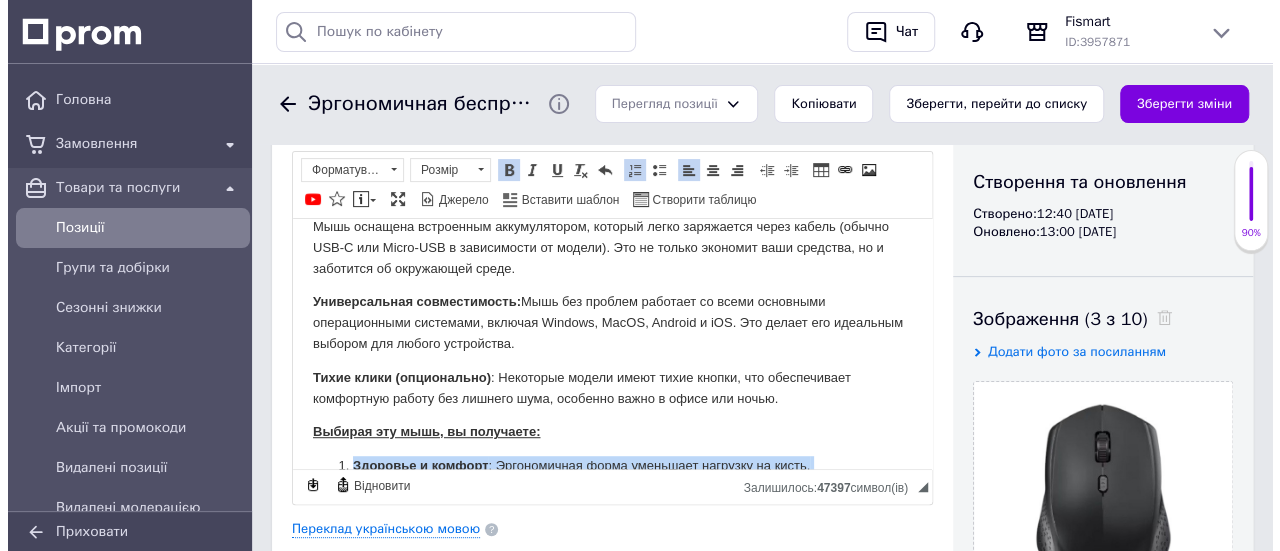 scroll, scrollTop: 732, scrollLeft: 0, axis: vertical 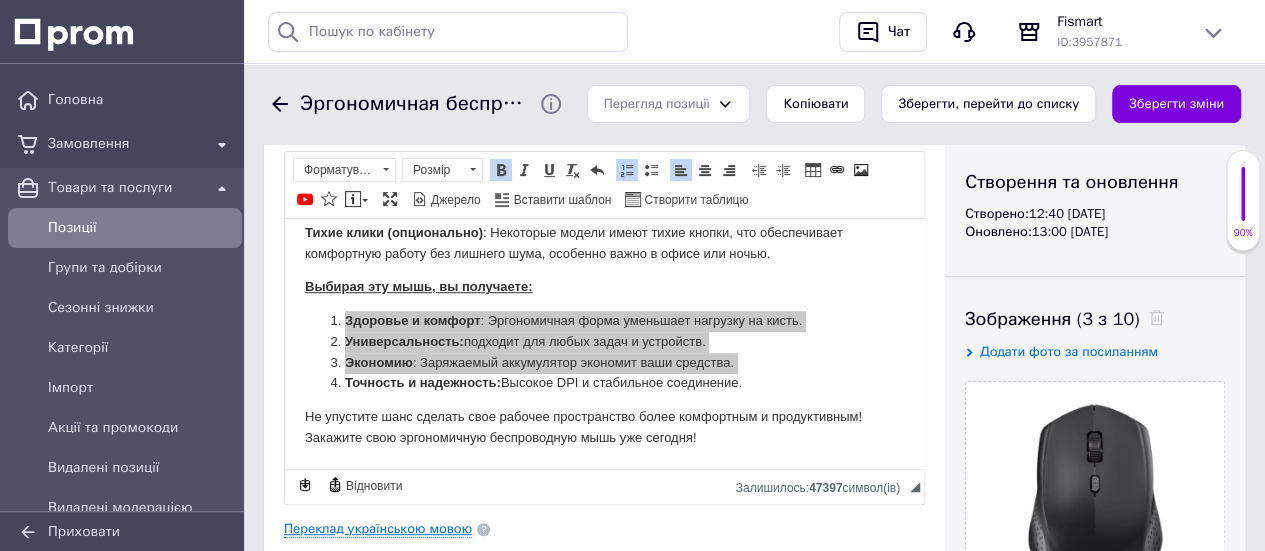 click on "Переклад українською мовою" at bounding box center [378, 529] 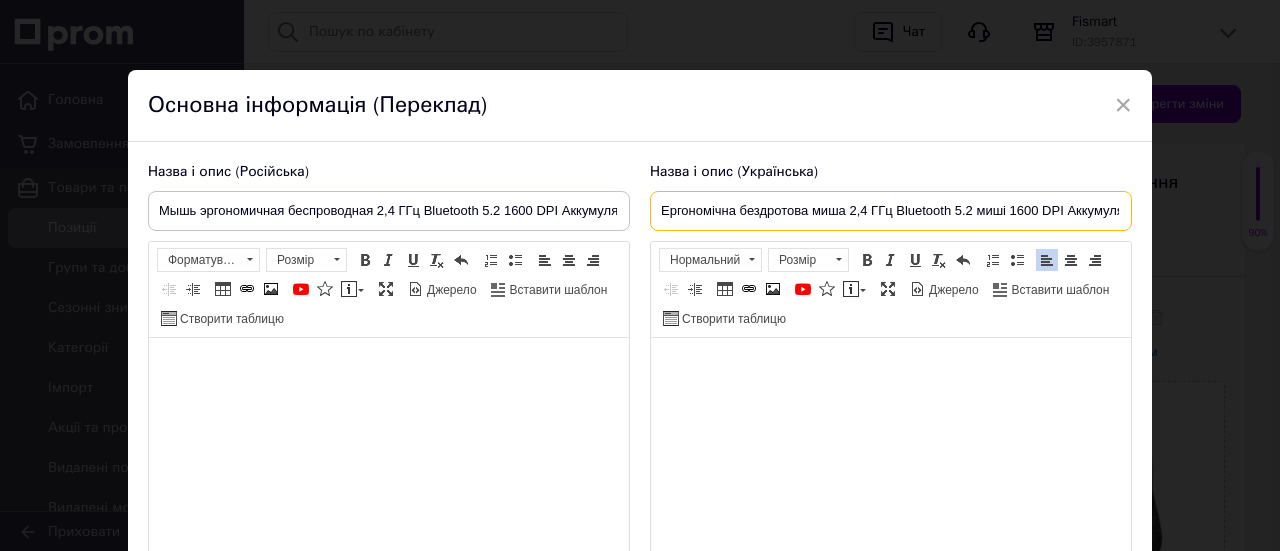 click on "Ергономічна бездротова миша 2,4 ГГц Bluetooth 5.2 миші 1600 DPI Аккумуляторна" at bounding box center [891, 211] 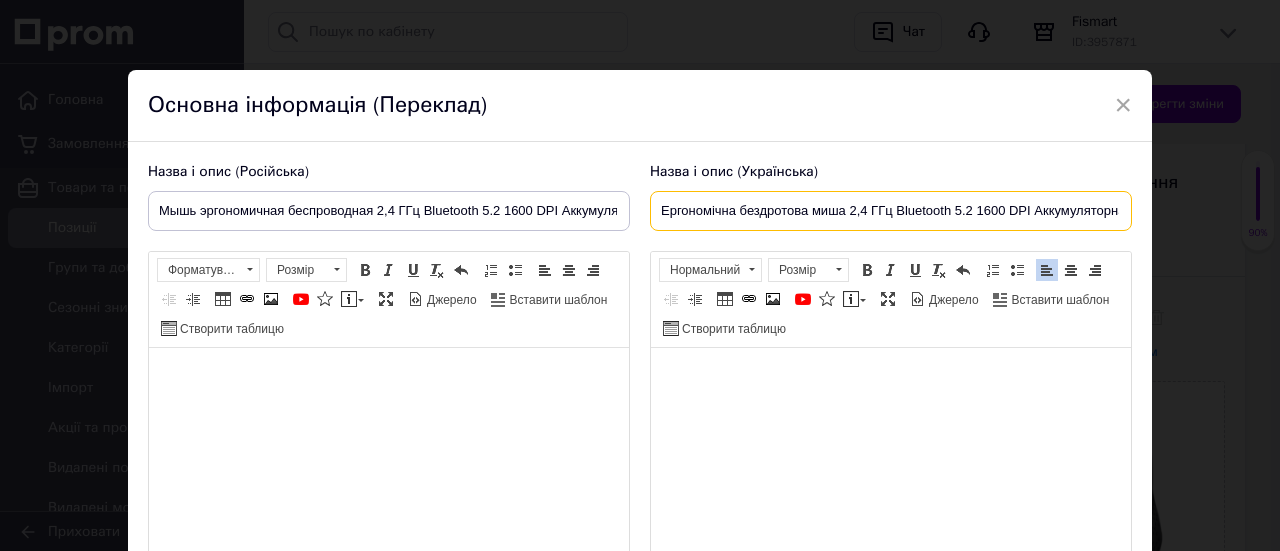 click on "Ергономічна бездротова миша 2,4 ГГц Bluetooth 5.2 1600 DPI Аккумуляторна" at bounding box center [891, 211] 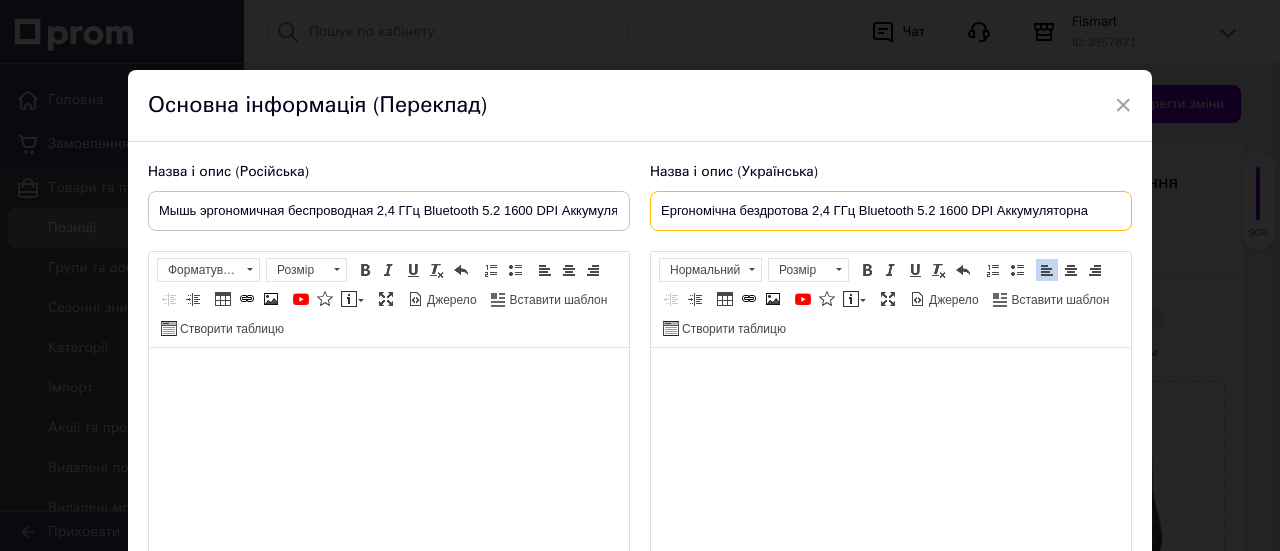 drag, startPoint x: 667, startPoint y: 209, endPoint x: 653, endPoint y: 219, distance: 17.20465 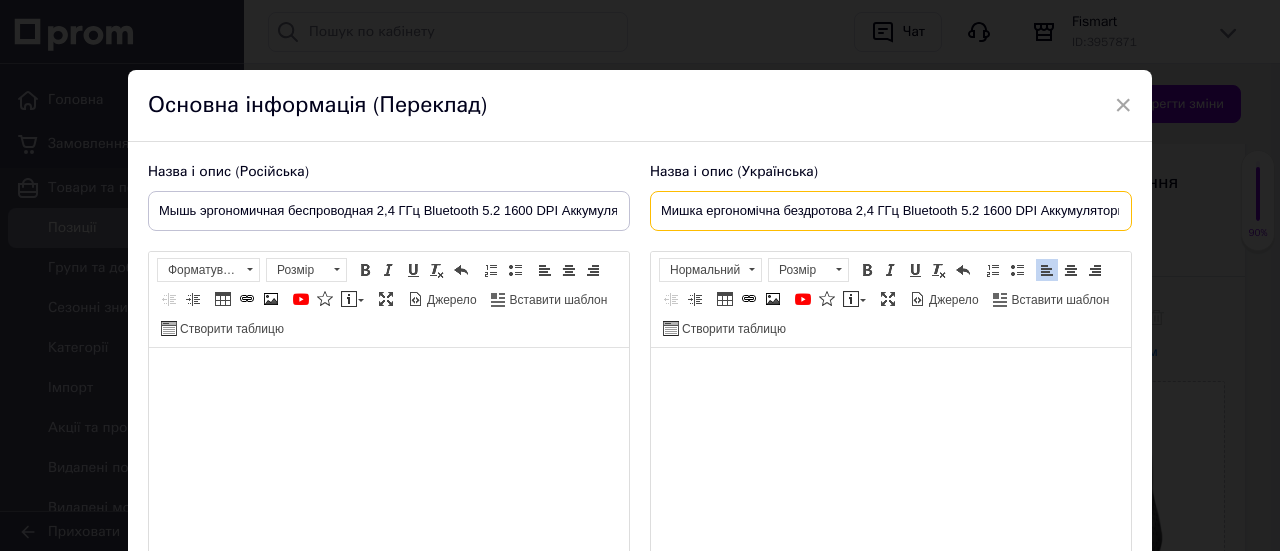 scroll, scrollTop: 0, scrollLeft: 14, axis: horizontal 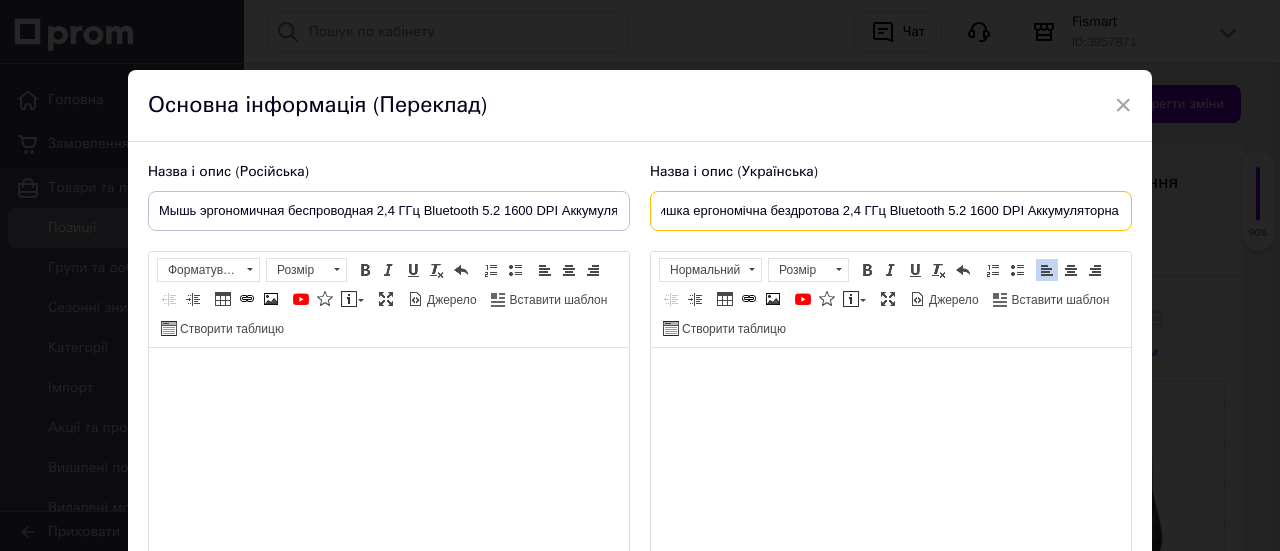 drag, startPoint x: 652, startPoint y: 206, endPoint x: 1157, endPoint y: 231, distance: 505.61844 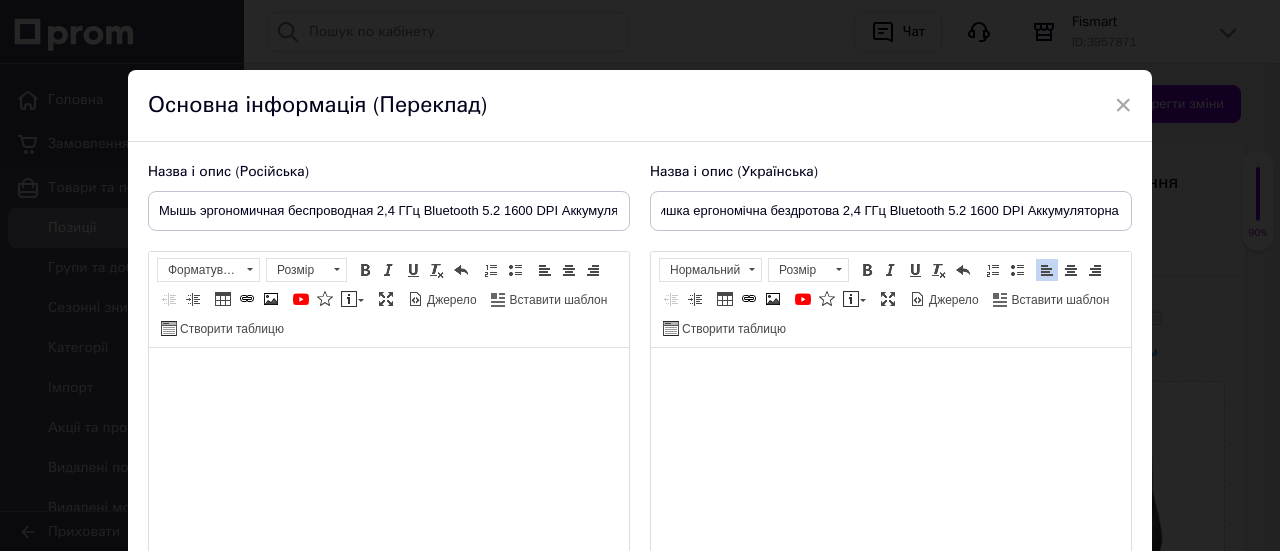 scroll, scrollTop: 0, scrollLeft: 0, axis: both 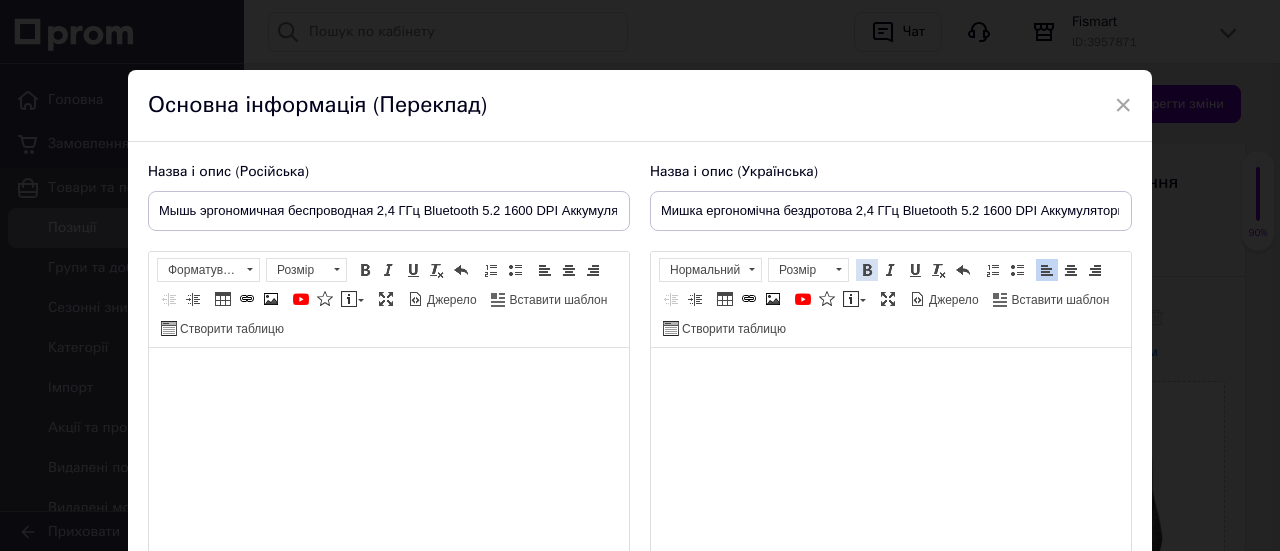 click at bounding box center (867, 270) 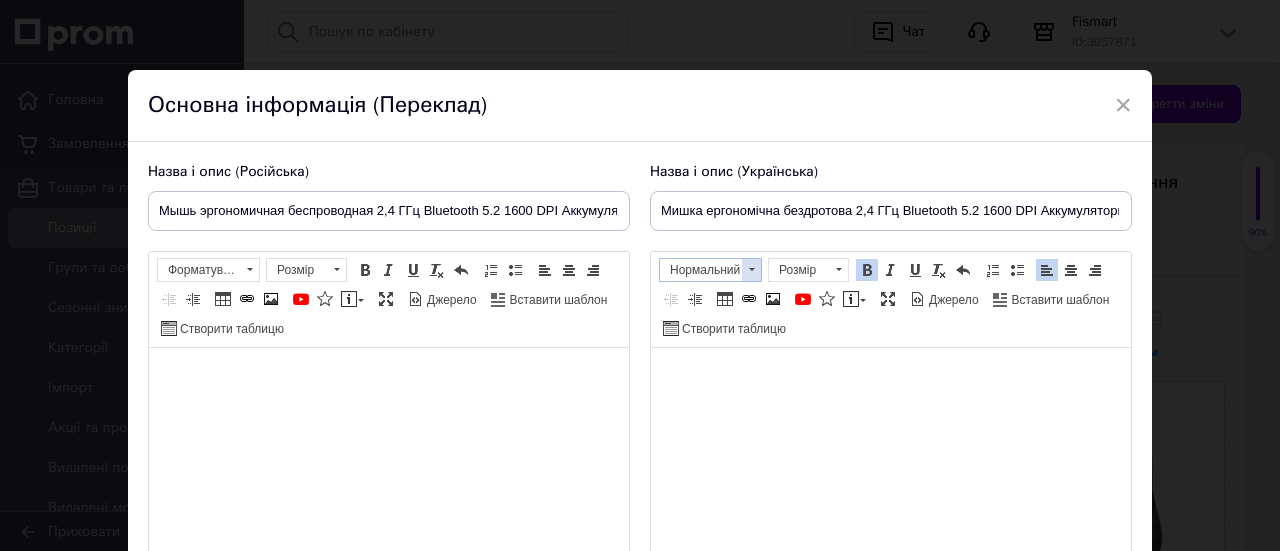 click at bounding box center [751, 270] 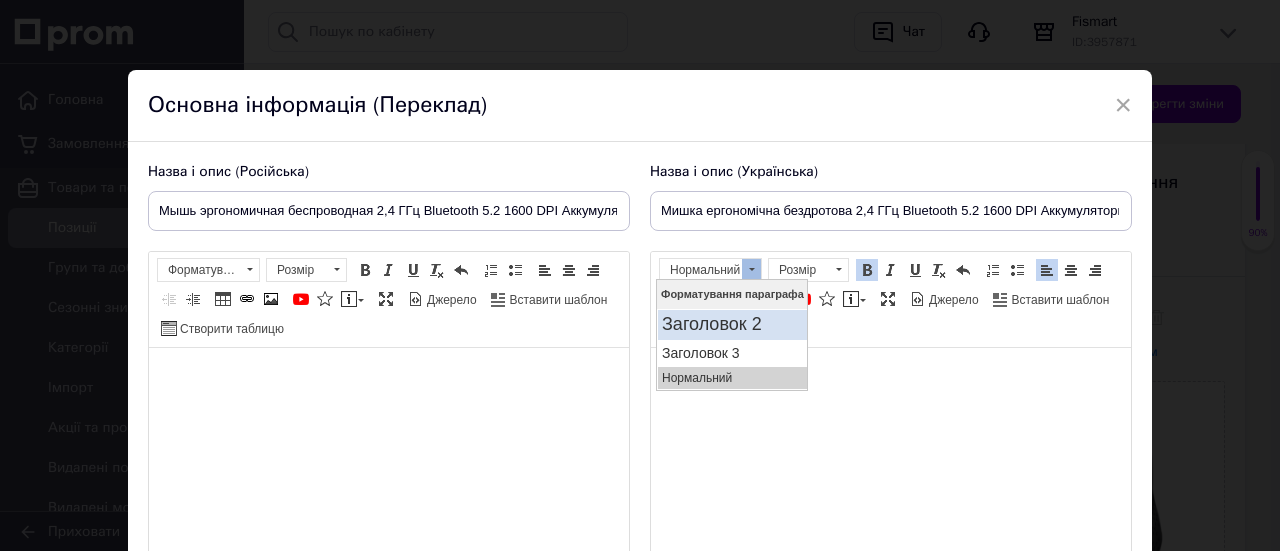 click on "Заголовок 2" at bounding box center (731, 325) 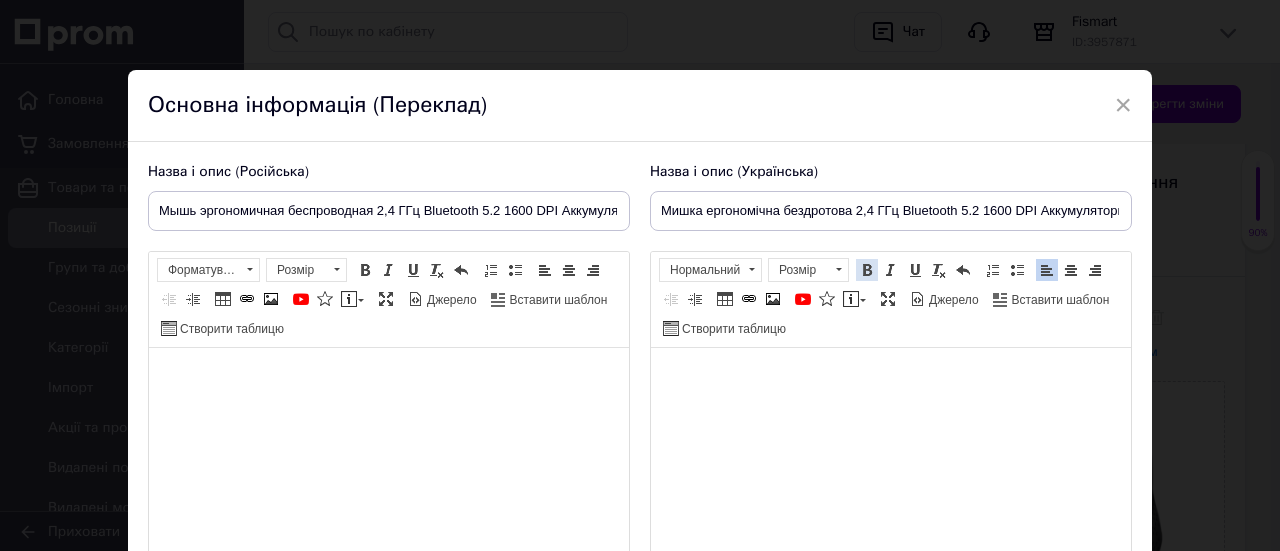 click at bounding box center [867, 270] 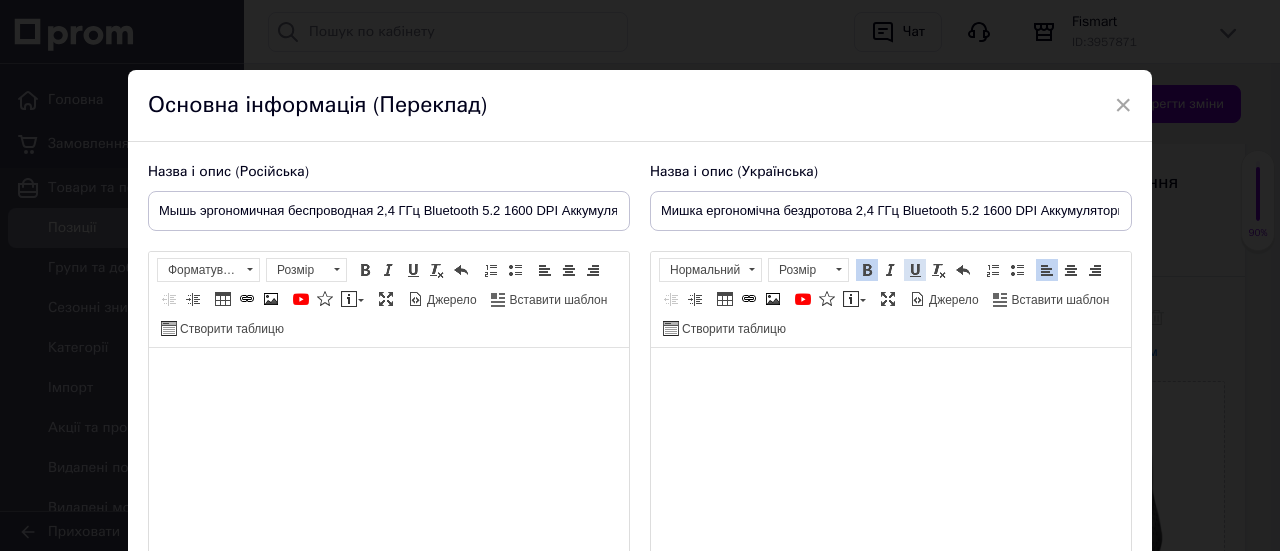 click at bounding box center [915, 270] 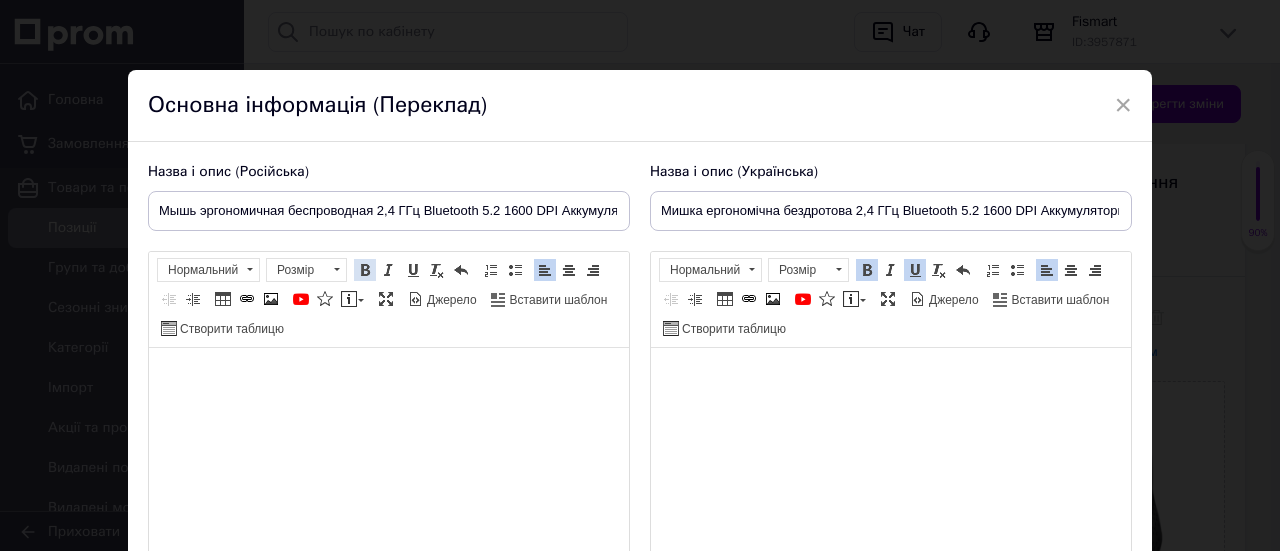 click at bounding box center (365, 270) 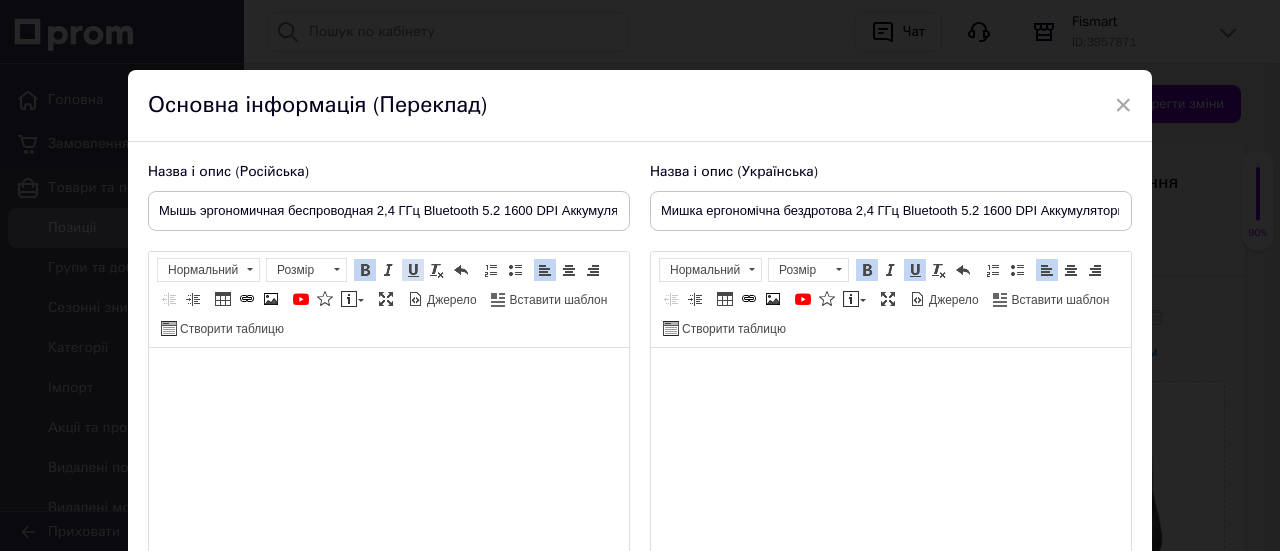 click at bounding box center [413, 270] 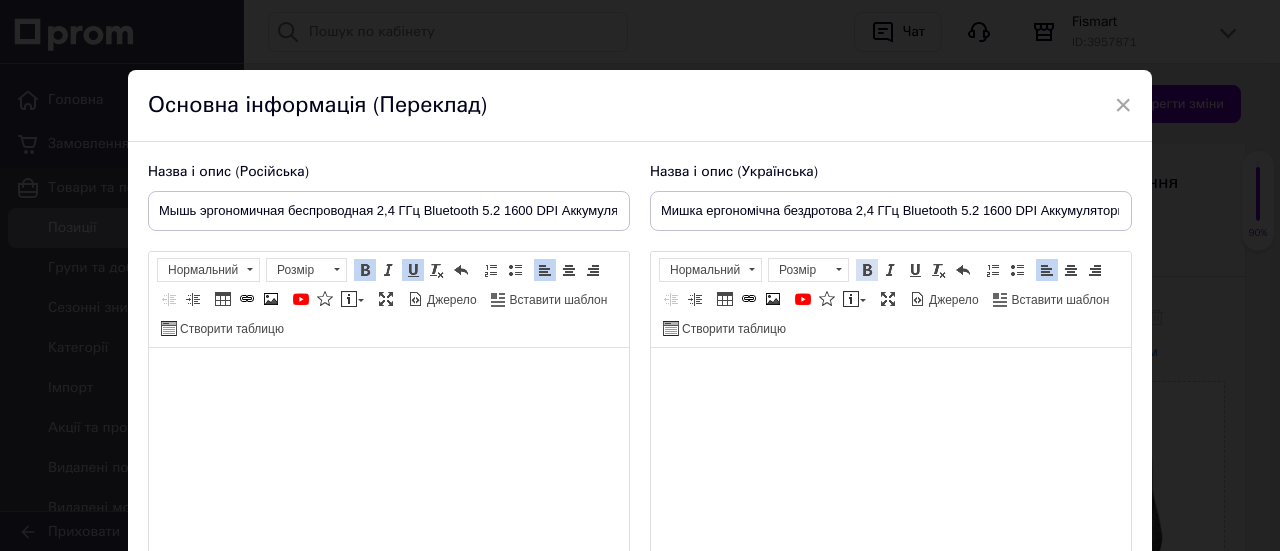click at bounding box center (867, 270) 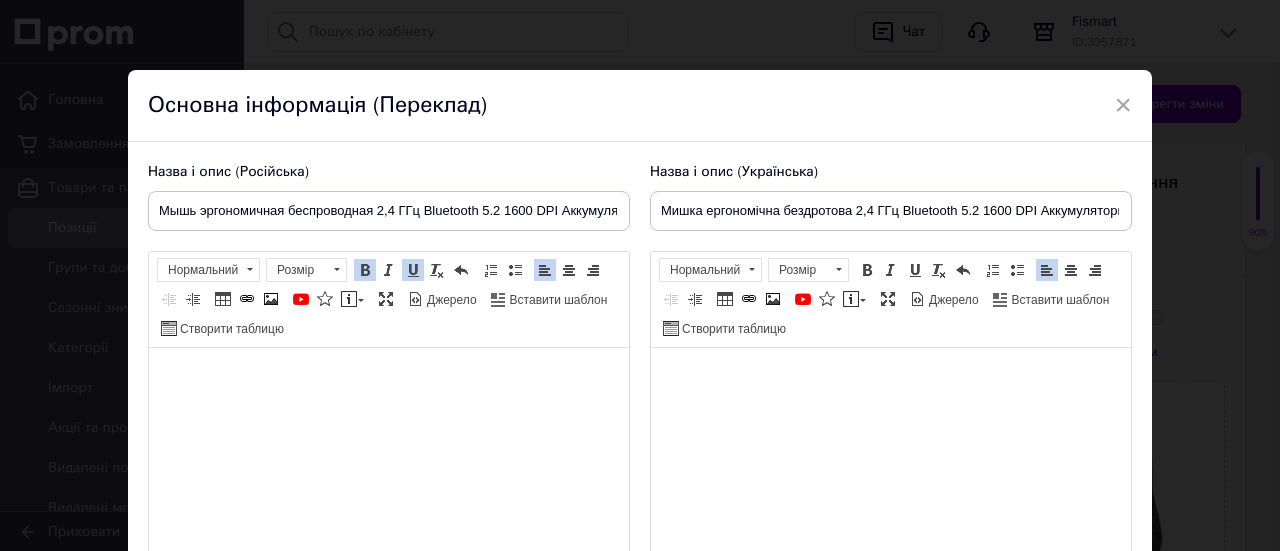 scroll, scrollTop: 4, scrollLeft: 0, axis: vertical 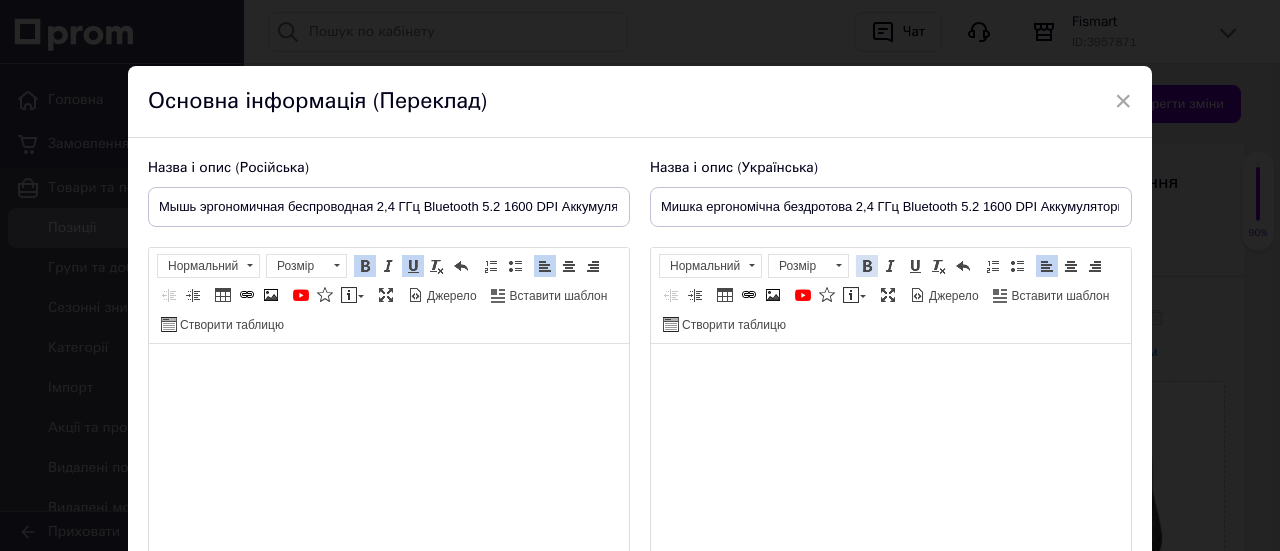 click at bounding box center [867, 266] 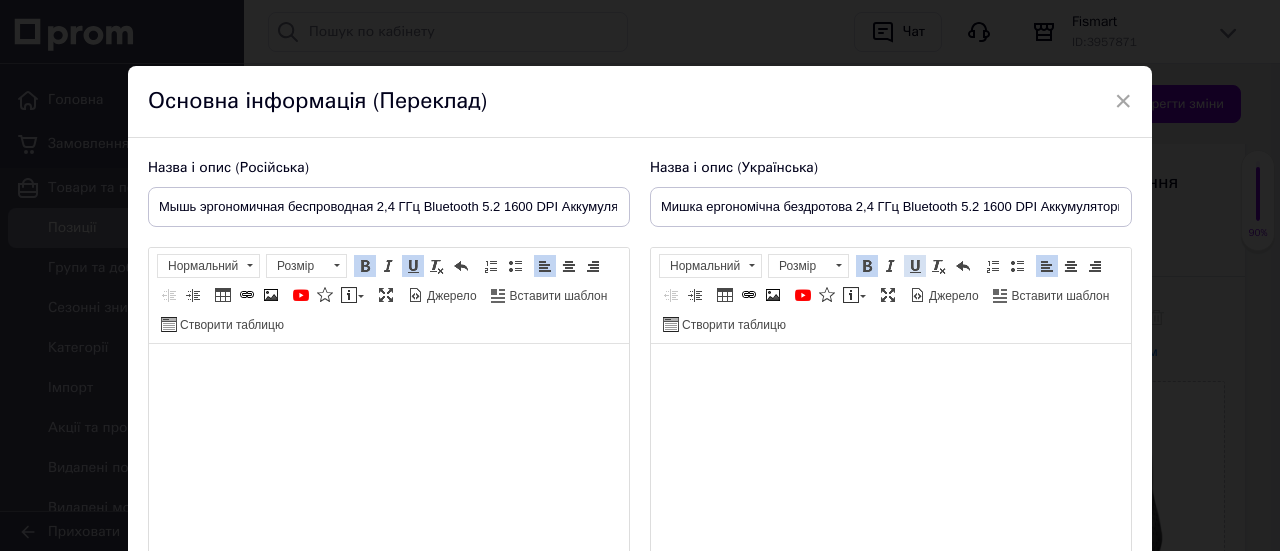 click at bounding box center (915, 266) 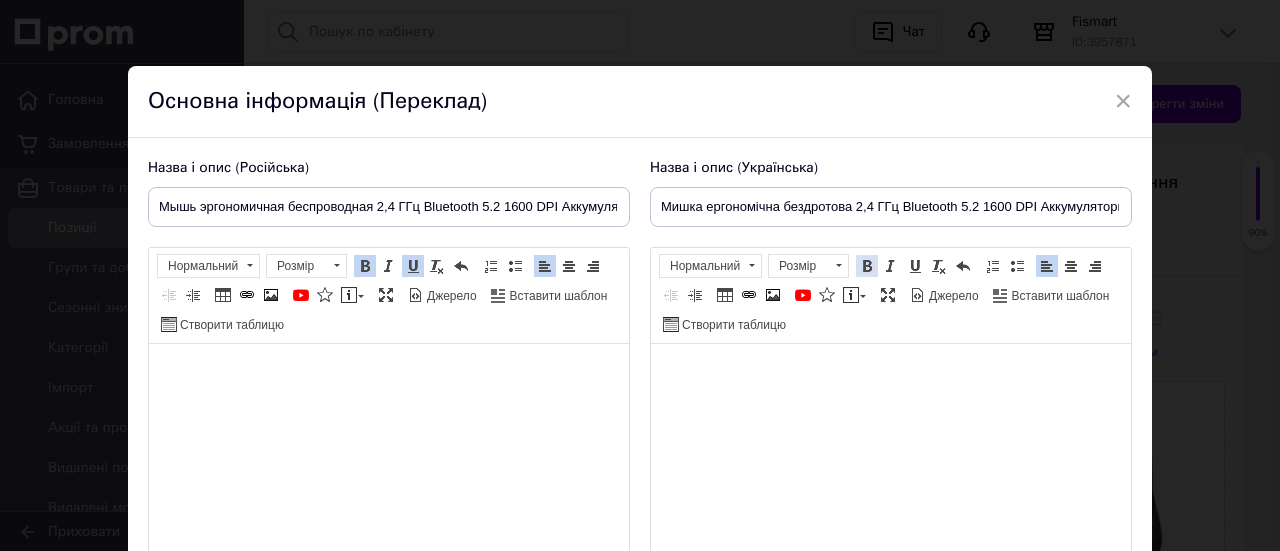 click on "Жирний  Сполучення клавіш Ctrl+B" at bounding box center (867, 266) 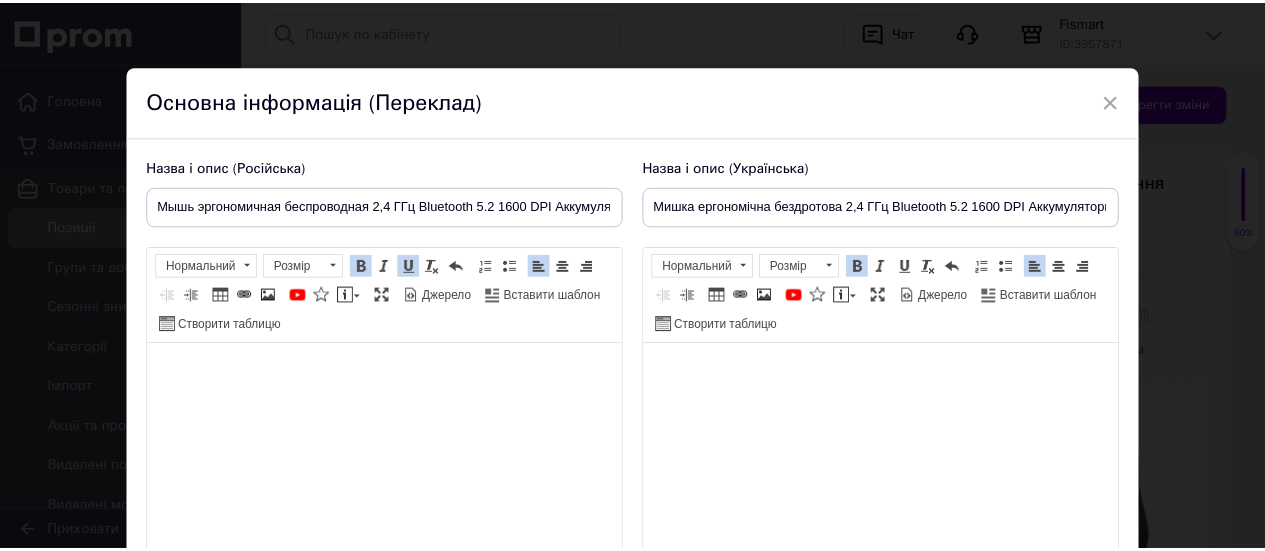 scroll, scrollTop: 204, scrollLeft: 0, axis: vertical 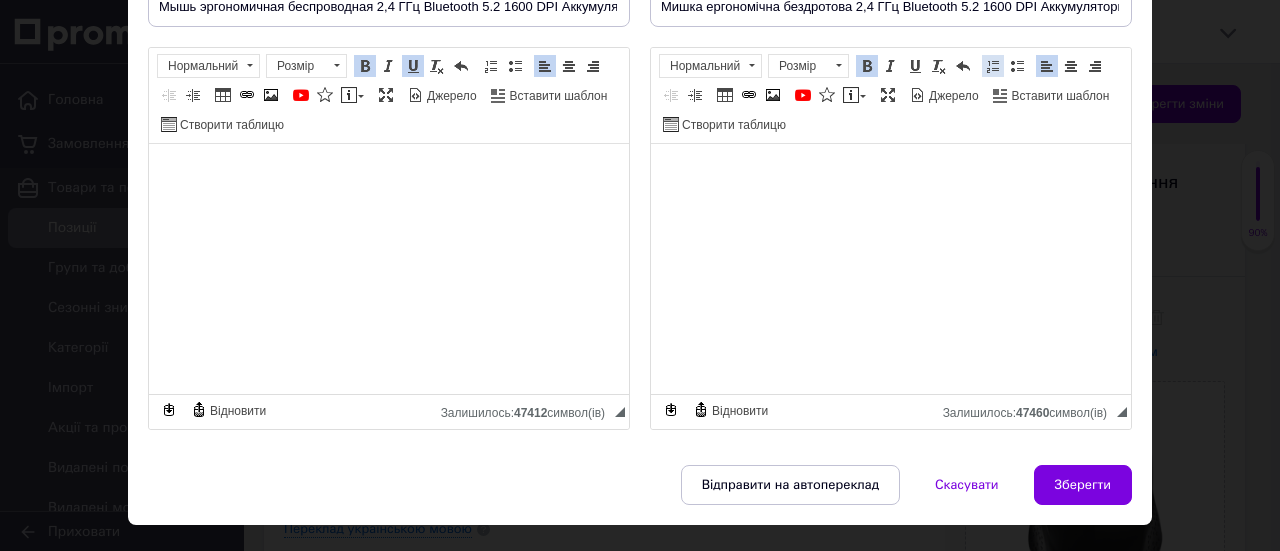 click at bounding box center (993, 66) 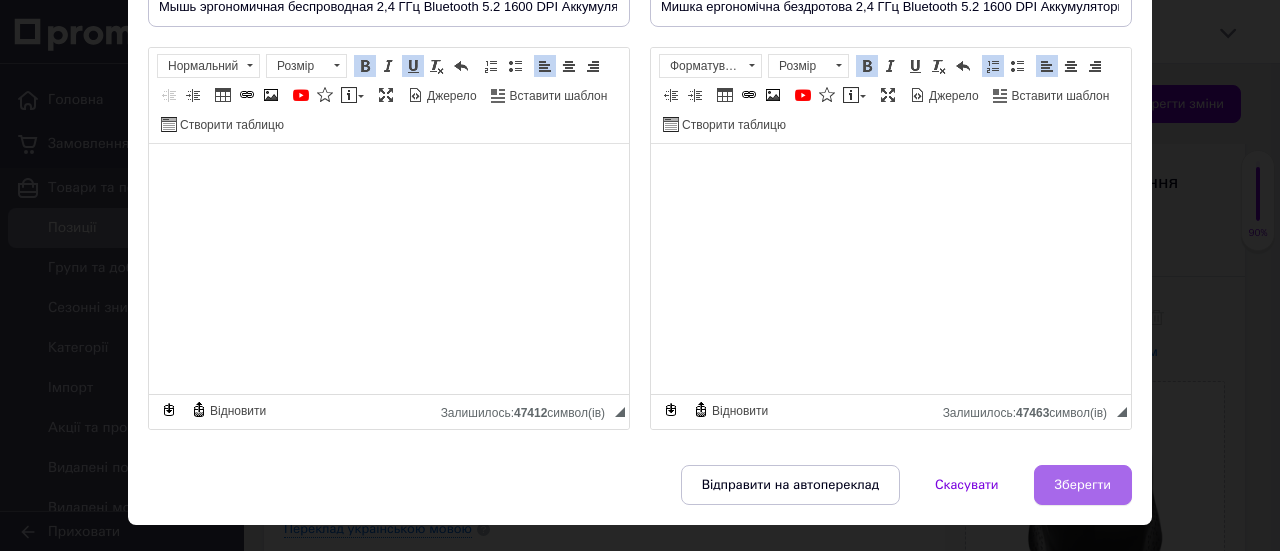 click on "Зберегти" at bounding box center (1083, 485) 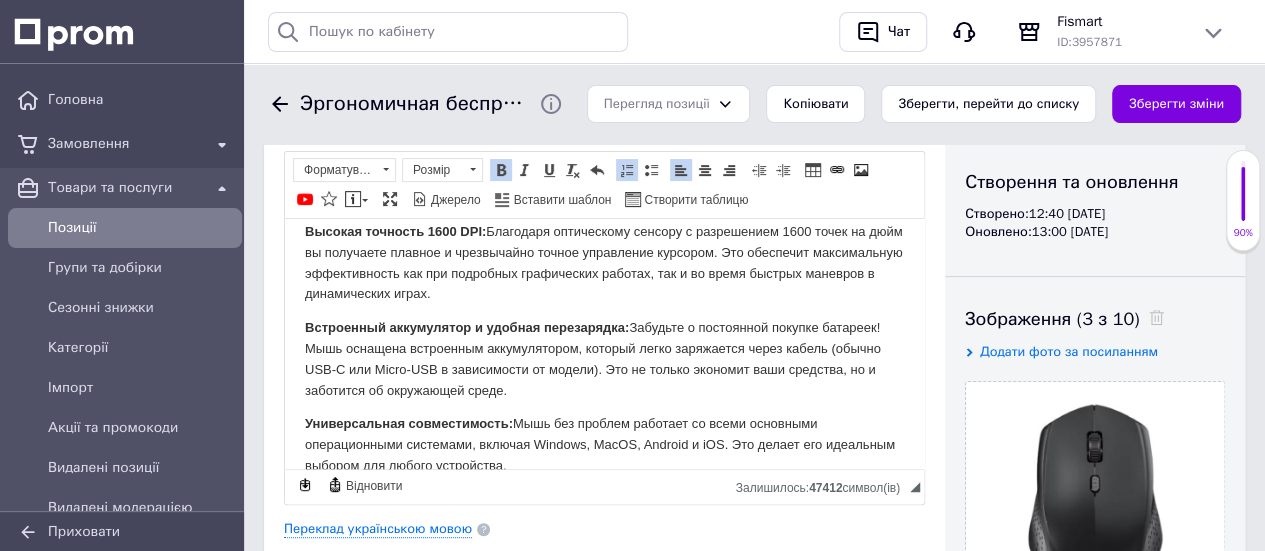 scroll, scrollTop: 732, scrollLeft: 0, axis: vertical 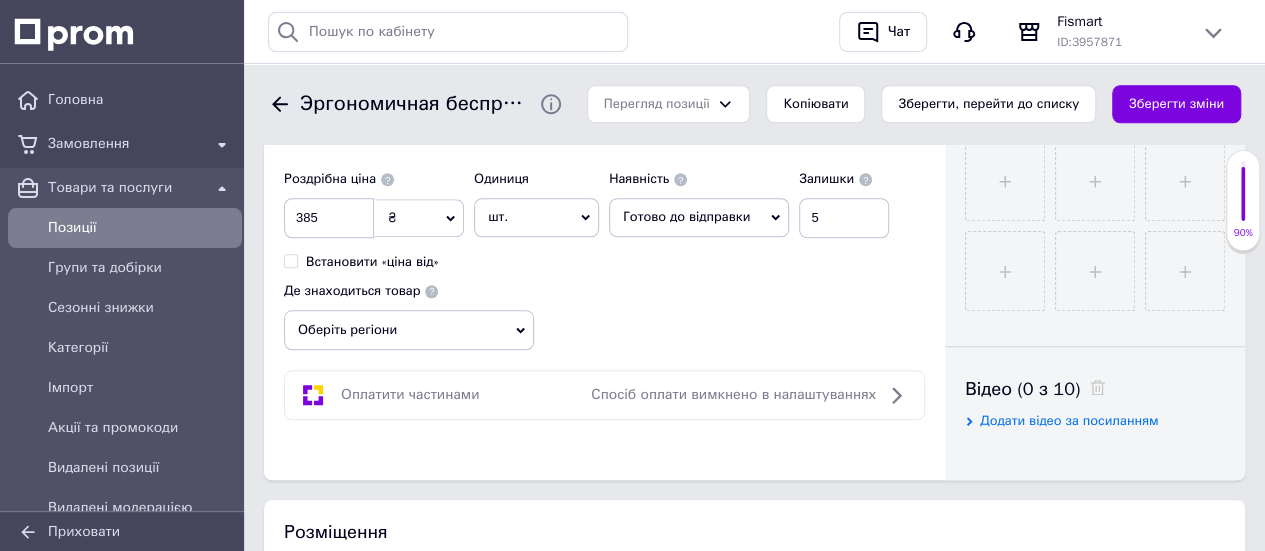 click on "Оберіть регіони" at bounding box center (409, 330) 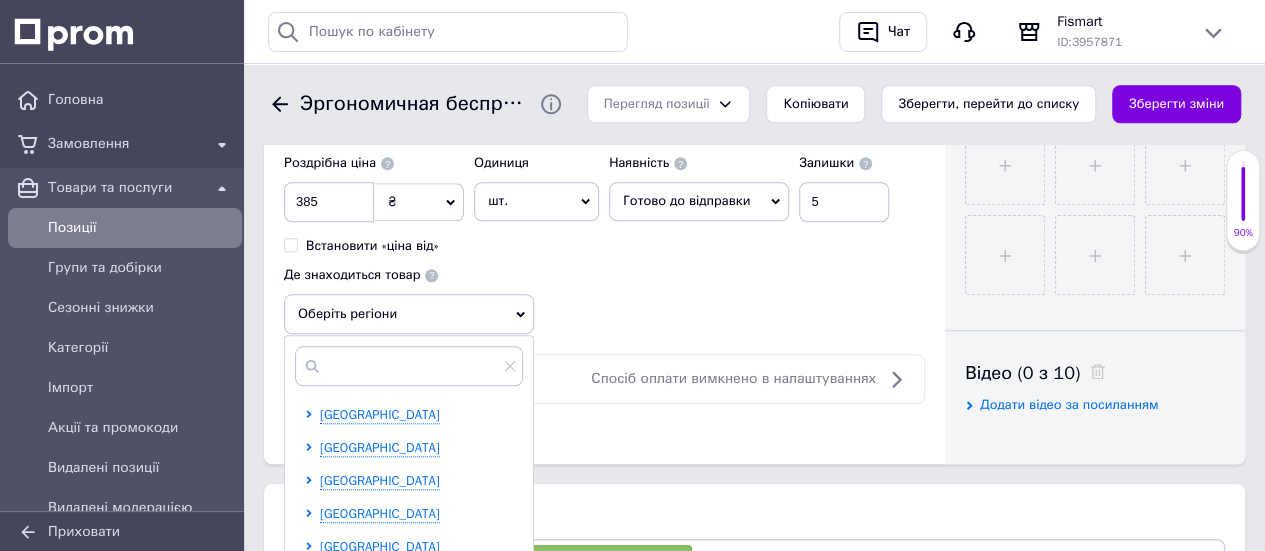 scroll, scrollTop: 1000, scrollLeft: 0, axis: vertical 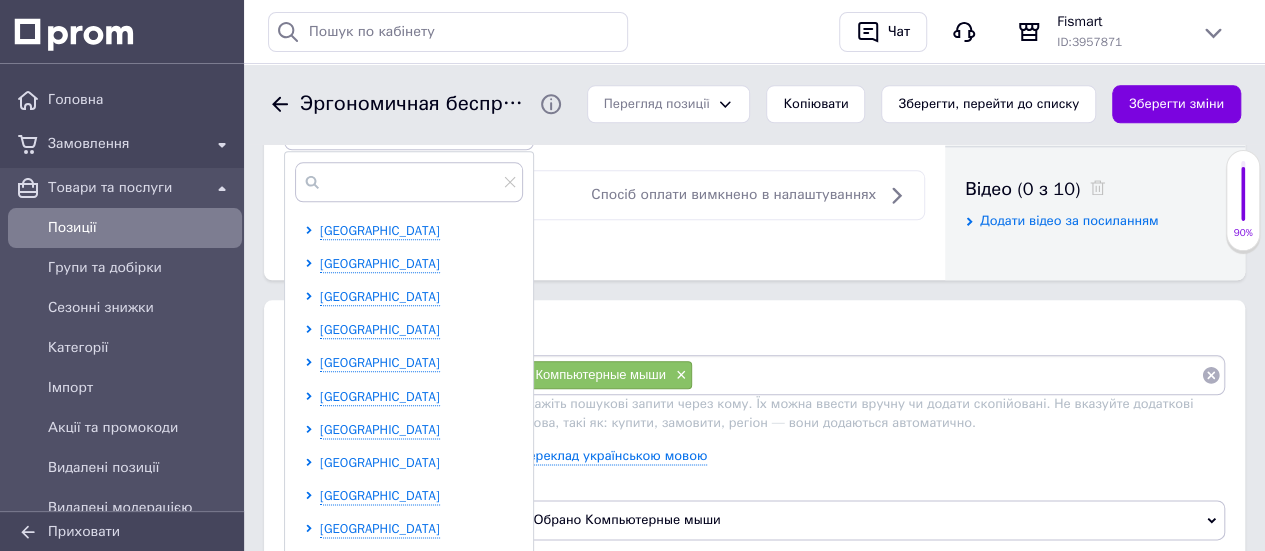 click on "[GEOGRAPHIC_DATA]" at bounding box center [380, 462] 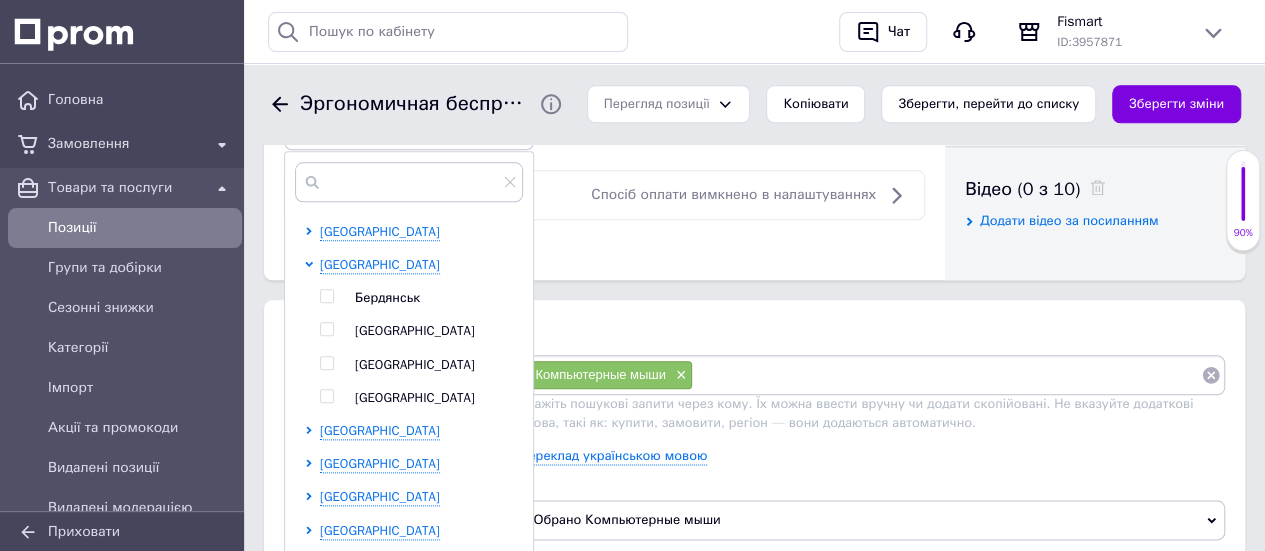 scroll, scrollTop: 200, scrollLeft: 0, axis: vertical 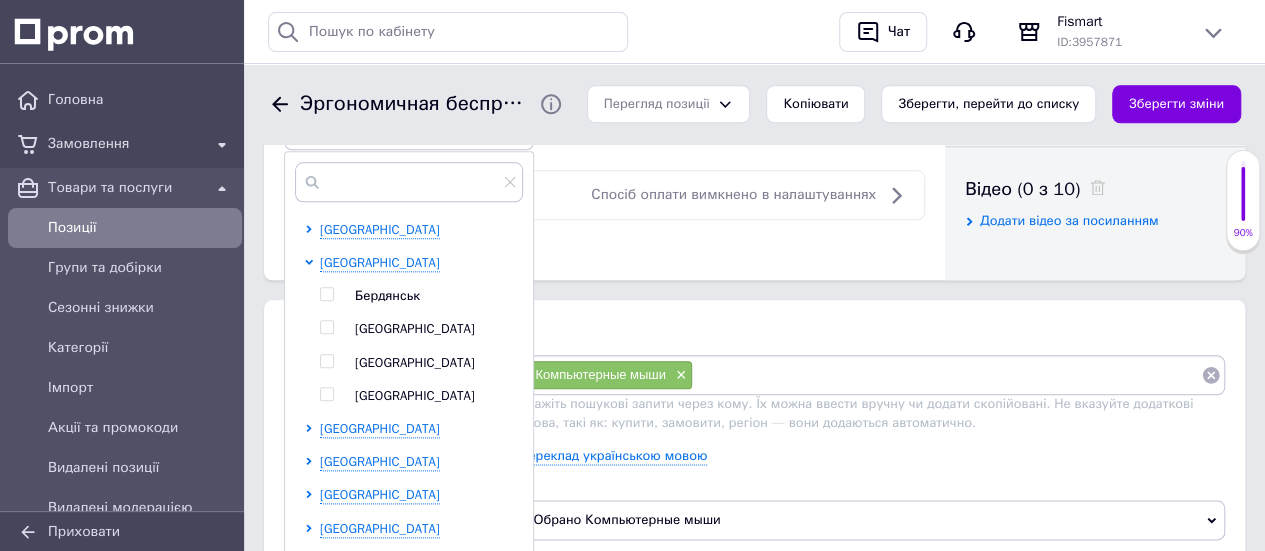click at bounding box center (326, 361) 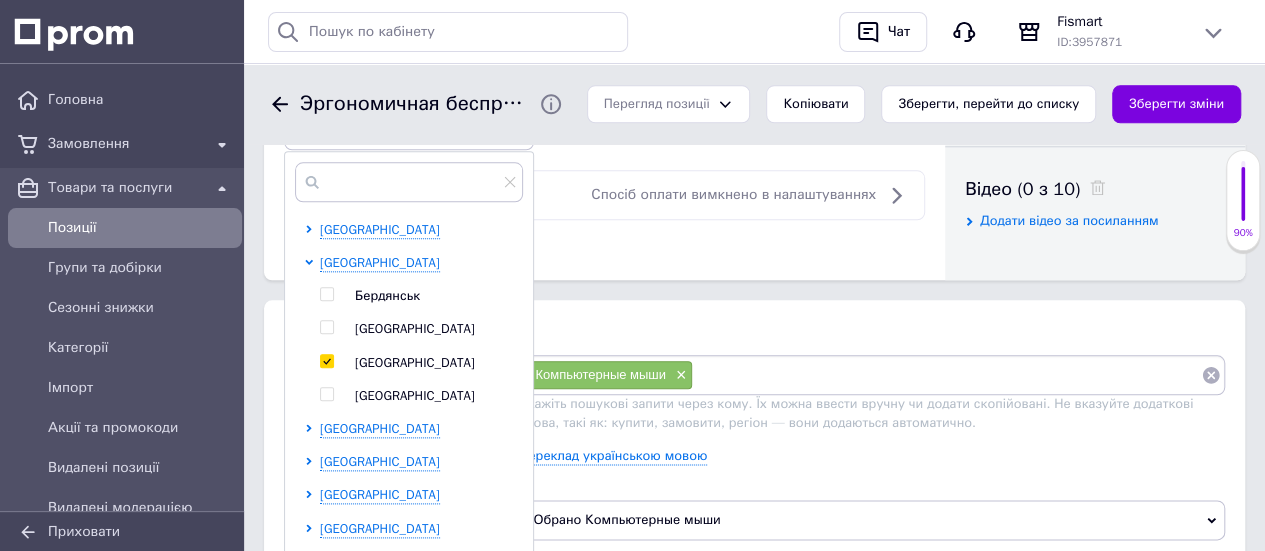 checkbox on "true" 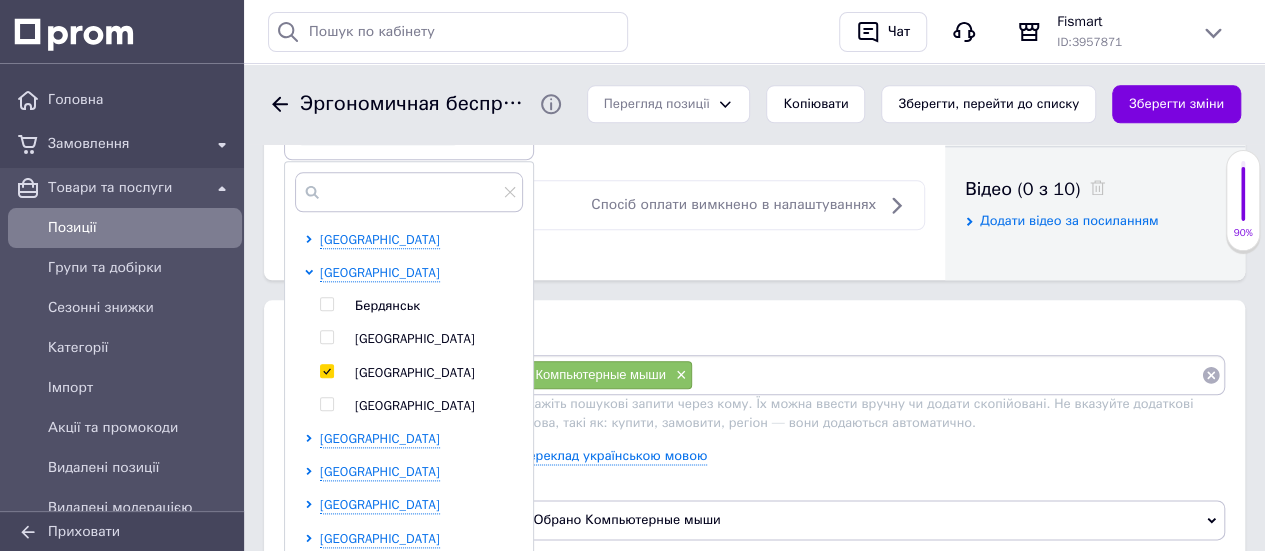 scroll, scrollTop: 400, scrollLeft: 0, axis: vertical 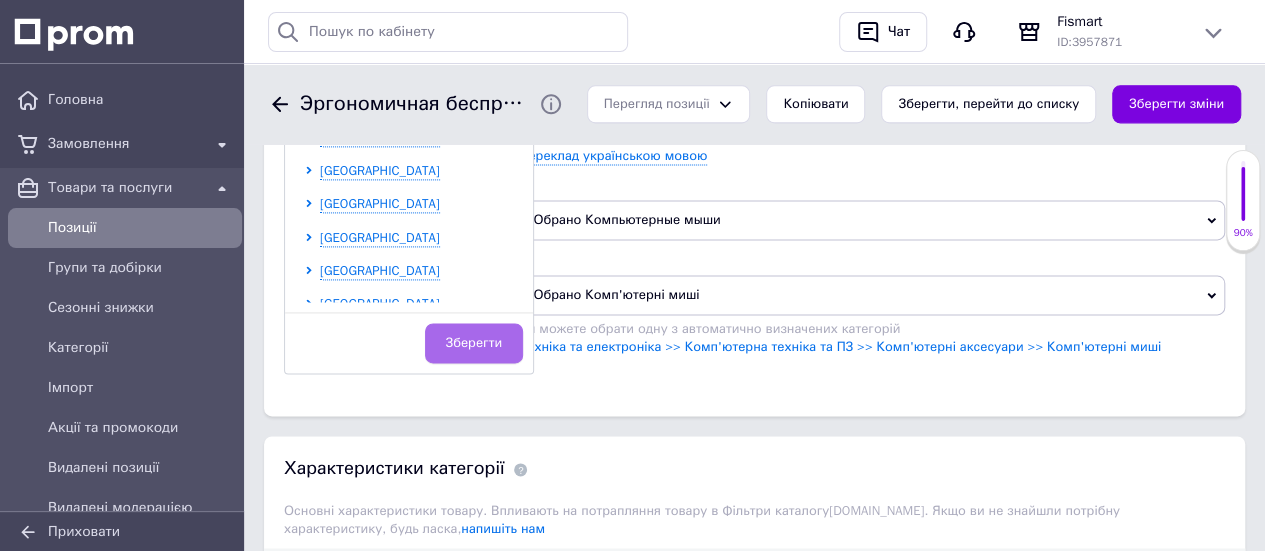 click on "Зберегти" at bounding box center (474, 343) 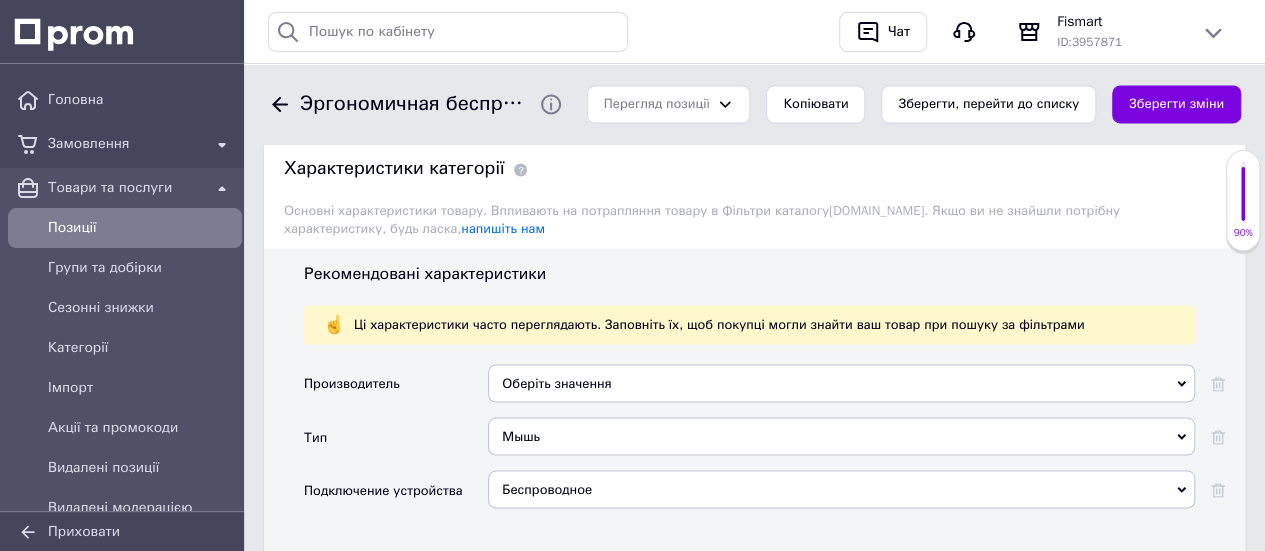 scroll, scrollTop: 1800, scrollLeft: 0, axis: vertical 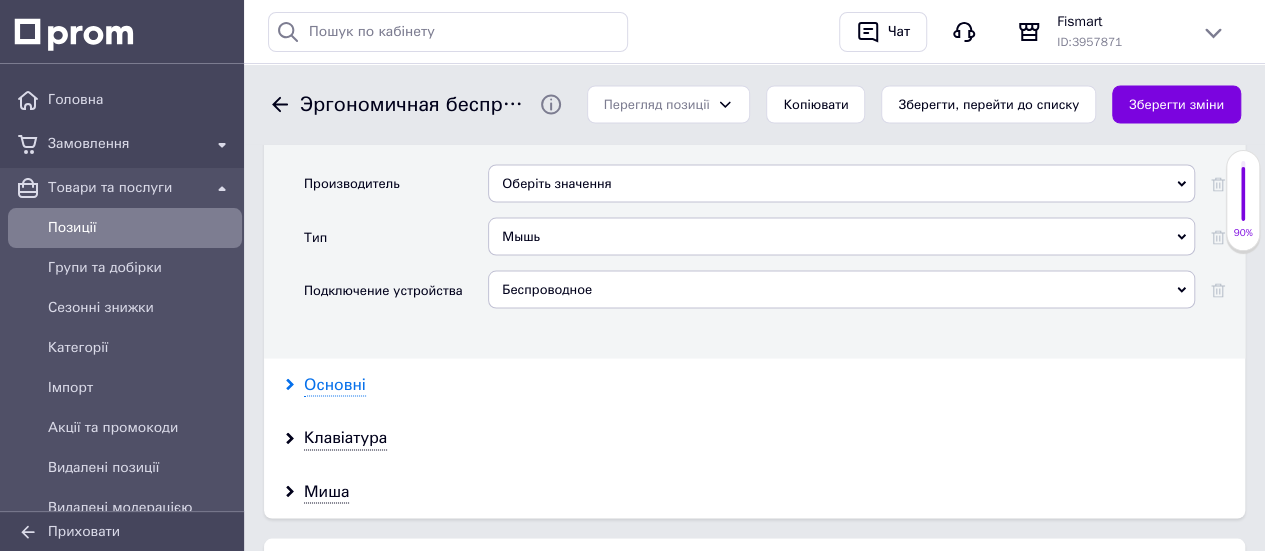click on "Основні" at bounding box center [335, 384] 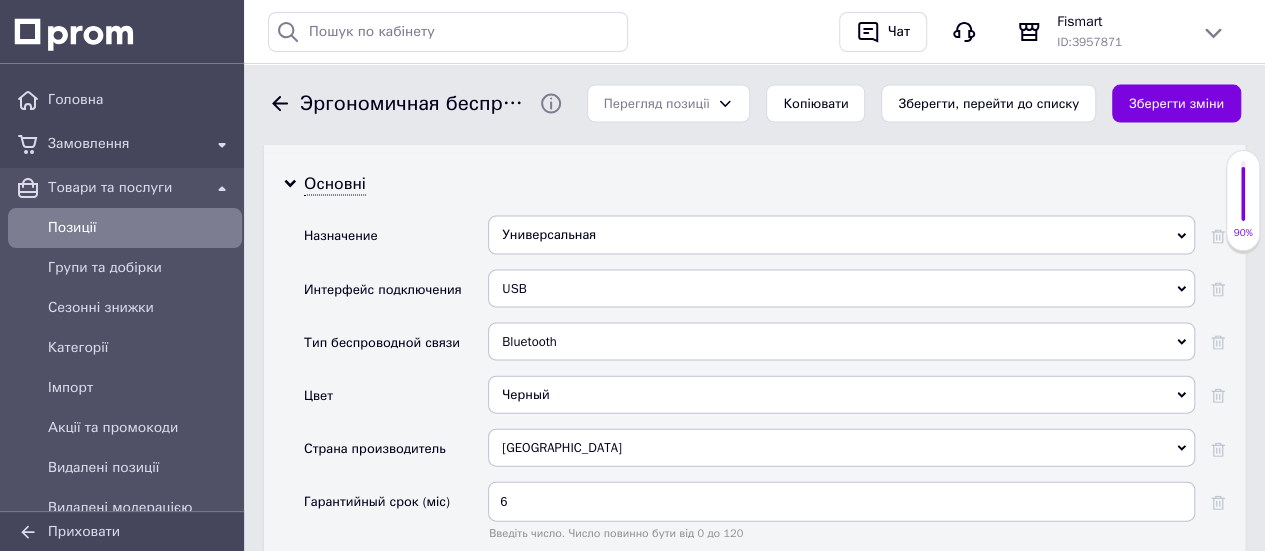 scroll, scrollTop: 2200, scrollLeft: 0, axis: vertical 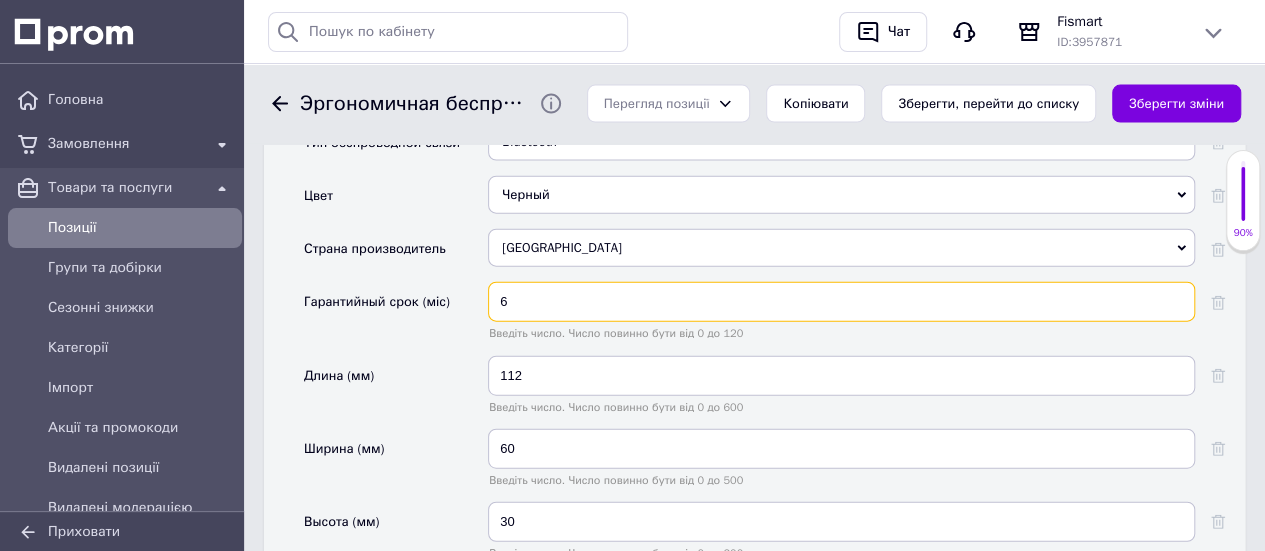 drag, startPoint x: 520, startPoint y: 301, endPoint x: 494, endPoint y: 307, distance: 26.683329 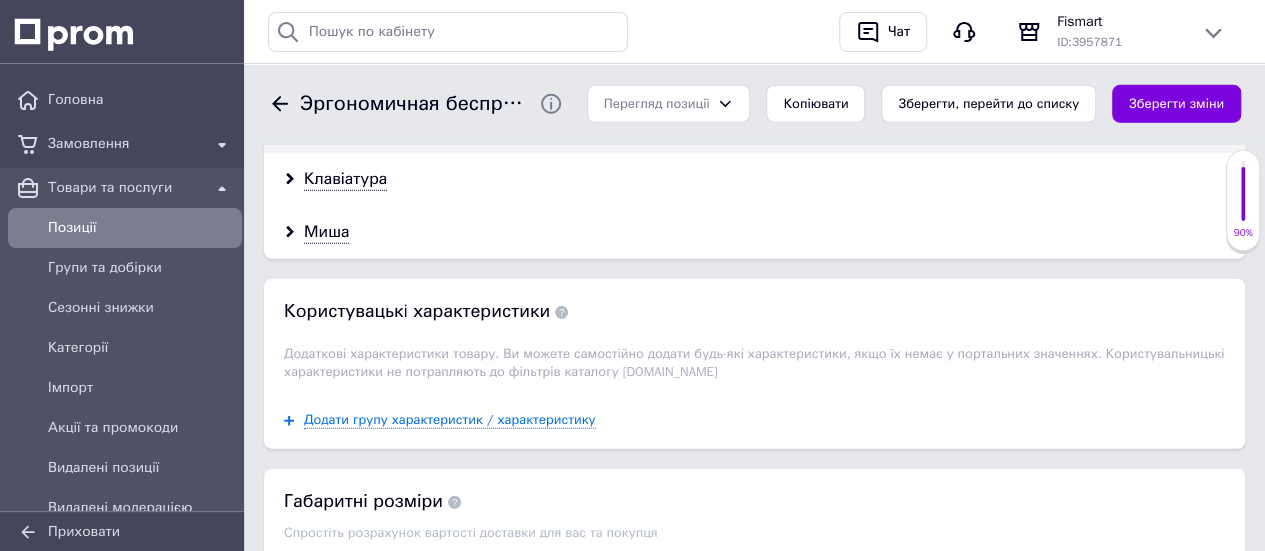 scroll, scrollTop: 2800, scrollLeft: 0, axis: vertical 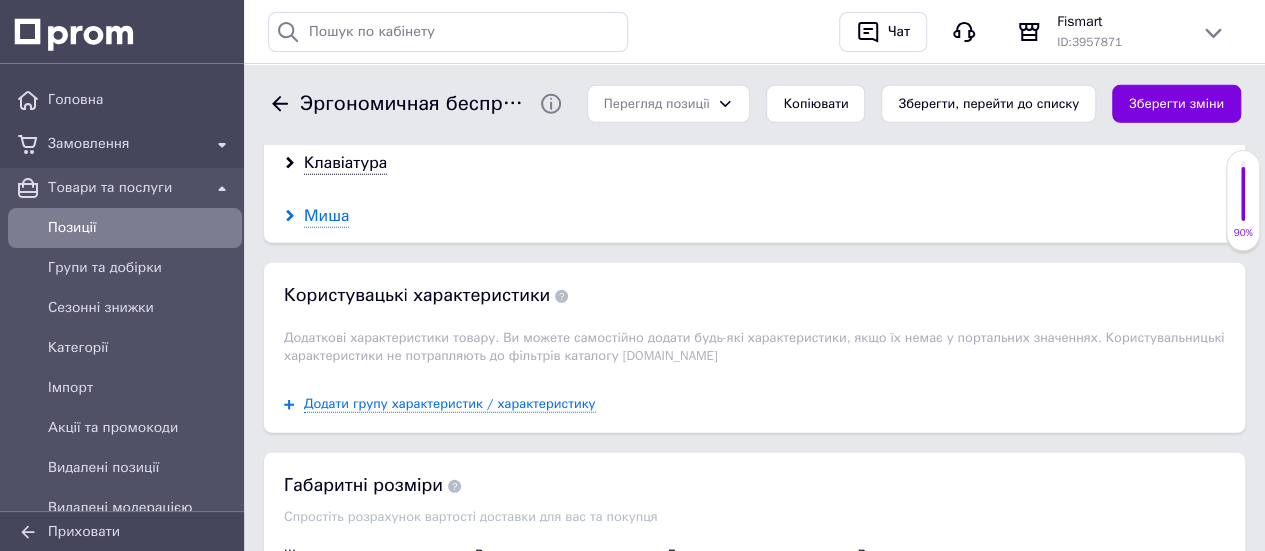 type on "3" 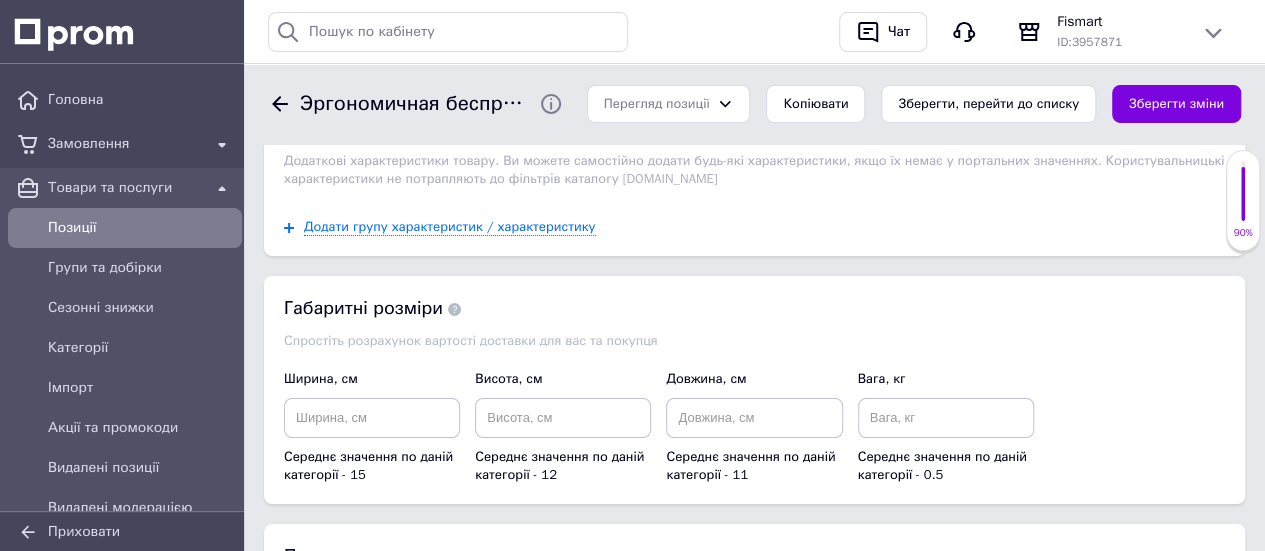 scroll, scrollTop: 3400, scrollLeft: 0, axis: vertical 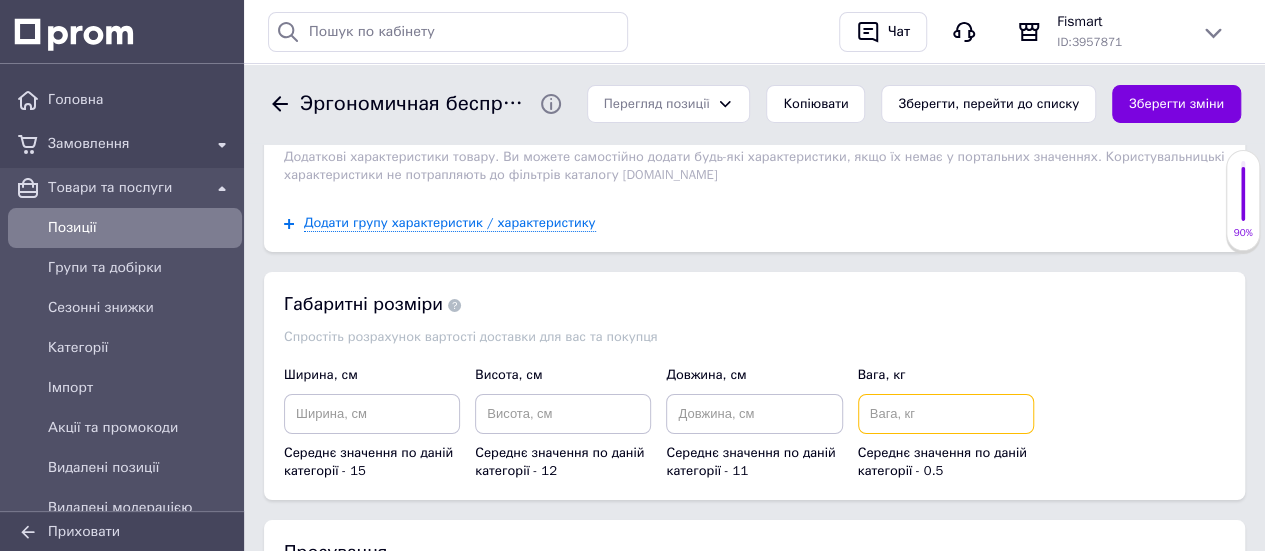click at bounding box center (946, 414) 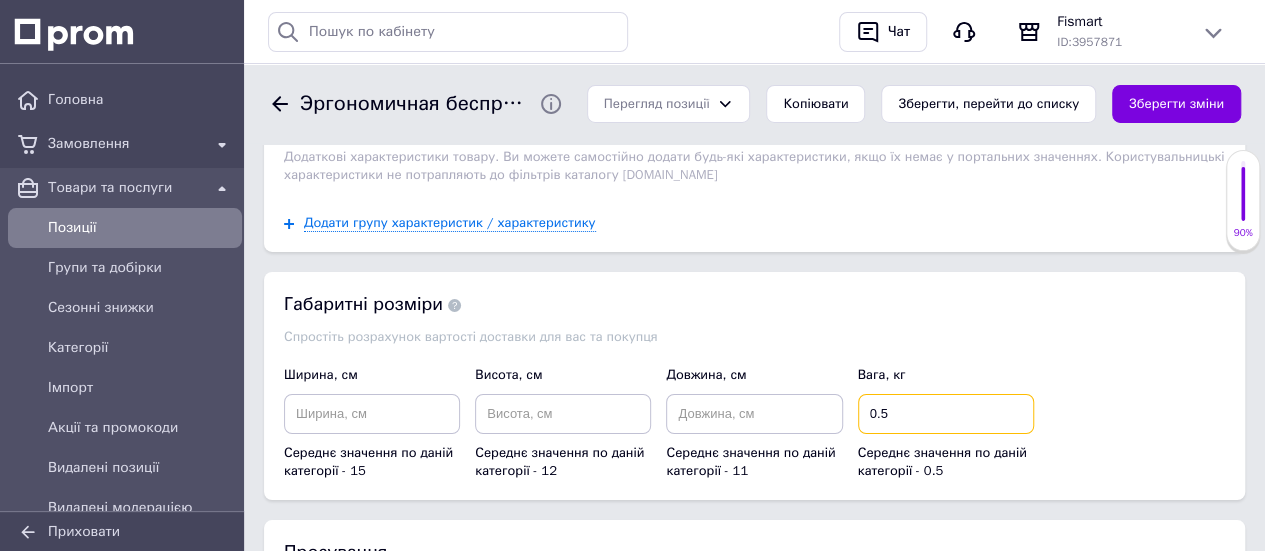 type on "0.5" 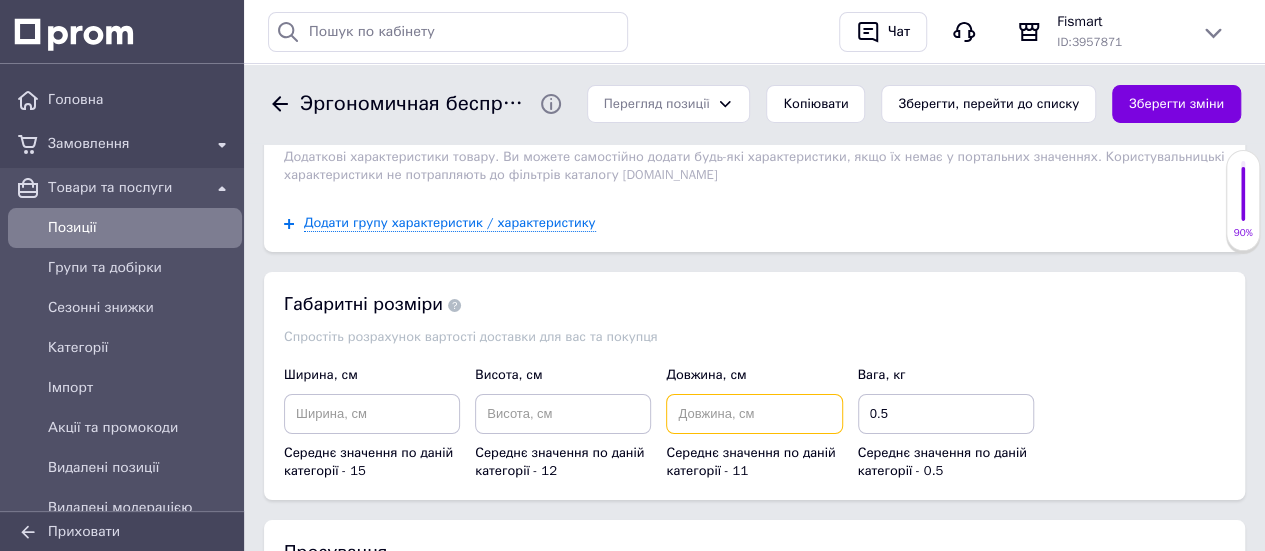 click at bounding box center [754, 414] 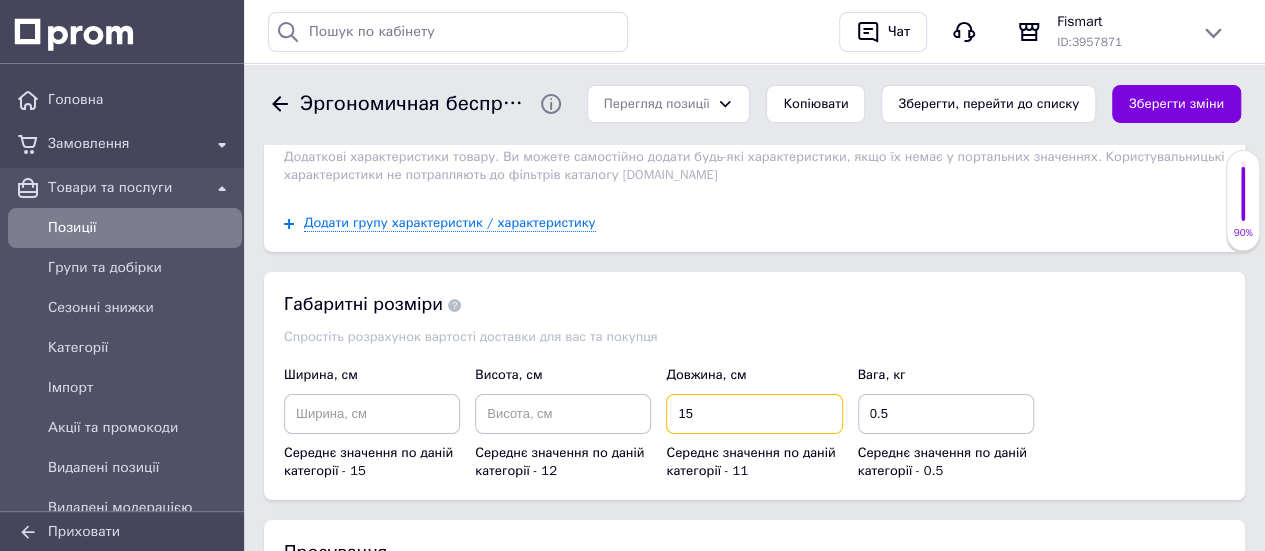 type on "15" 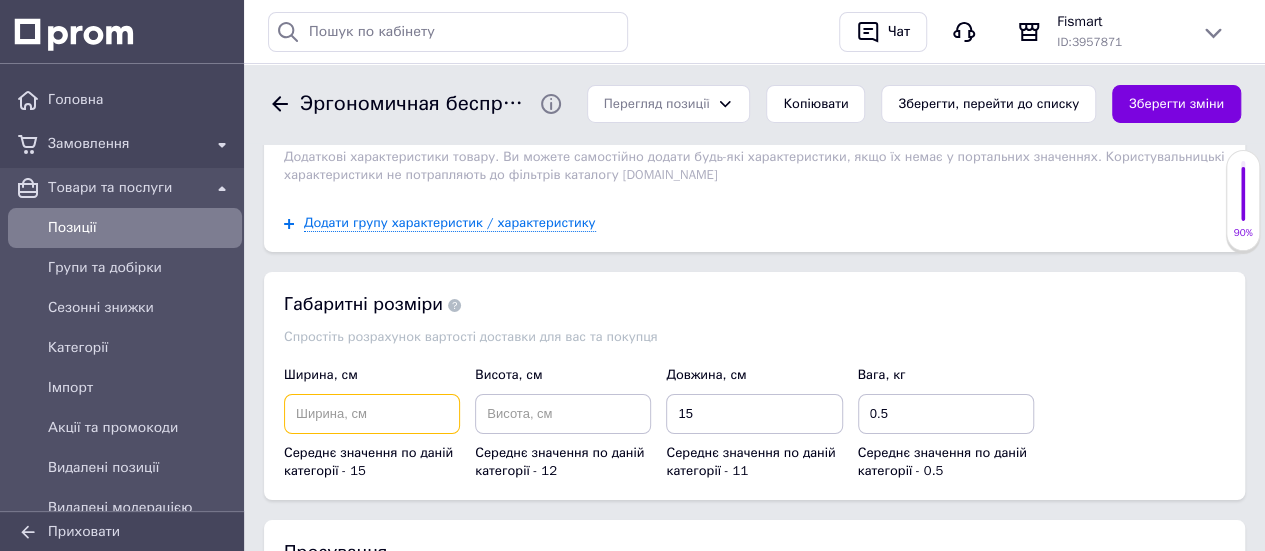 click at bounding box center [372, 414] 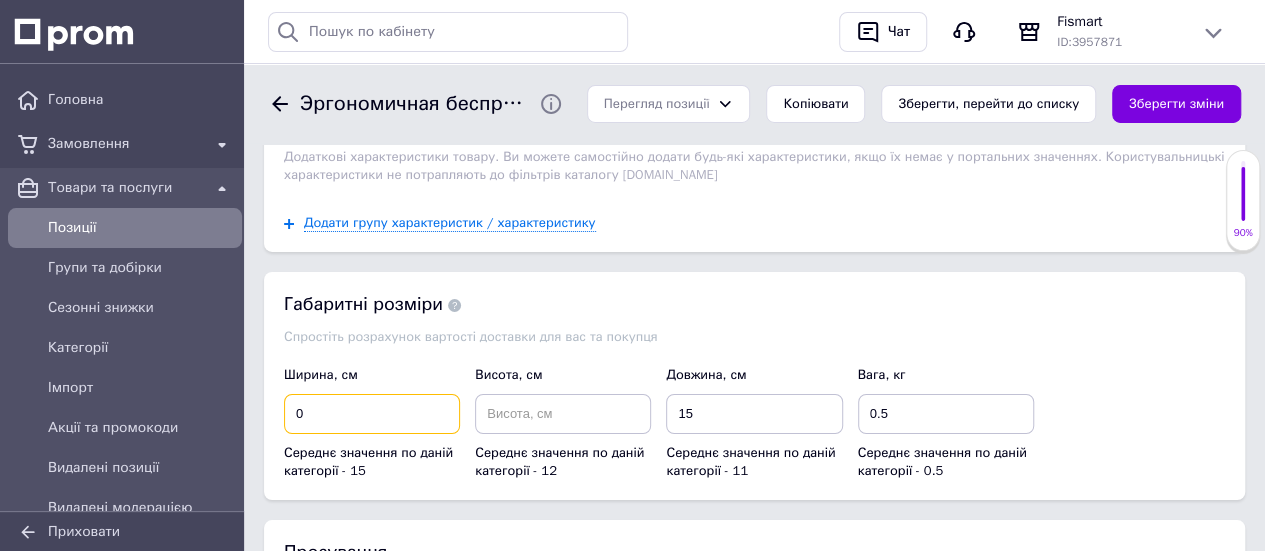 click on "0" at bounding box center [372, 414] 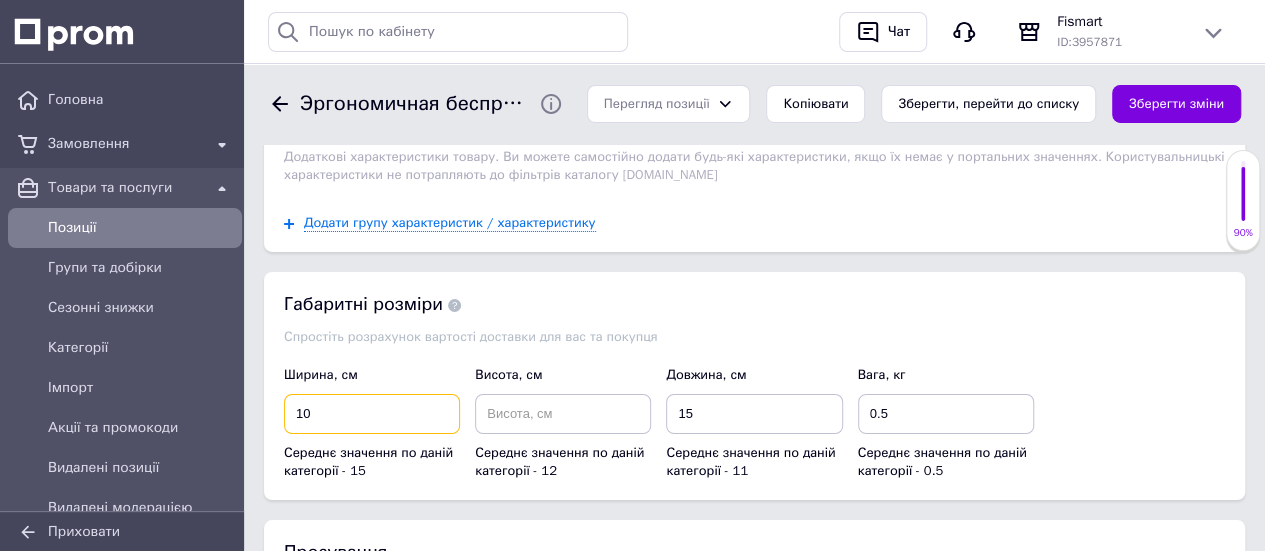 type on "10" 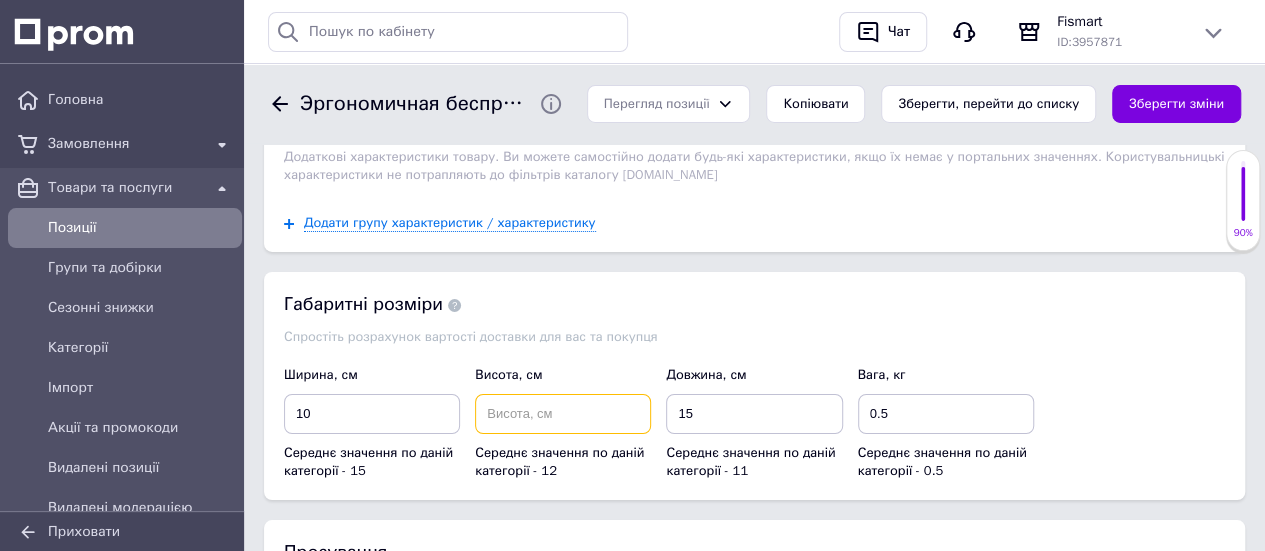 click at bounding box center (563, 414) 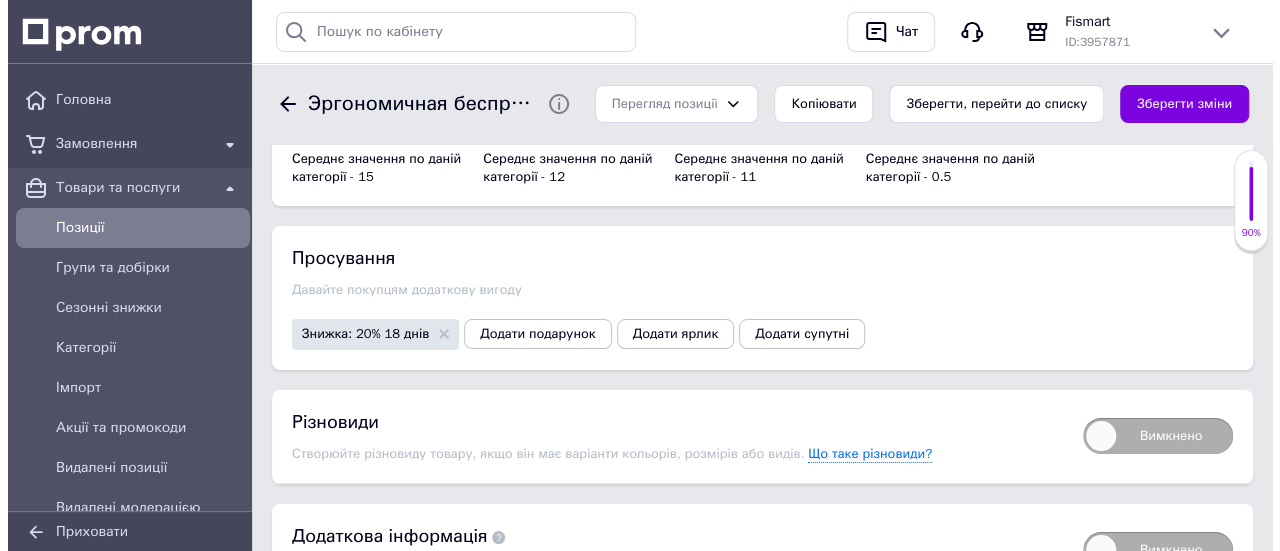 scroll, scrollTop: 3700, scrollLeft: 0, axis: vertical 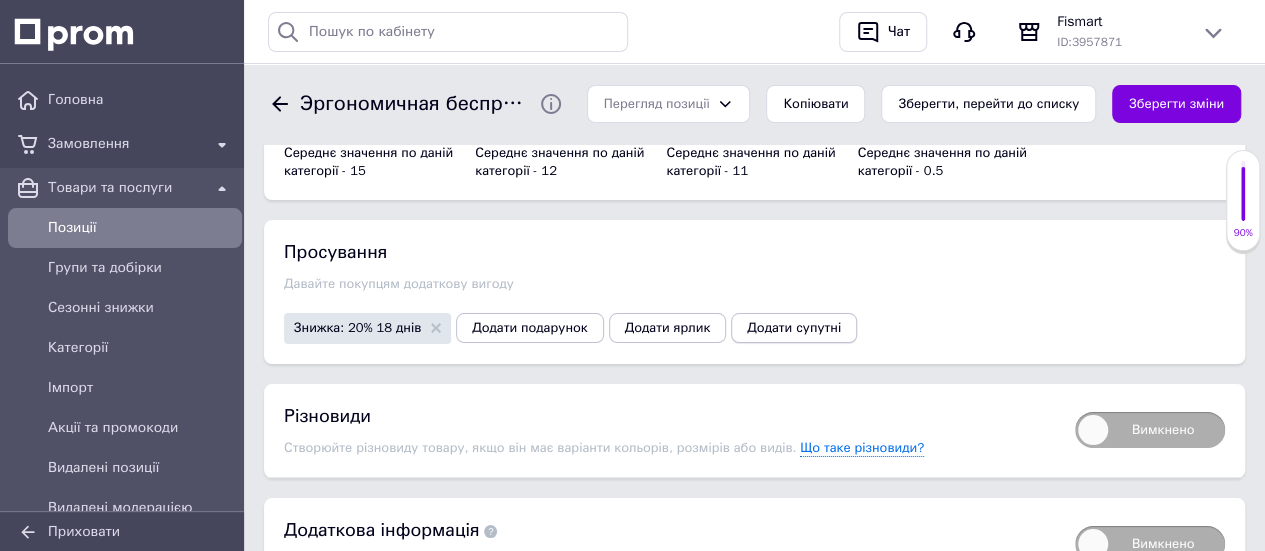type on "5" 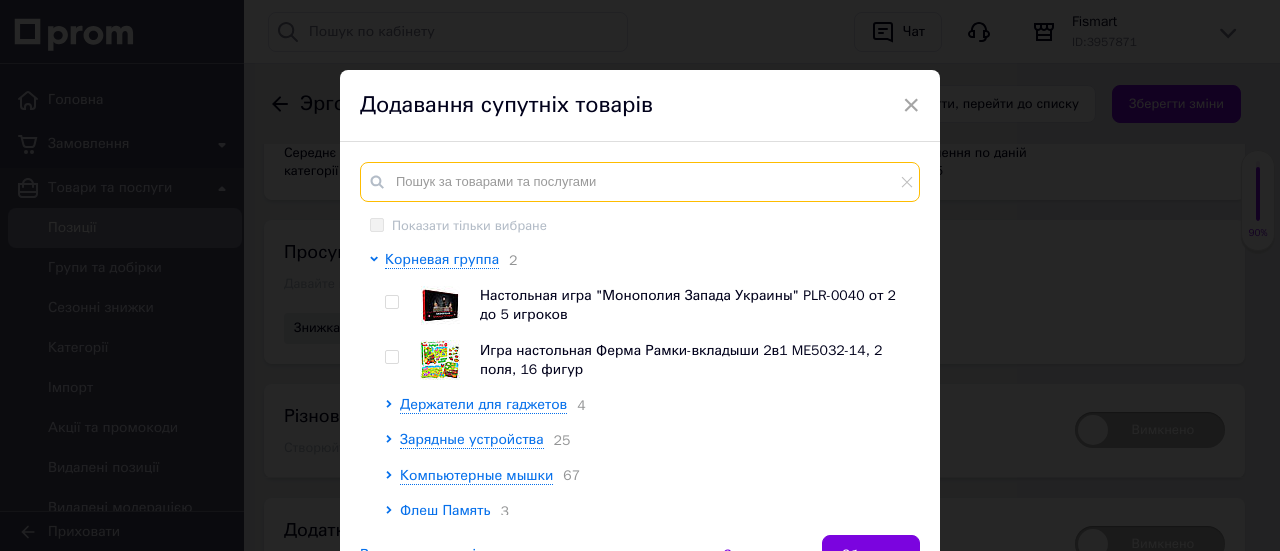 click at bounding box center [640, 182] 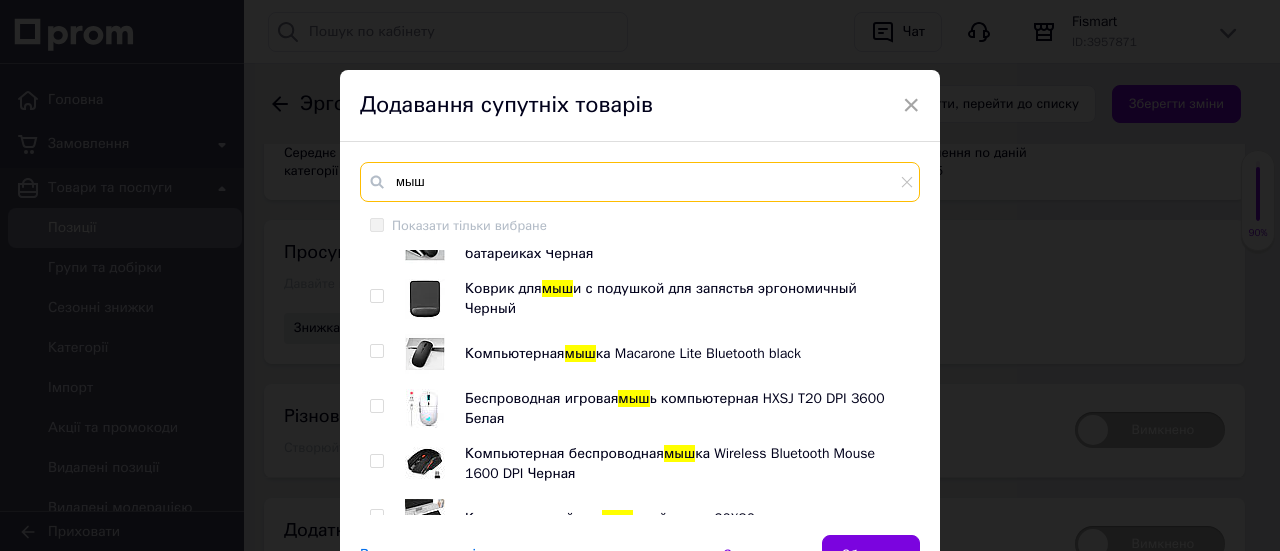 scroll, scrollTop: 3844, scrollLeft: 0, axis: vertical 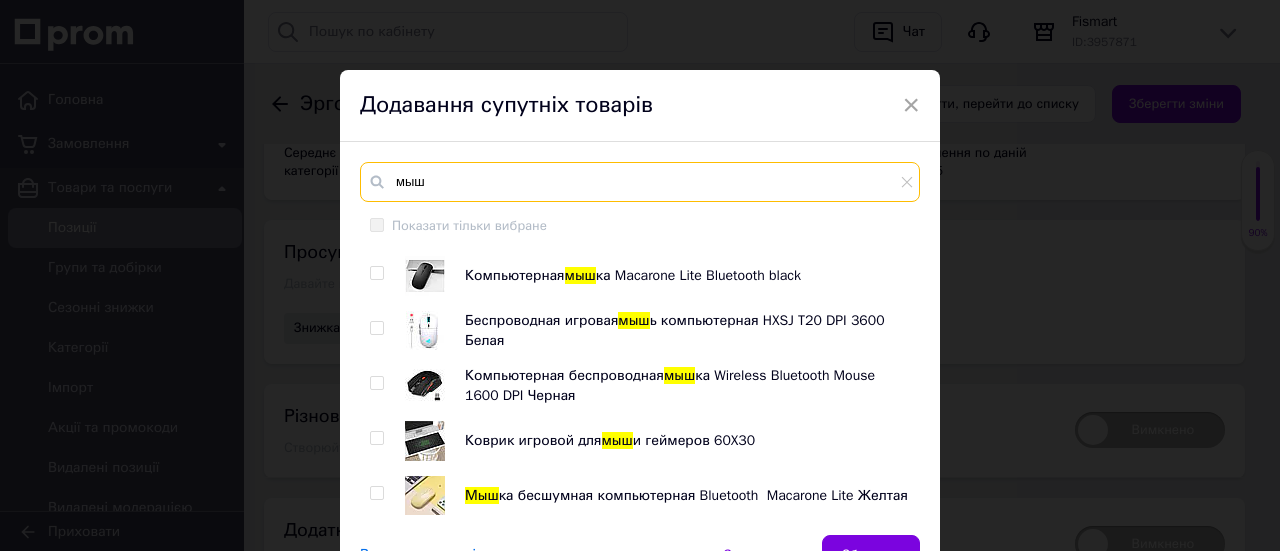 type on "мыш" 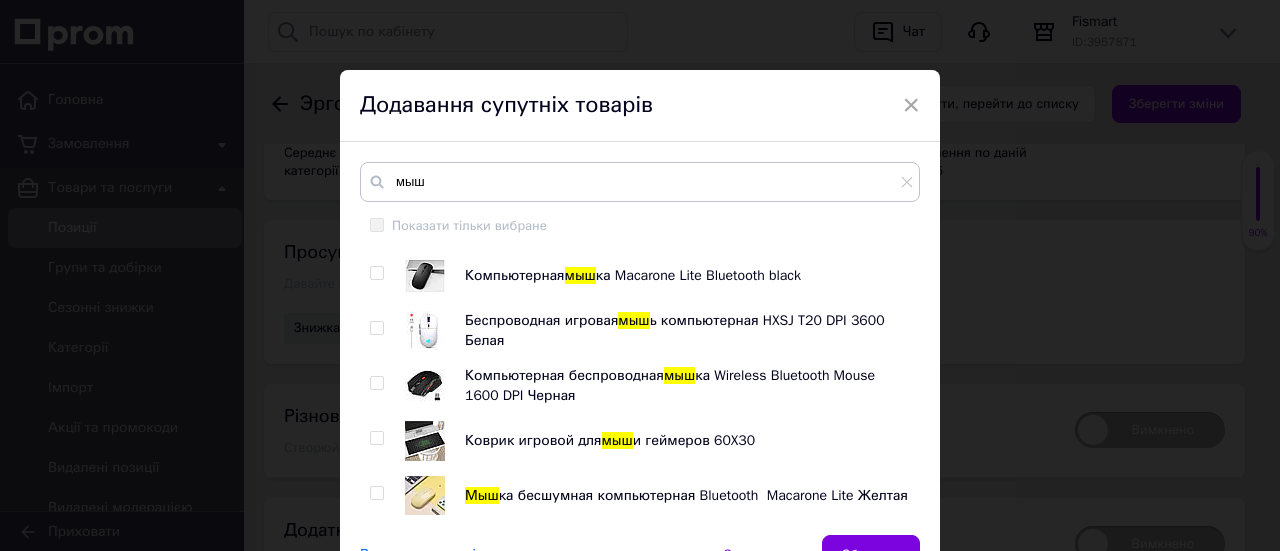 click at bounding box center [425, 496] 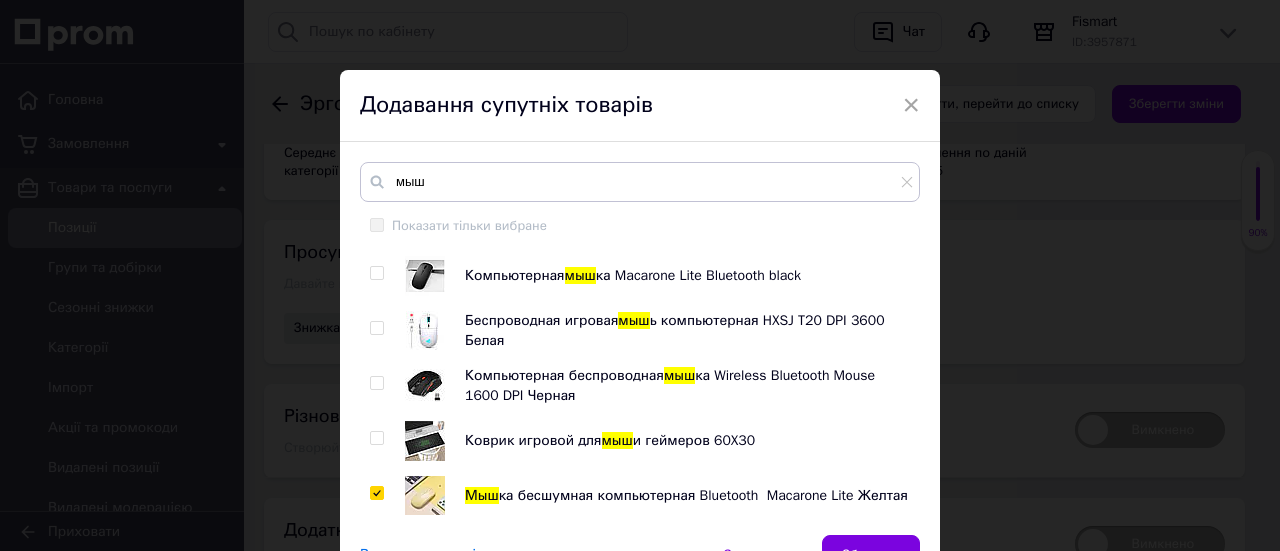 checkbox on "true" 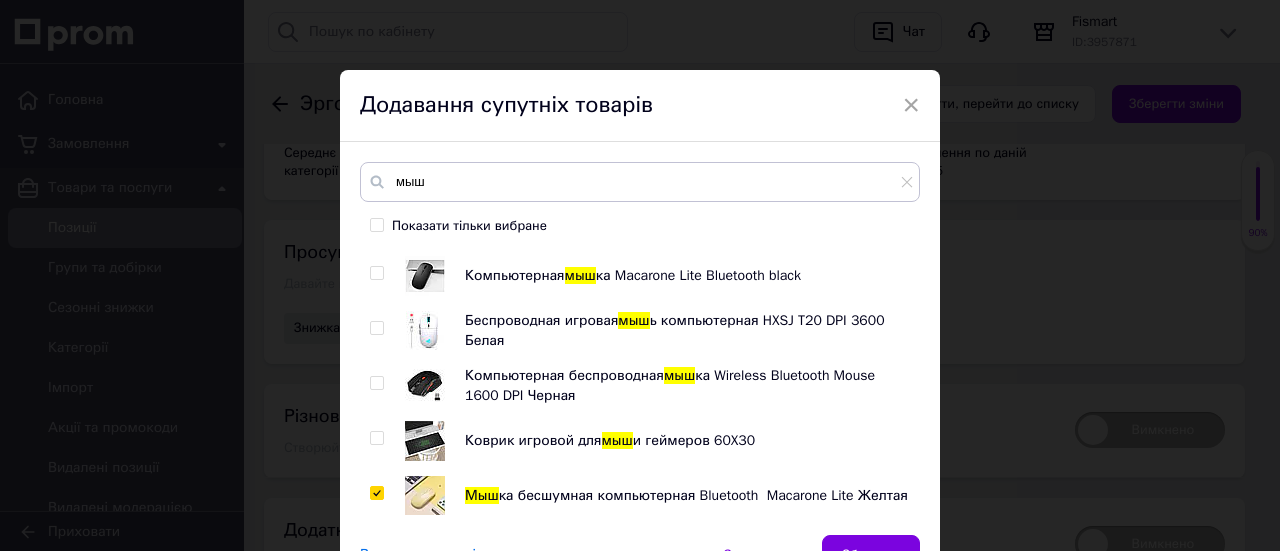 click at bounding box center [425, 385] 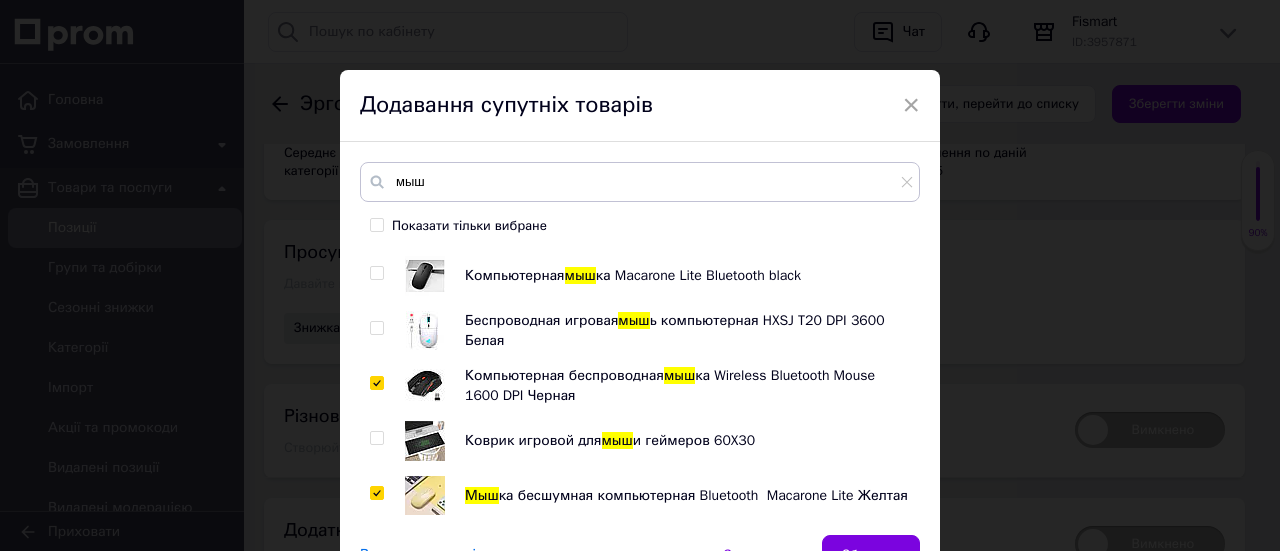 checkbox on "true" 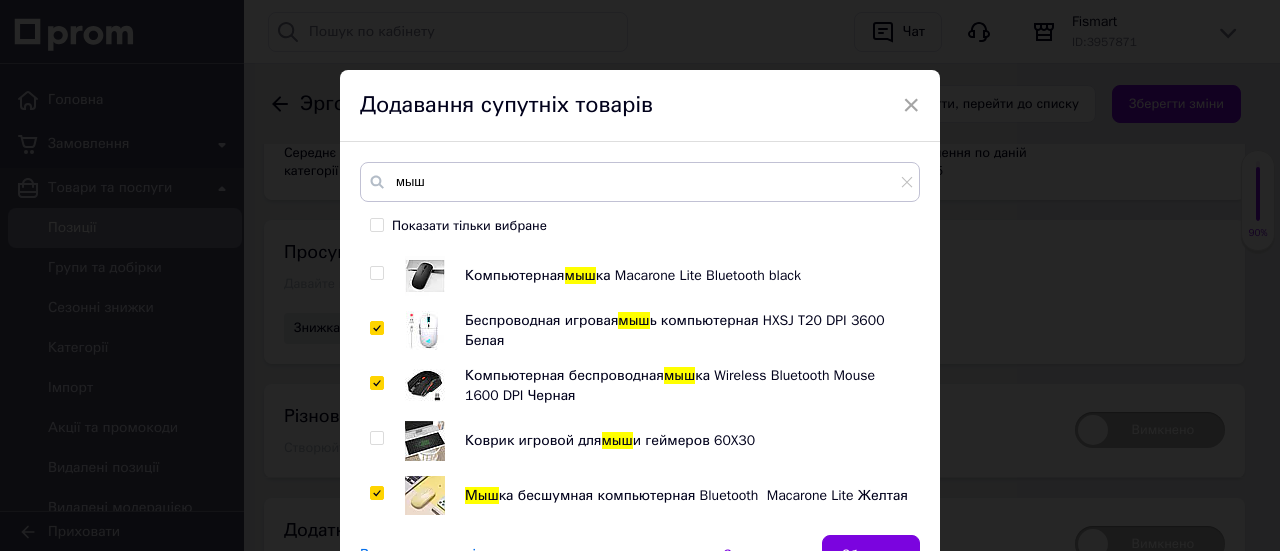 checkbox on "true" 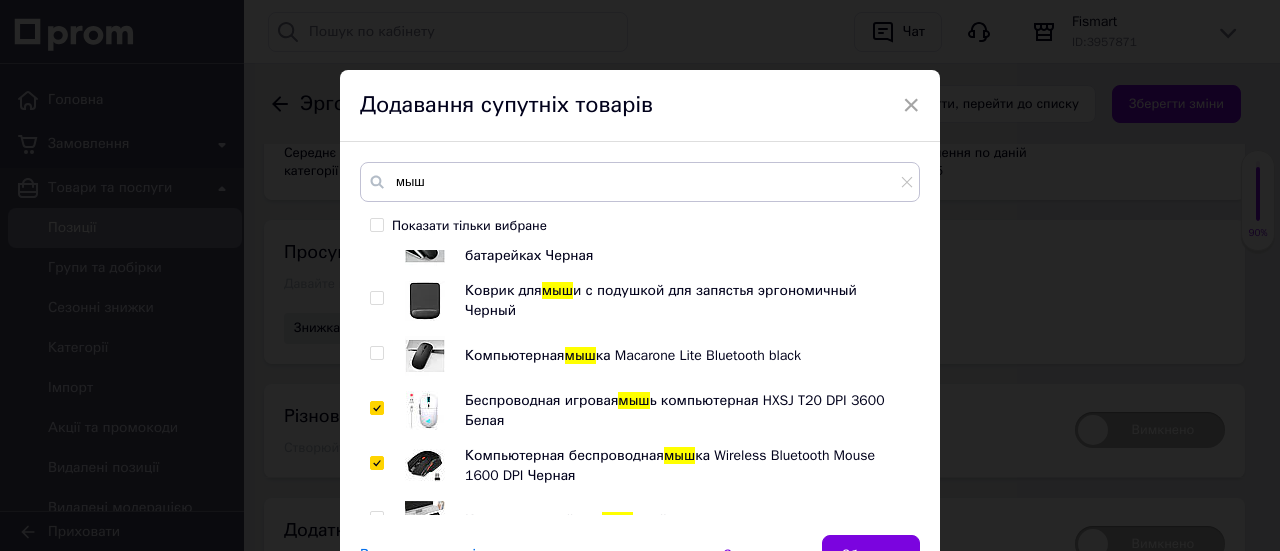 scroll, scrollTop: 3644, scrollLeft: 0, axis: vertical 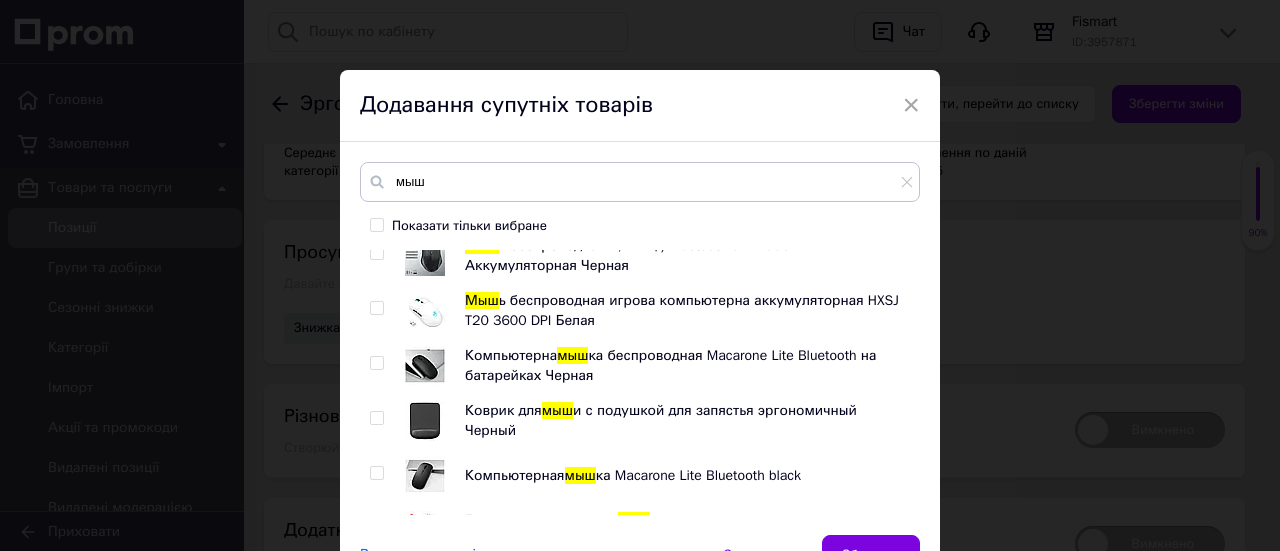 click at bounding box center [425, 476] 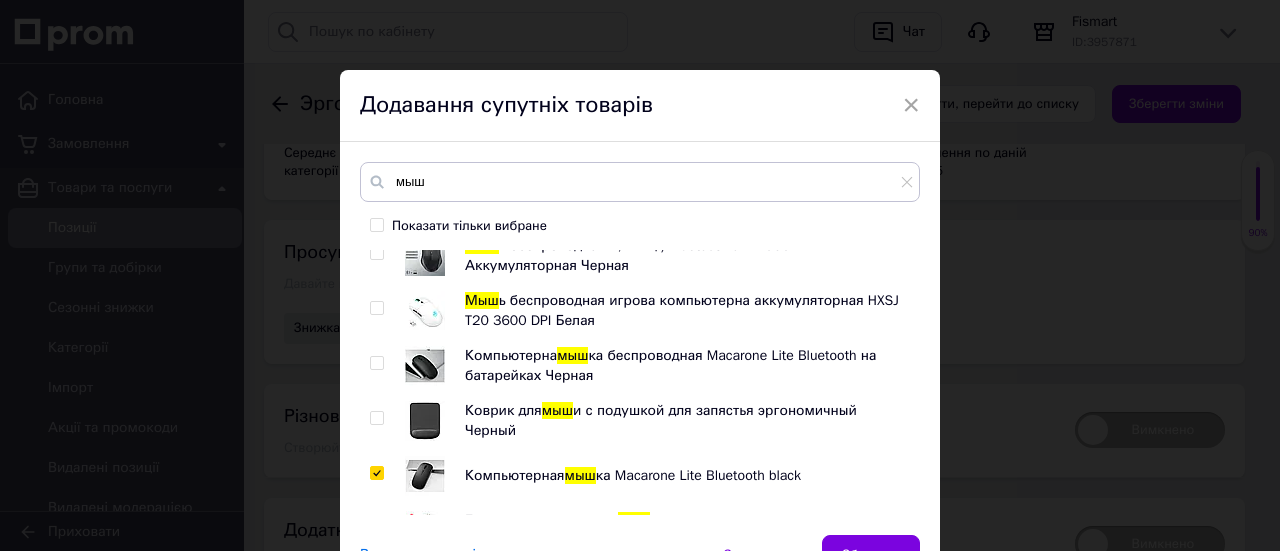 checkbox on "true" 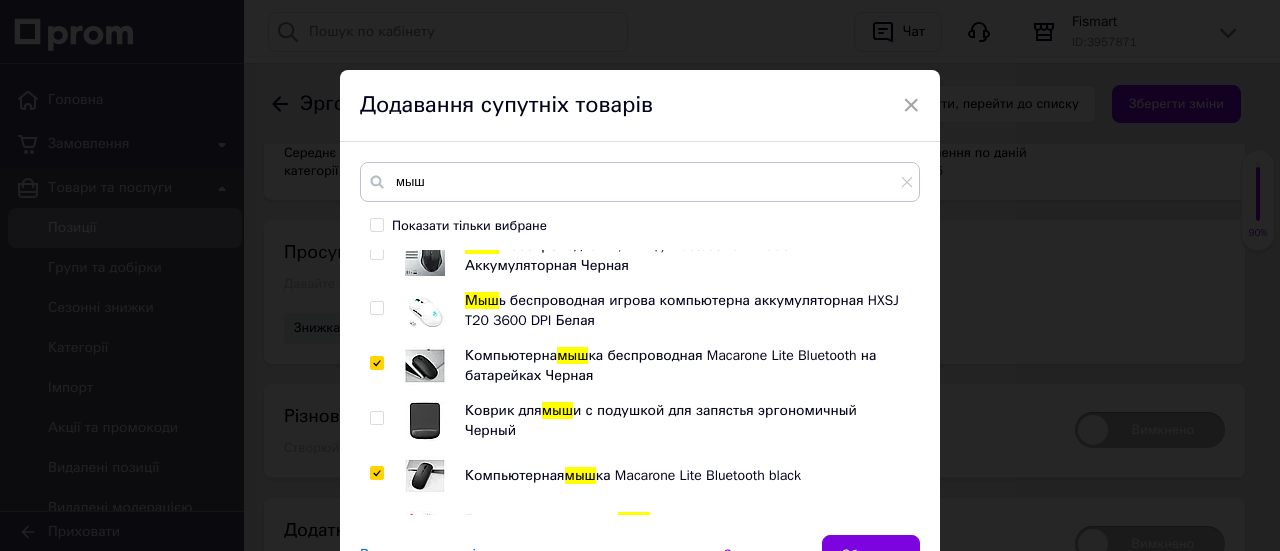 checkbox on "true" 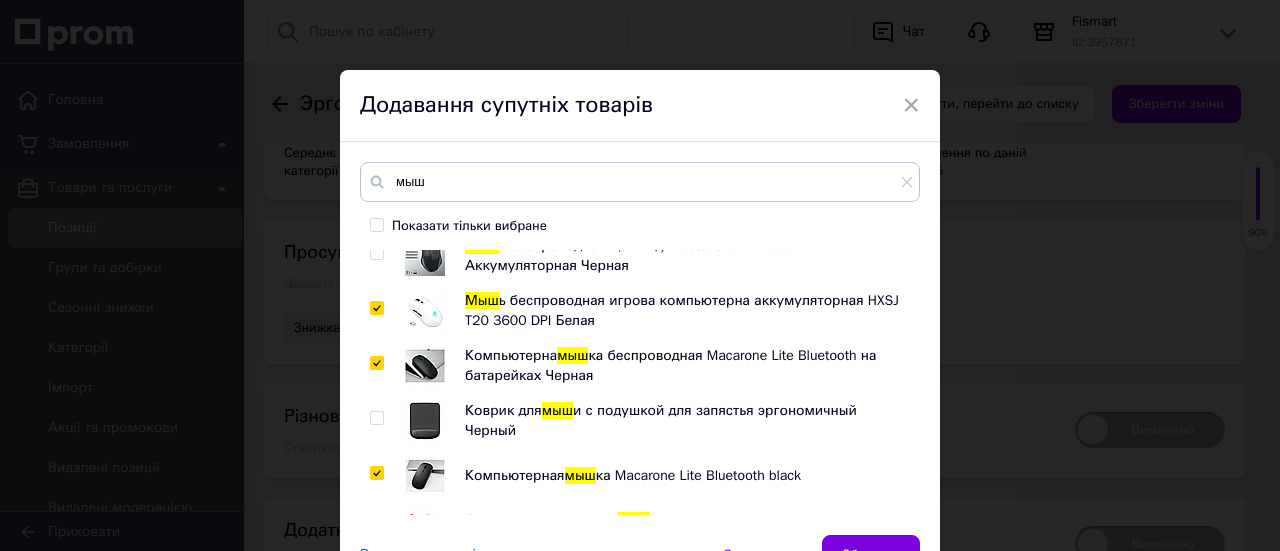 click at bounding box center [425, 310] 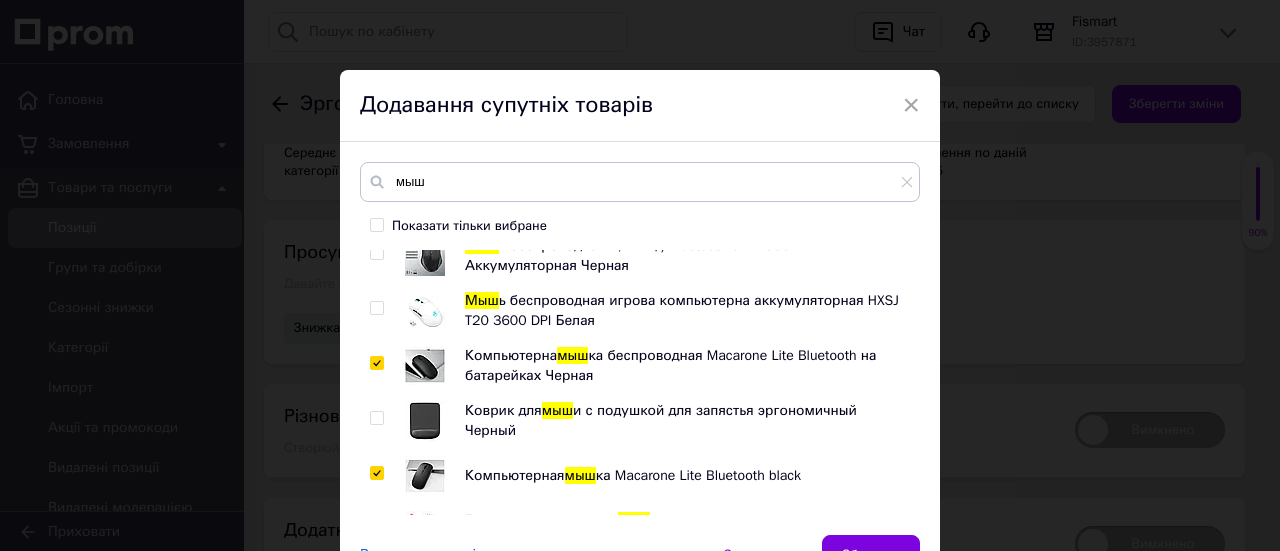 checkbox on "false" 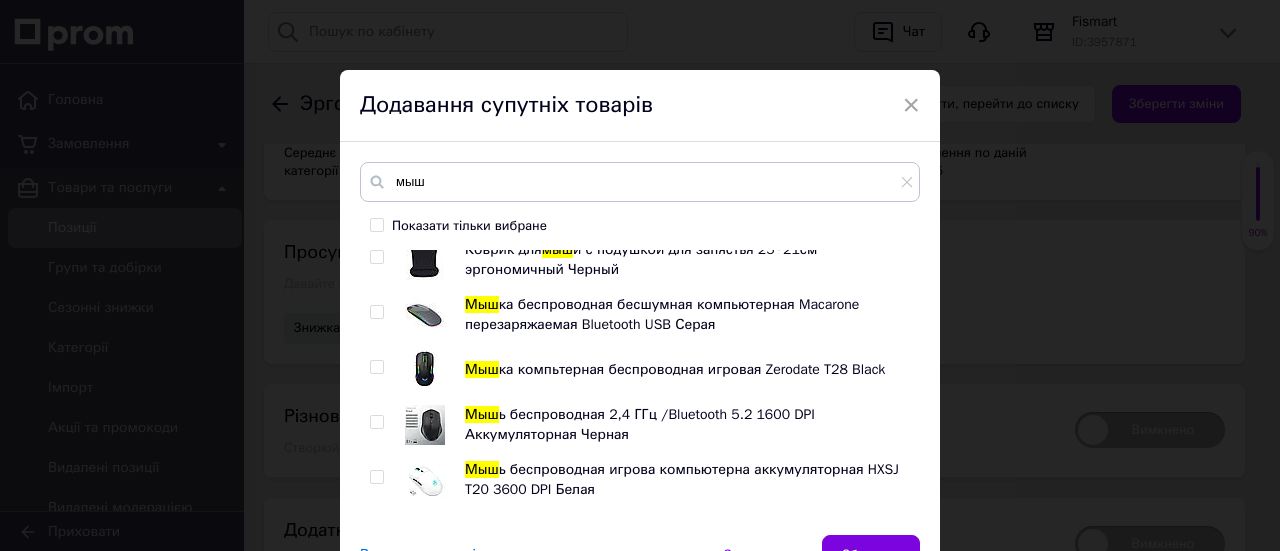 scroll, scrollTop: 3444, scrollLeft: 0, axis: vertical 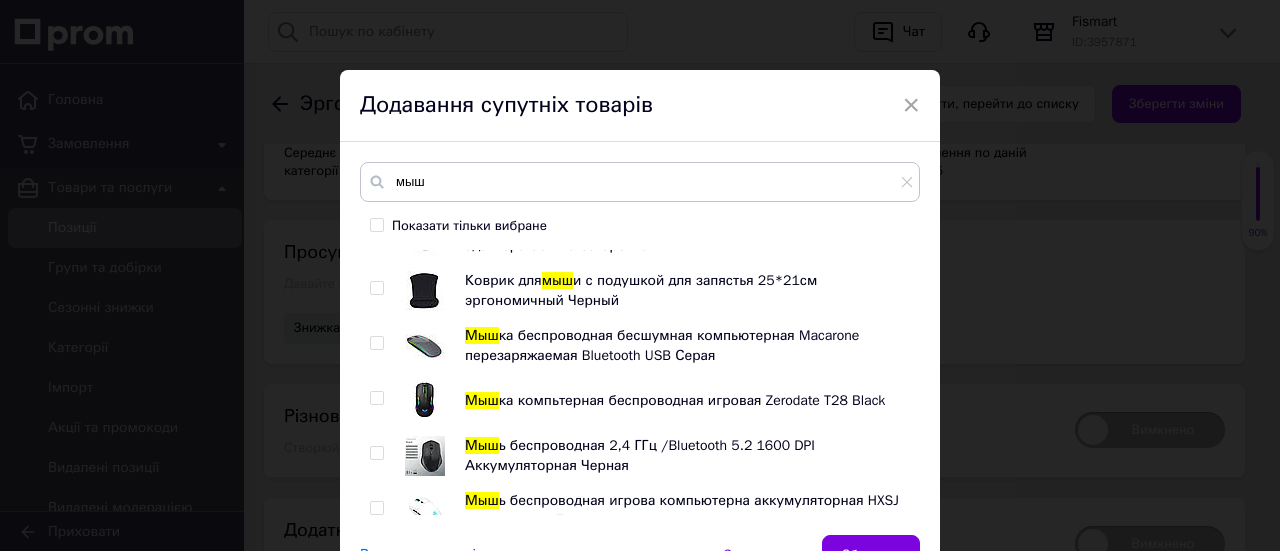 click at bounding box center (425, 400) 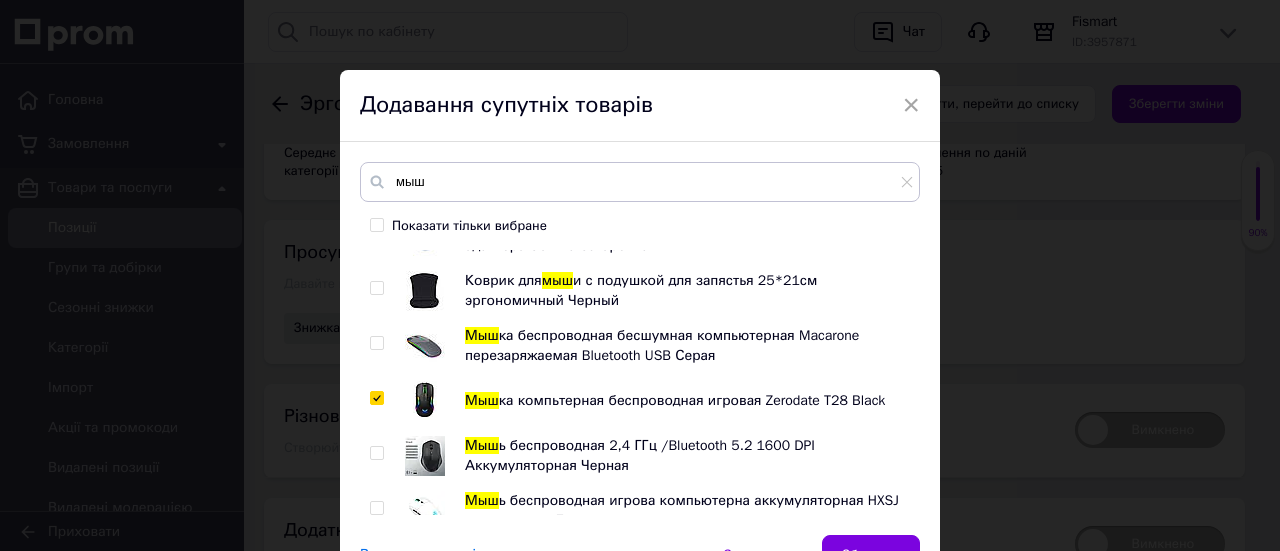 checkbox on "true" 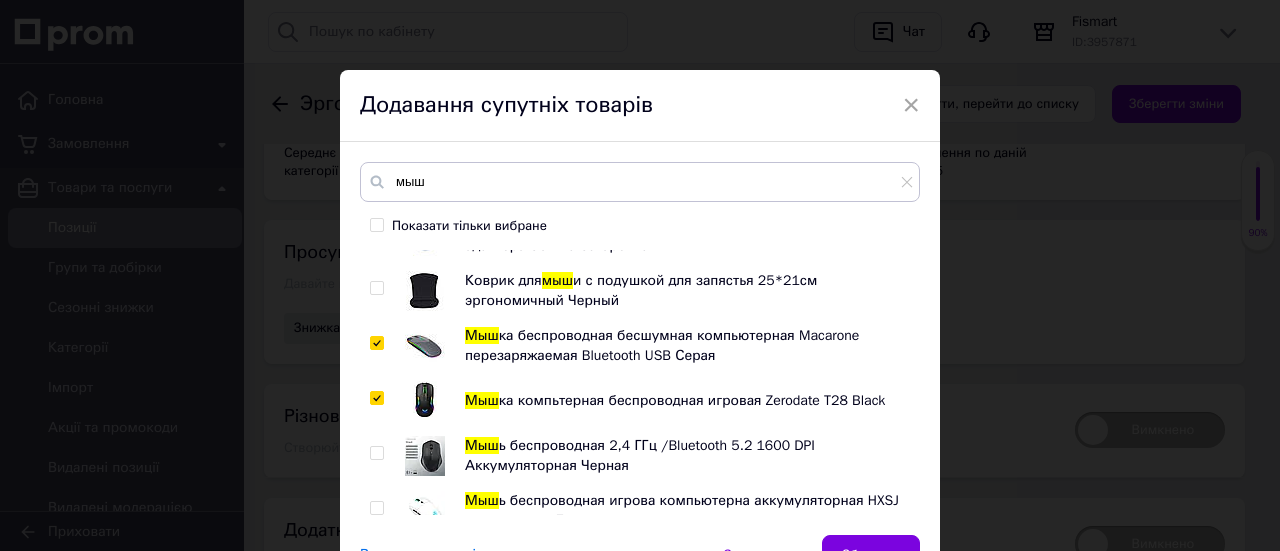 checkbox on "true" 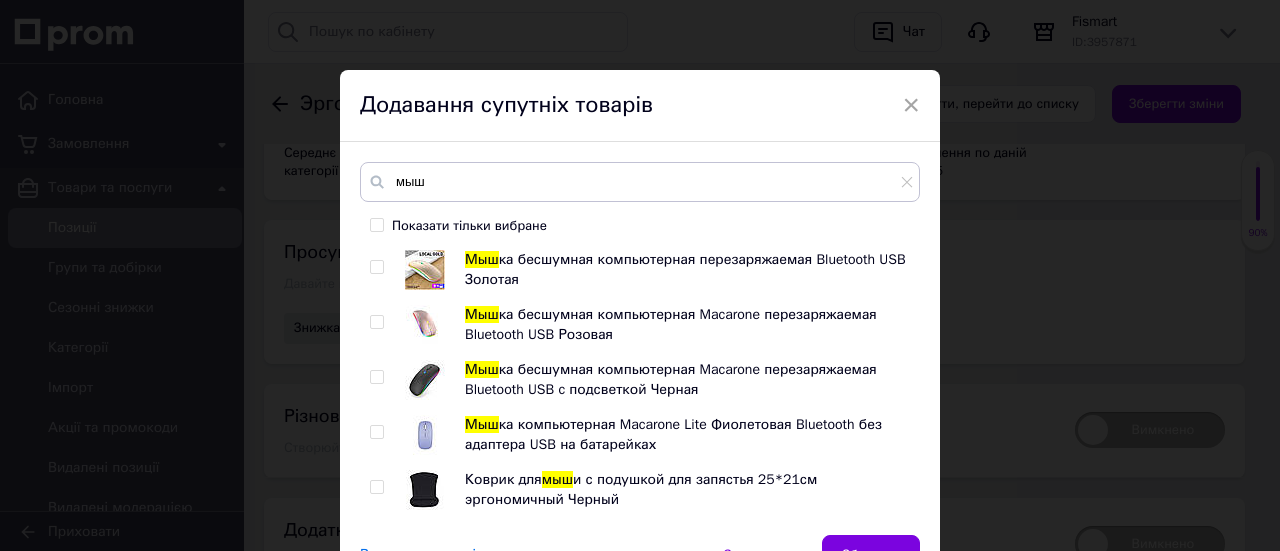scroll, scrollTop: 3244, scrollLeft: 0, axis: vertical 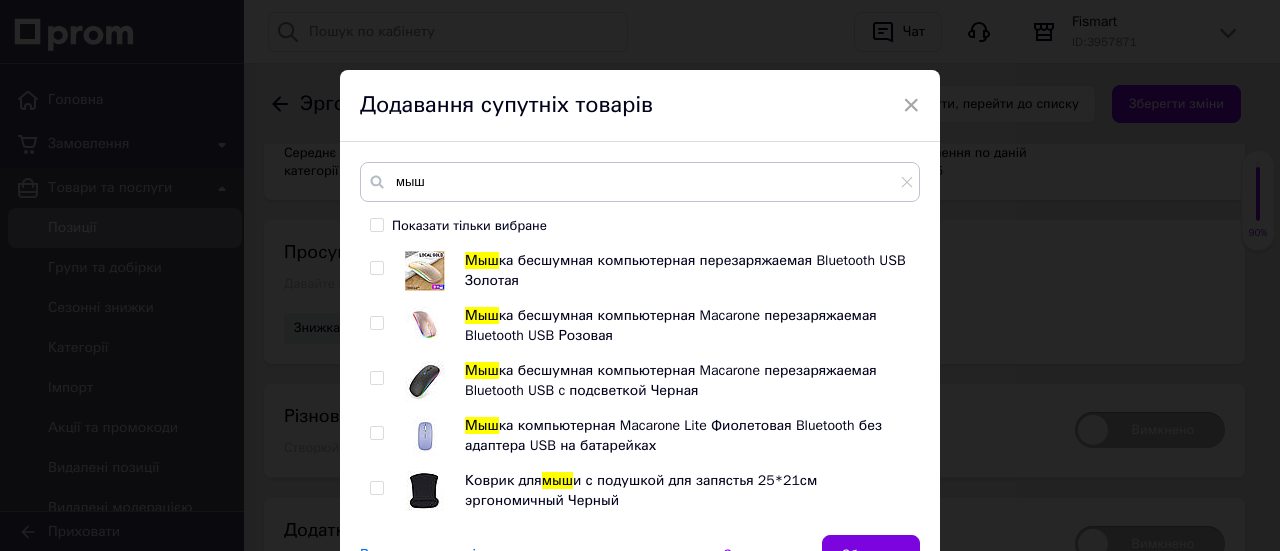 click at bounding box center (425, 436) 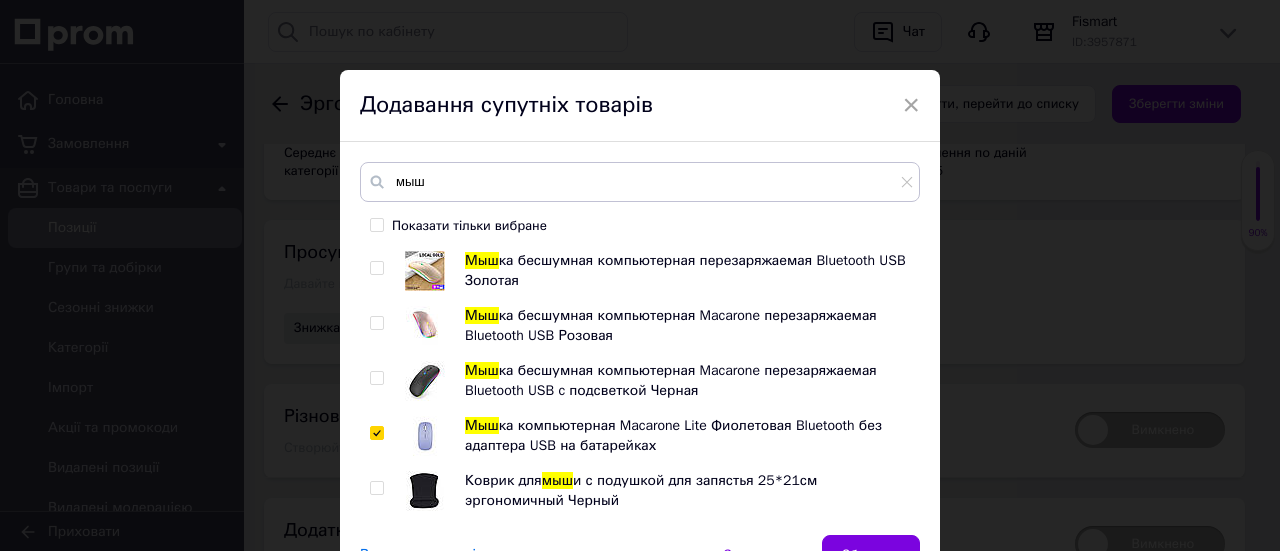checkbox on "true" 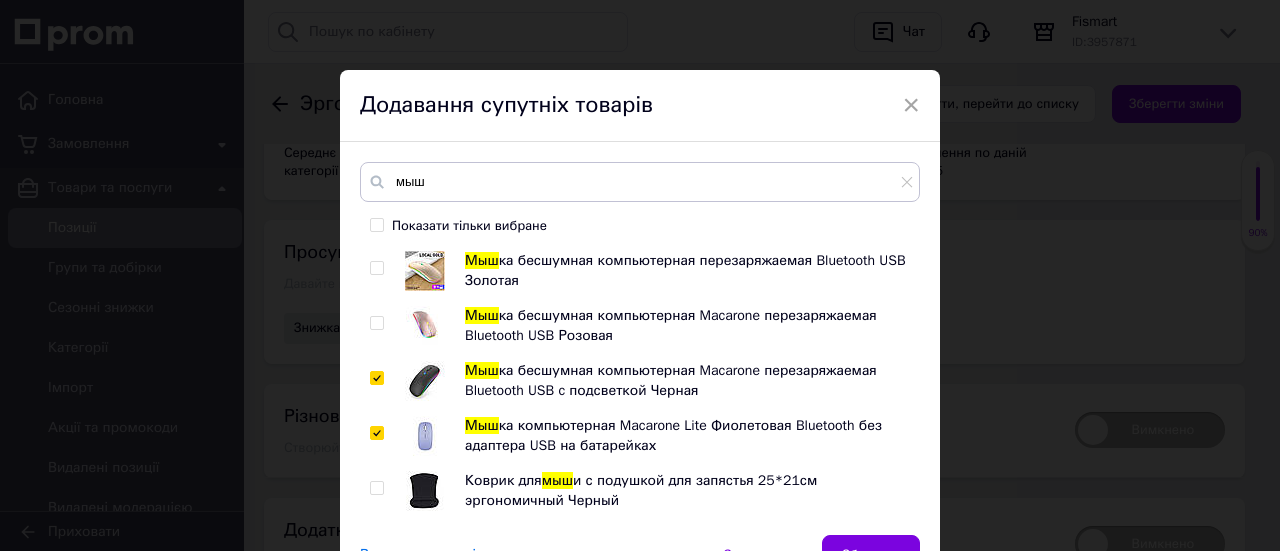checkbox on "true" 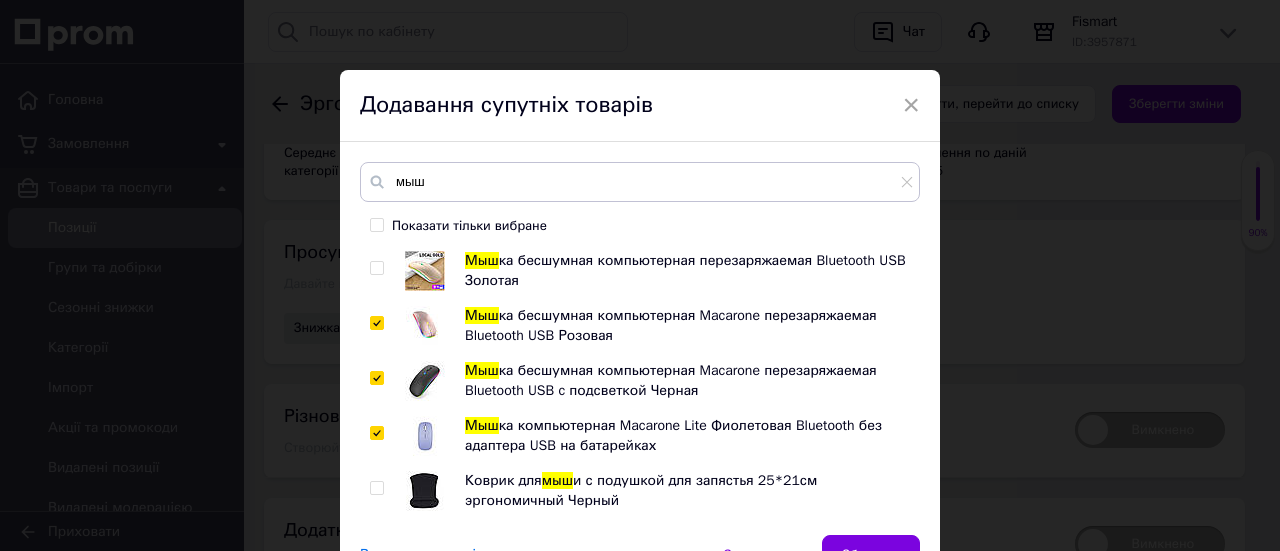 checkbox on "true" 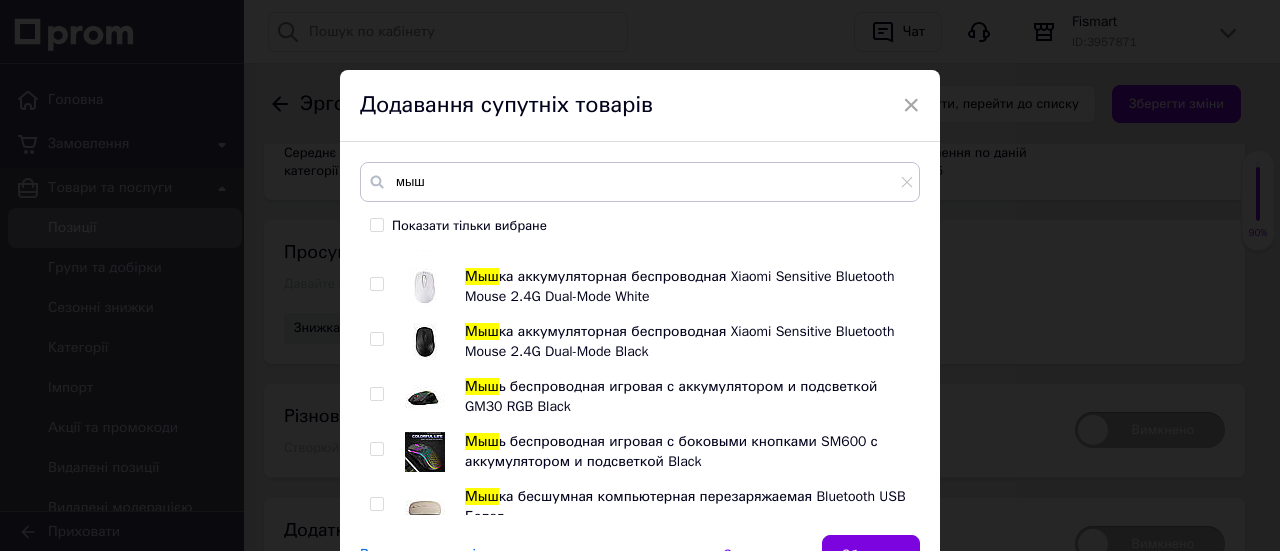 scroll, scrollTop: 2944, scrollLeft: 0, axis: vertical 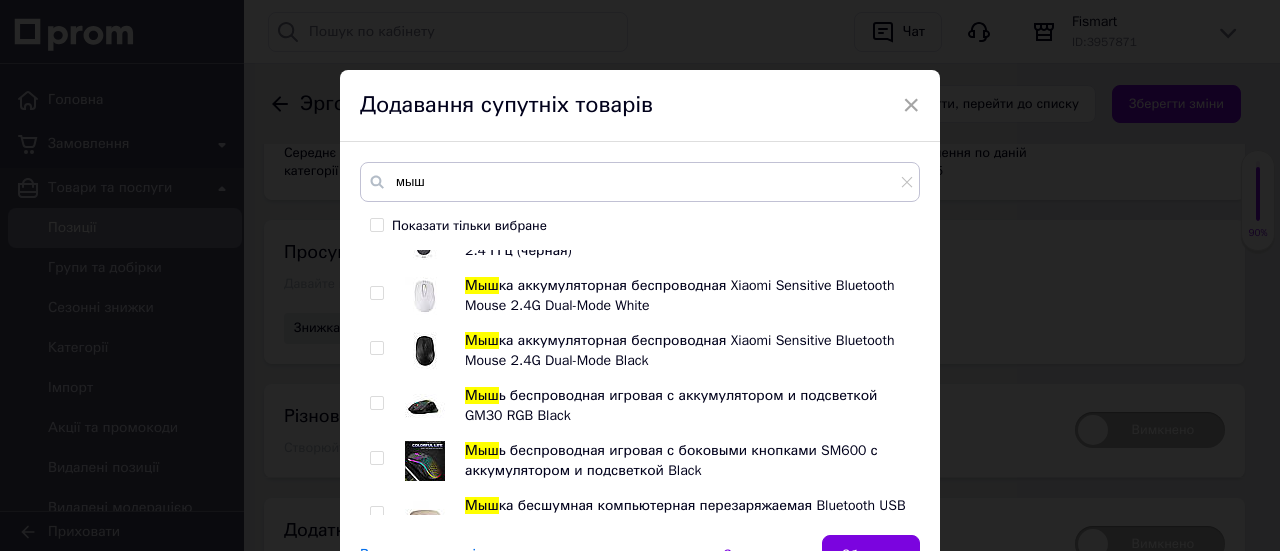 click at bounding box center [425, 405] 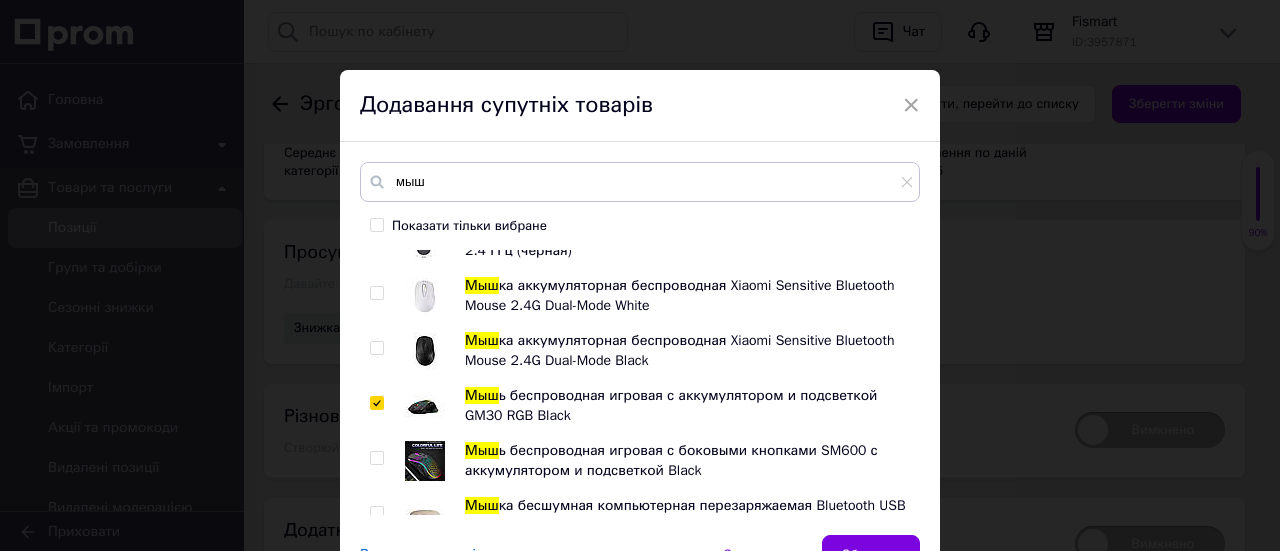 checkbox on "true" 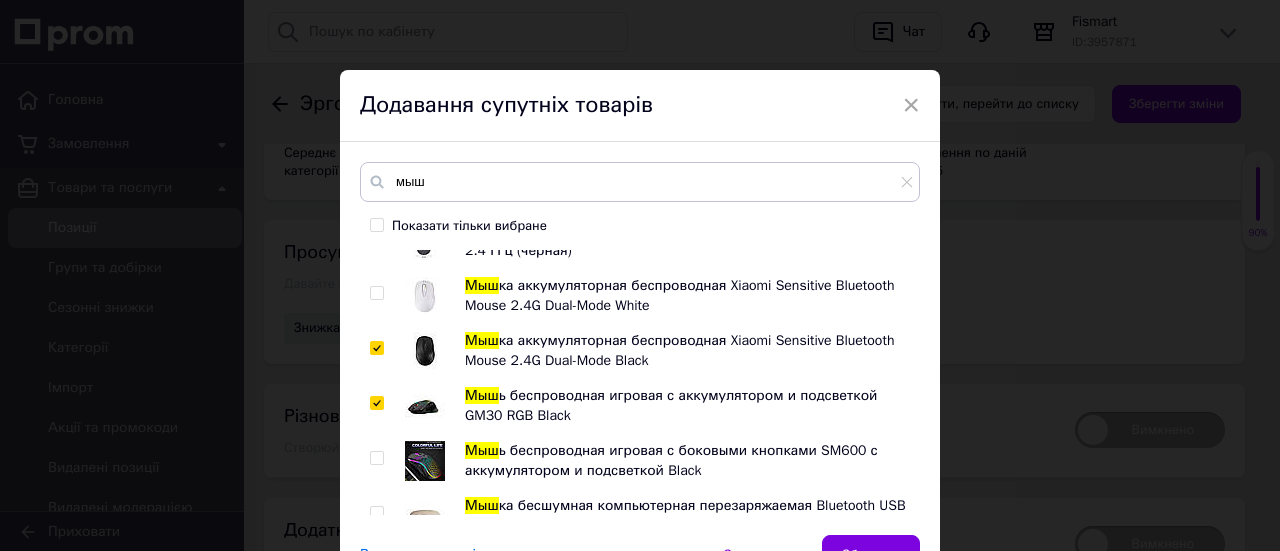 checkbox on "true" 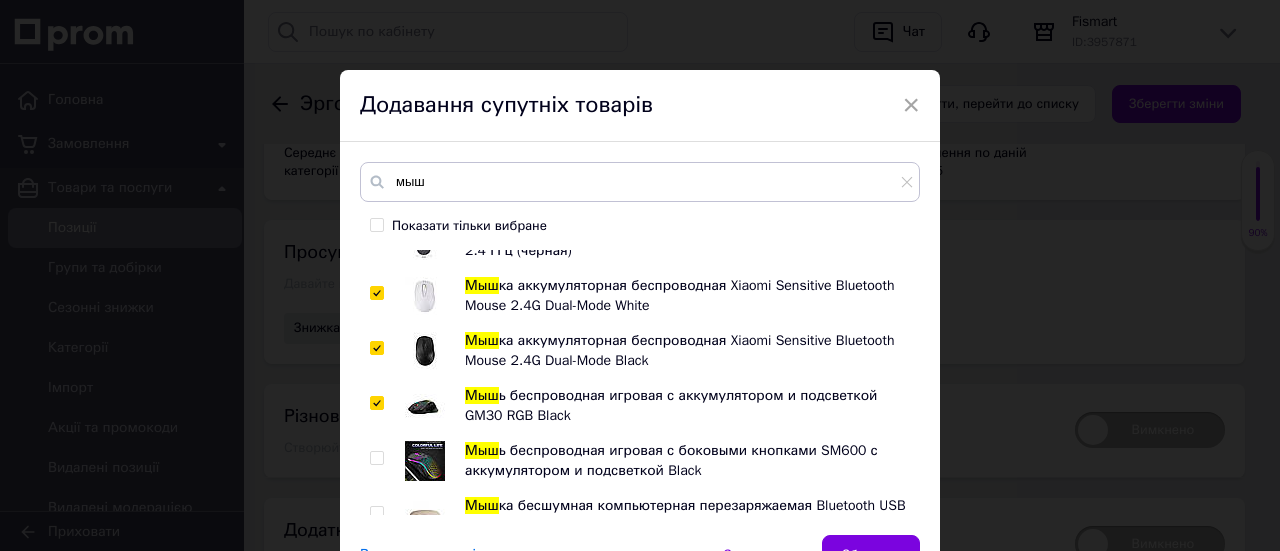 checkbox on "true" 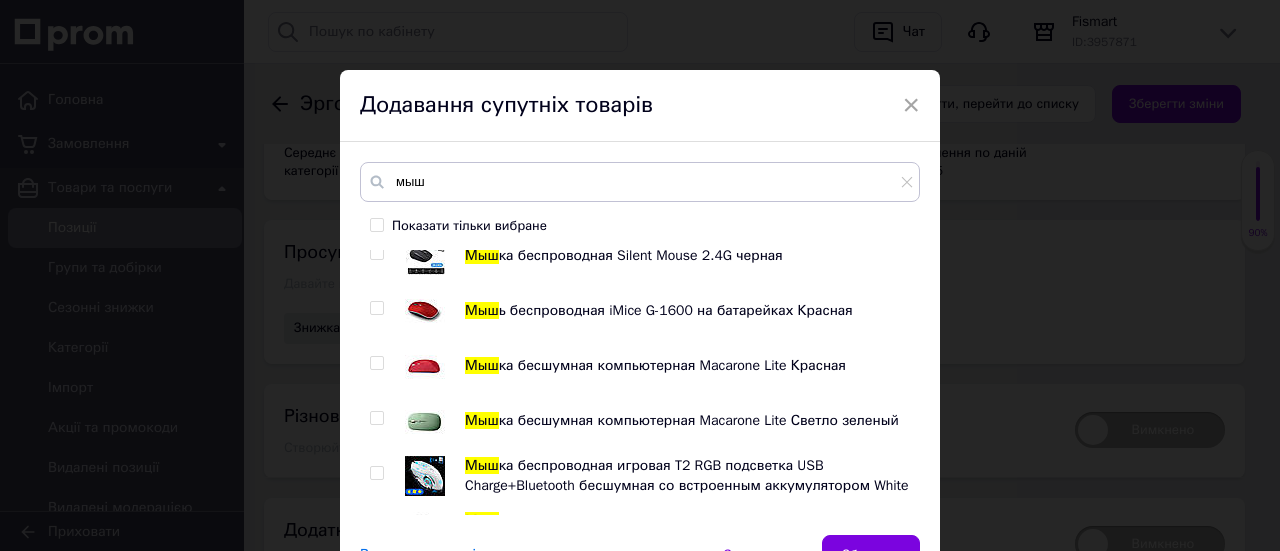 scroll, scrollTop: 2644, scrollLeft: 0, axis: vertical 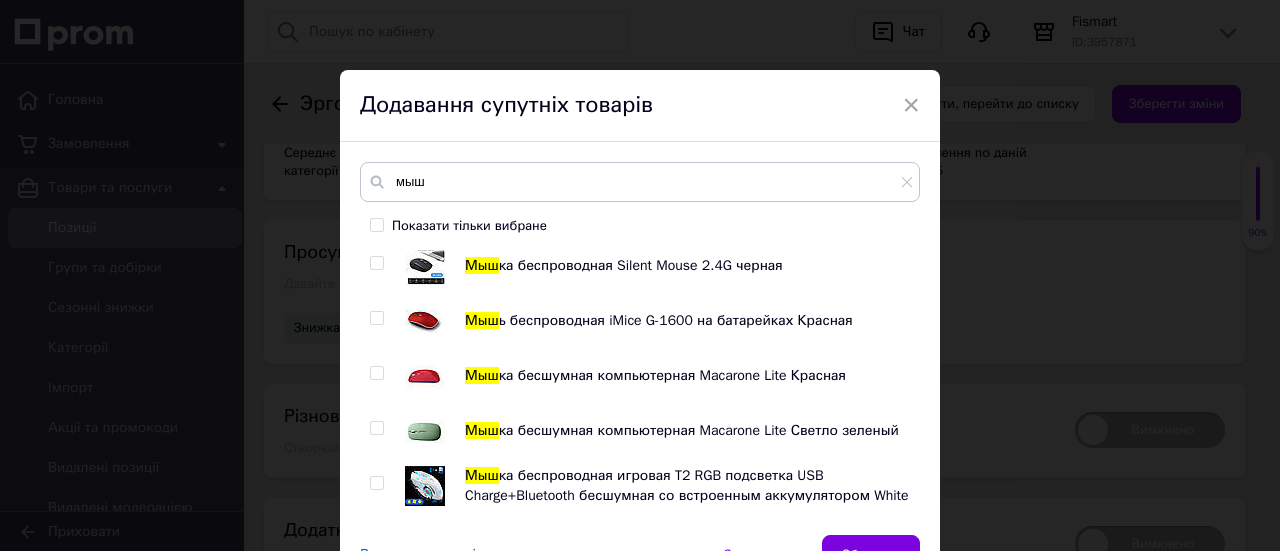 click at bounding box center [425, 430] 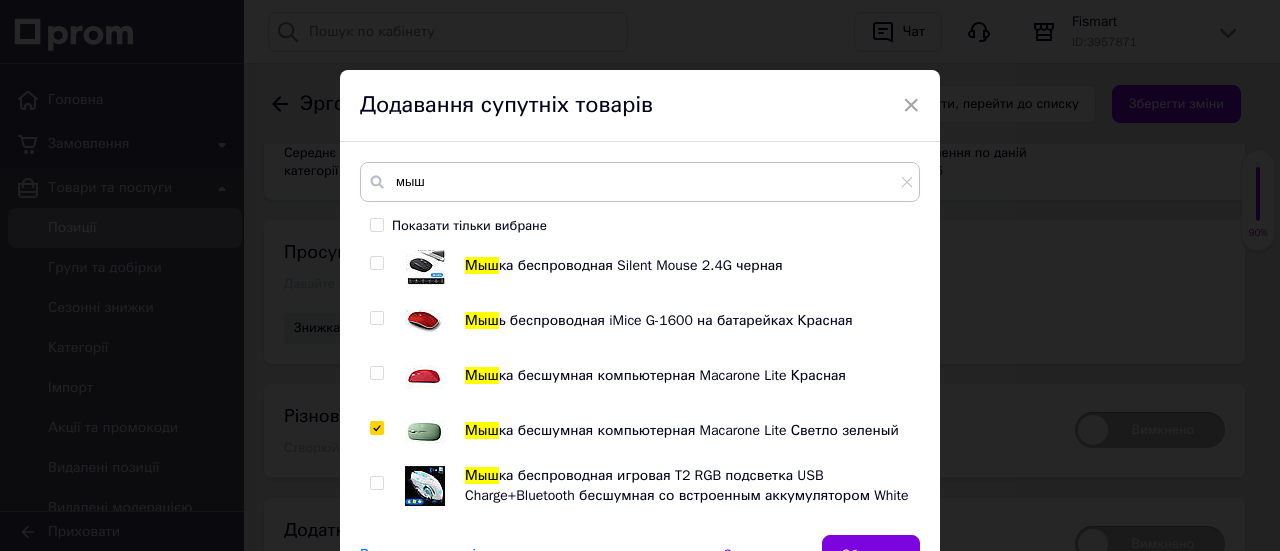 checkbox on "true" 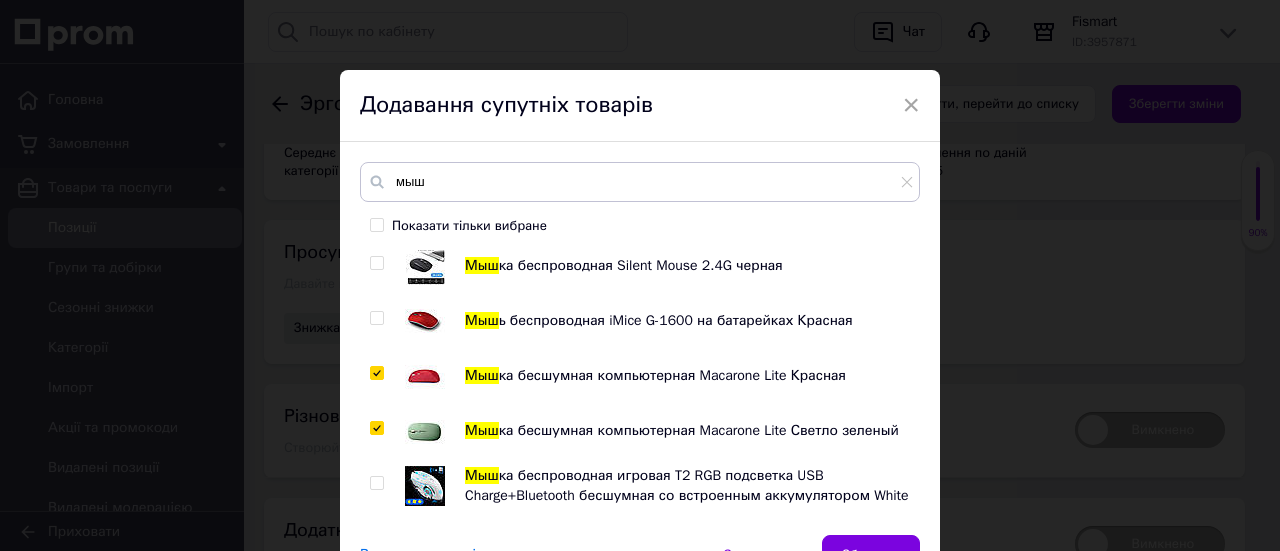 checkbox on "true" 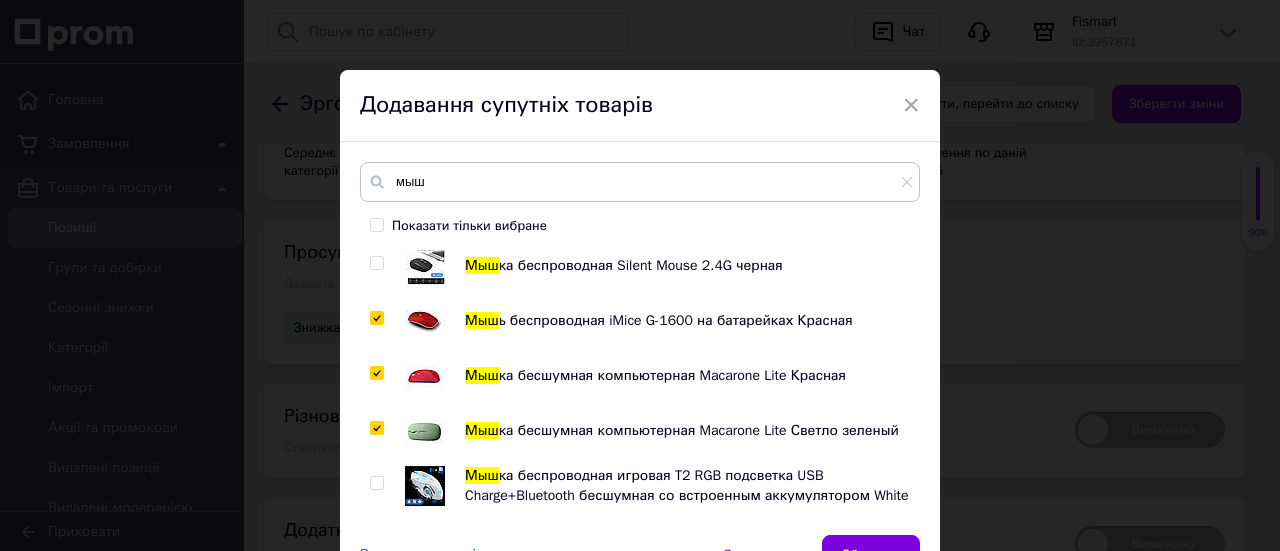 checkbox on "true" 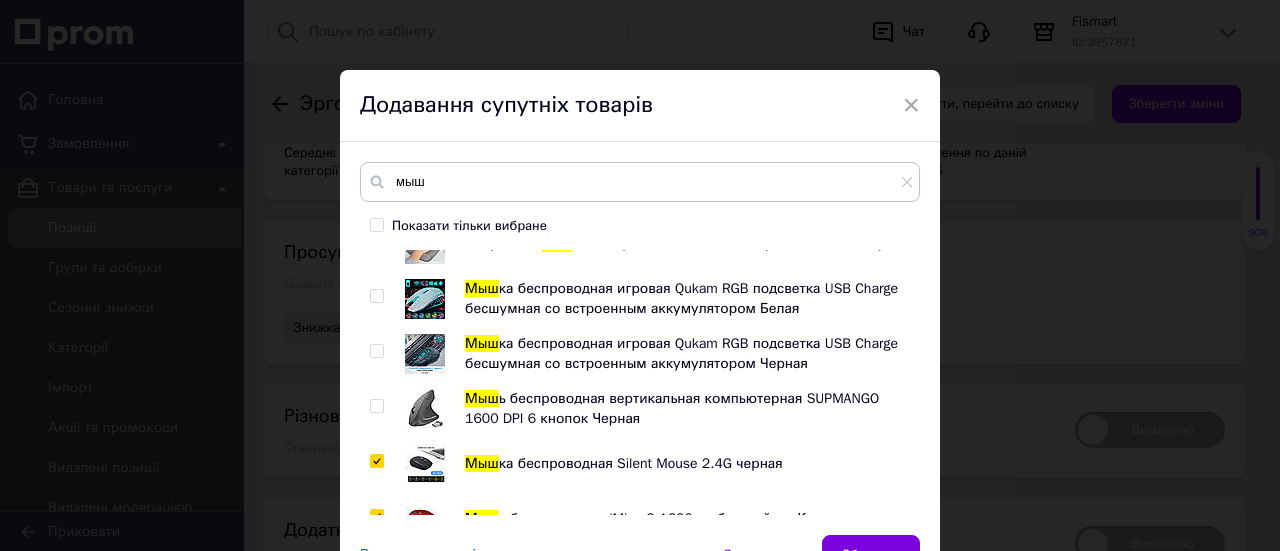scroll, scrollTop: 2444, scrollLeft: 0, axis: vertical 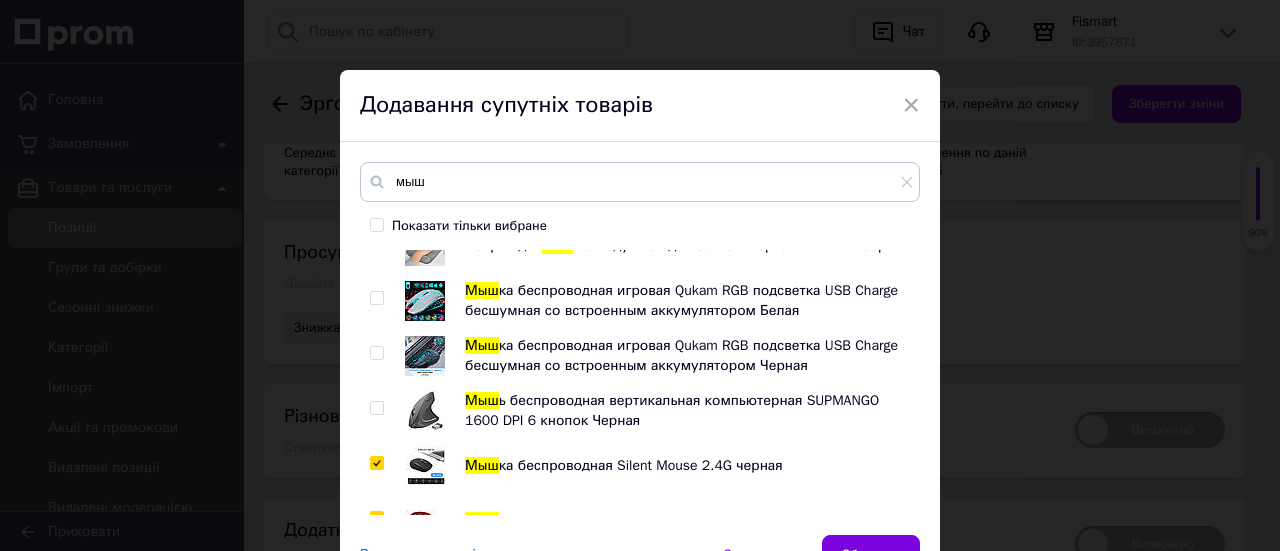 click at bounding box center [425, 465] 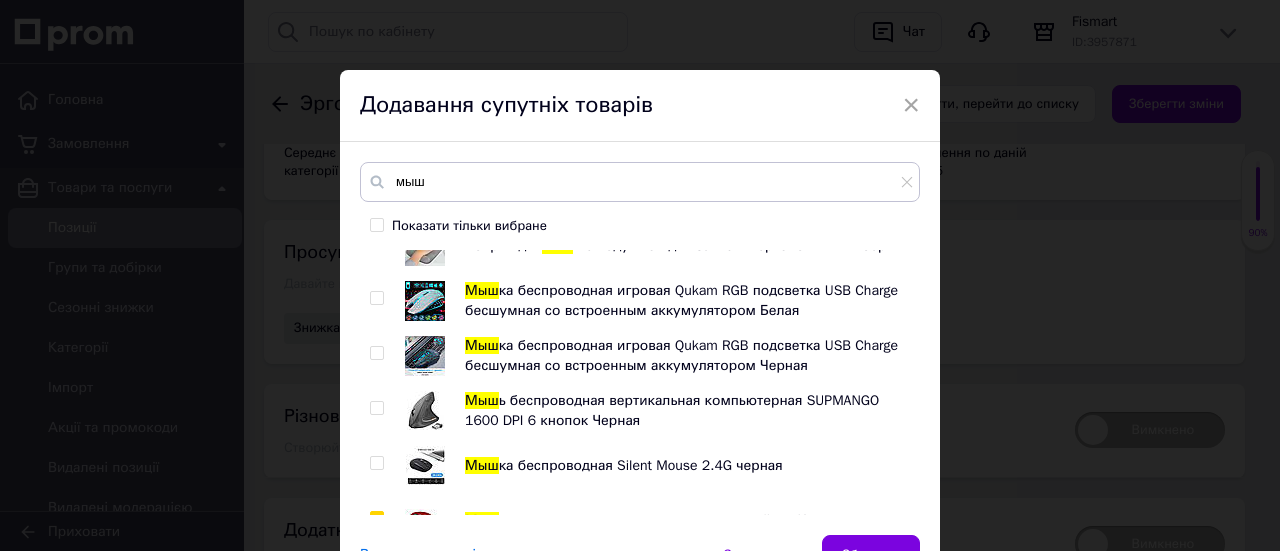 checkbox on "false" 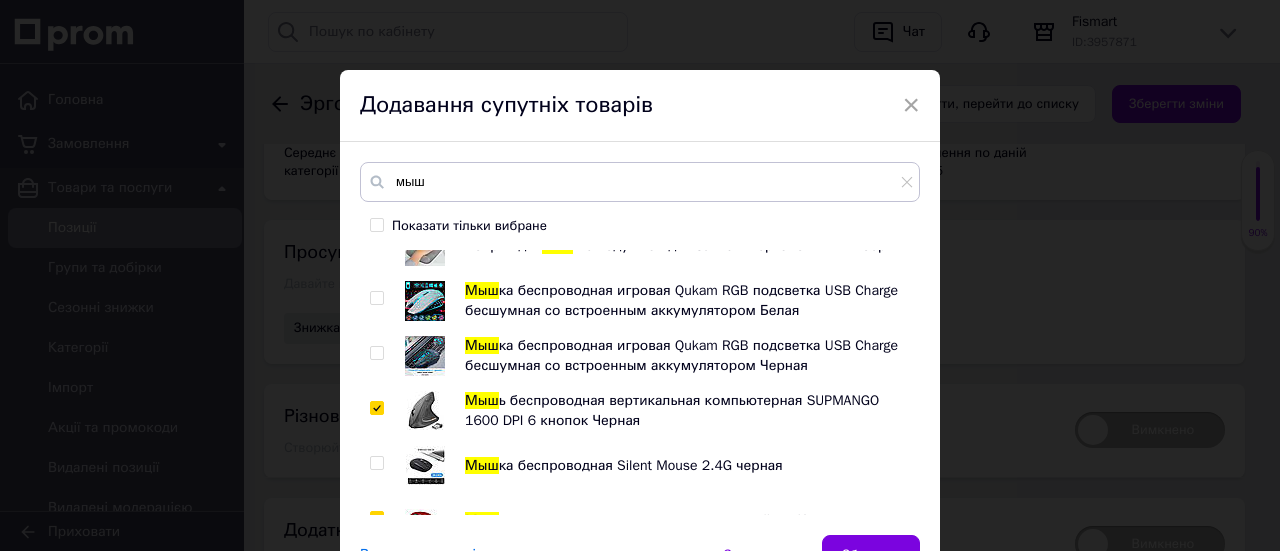 checkbox on "true" 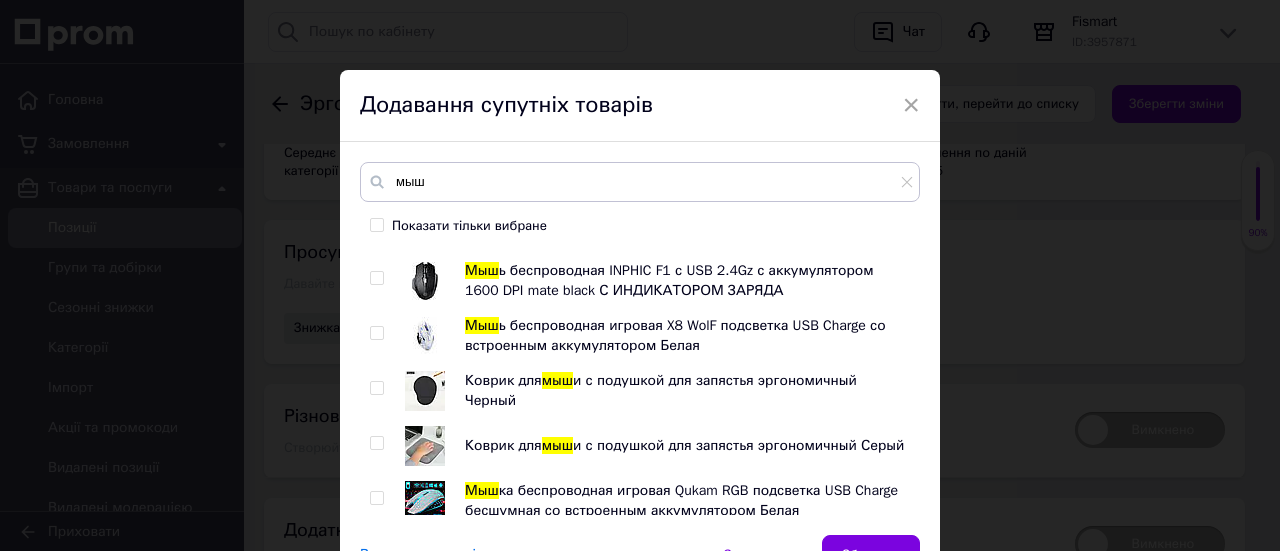 click at bounding box center (425, 335) 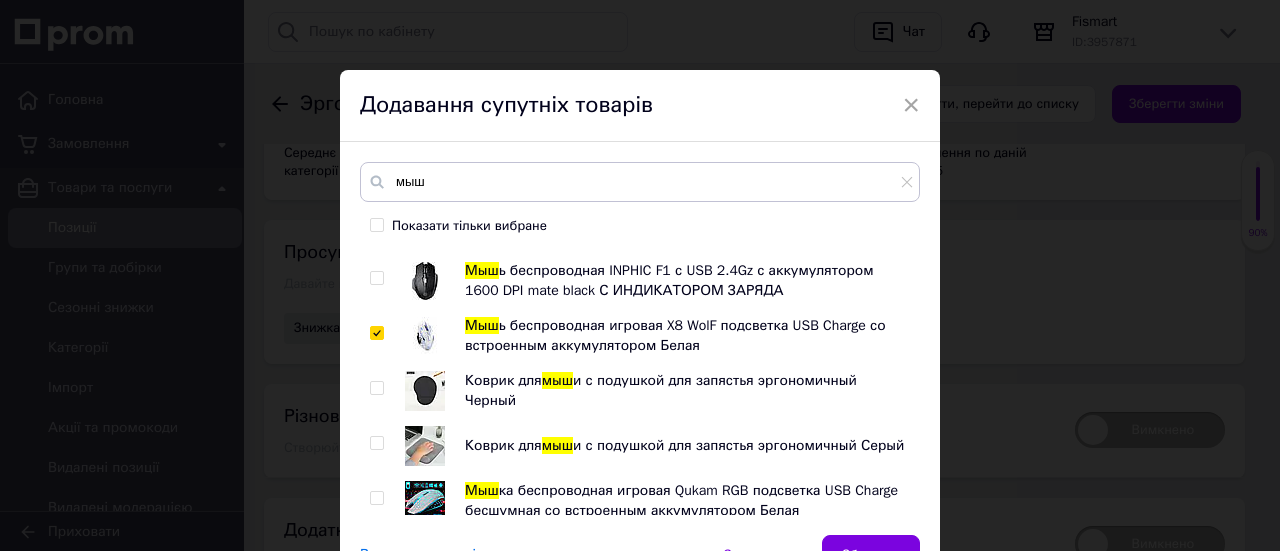 checkbox on "true" 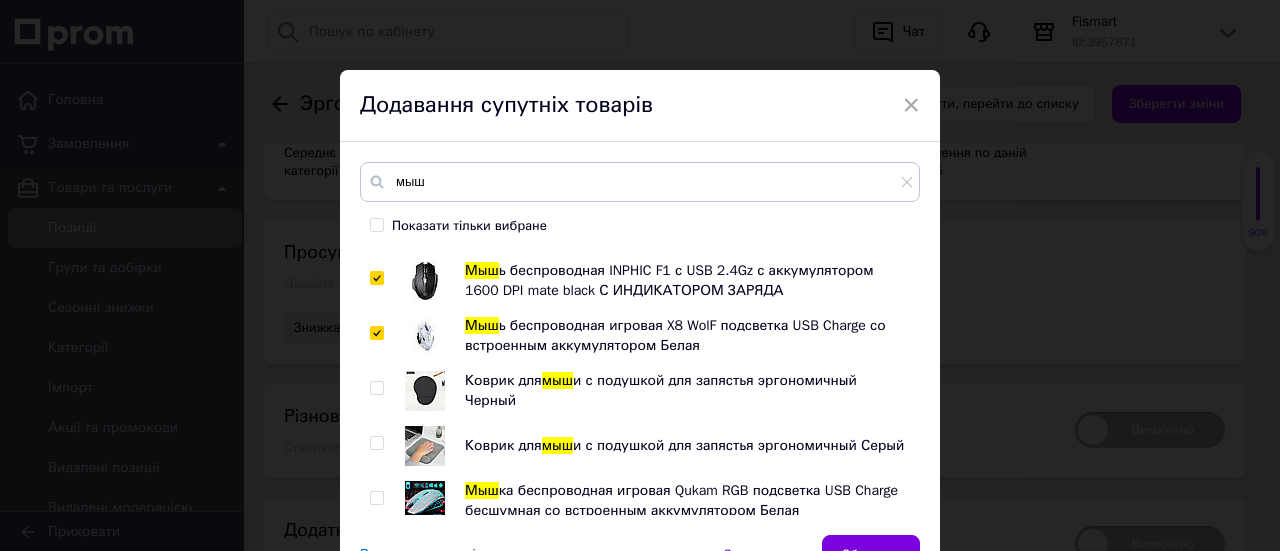 checkbox on "true" 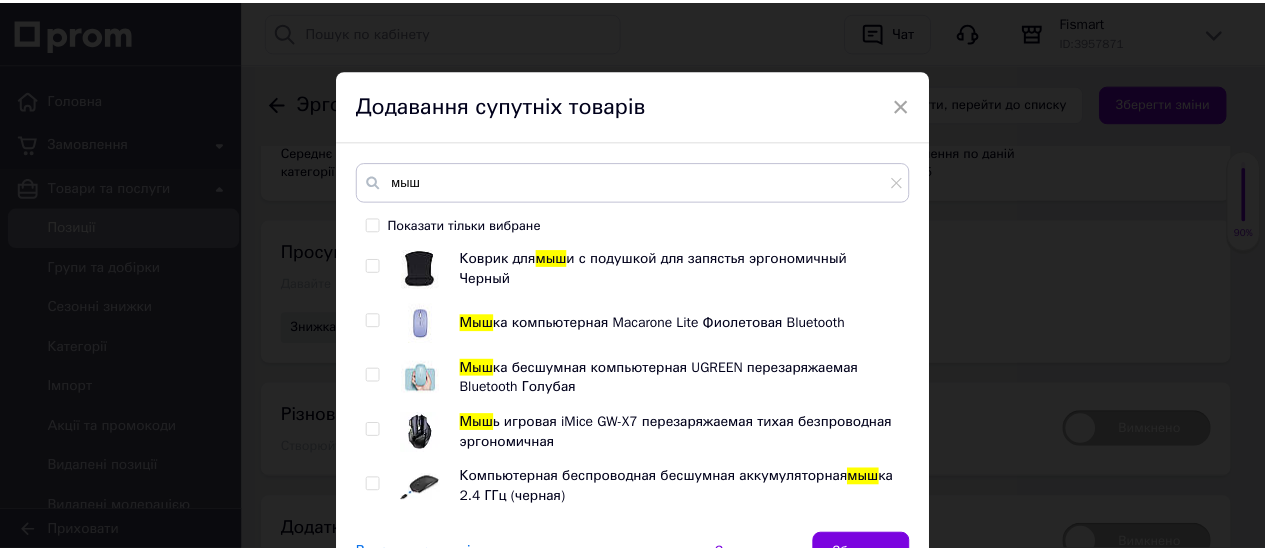 scroll, scrollTop: 1744, scrollLeft: 0, axis: vertical 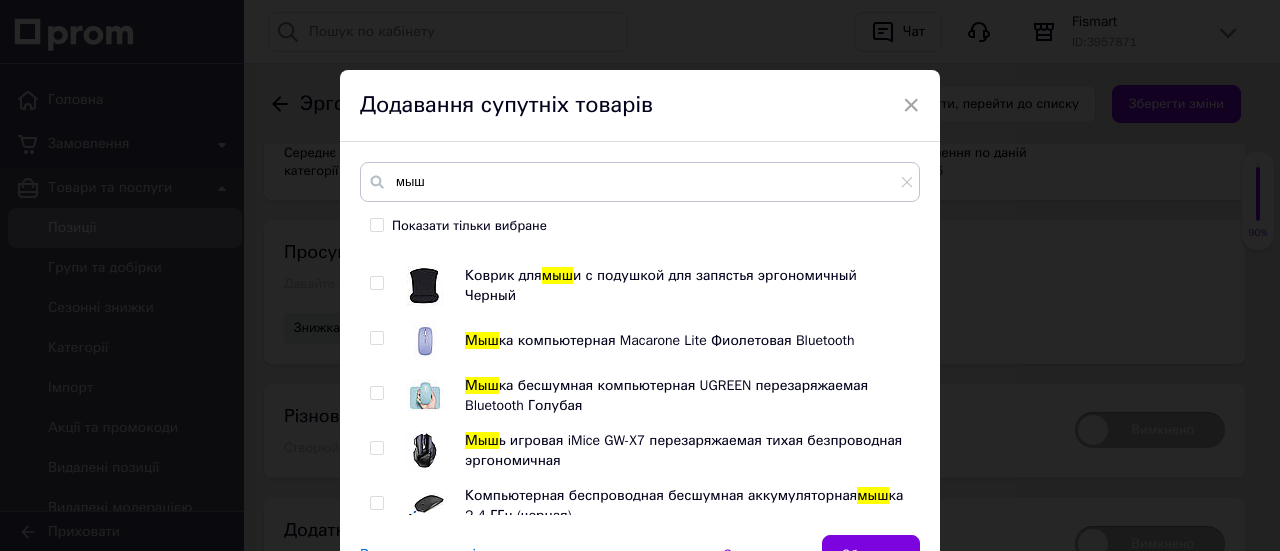 click on "Зберегти" at bounding box center (871, 555) 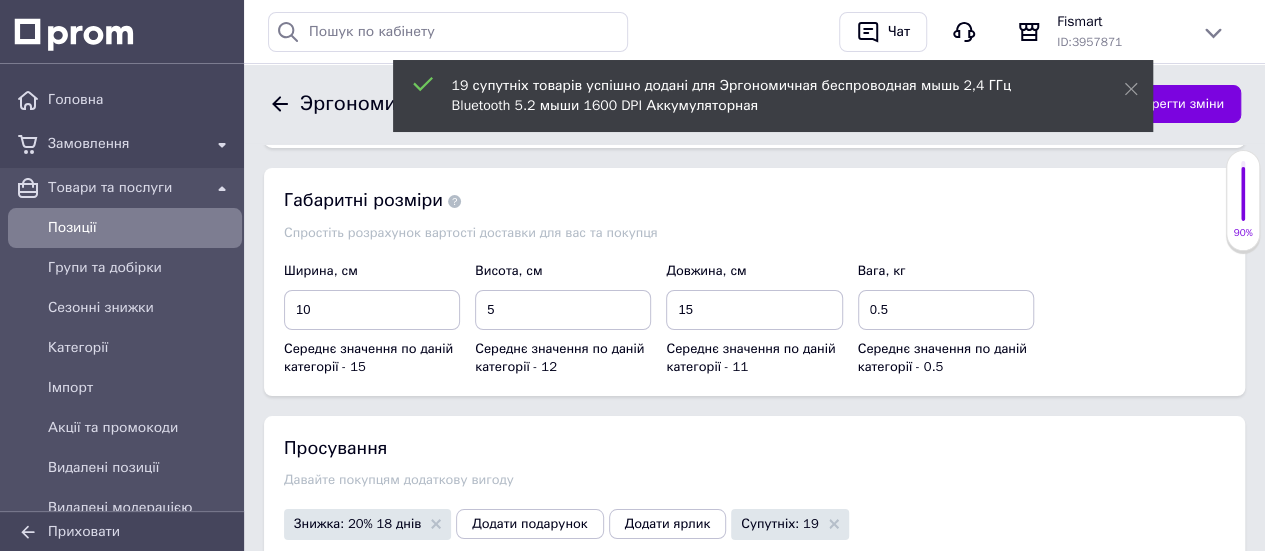 scroll, scrollTop: 3500, scrollLeft: 0, axis: vertical 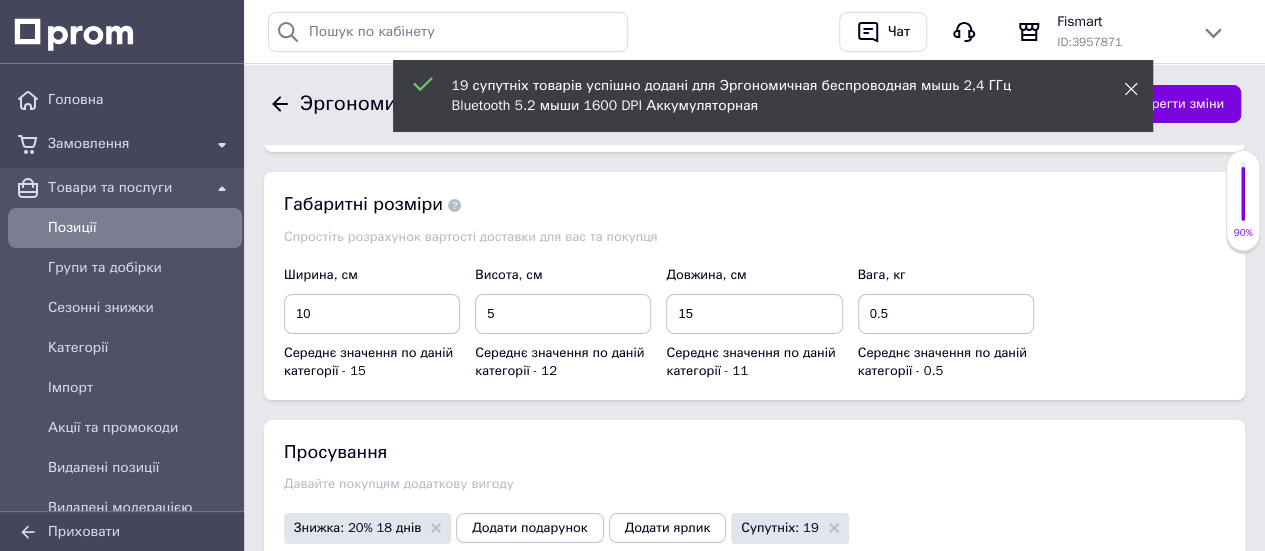 click 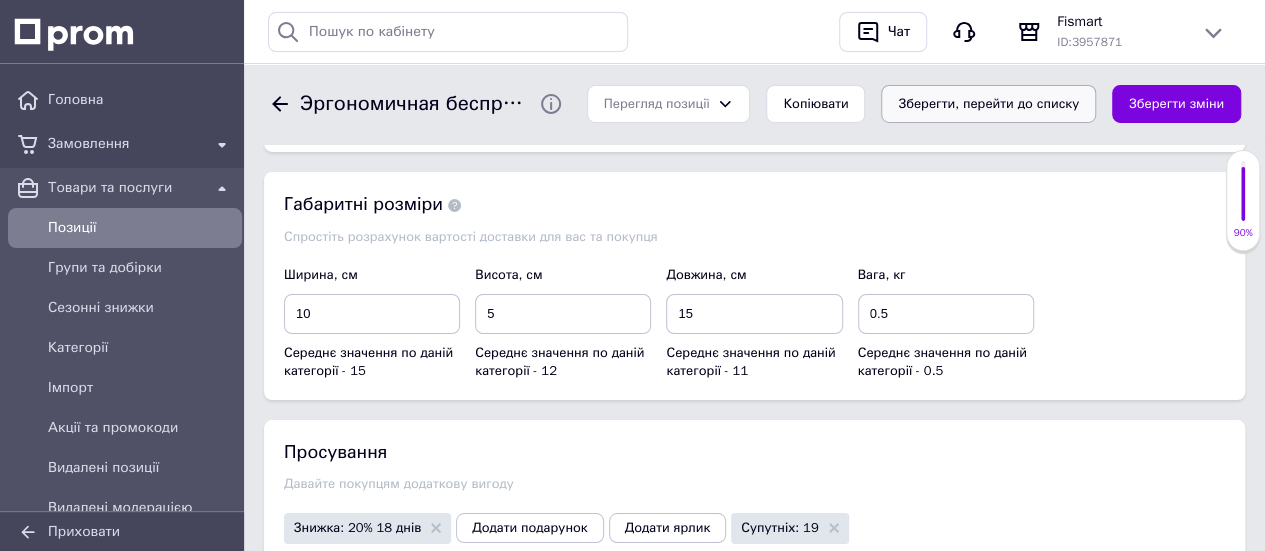 click on "Зберегти, перейти до списку" at bounding box center (988, 104) 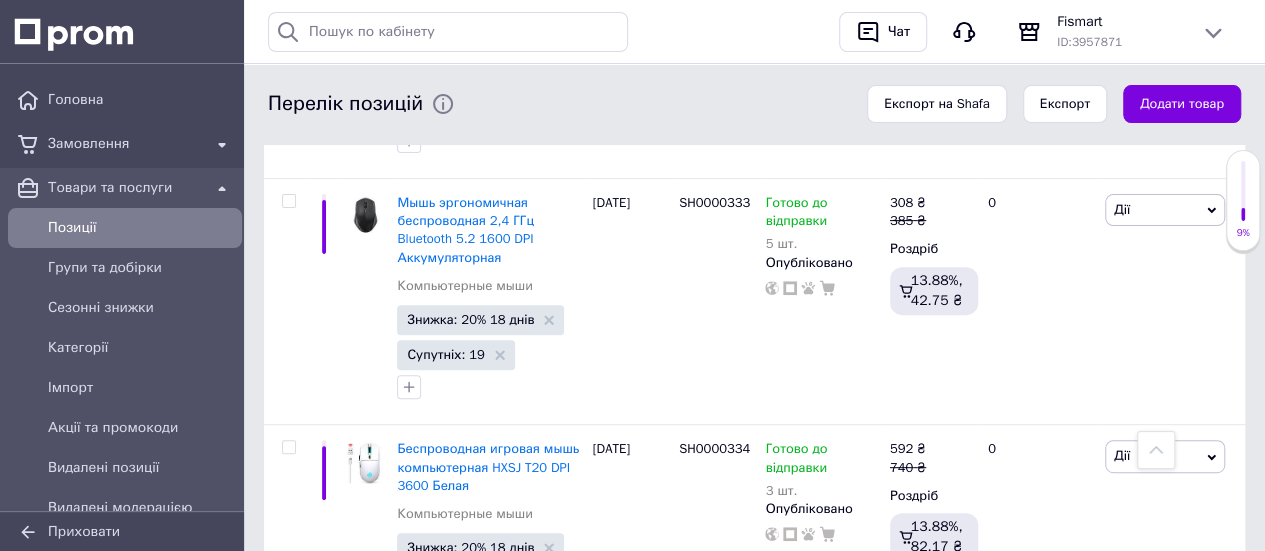scroll, scrollTop: 7596, scrollLeft: 0, axis: vertical 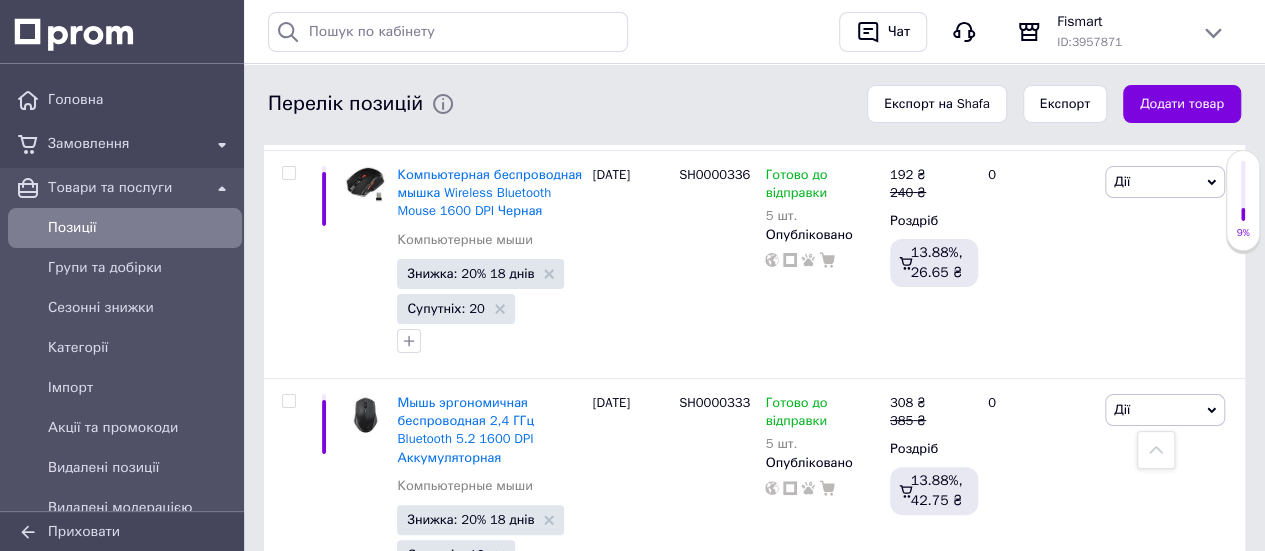 click on "Беспроводная игровая мышь компьютерная HXSJ T20  DPI  3600  Белая" at bounding box center (488, 666) 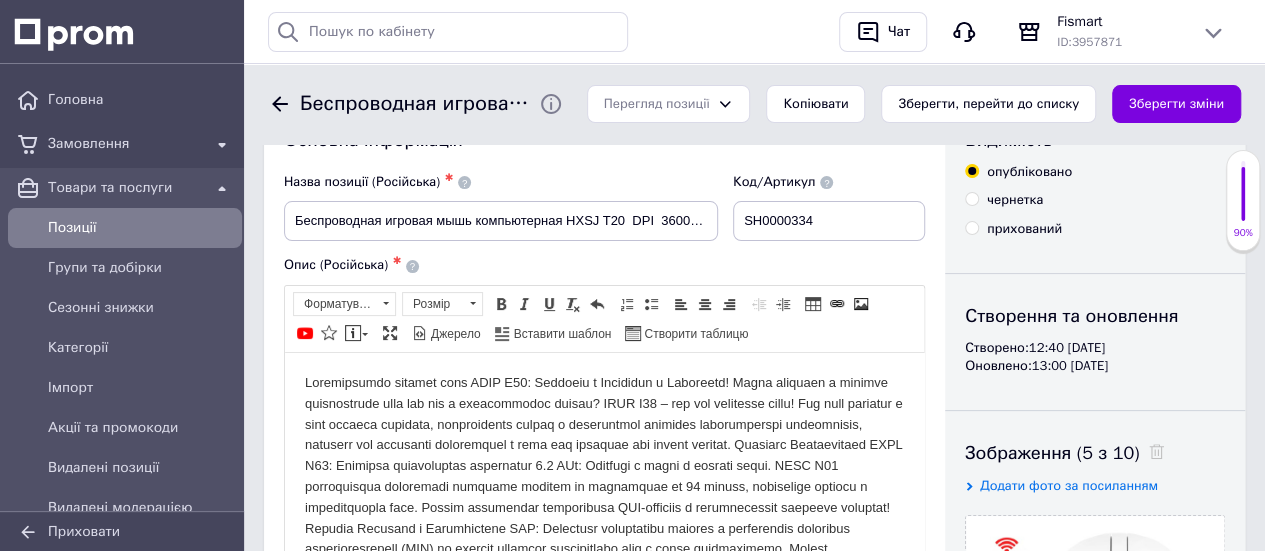 scroll, scrollTop: 0, scrollLeft: 0, axis: both 